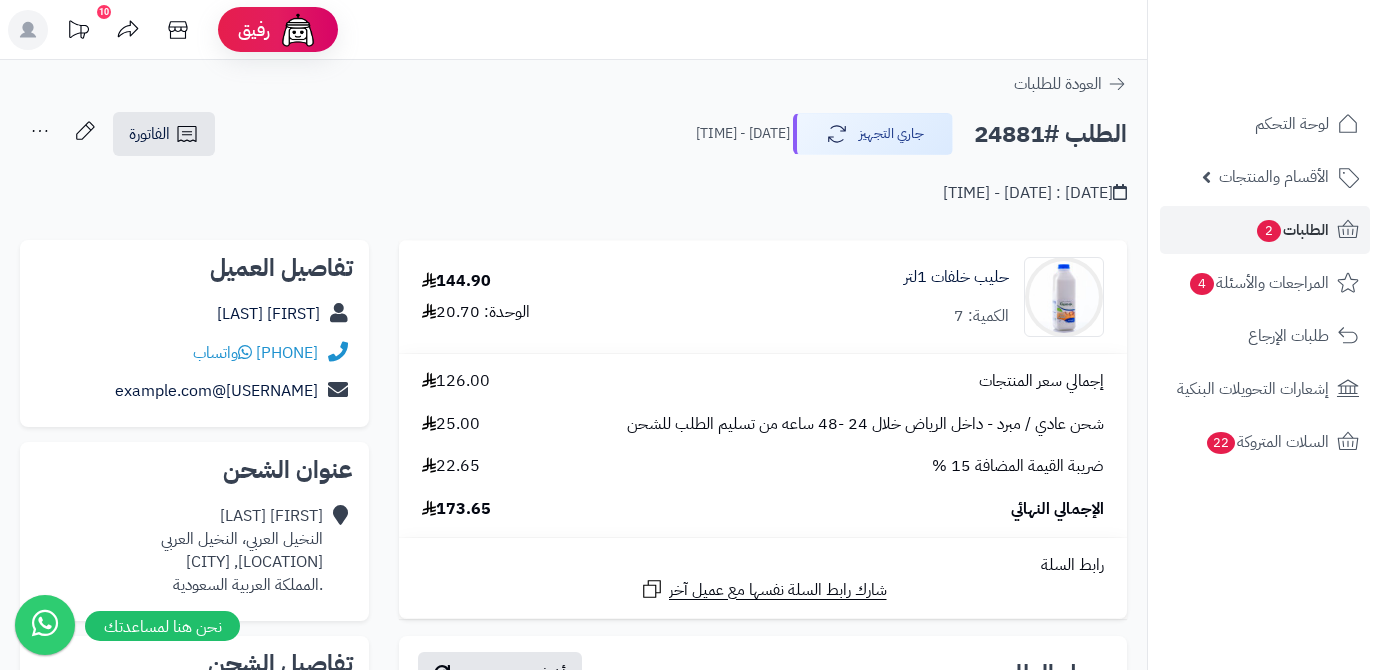 scroll, scrollTop: 90, scrollLeft: 0, axis: vertical 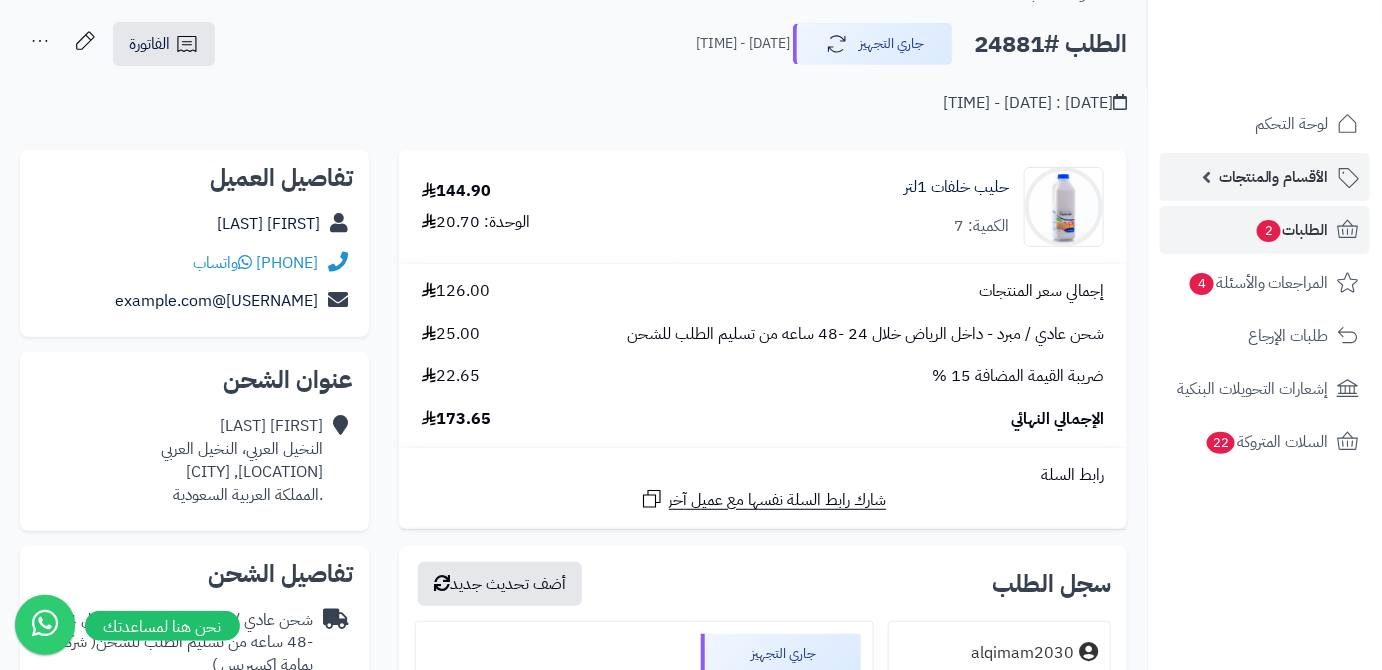 click on "الأقسام والمنتجات" at bounding box center (1274, 177) 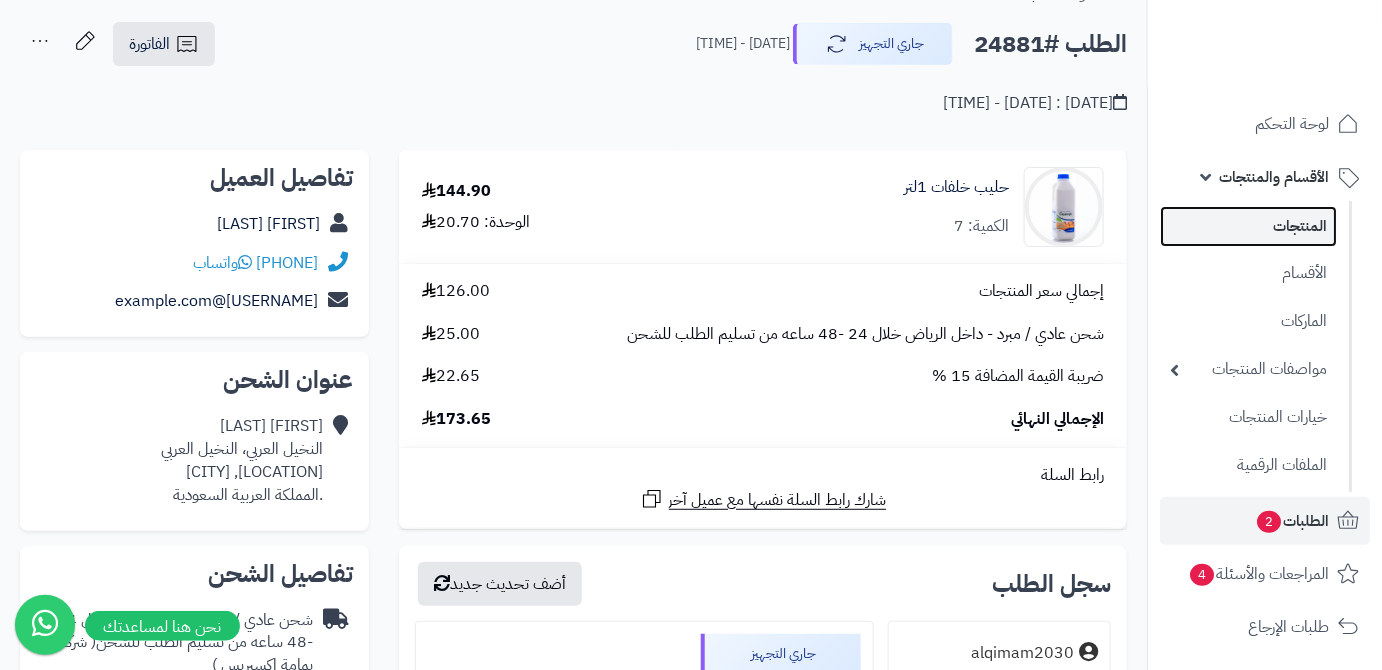 click on "المنتجات" at bounding box center [1248, 226] 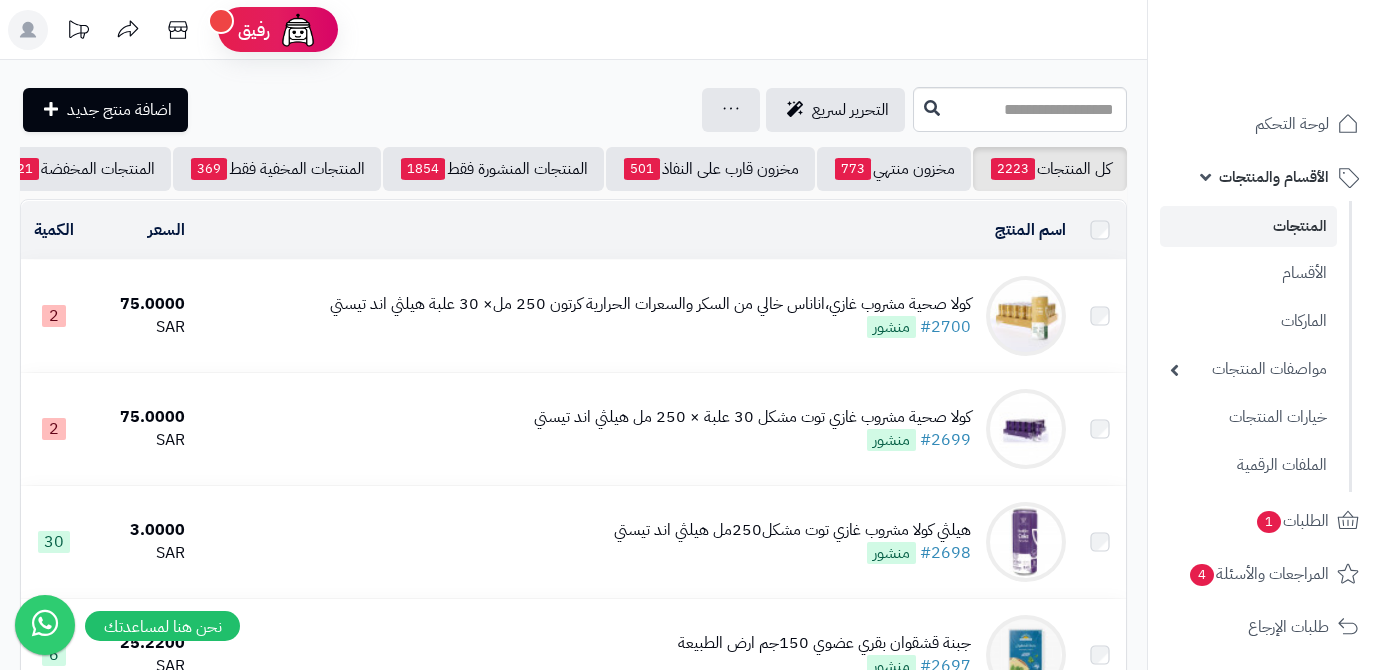 scroll, scrollTop: 0, scrollLeft: 0, axis: both 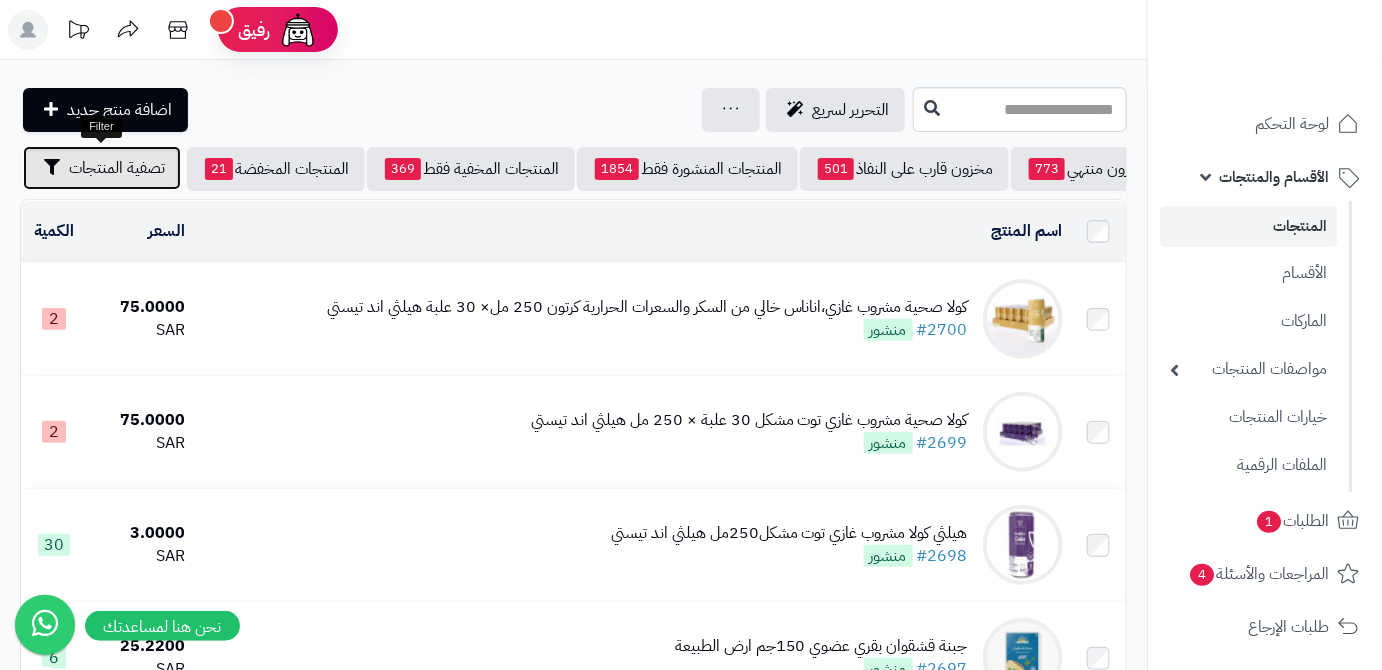 click on "تصفية المنتجات" at bounding box center (117, 168) 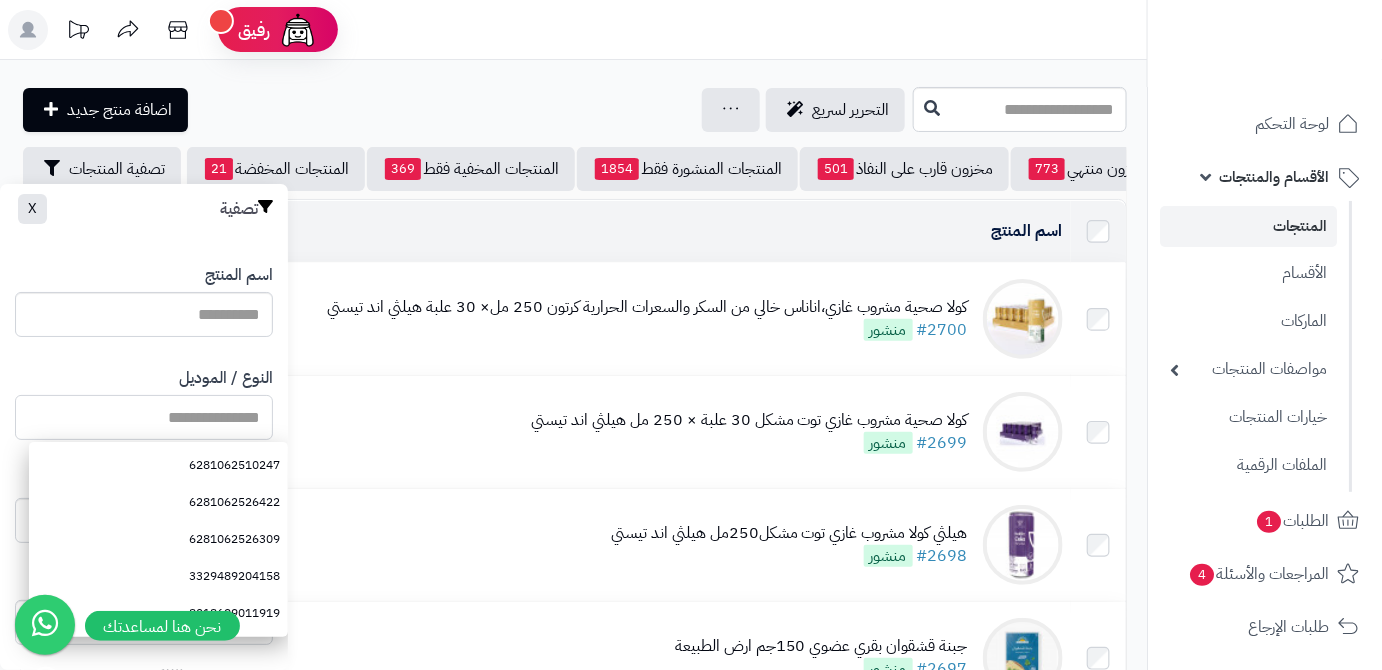 paste on "**********" 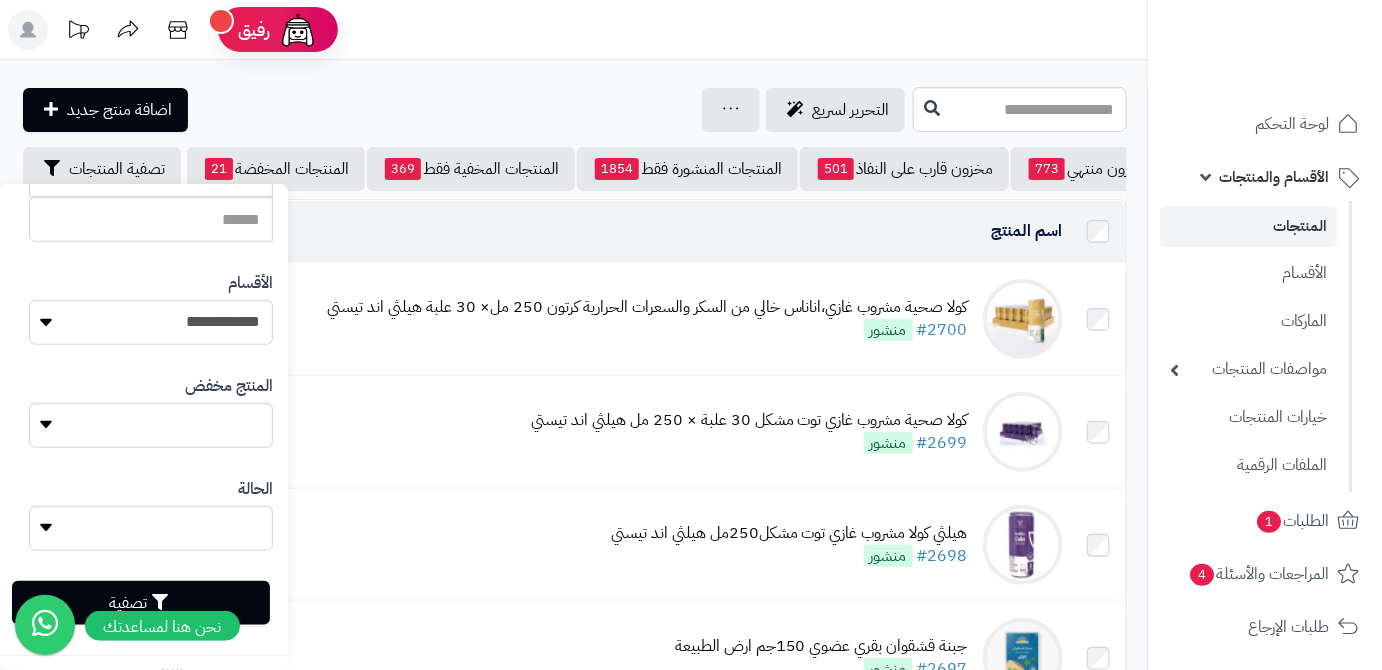 scroll, scrollTop: 552, scrollLeft: 0, axis: vertical 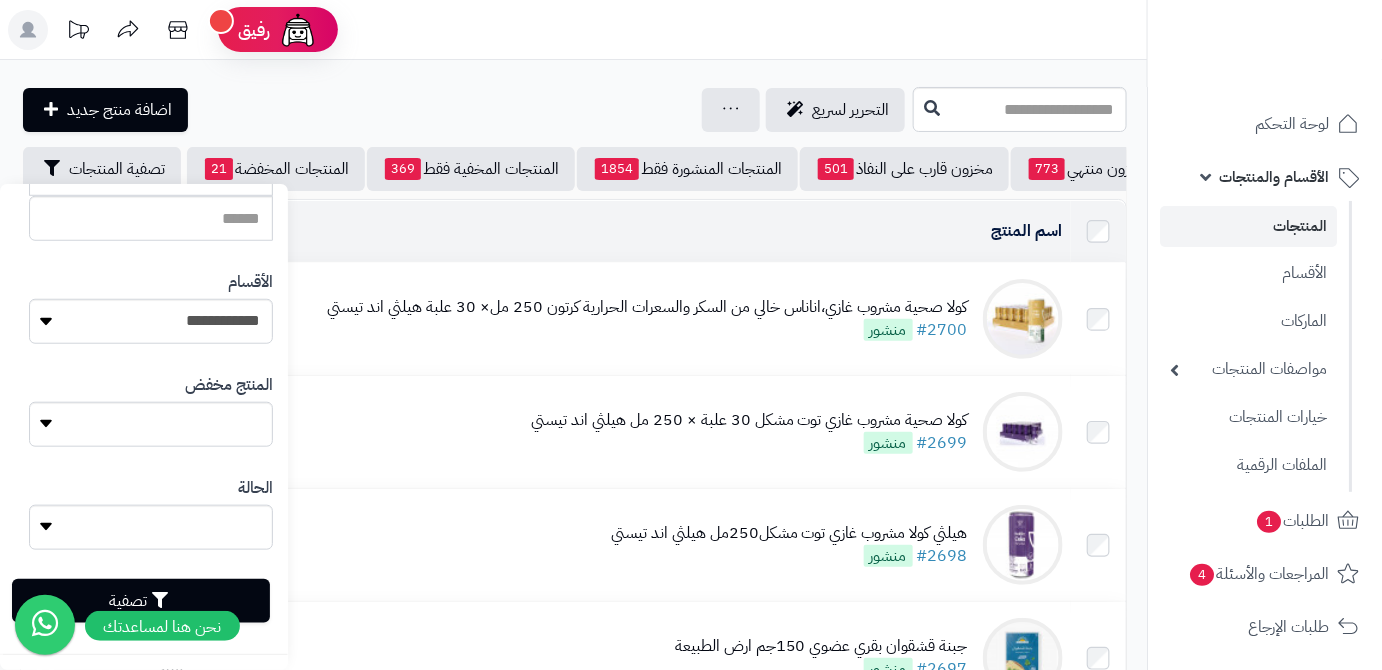 type on "**********" 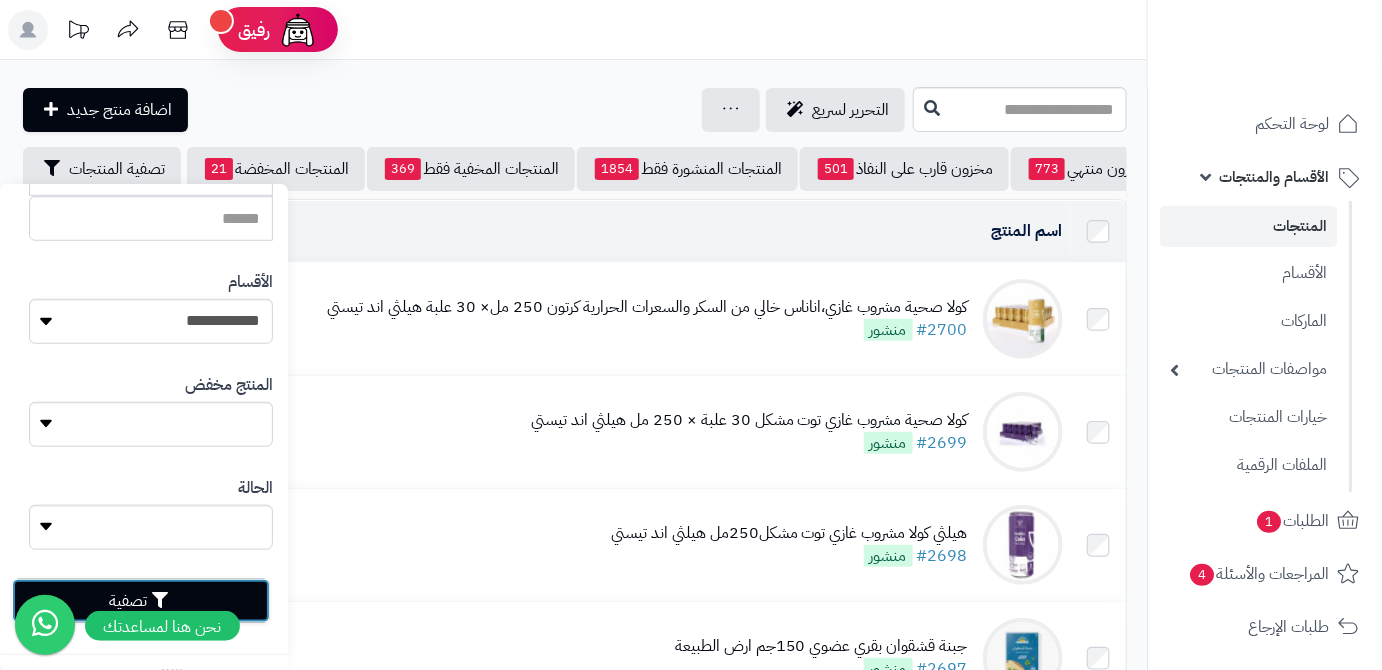 click on "تصفية" at bounding box center (141, 601) 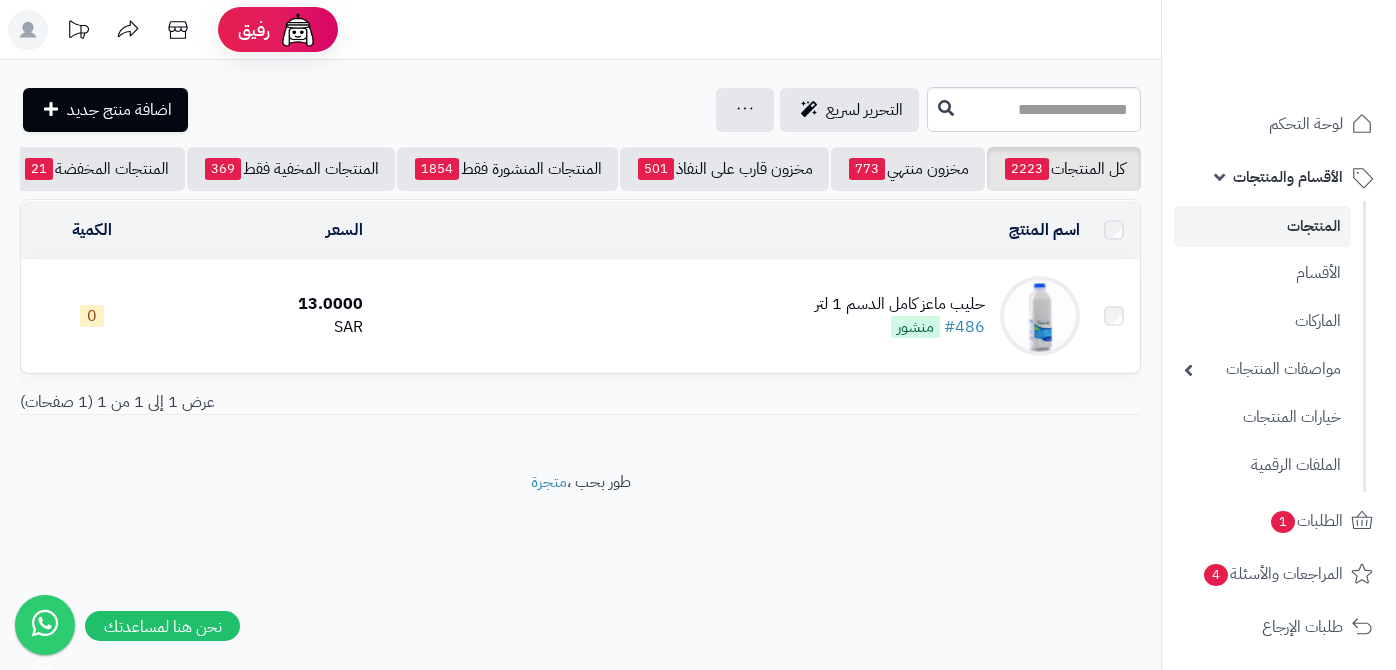 scroll, scrollTop: 0, scrollLeft: 0, axis: both 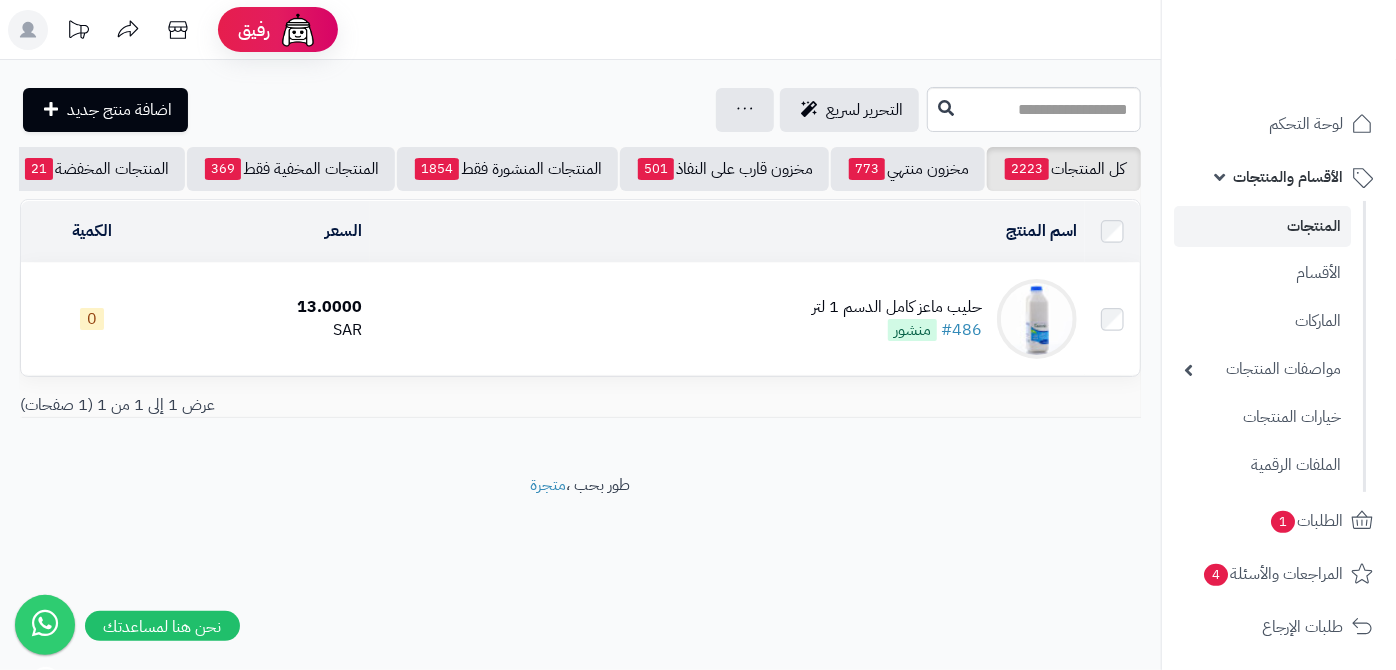 click on "حليب ماعز  كامل الدسم 1 لتر
#486
منشور" at bounding box center [897, 319] 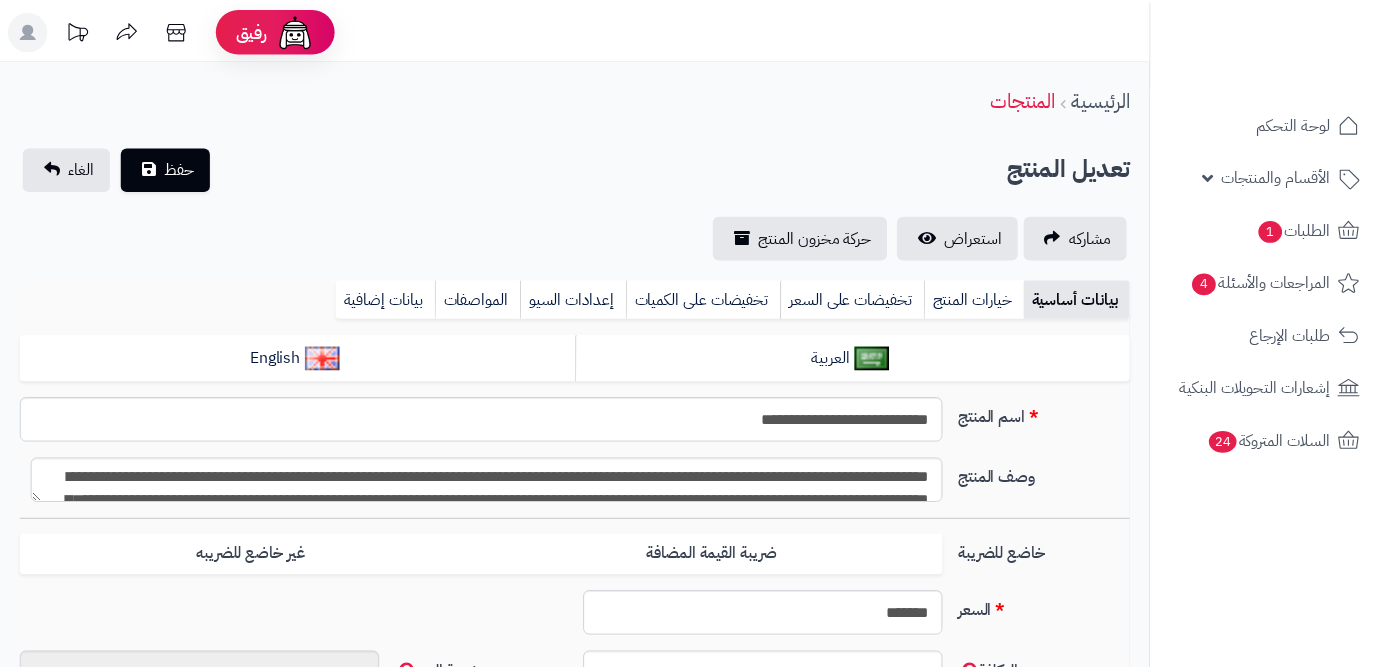 scroll, scrollTop: 0, scrollLeft: 0, axis: both 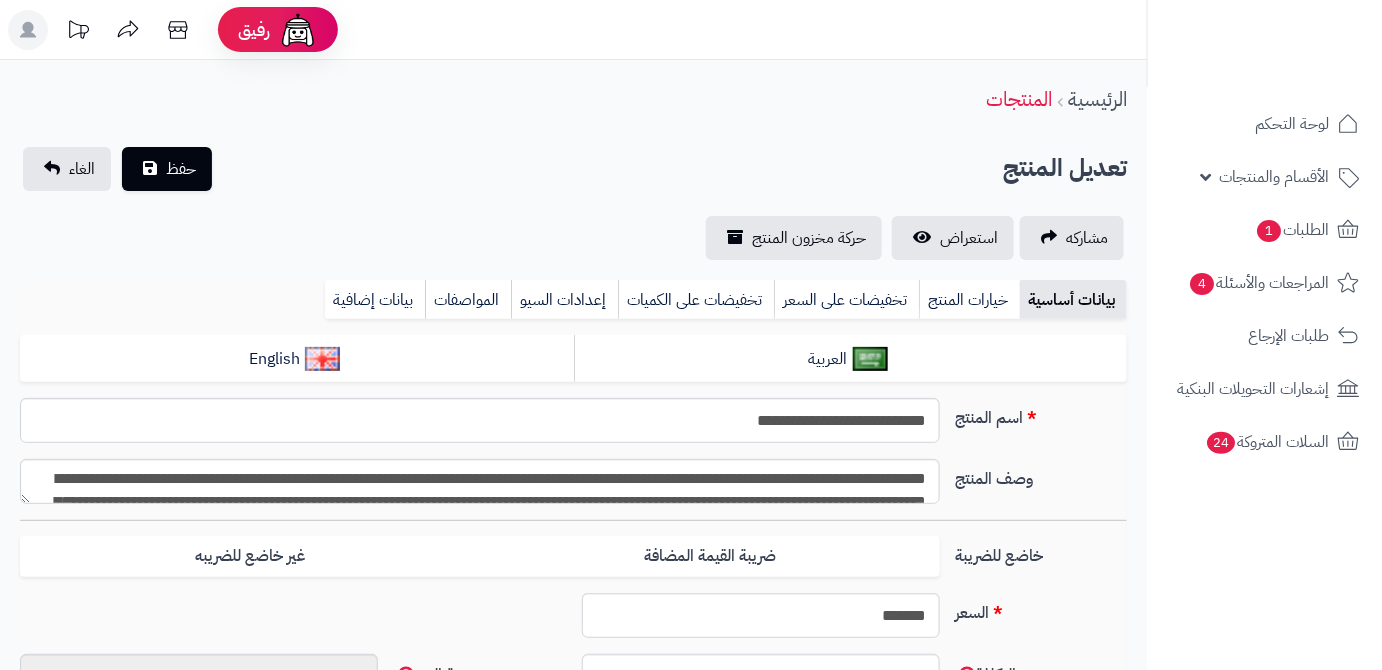 type on "**" 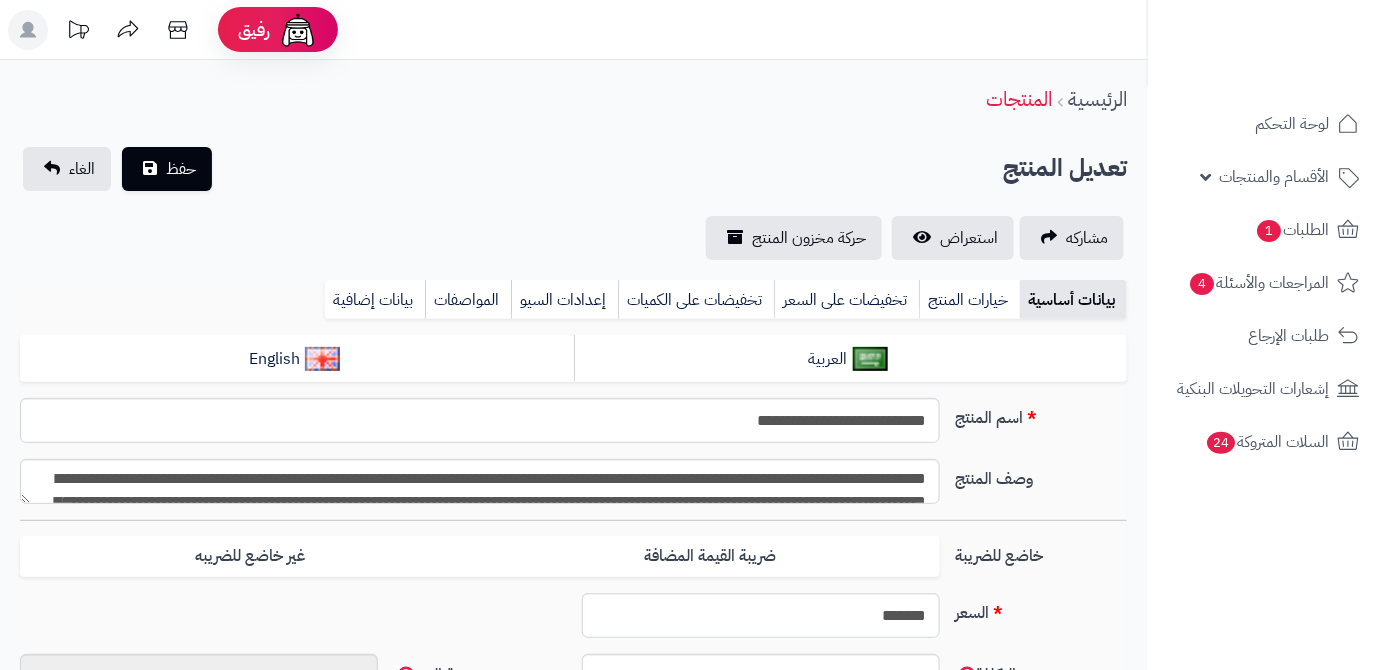 type on "*********" 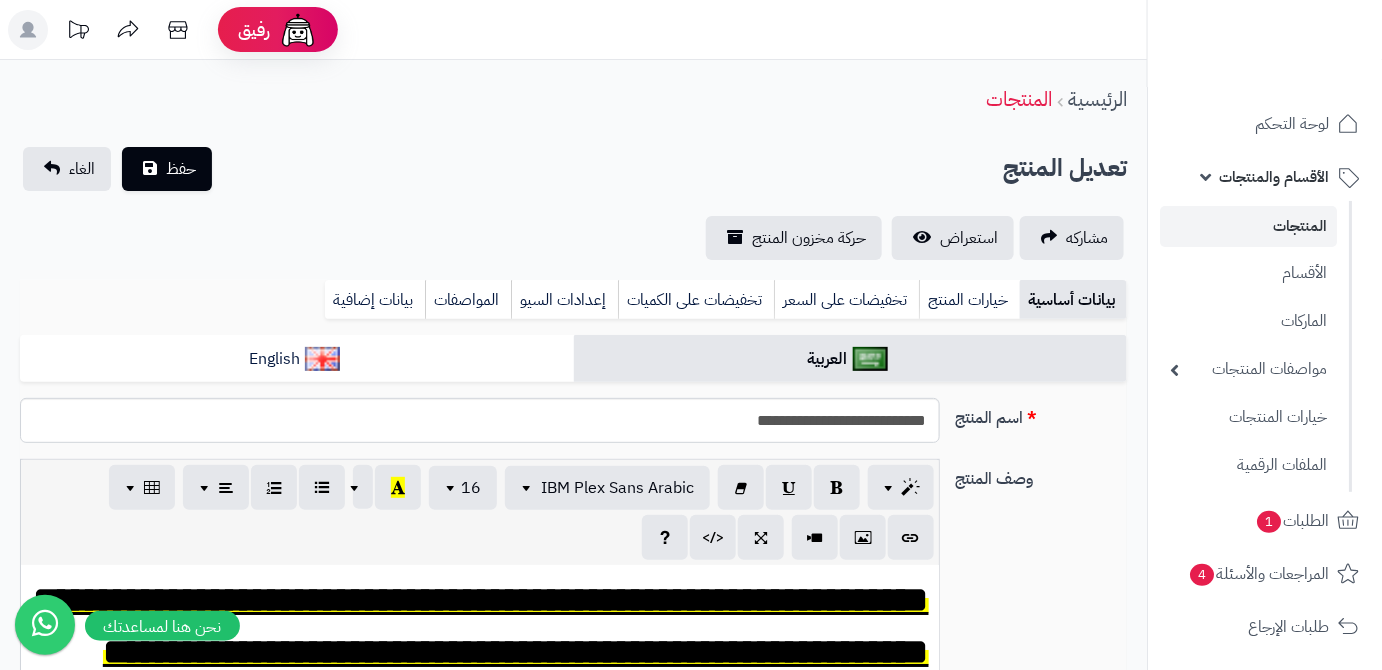 type on "*****" 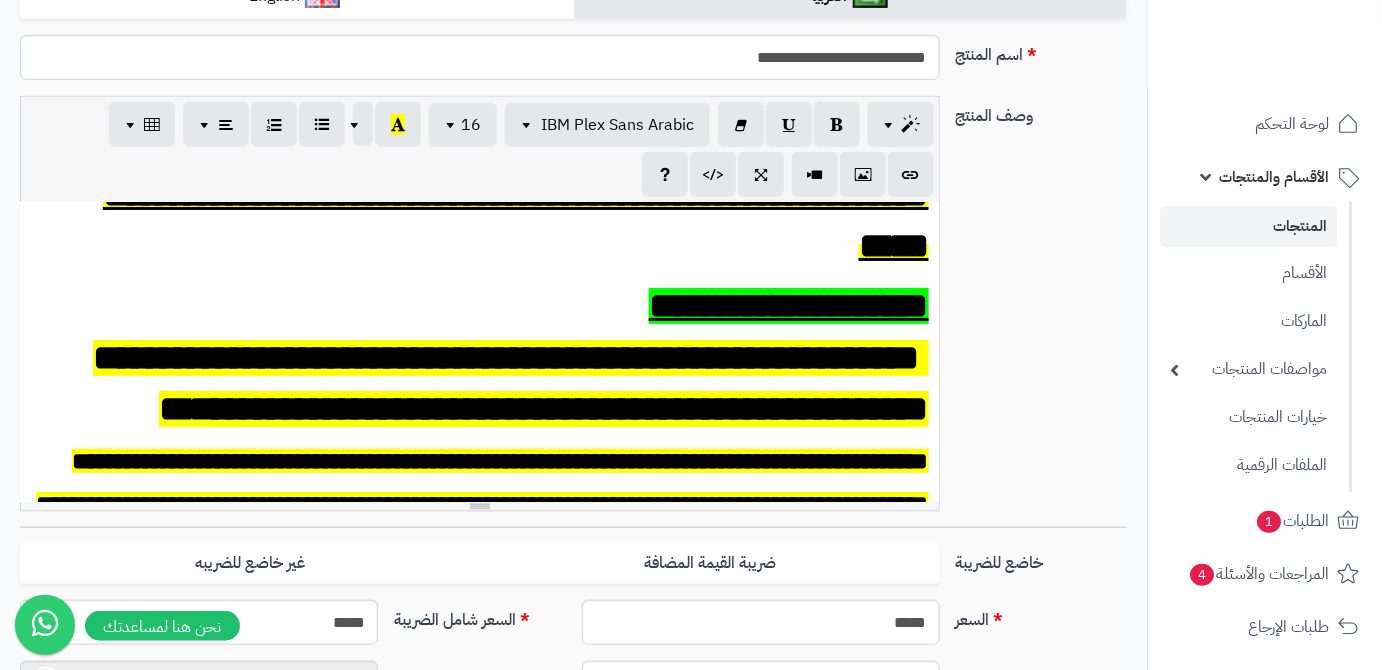 scroll, scrollTop: 158, scrollLeft: 0, axis: vertical 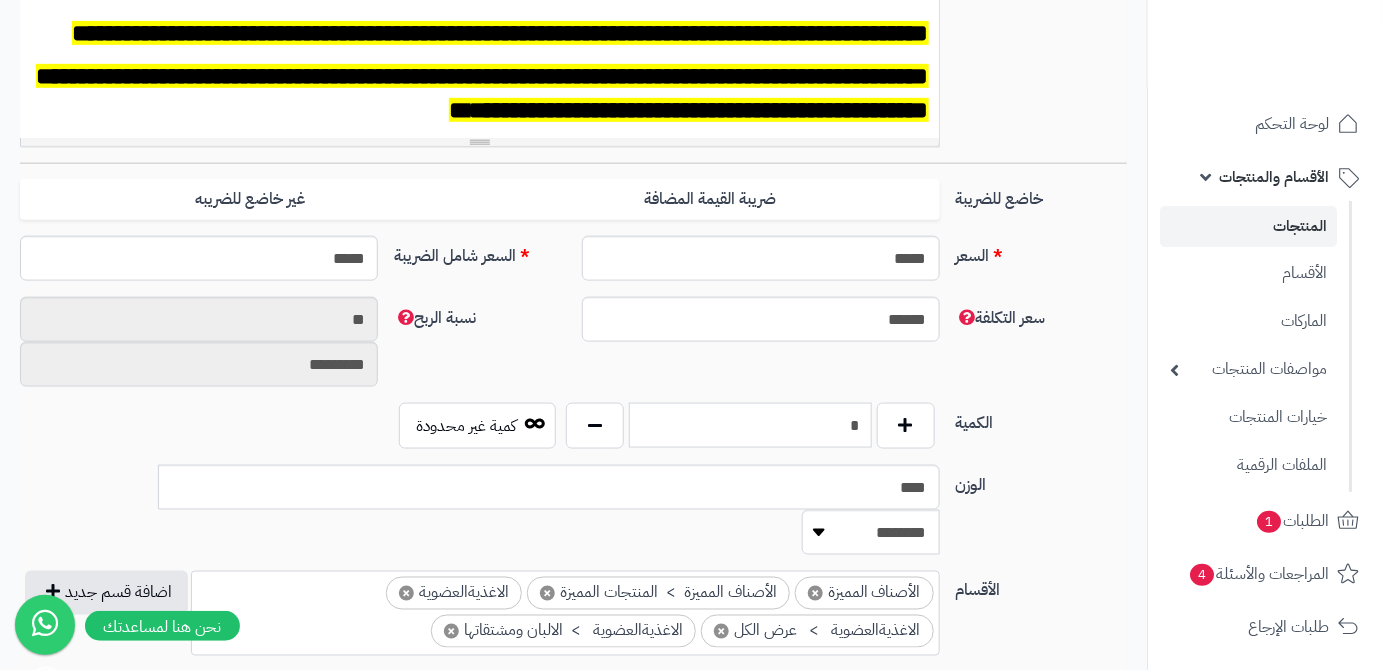click on "*" at bounding box center (750, 425) 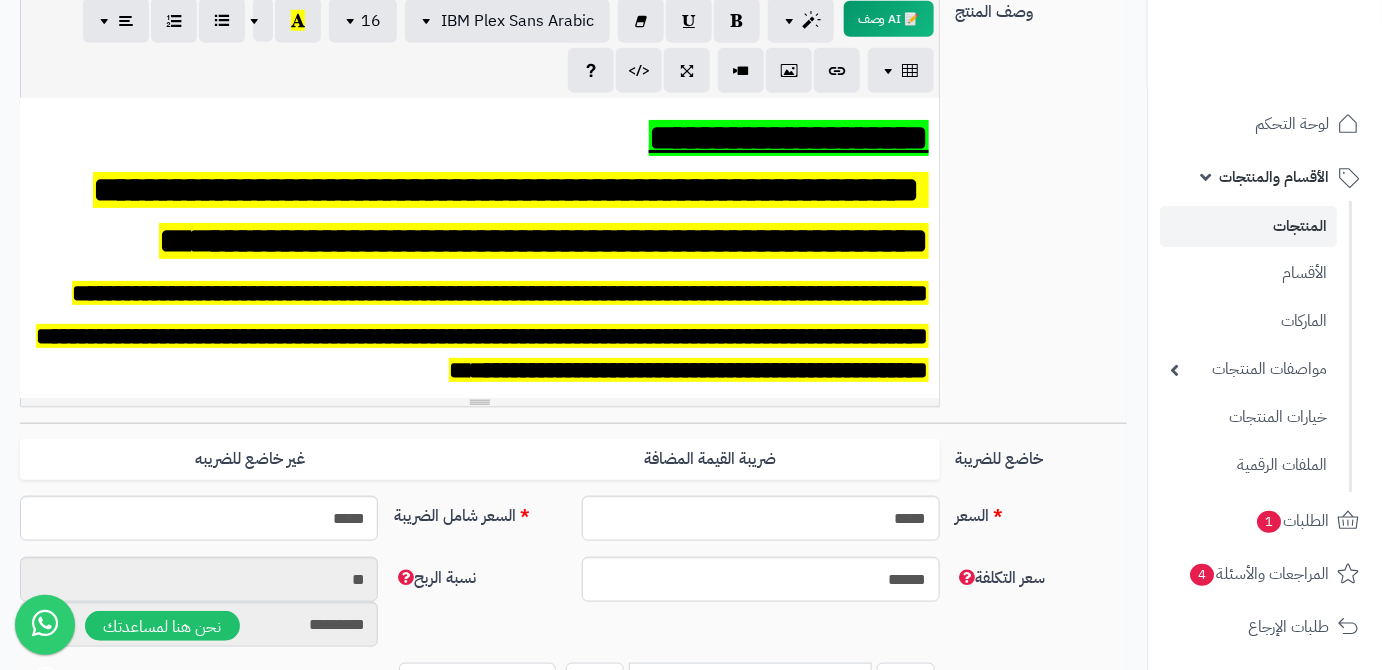 scroll, scrollTop: 272, scrollLeft: 0, axis: vertical 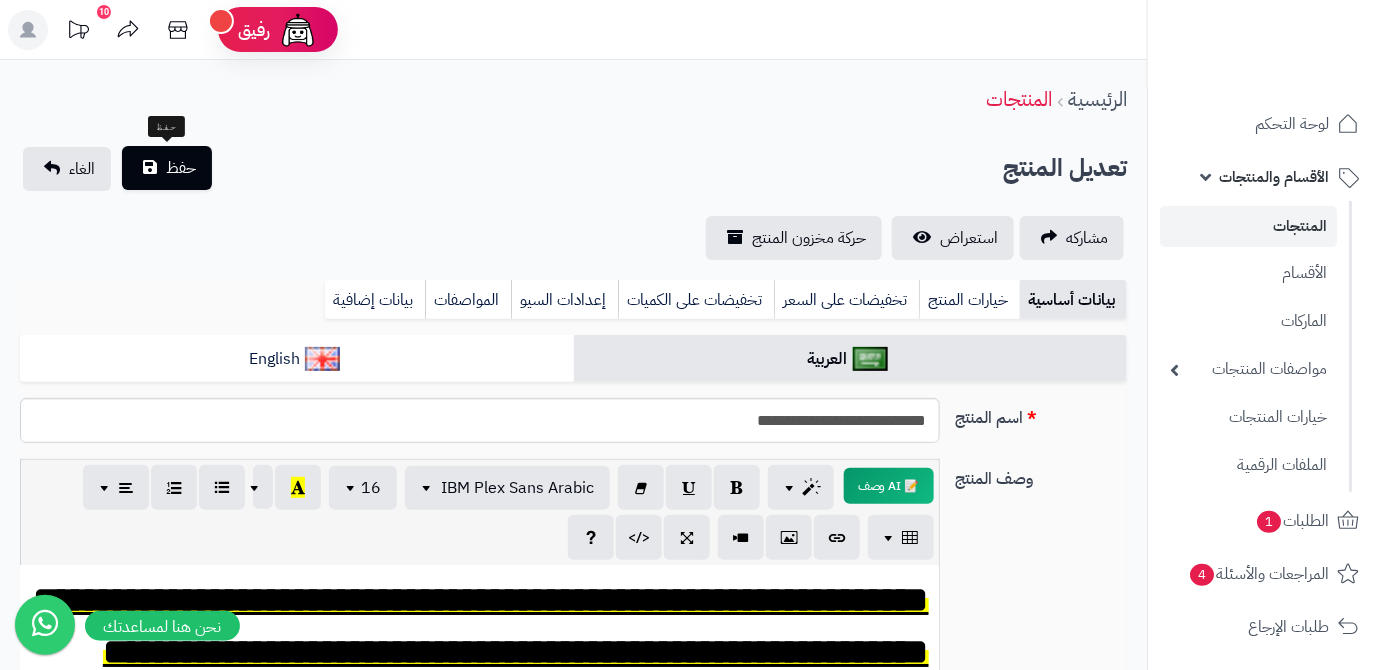 type on "**" 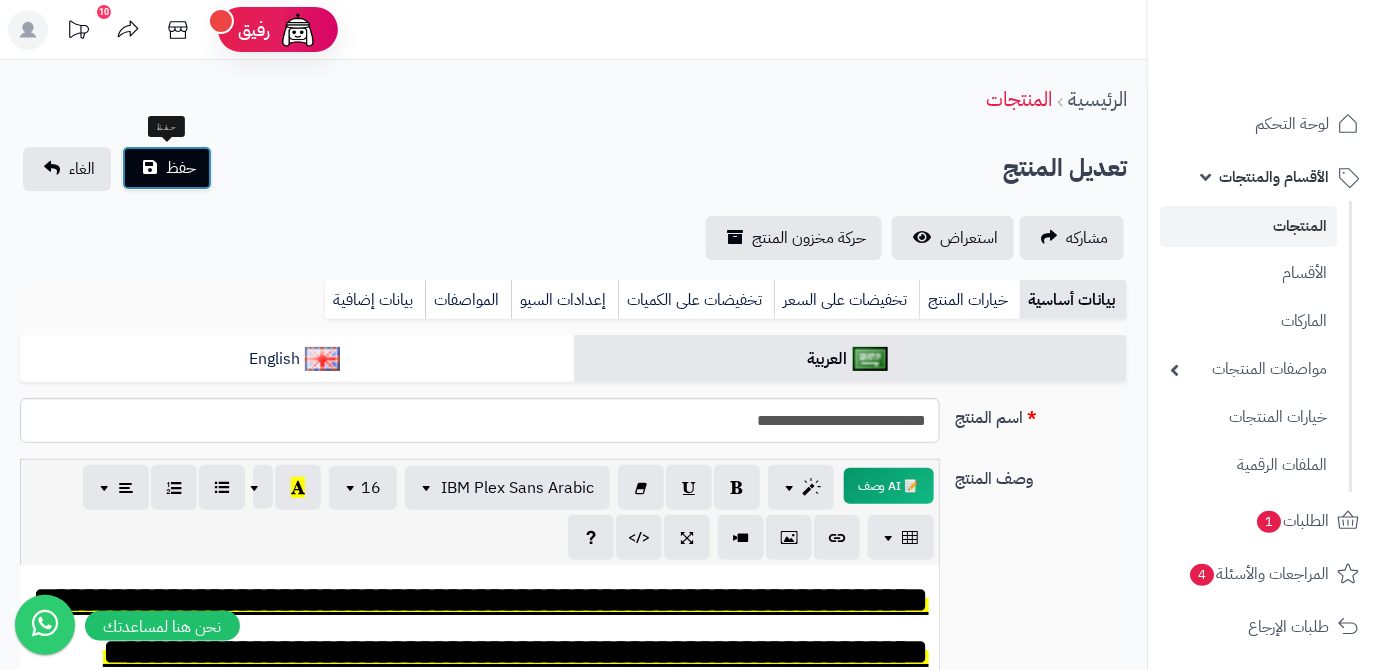 click on "حفظ" at bounding box center (181, 168) 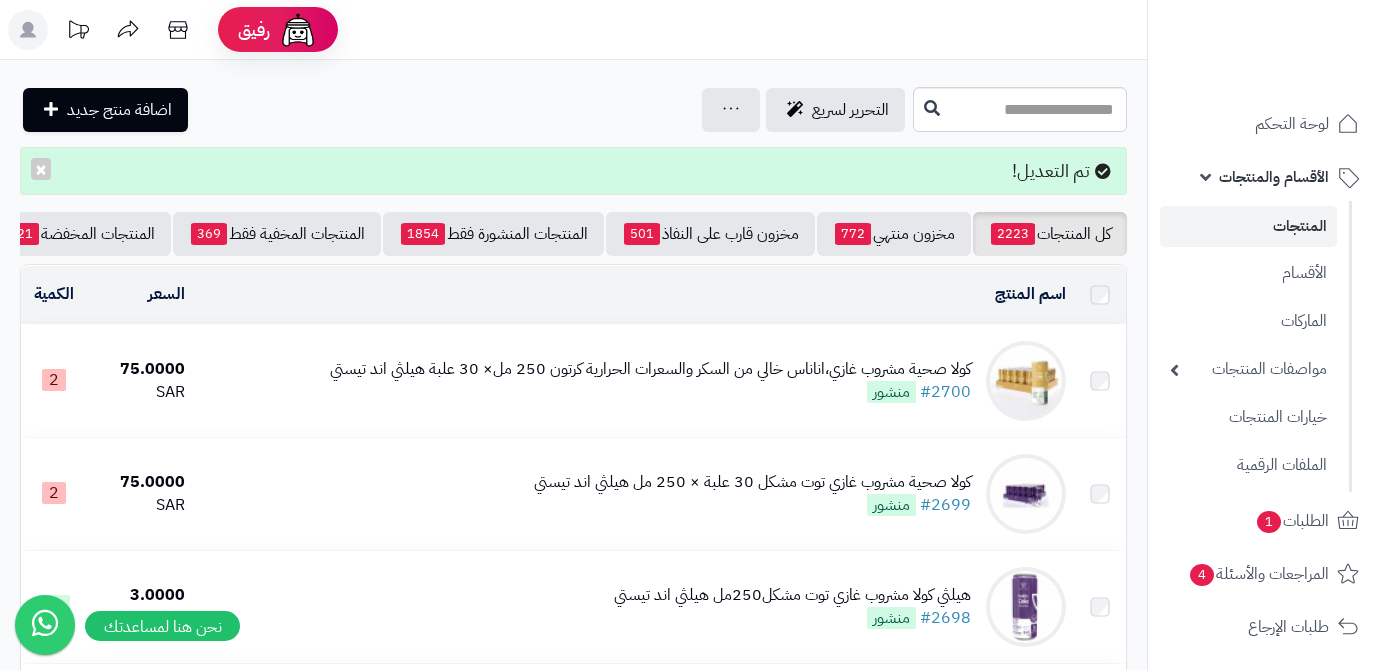 scroll, scrollTop: 0, scrollLeft: 0, axis: both 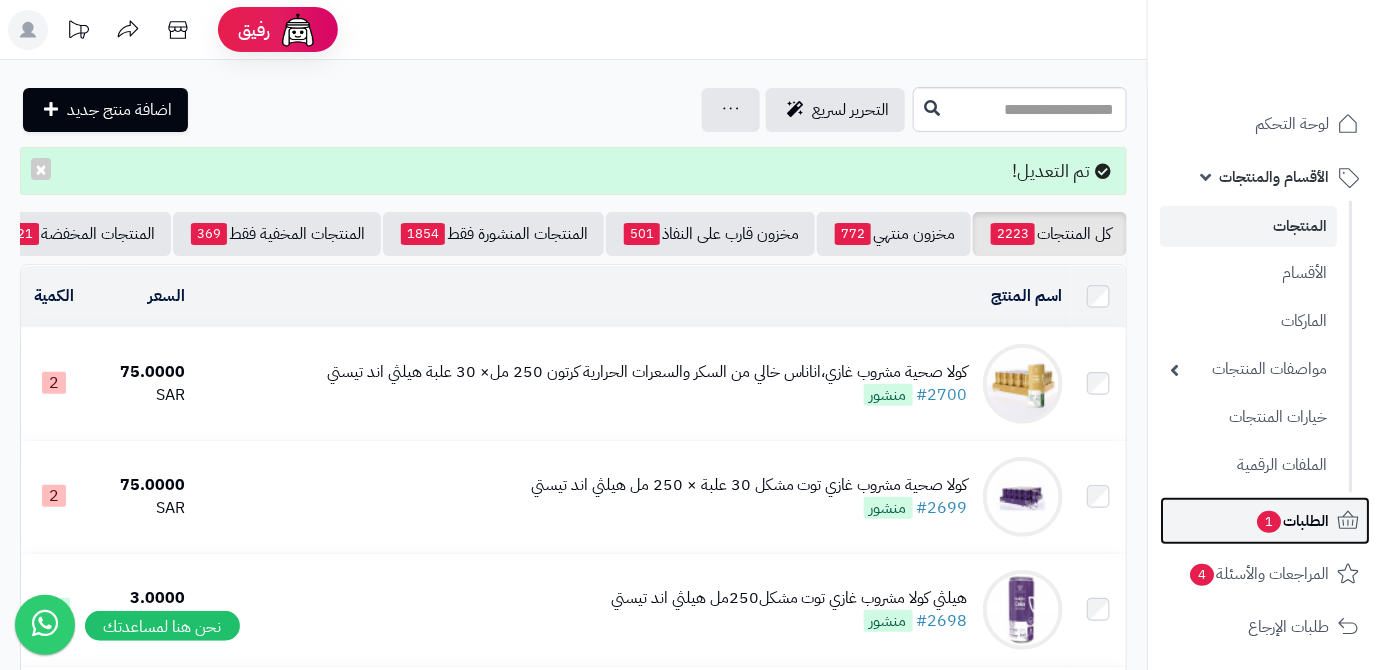 click on "الطلبات  1" at bounding box center (1265, 521) 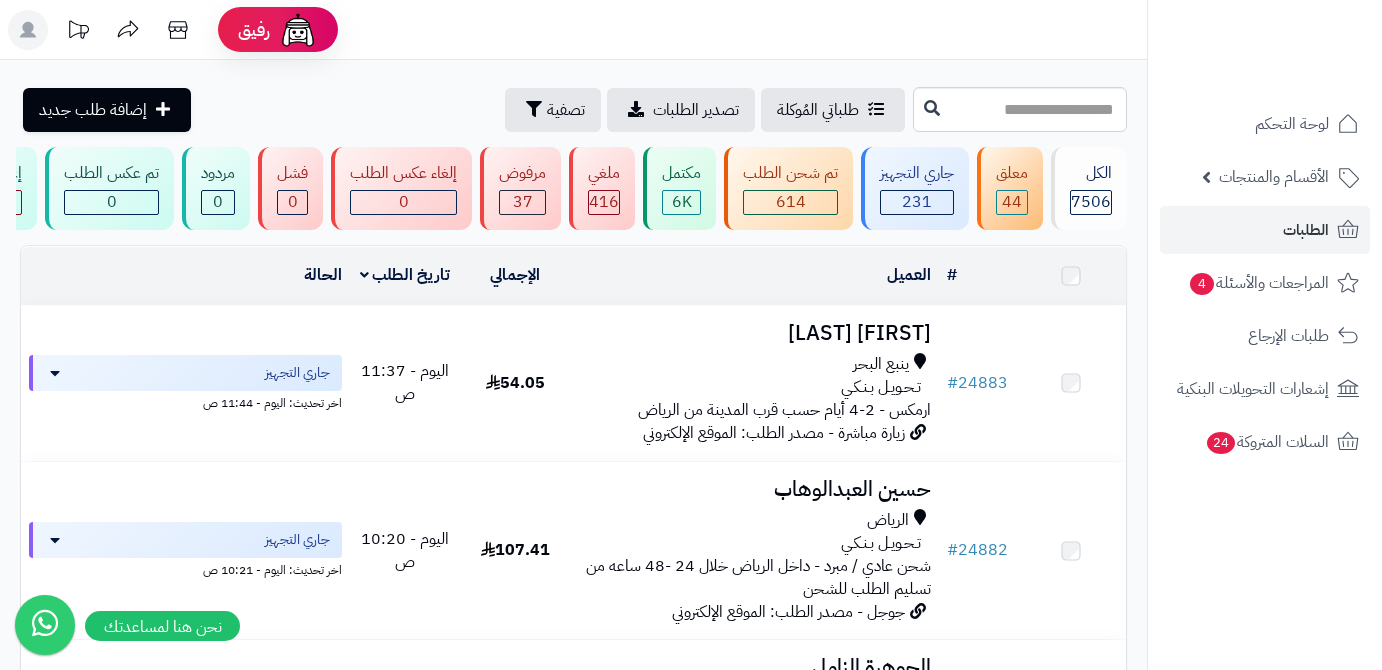 scroll, scrollTop: 0, scrollLeft: 0, axis: both 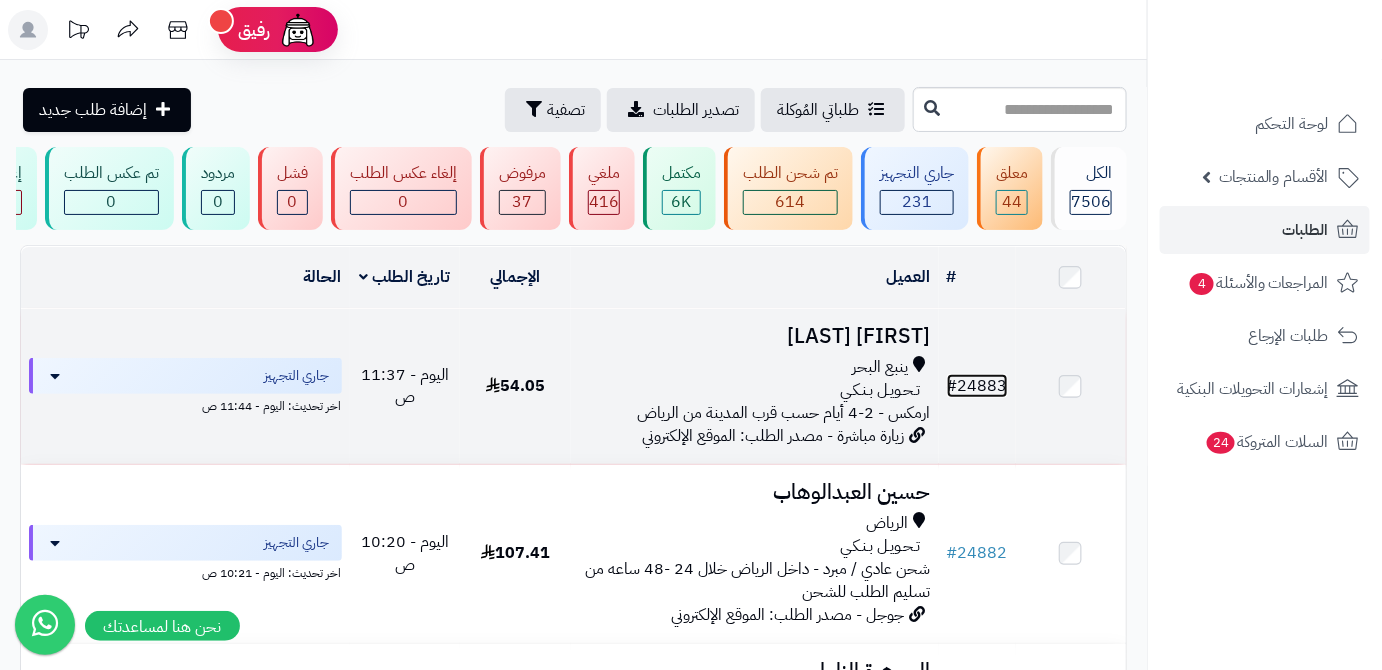 click on "# 24883" at bounding box center [977, 386] 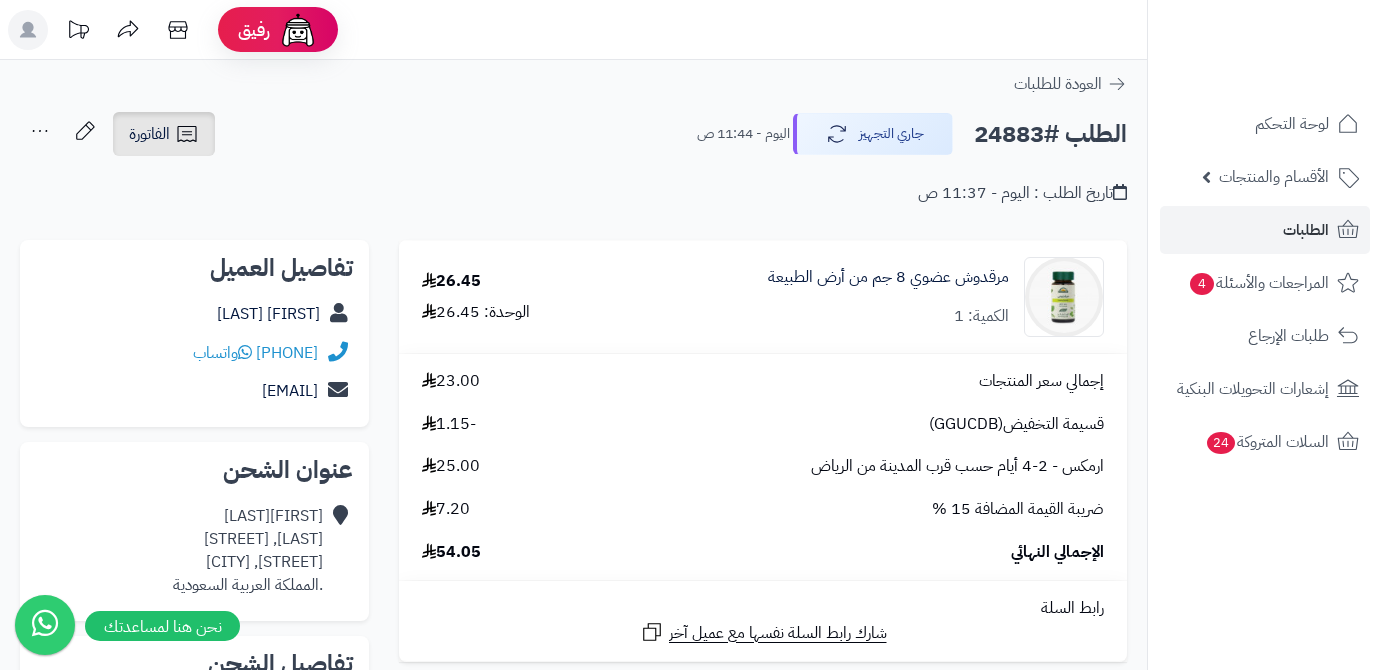 scroll, scrollTop: 0, scrollLeft: 0, axis: both 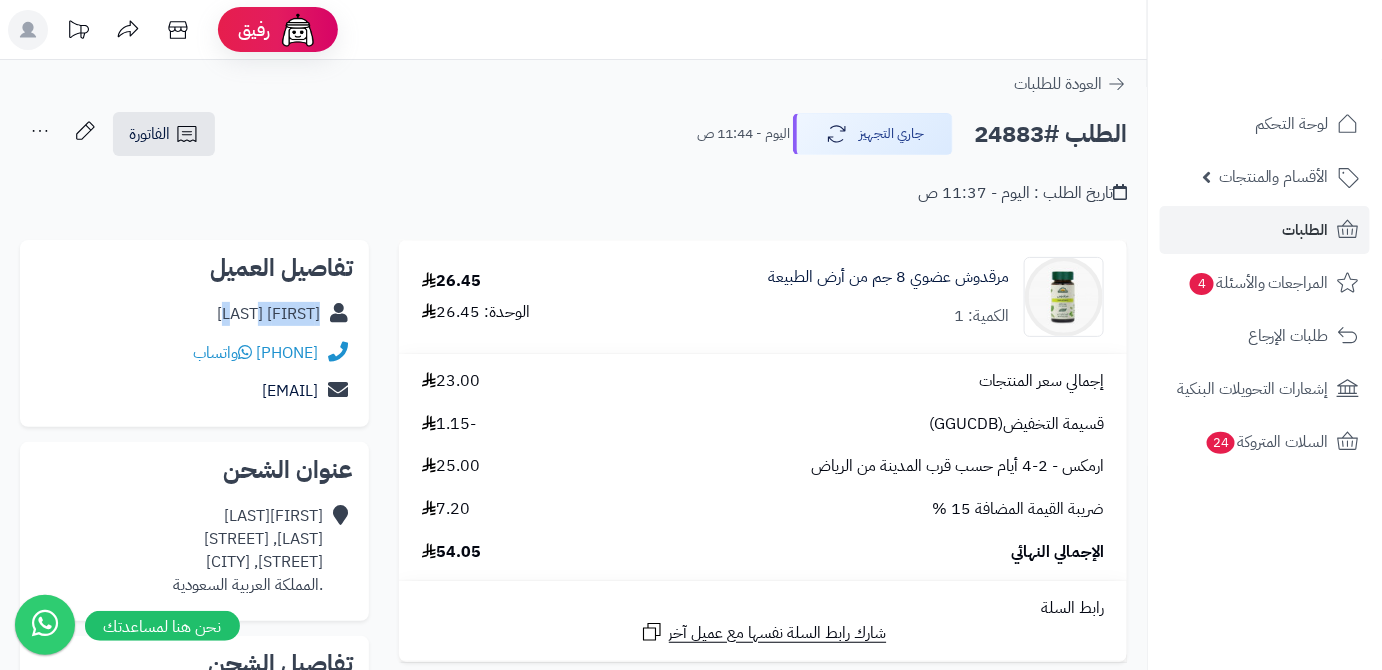 drag, startPoint x: 242, startPoint y: 320, endPoint x: 319, endPoint y: 320, distance: 77 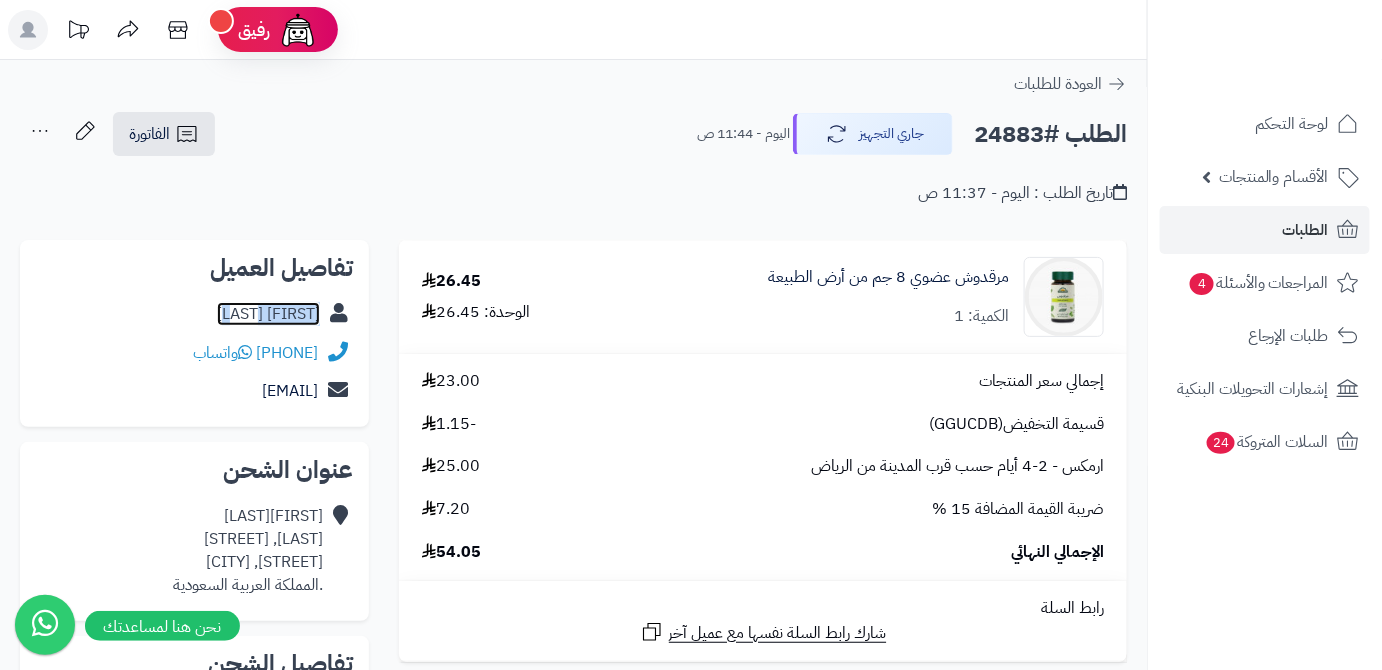 copy on "خيريه  احمد" 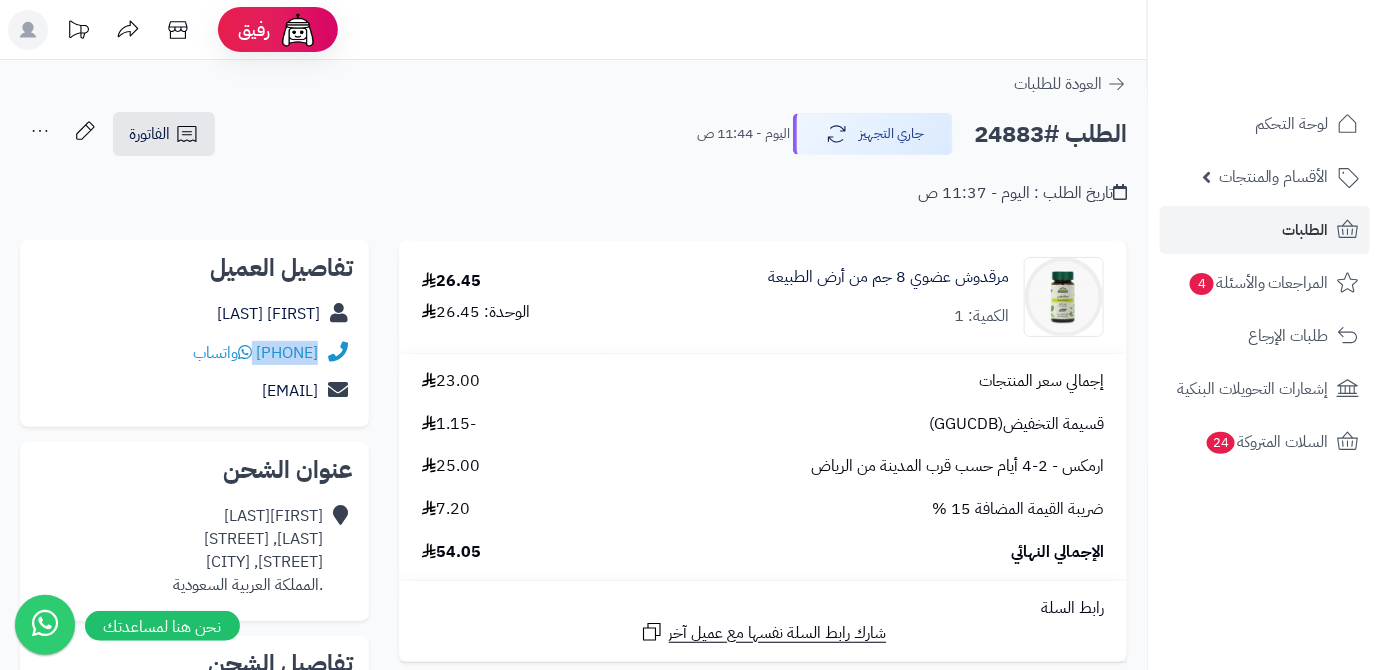 drag, startPoint x: 200, startPoint y: 350, endPoint x: 306, endPoint y: 356, distance: 106.16968 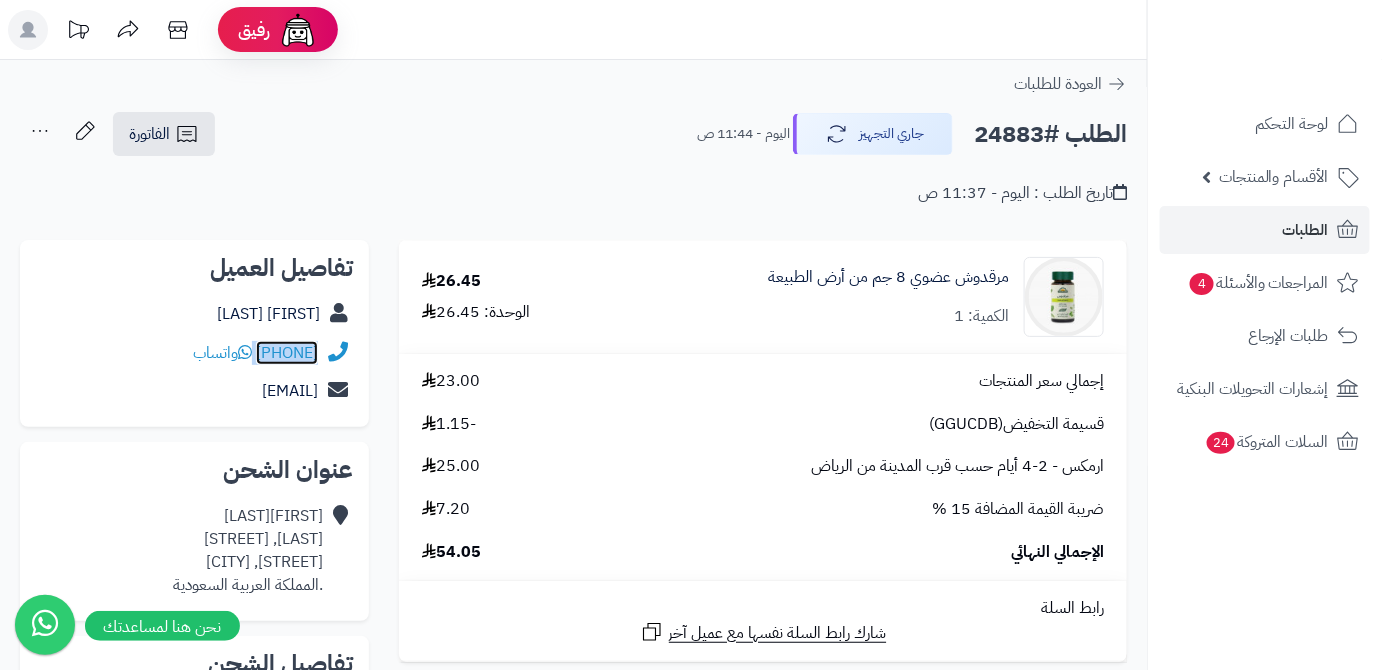 copy on "966545776819" 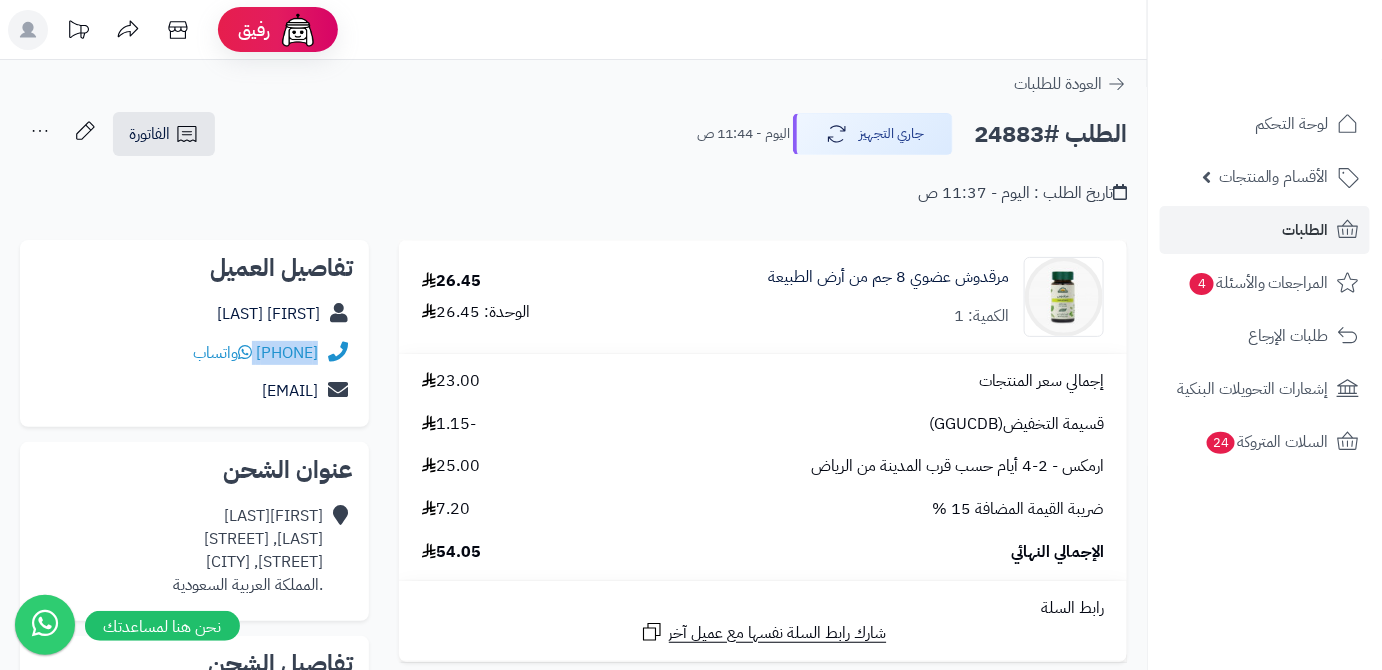 drag, startPoint x: 193, startPoint y: 395, endPoint x: 338, endPoint y: 411, distance: 145.88008 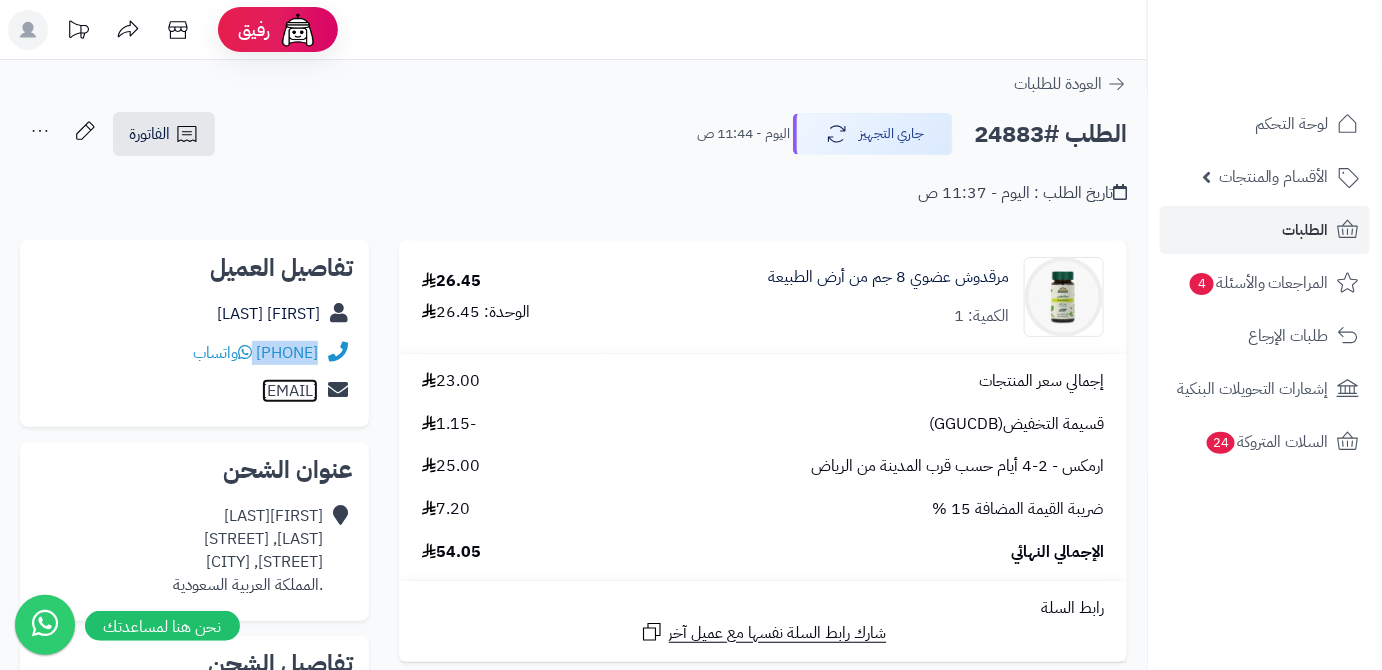 copy on "aanb676@icloud.com" 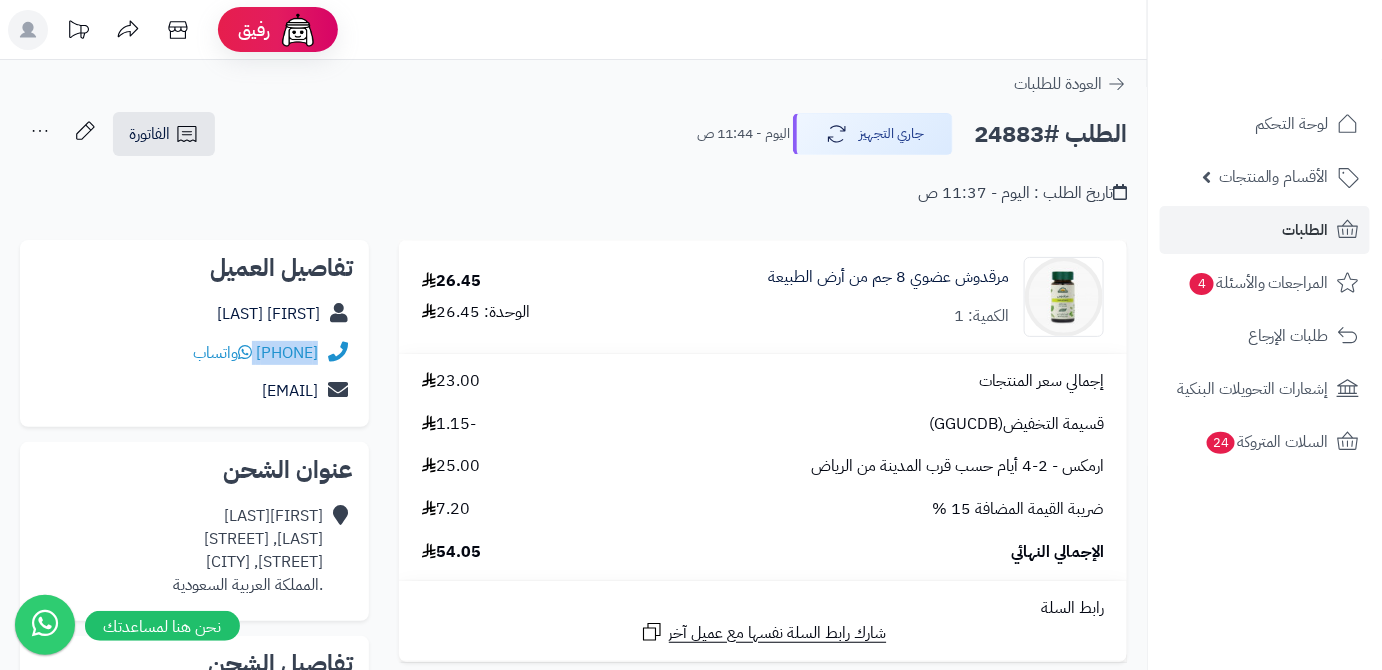 drag, startPoint x: 323, startPoint y: 539, endPoint x: 179, endPoint y: 568, distance: 146.89111 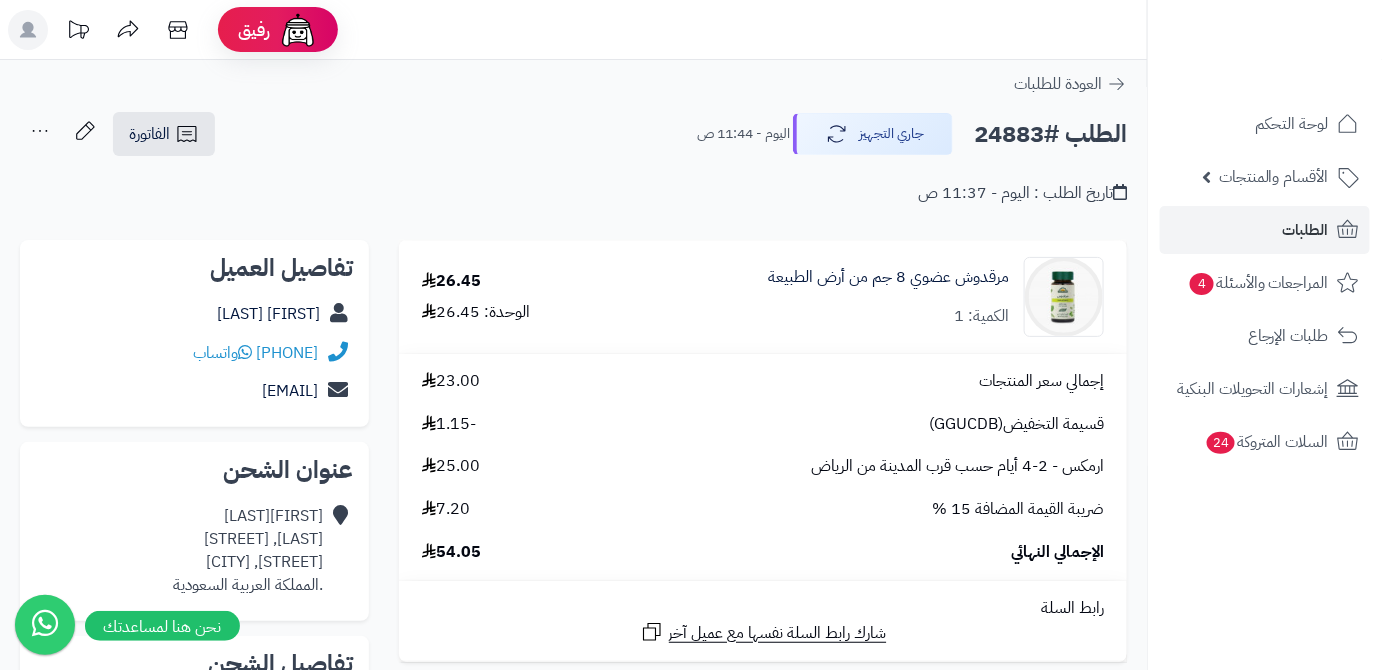 click on "الطلب #24883" at bounding box center (1050, 134) 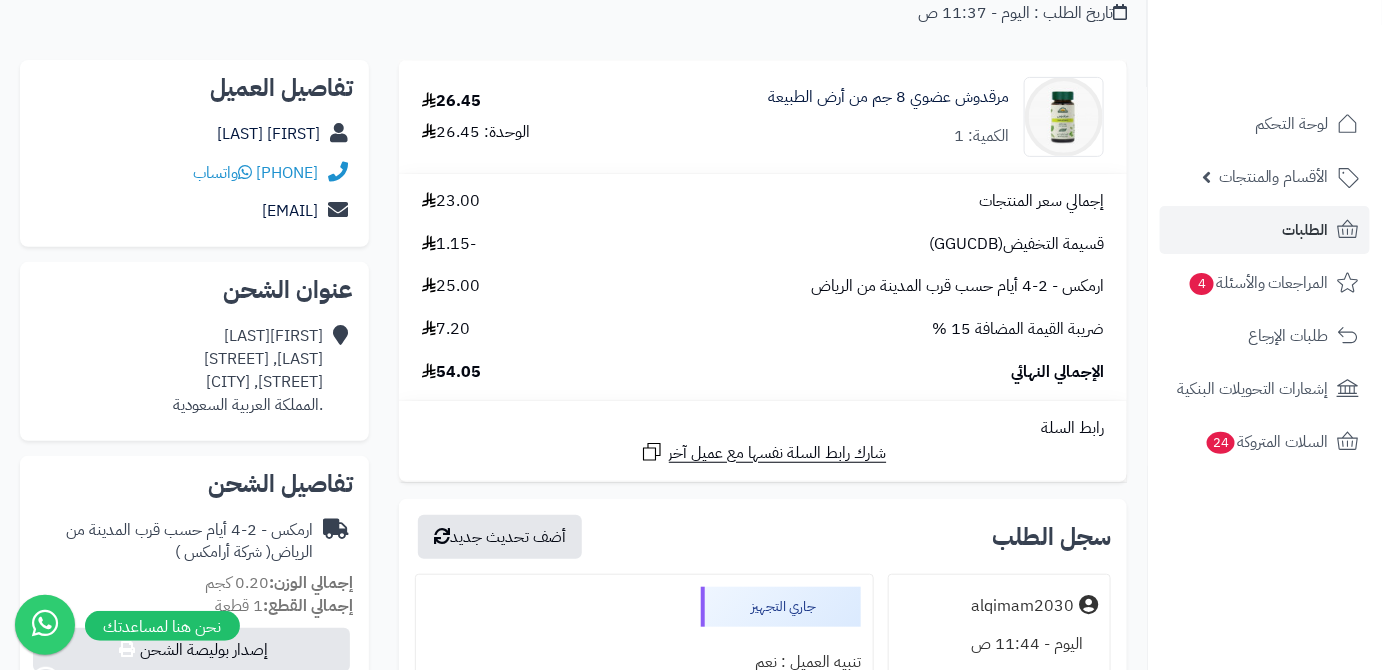 scroll, scrollTop: 181, scrollLeft: 0, axis: vertical 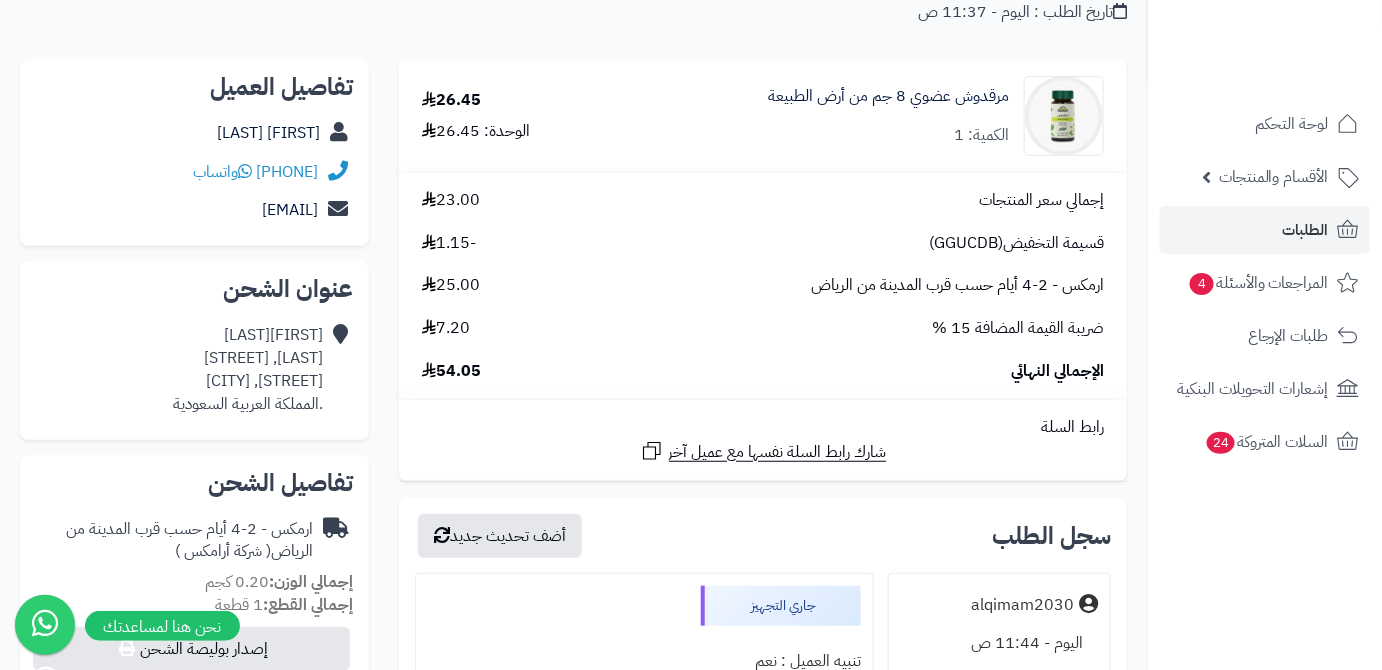 drag, startPoint x: 469, startPoint y: 380, endPoint x: 437, endPoint y: 380, distance: 32 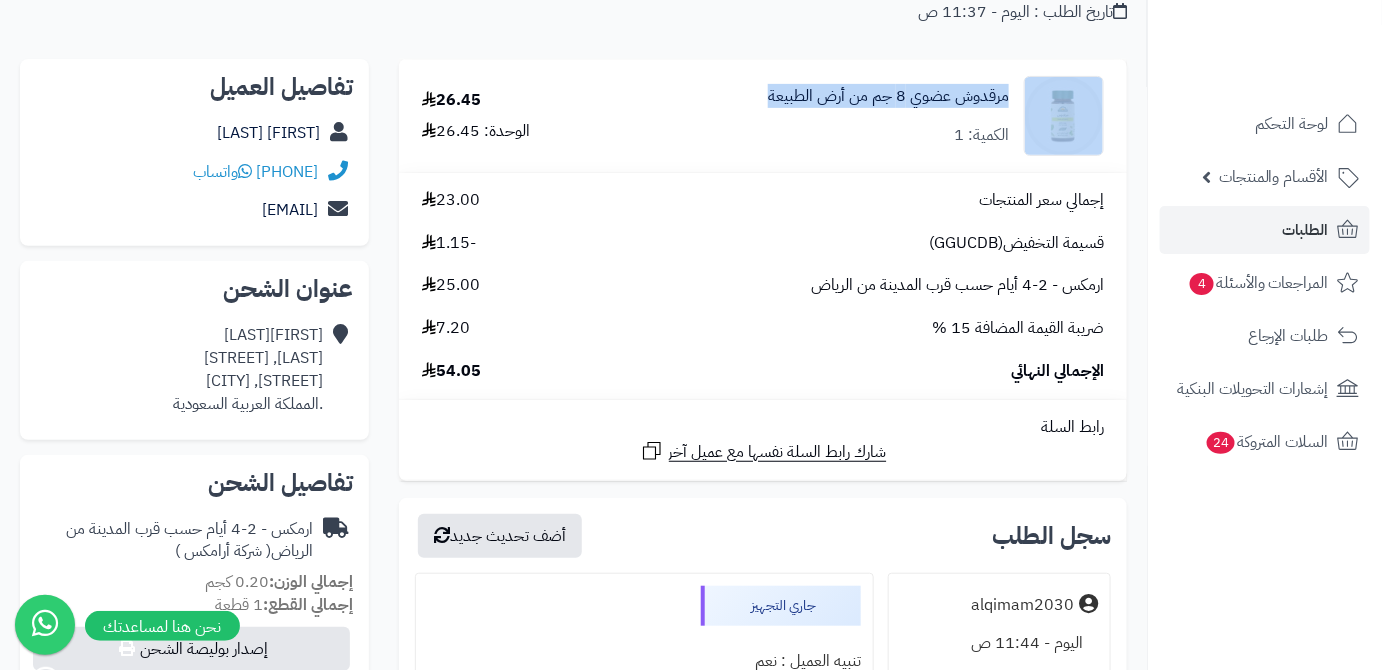 drag, startPoint x: 752, startPoint y: 104, endPoint x: 1064, endPoint y: 105, distance: 312.00162 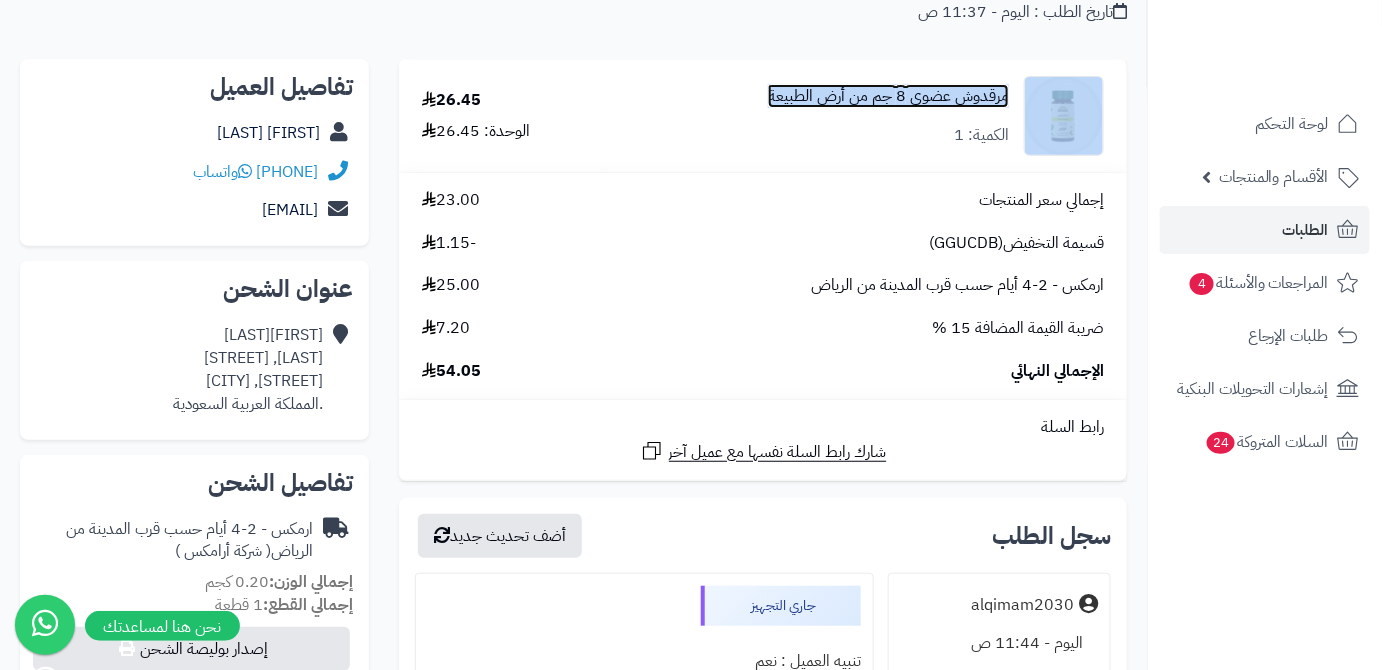 copy on "مرقدوش عضوي  8 جم من أرض الطبيعة" 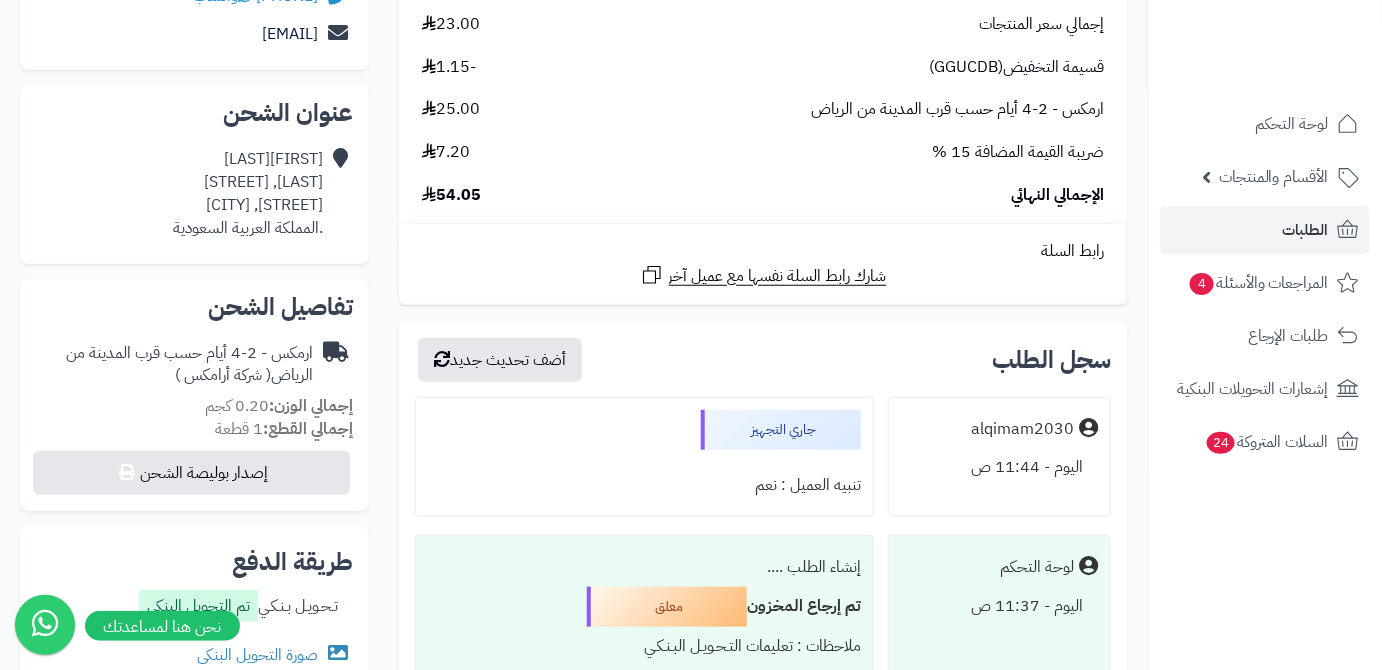 scroll, scrollTop: 363, scrollLeft: 0, axis: vertical 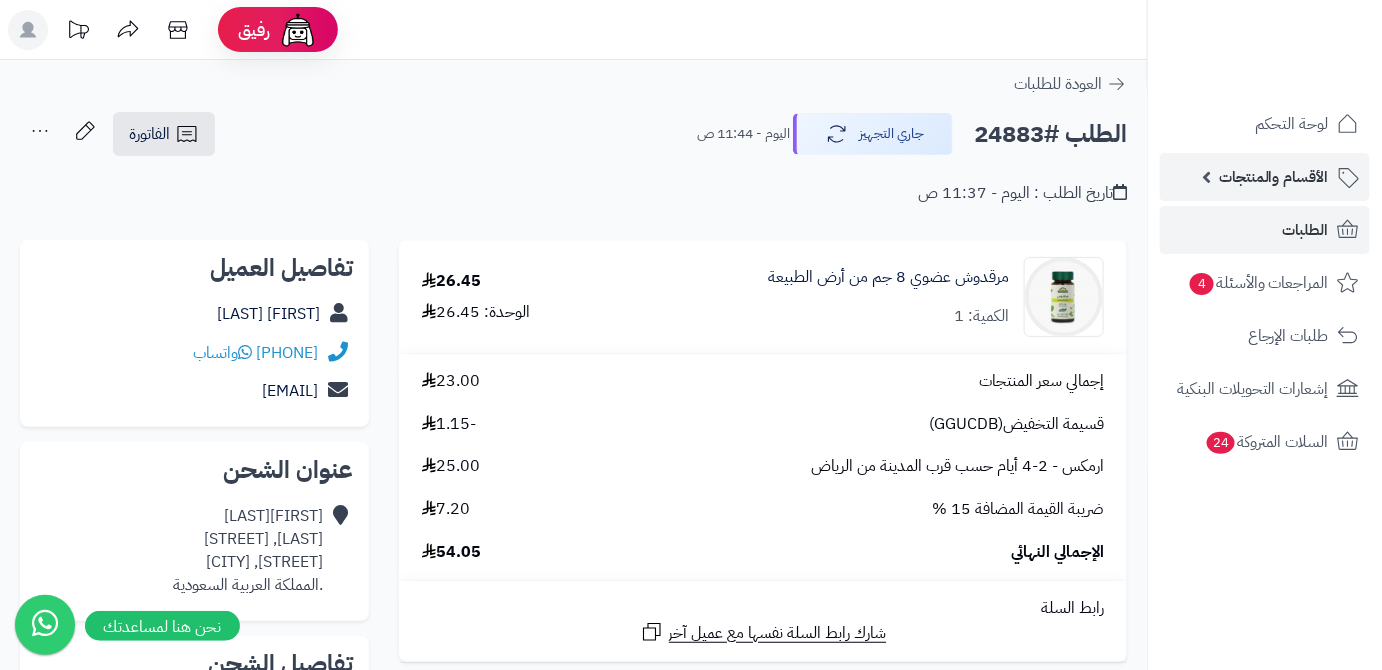 click on "الأقسام والمنتجات" at bounding box center [1274, 177] 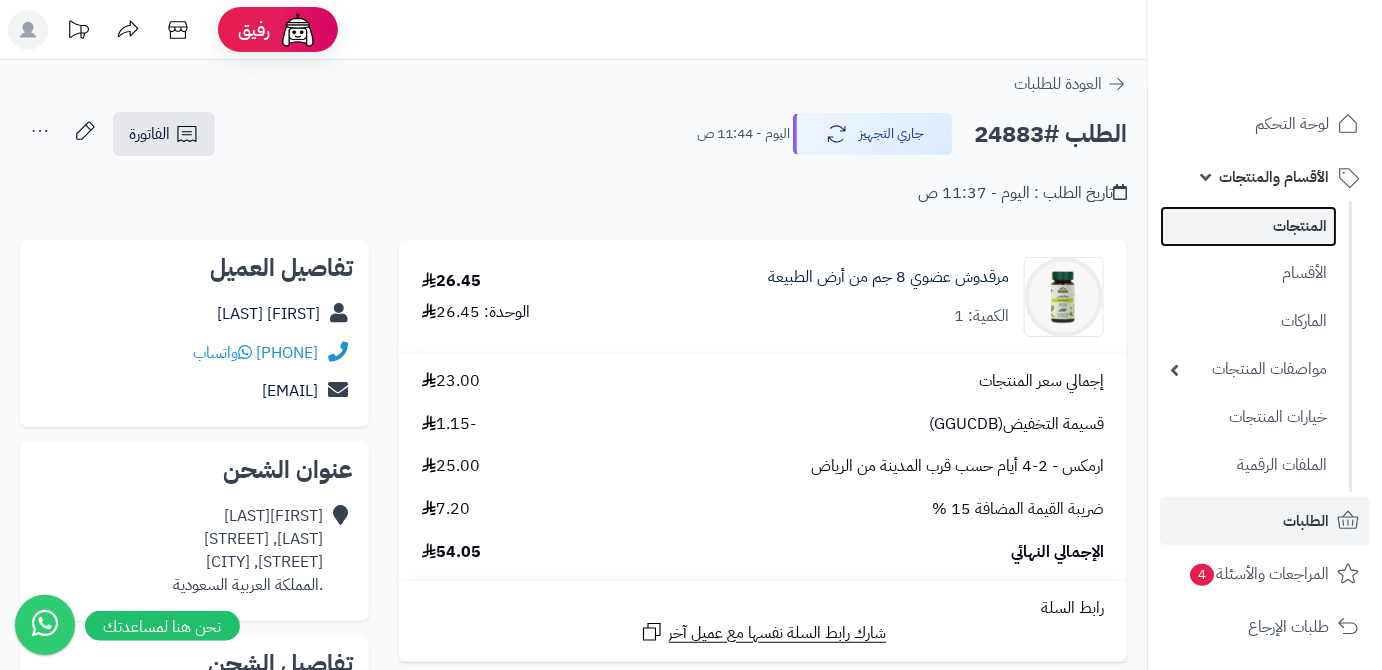 click on "المنتجات" at bounding box center [1248, 226] 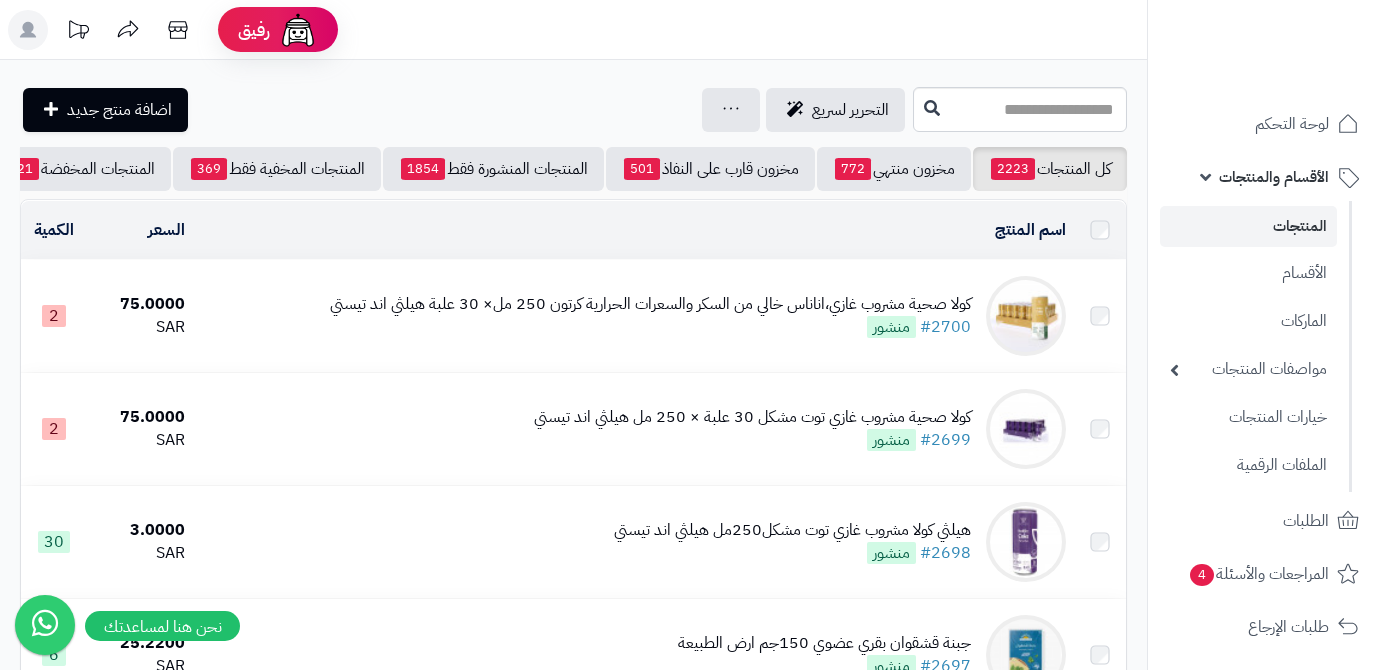 scroll, scrollTop: 0, scrollLeft: 0, axis: both 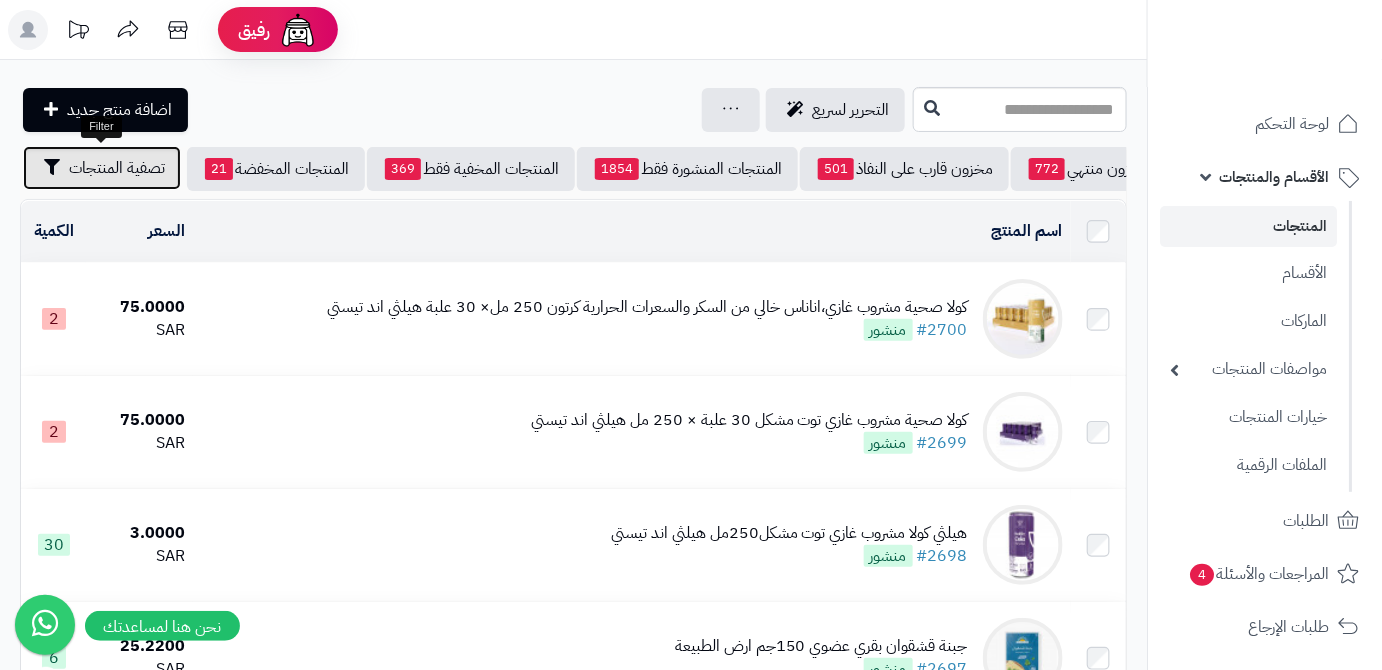 click on "تصفية المنتجات" at bounding box center [117, 168] 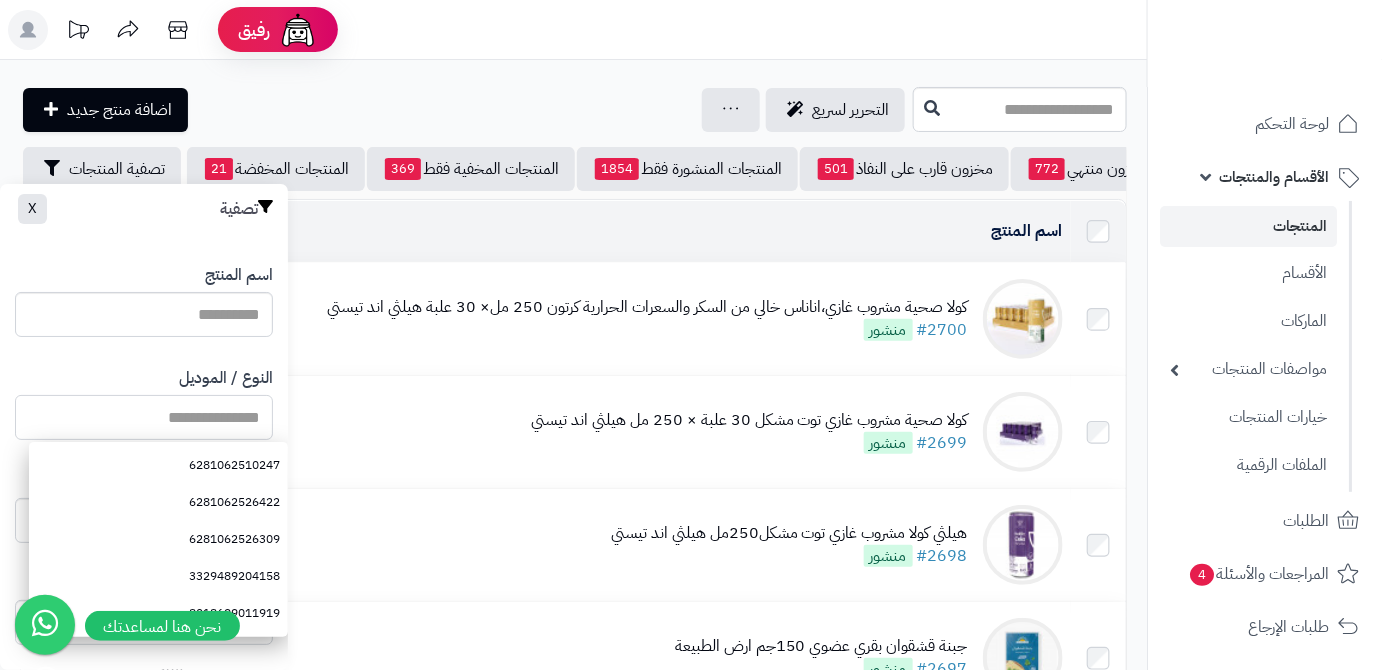 paste on "**********" 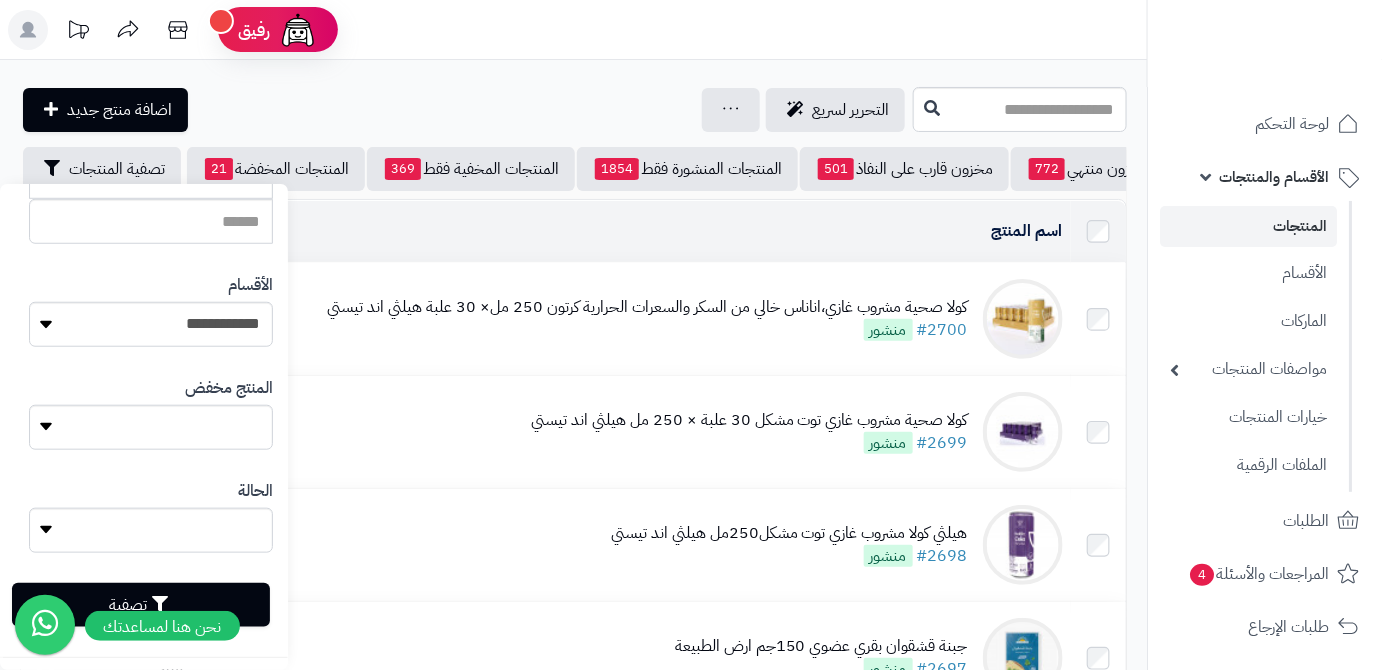 scroll, scrollTop: 552, scrollLeft: 0, axis: vertical 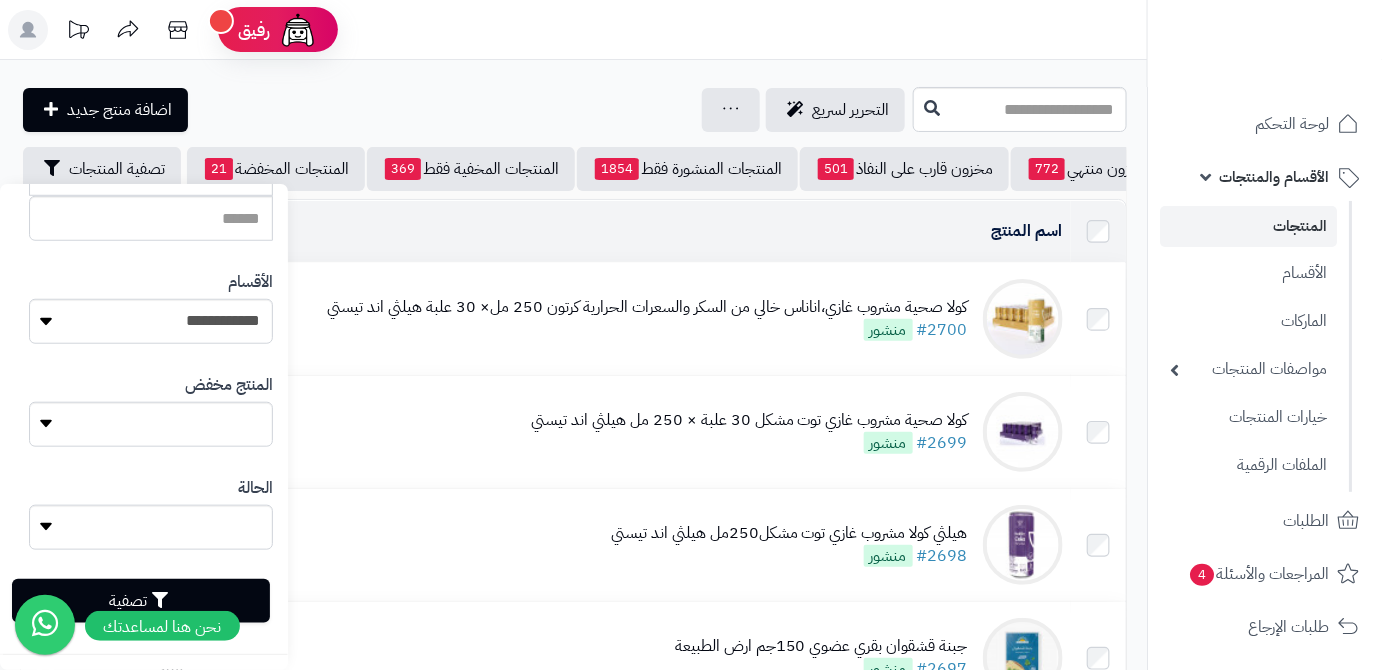 type on "**********" 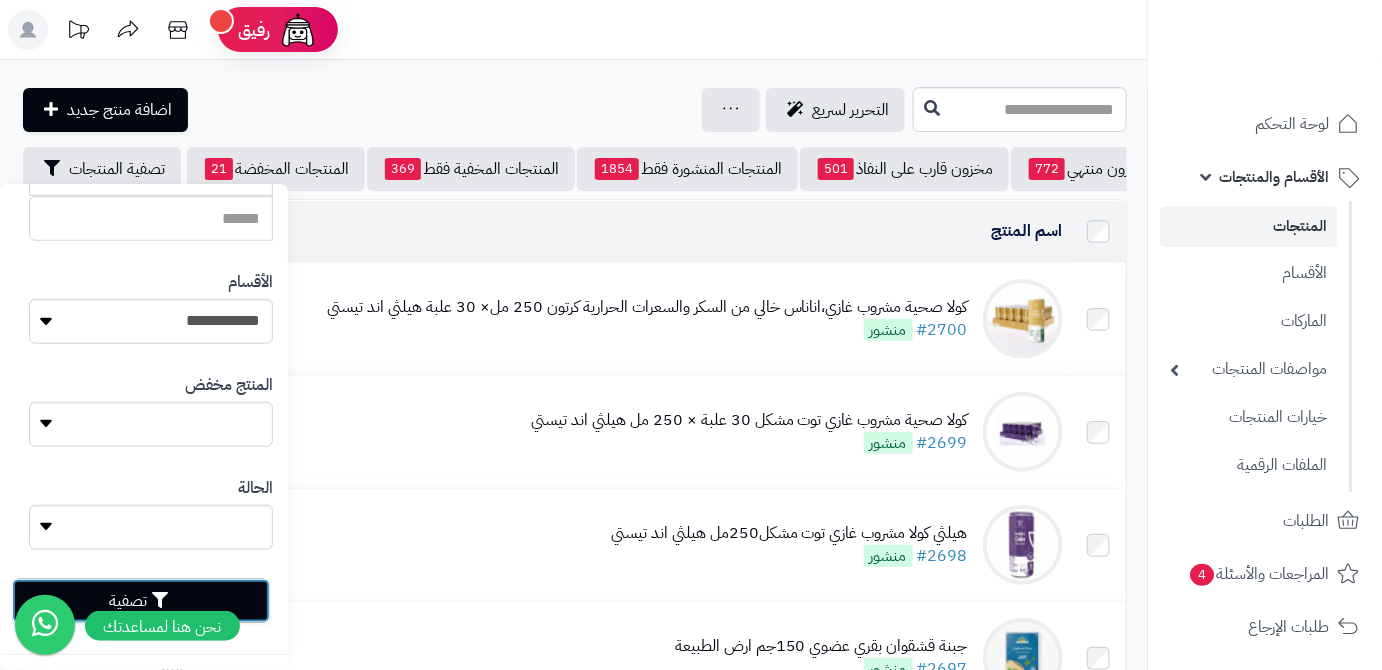 click on "تصفية" at bounding box center (141, 601) 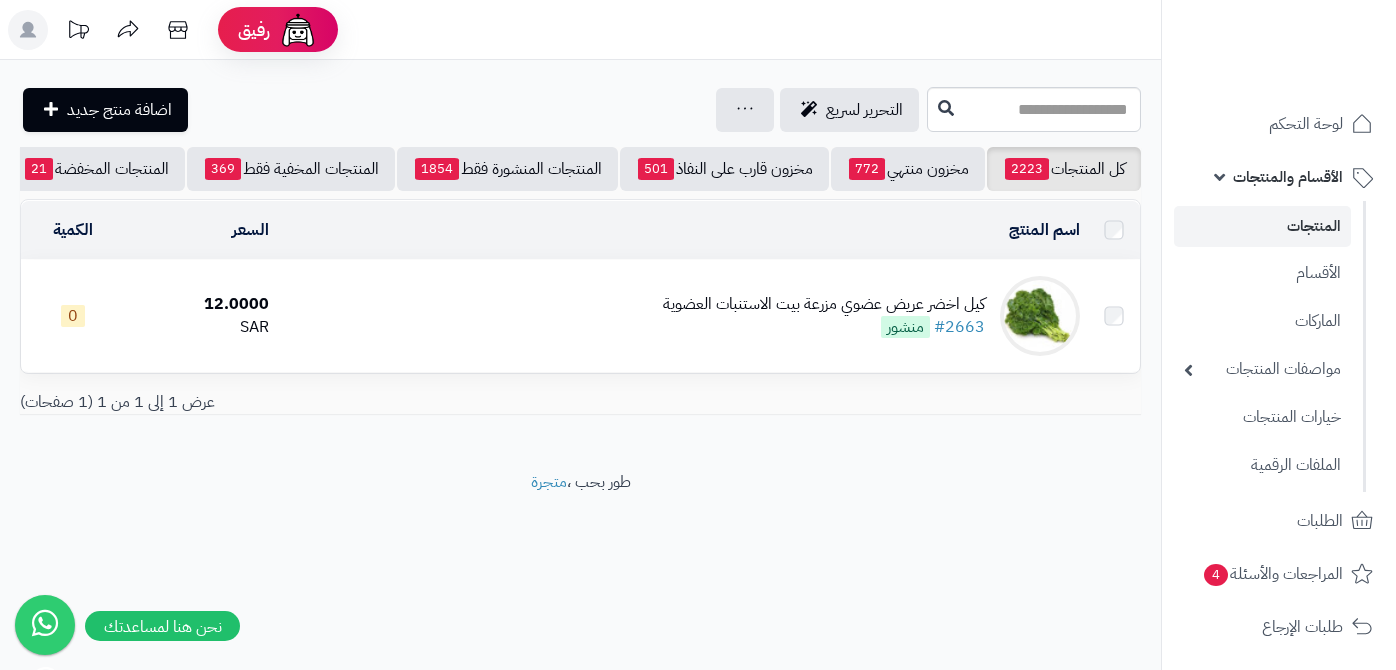 scroll, scrollTop: 0, scrollLeft: 0, axis: both 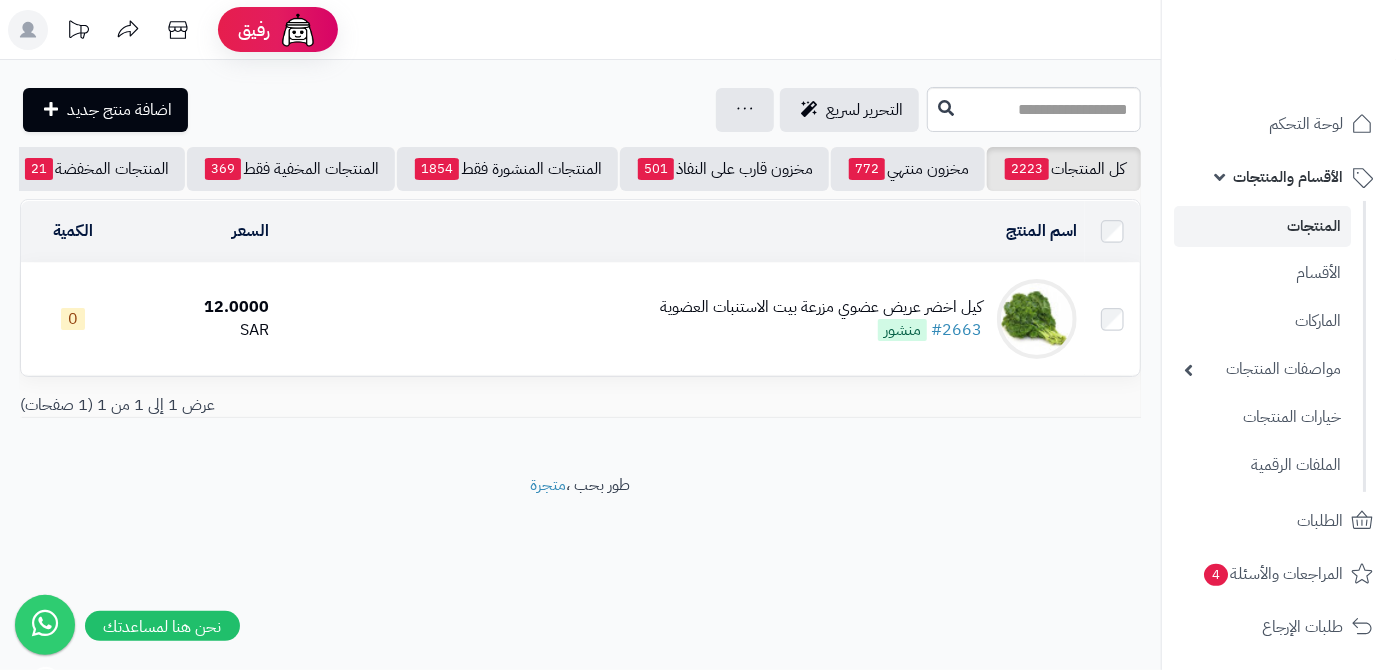 click on "كيل اخضر عريض عضوي مزرعة بيت الاستنبات العضوية" at bounding box center [821, 307] 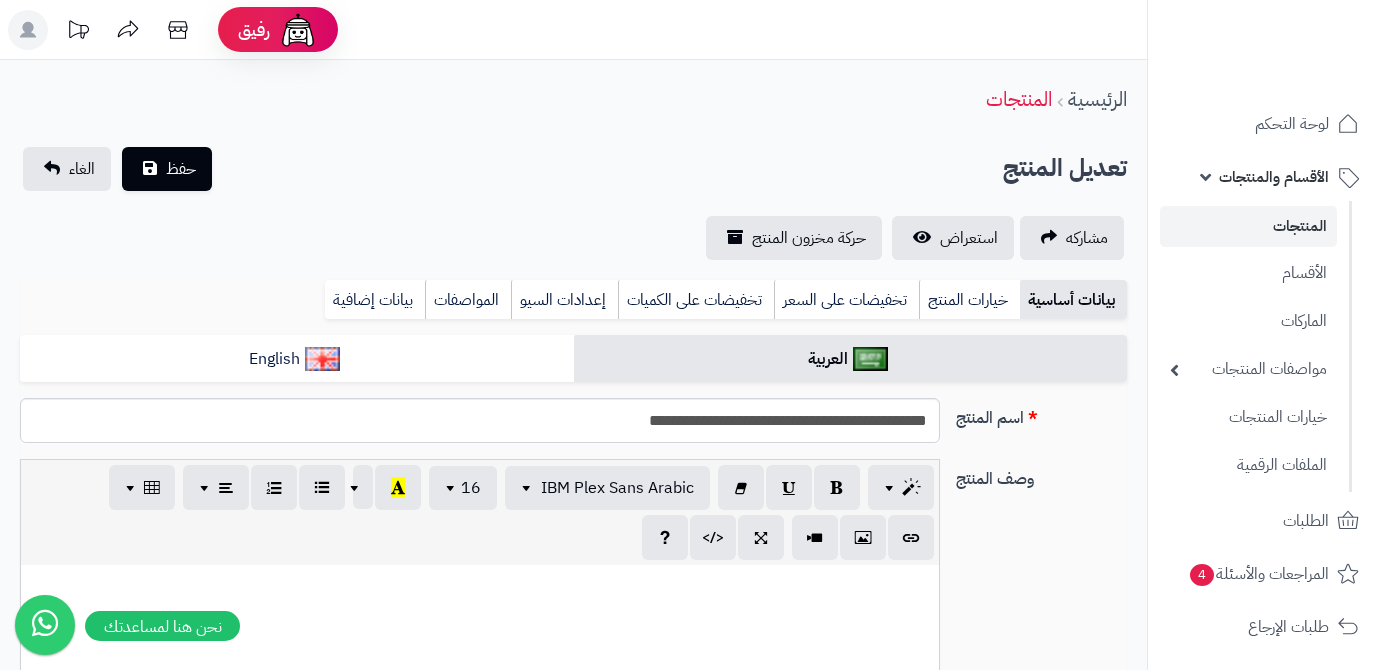 scroll, scrollTop: 0, scrollLeft: 0, axis: both 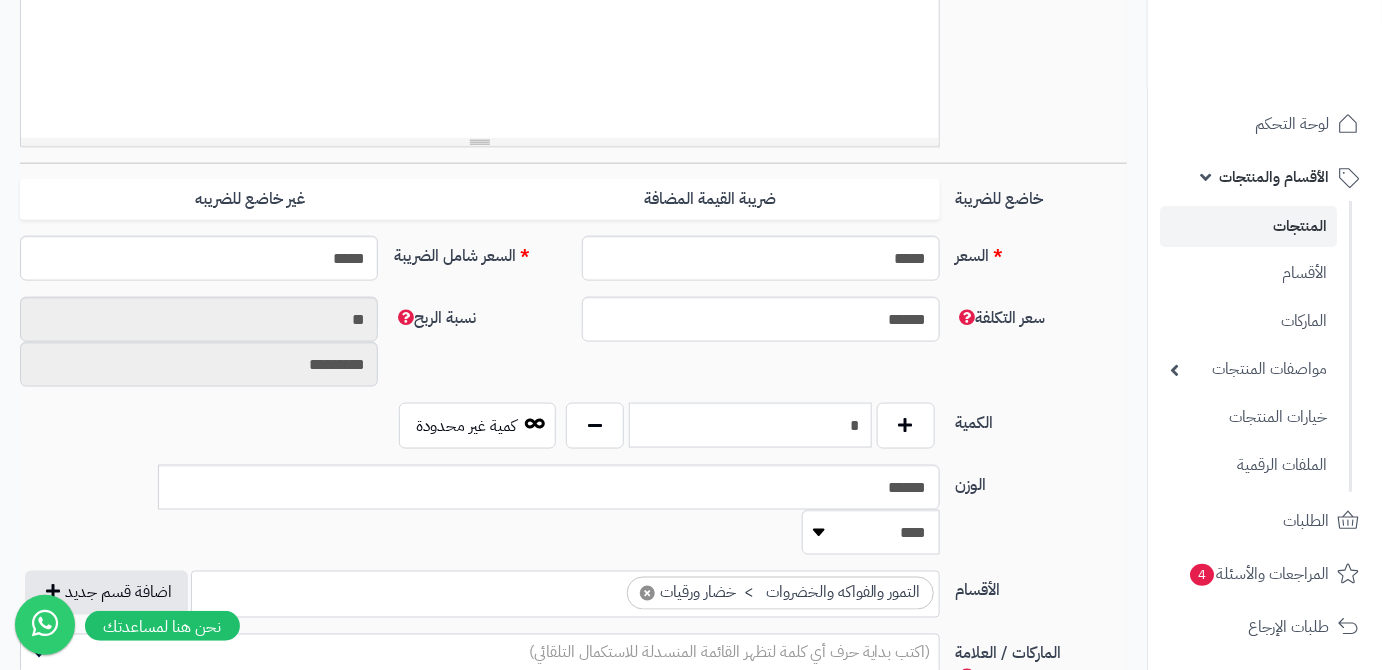 click on "*" at bounding box center (750, 425) 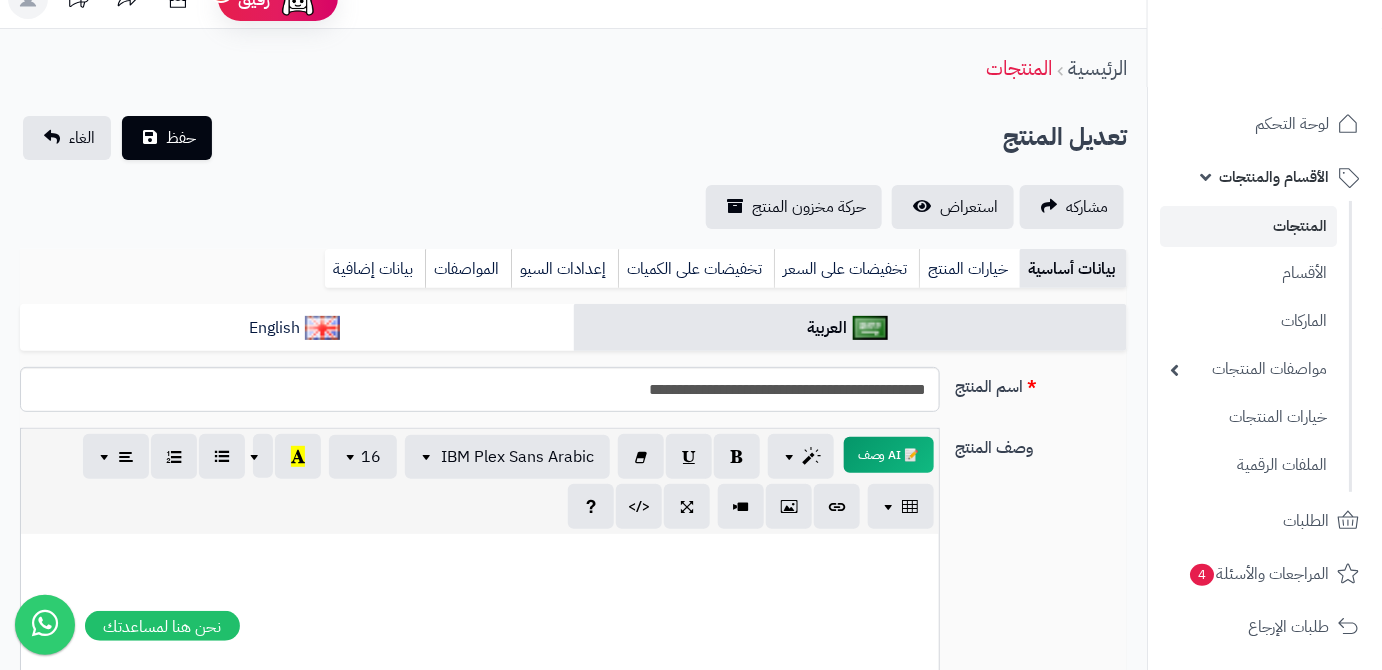 scroll, scrollTop: 0, scrollLeft: 0, axis: both 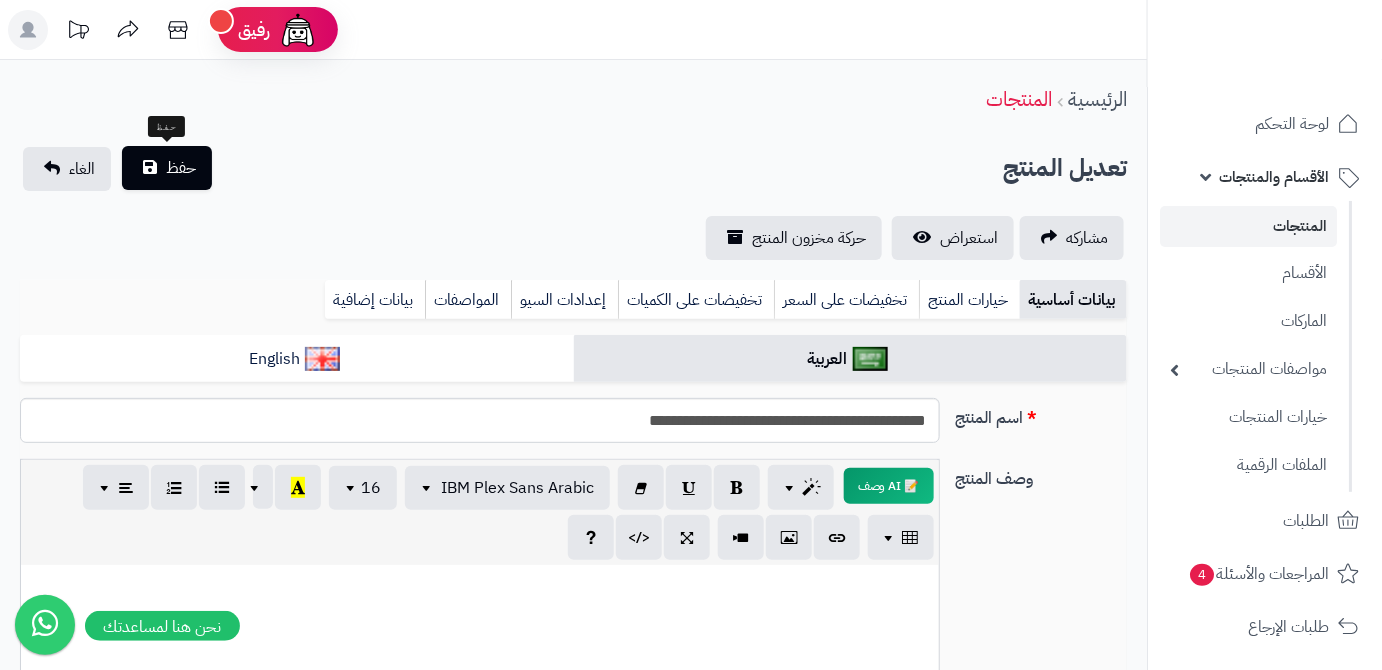 type on "*" 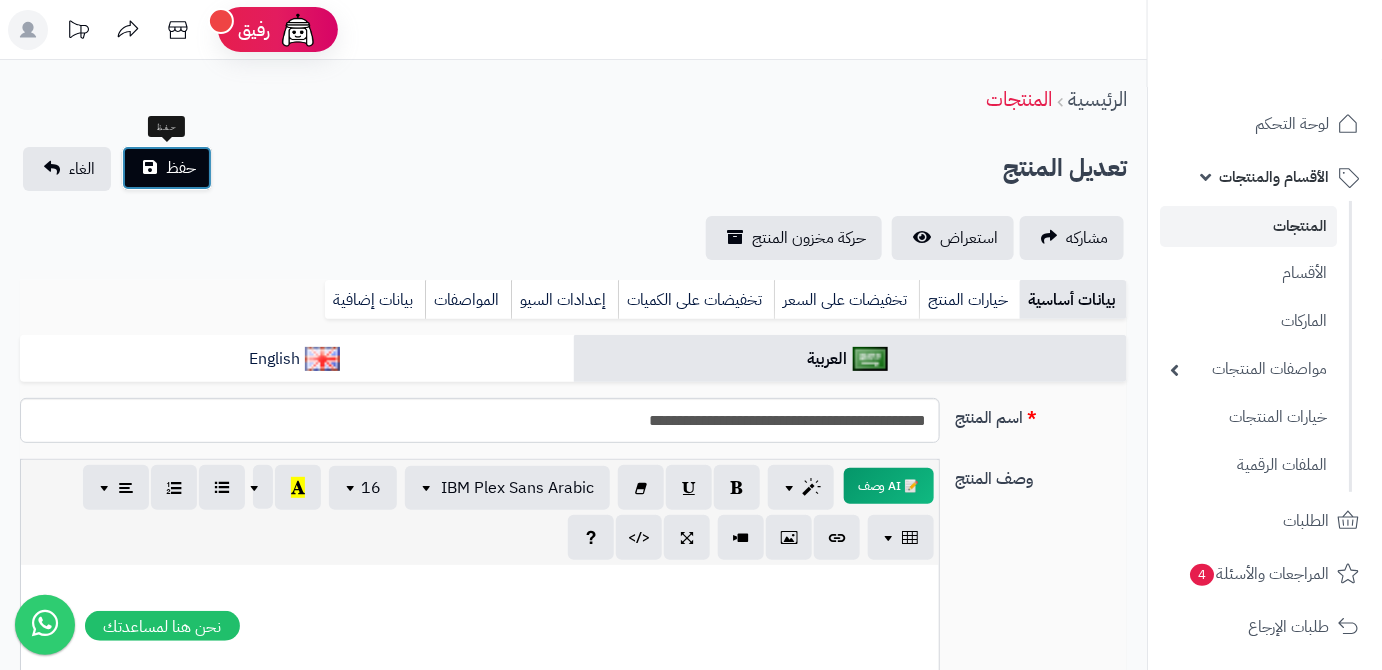 click on "حفظ" at bounding box center [181, 168] 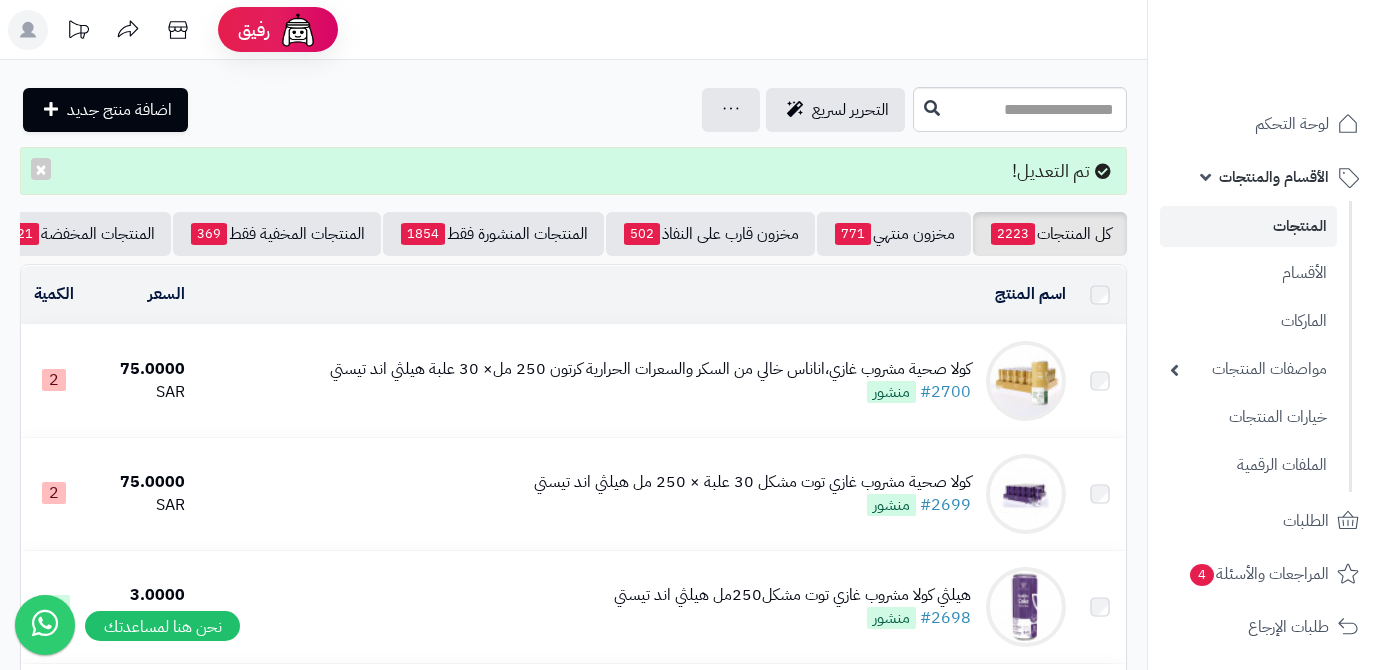 scroll, scrollTop: 0, scrollLeft: 0, axis: both 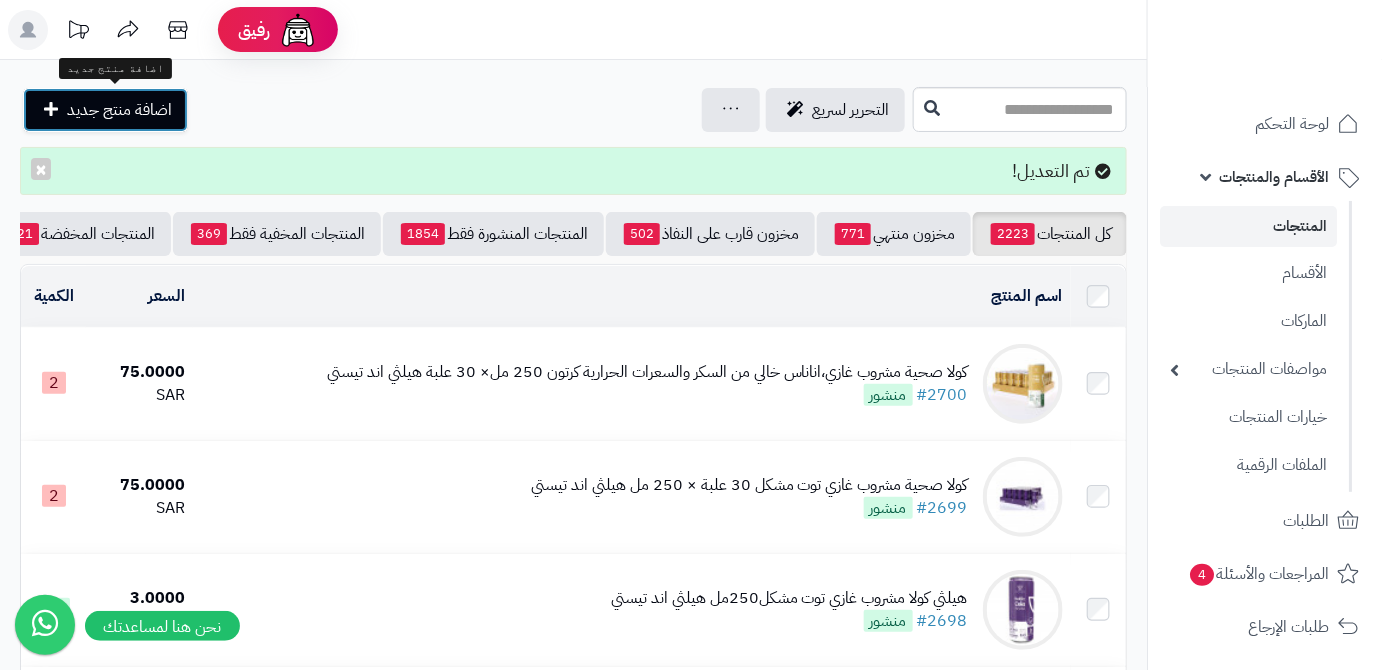 click on "اضافة منتج جديد" at bounding box center [105, 110] 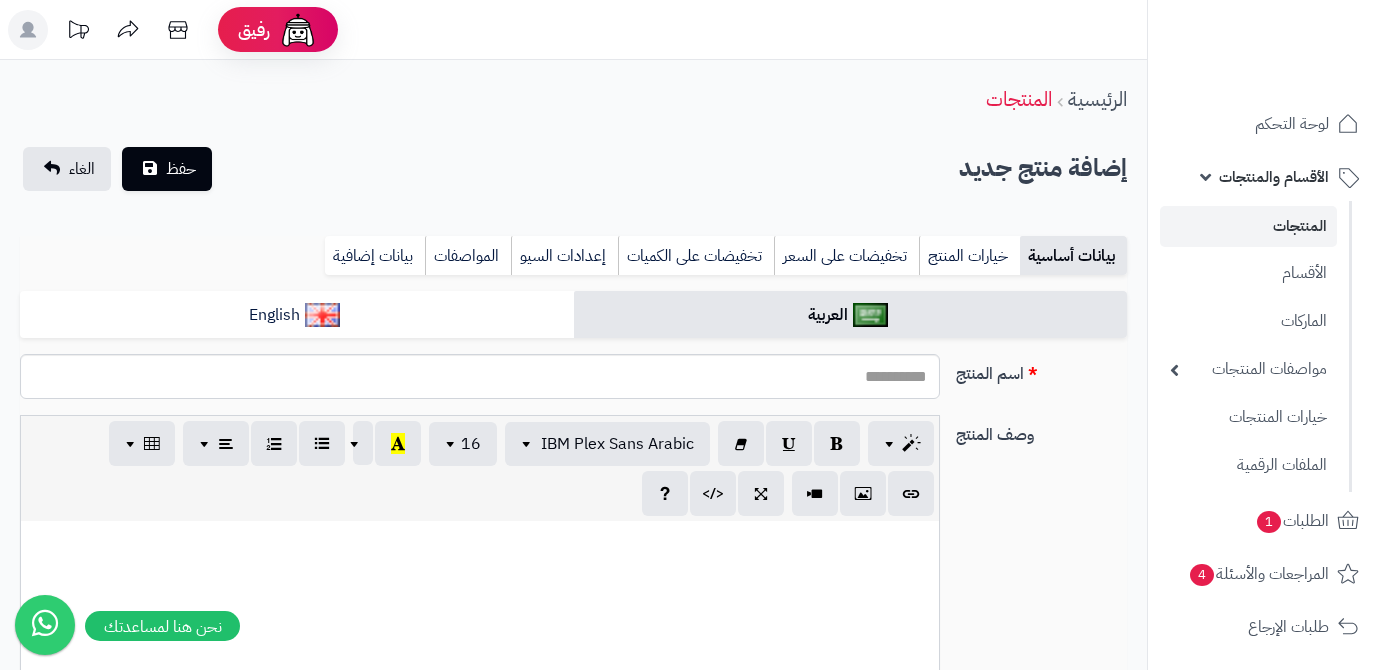 select 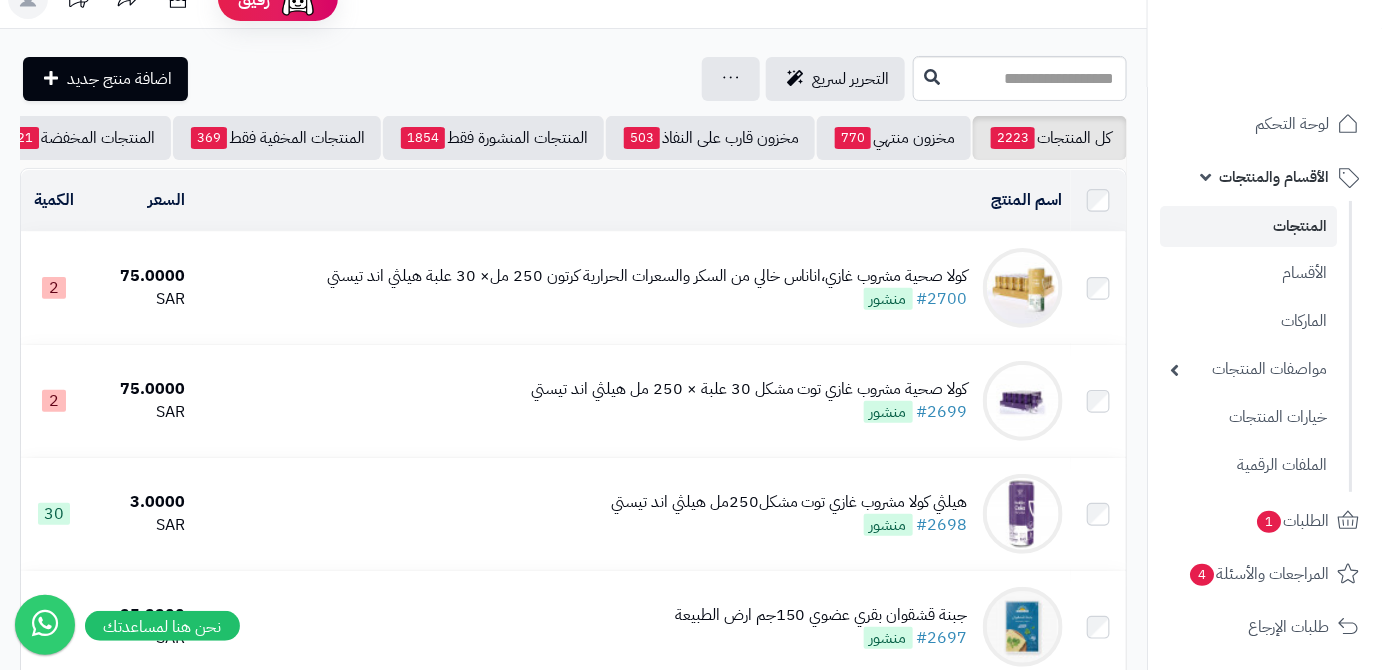 scroll, scrollTop: 0, scrollLeft: 0, axis: both 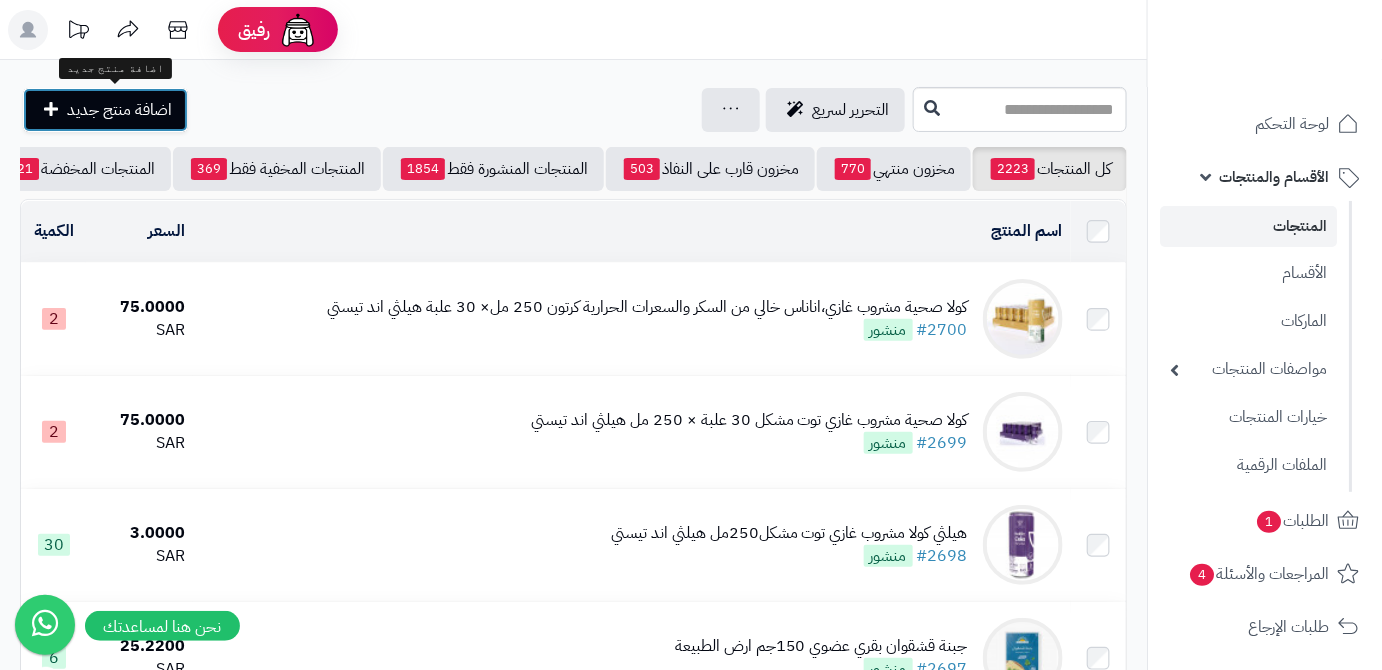 click on "اضافة منتج جديد" at bounding box center [105, 110] 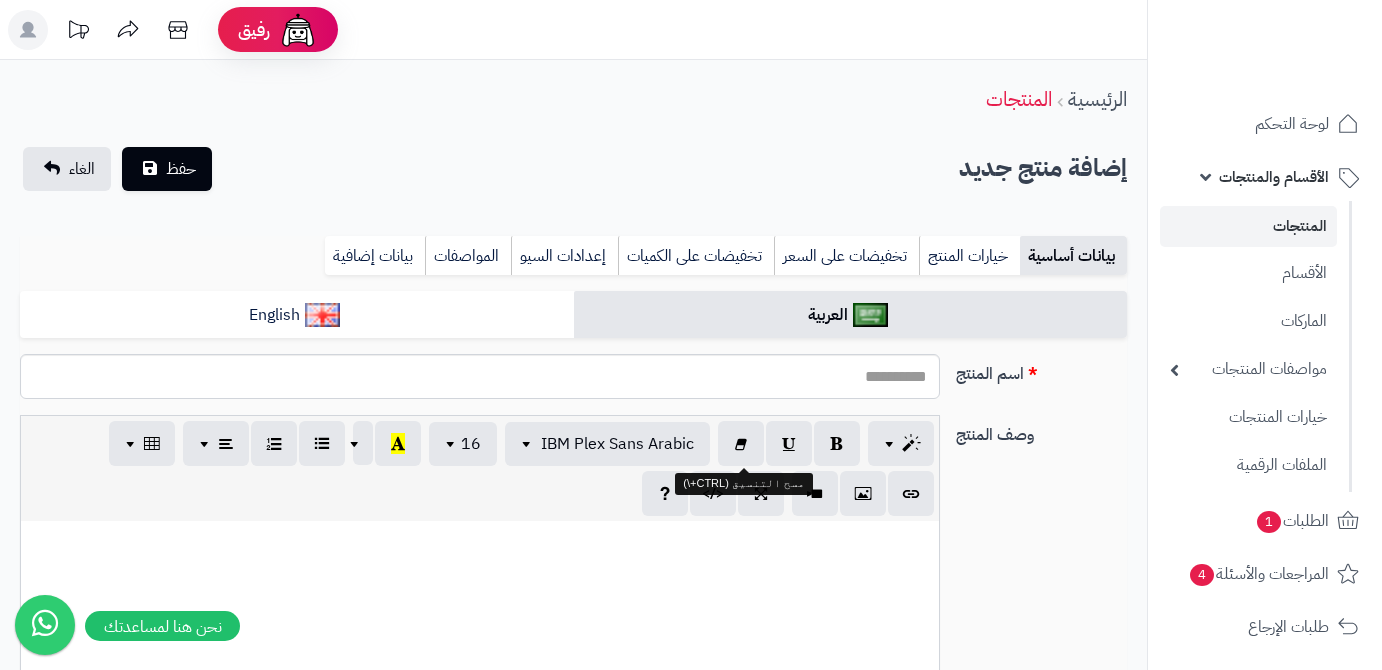 select 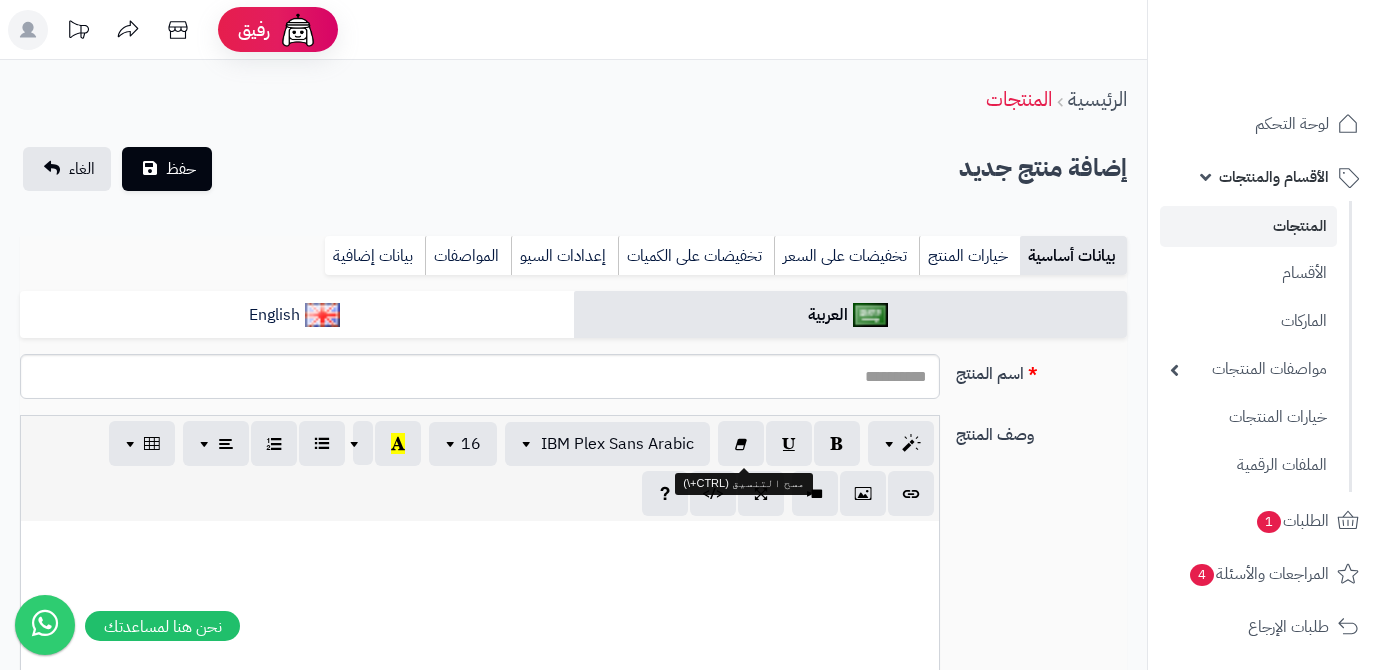 scroll, scrollTop: 0, scrollLeft: 0, axis: both 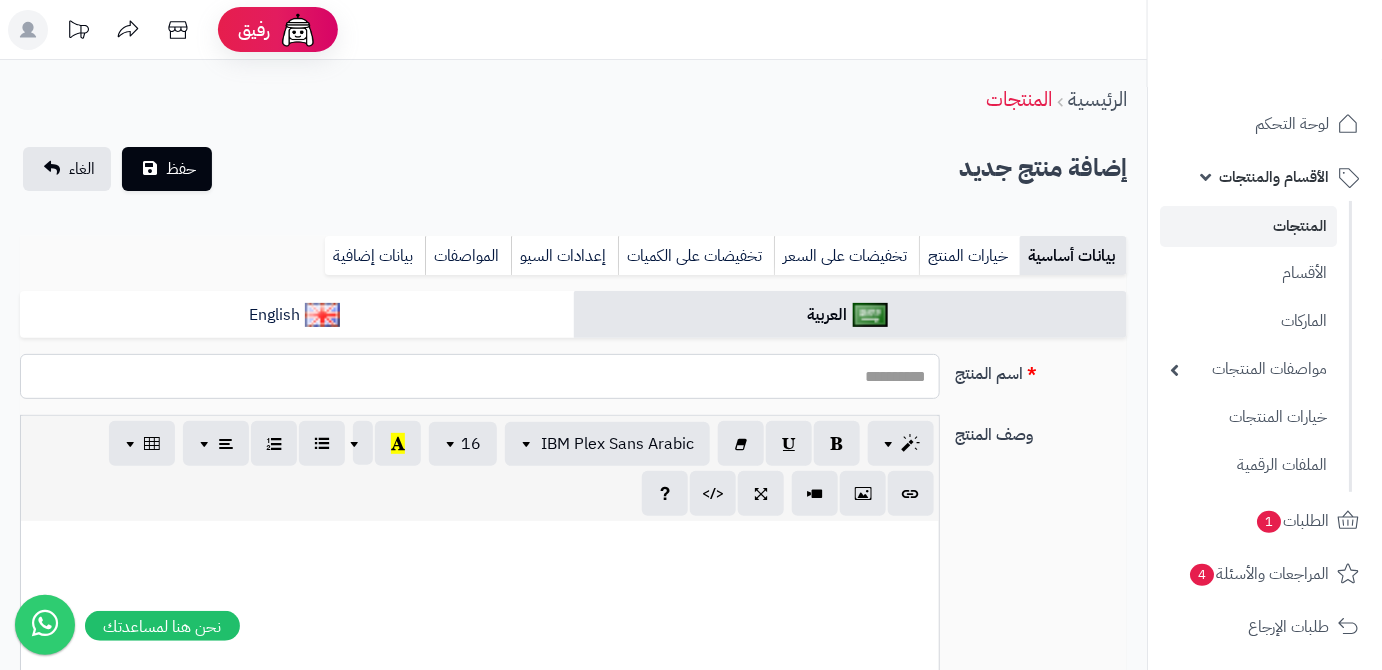 paste on "**********" 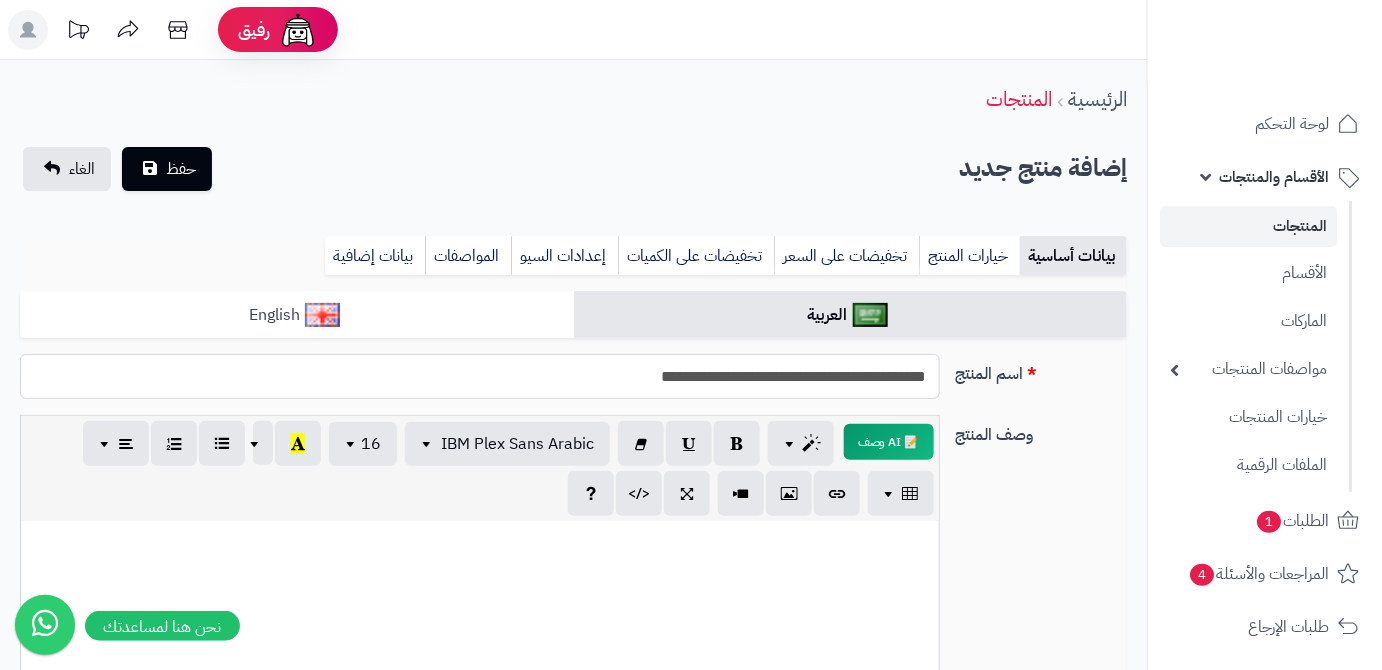 type on "**********" 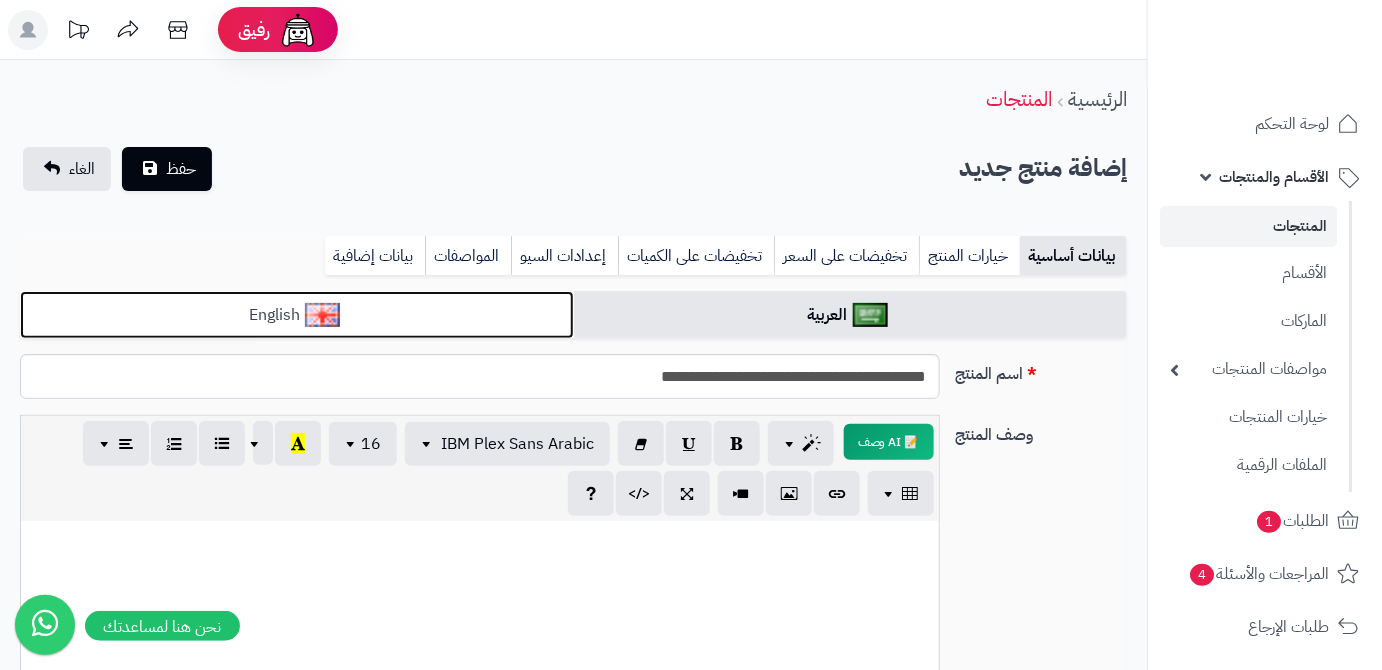 click on "English" at bounding box center [297, 315] 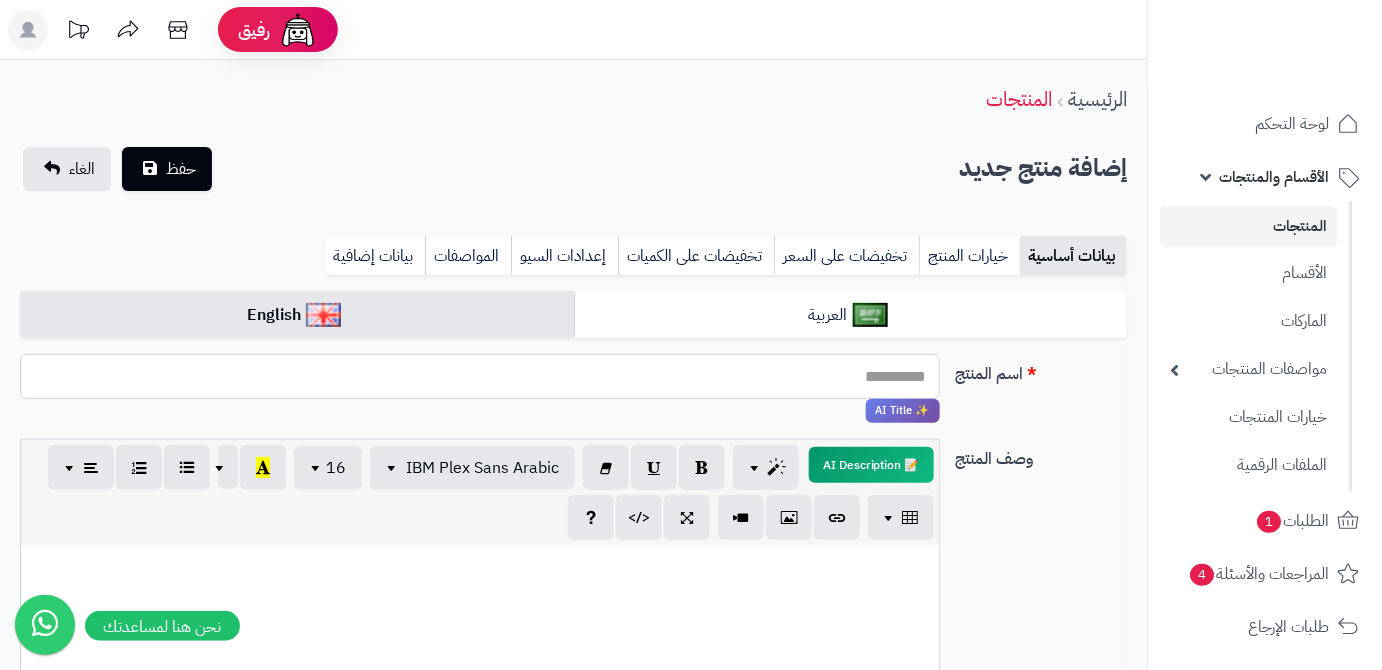 paste on "**********" 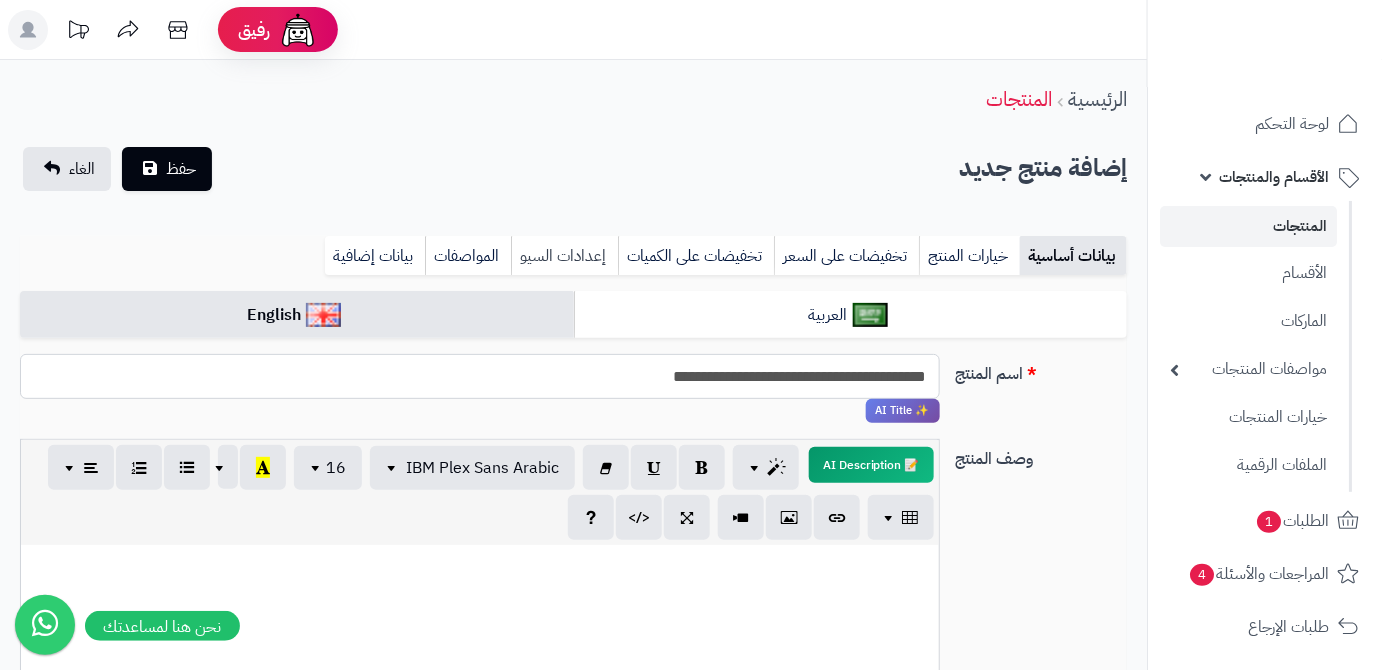 type on "**********" 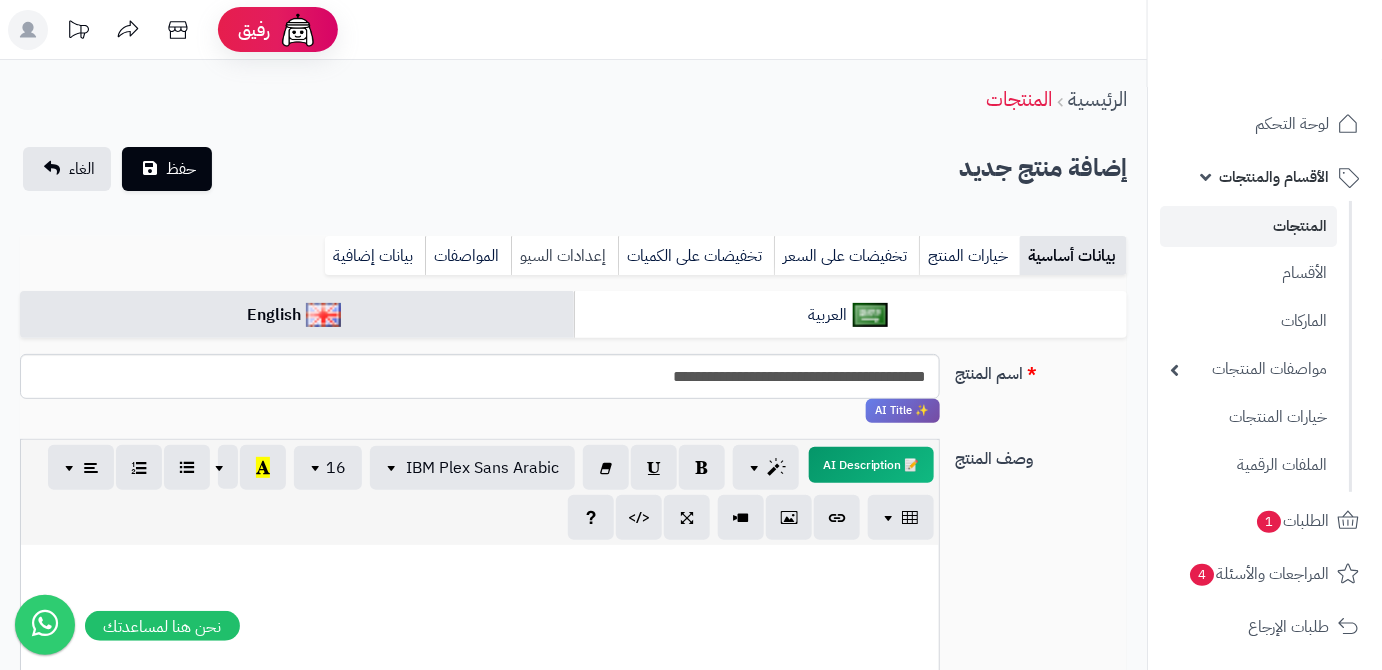 click on "إعدادات السيو" at bounding box center [564, 256] 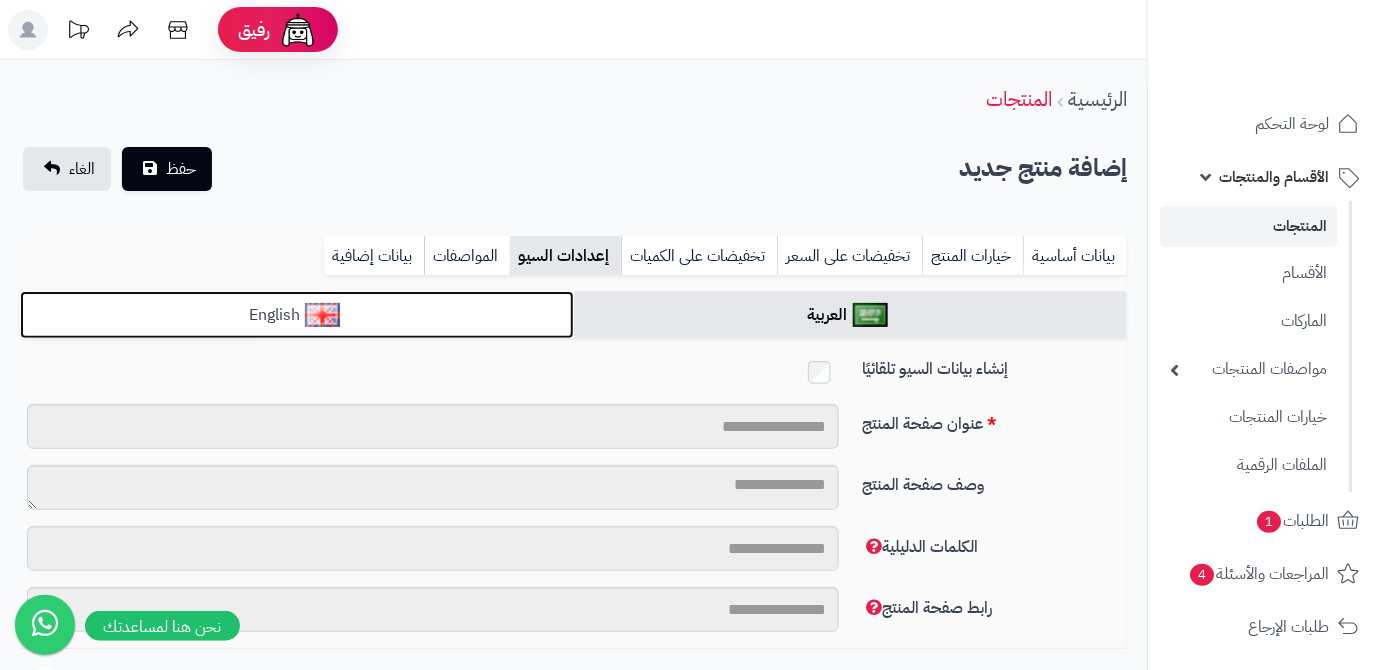 click on "English" at bounding box center (297, 315) 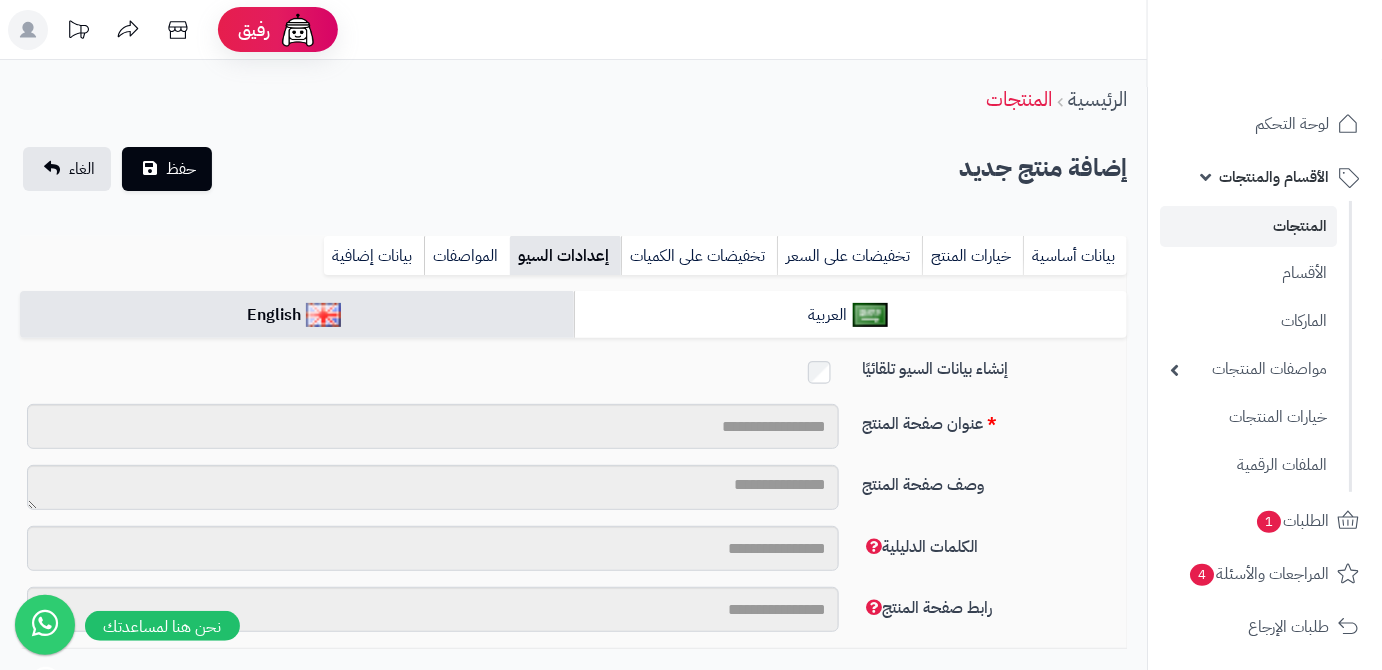 drag, startPoint x: 665, startPoint y: 426, endPoint x: 606, endPoint y: 171, distance: 261.7365 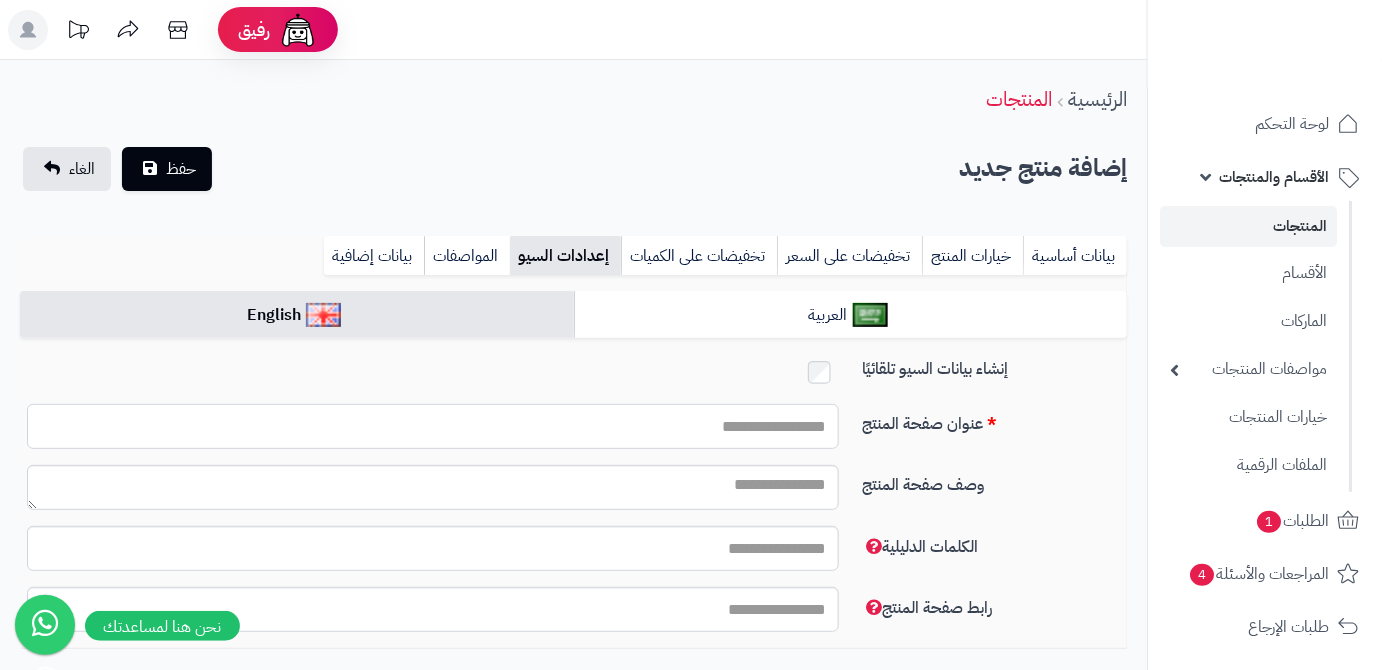 paste on "**********" 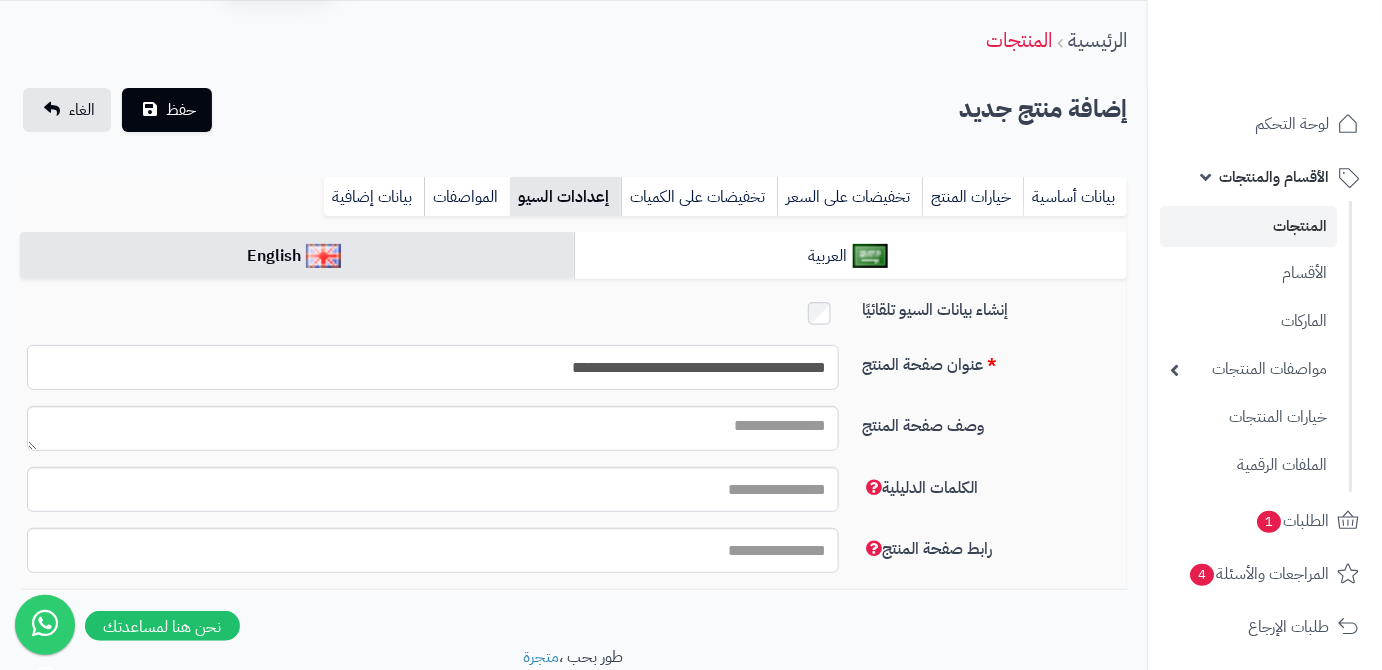 scroll, scrollTop: 90, scrollLeft: 0, axis: vertical 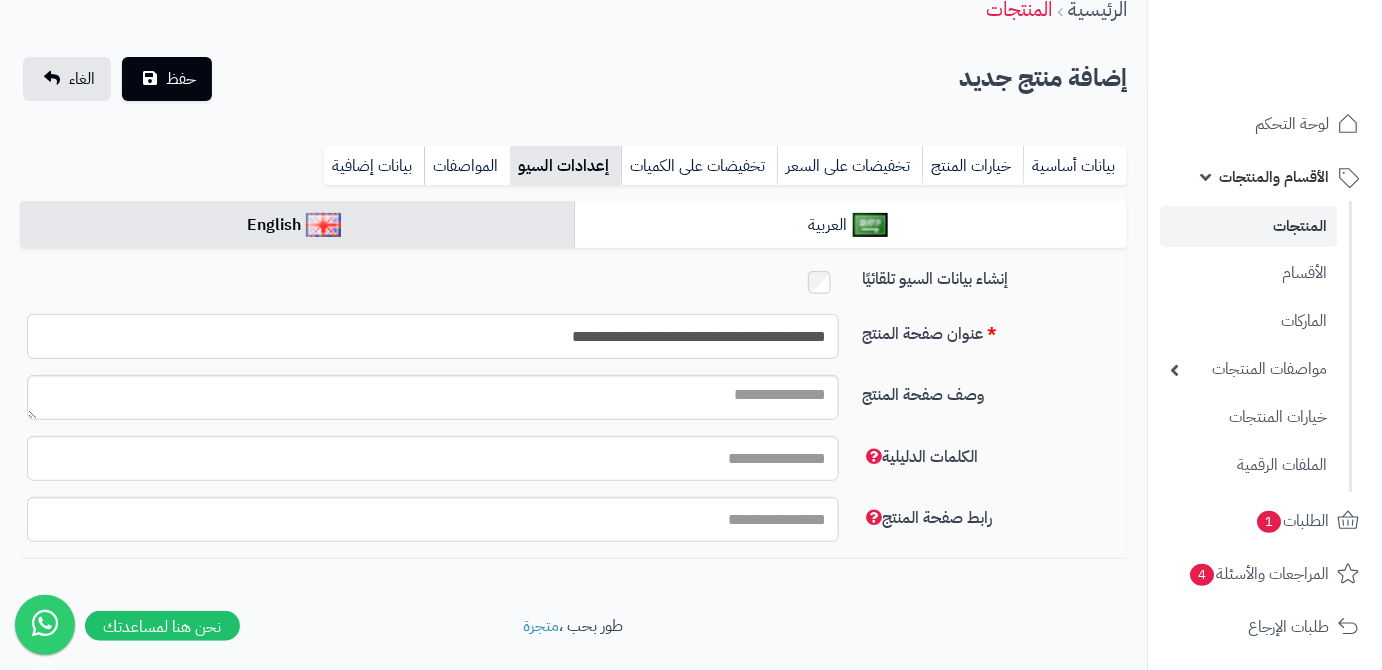 type on "**********" 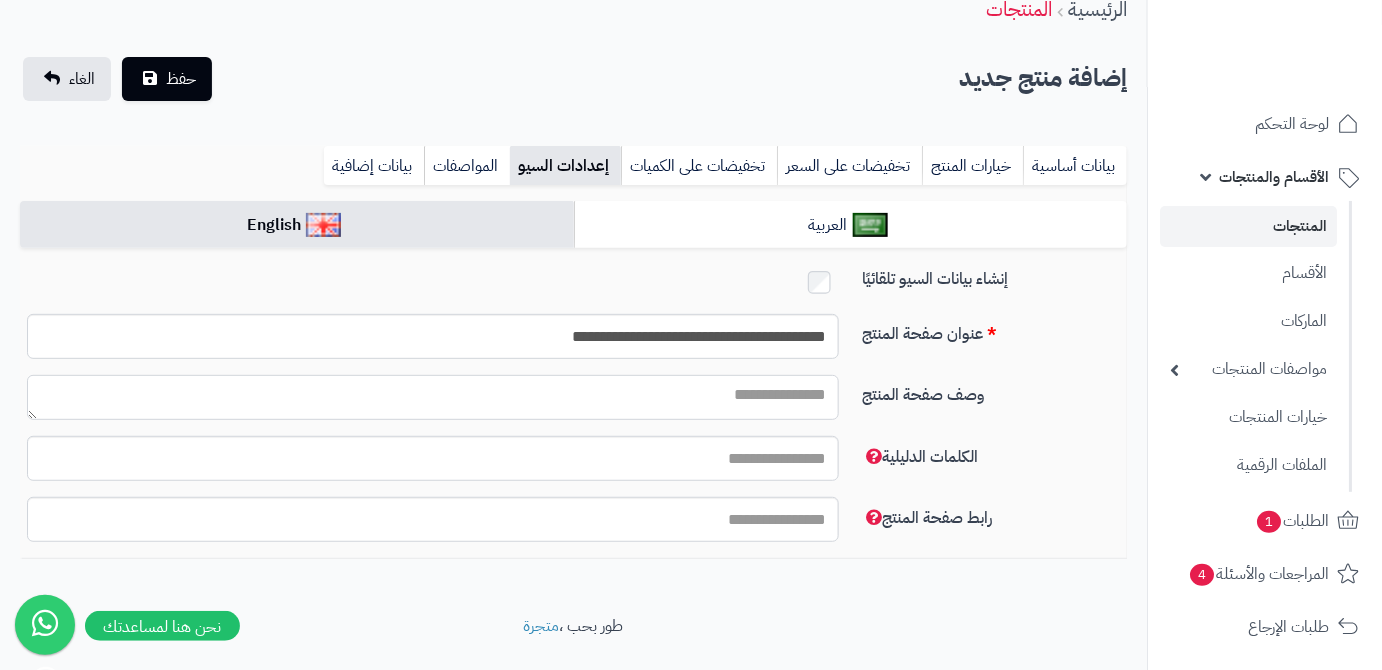 paste on "**********" 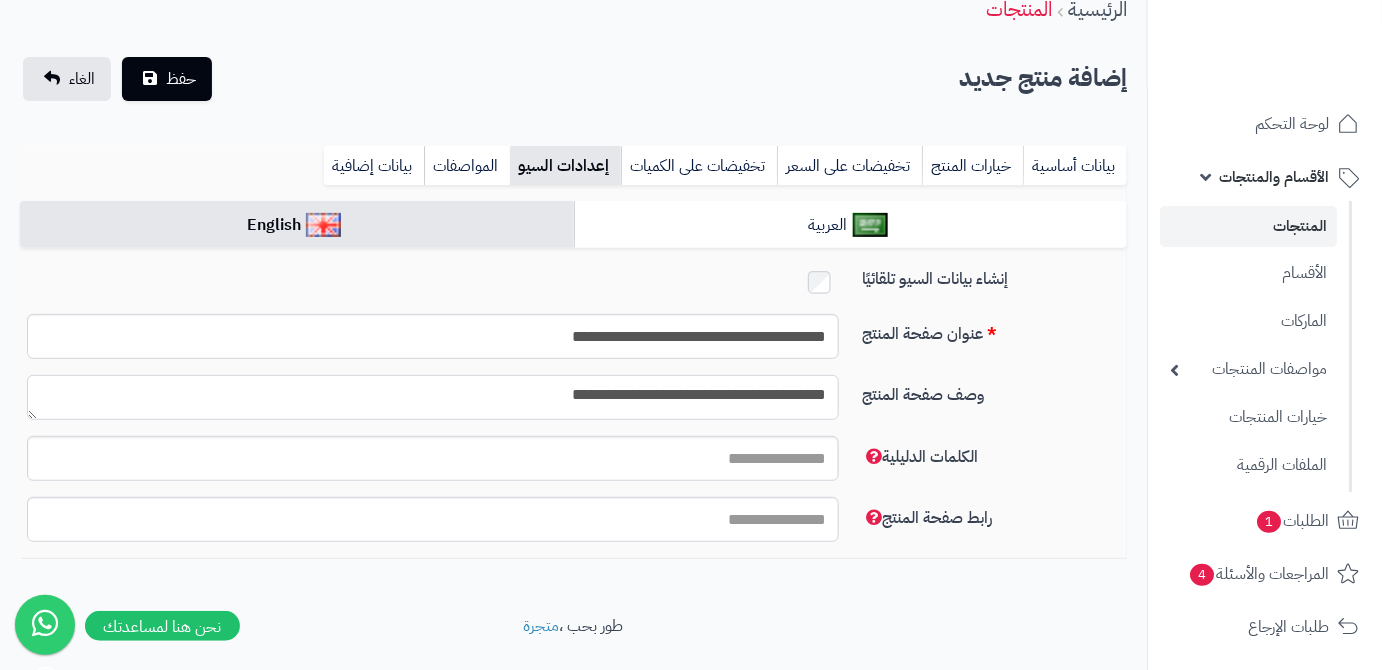type on "**********" 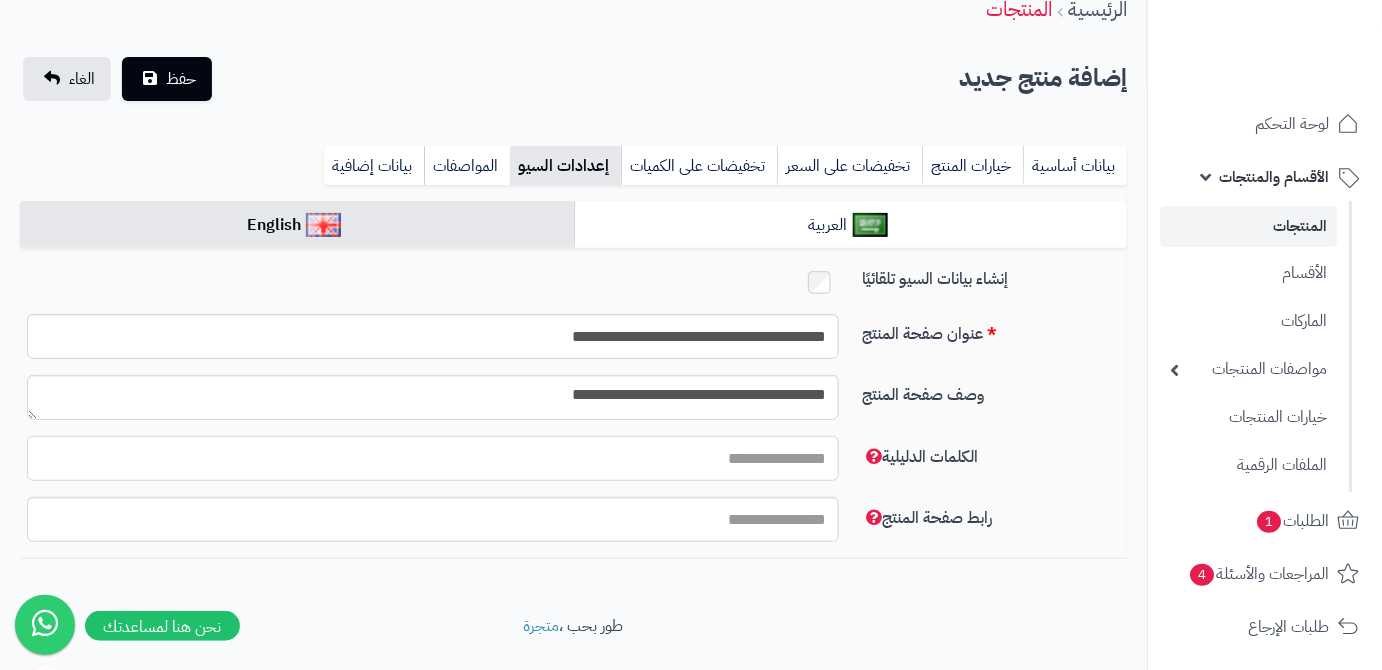 paste on "**********" 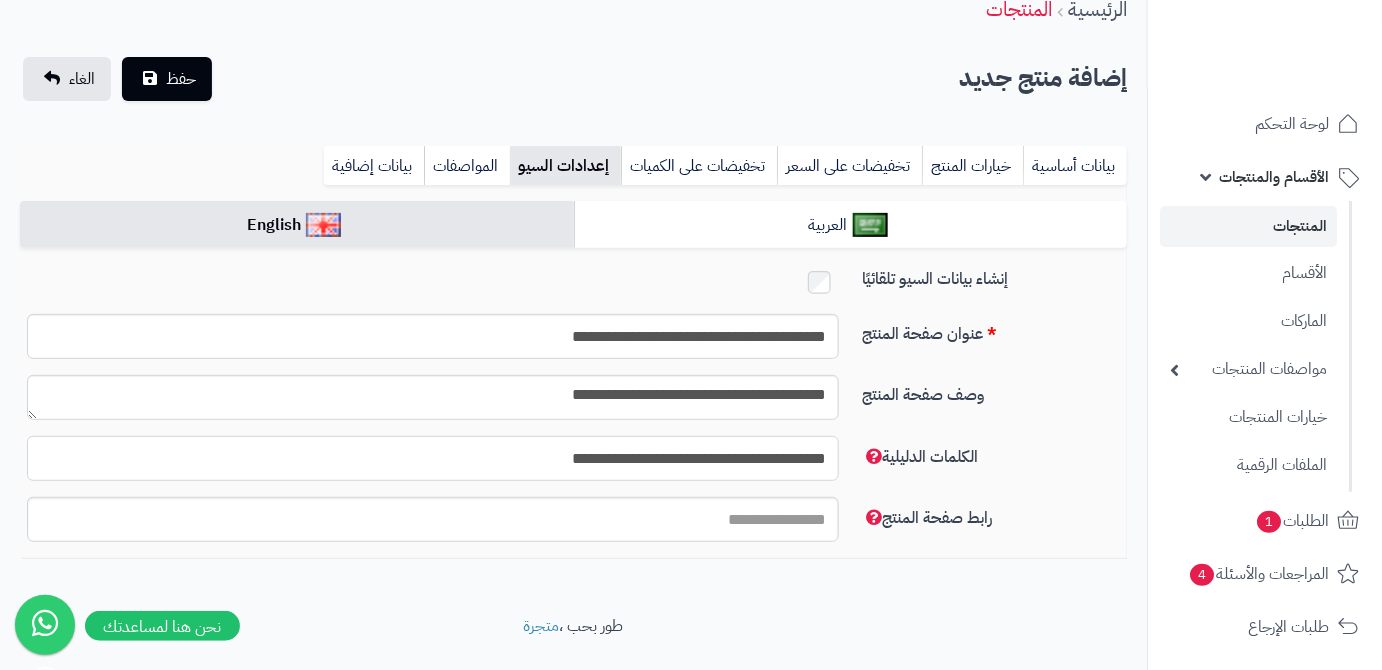 type on "**********" 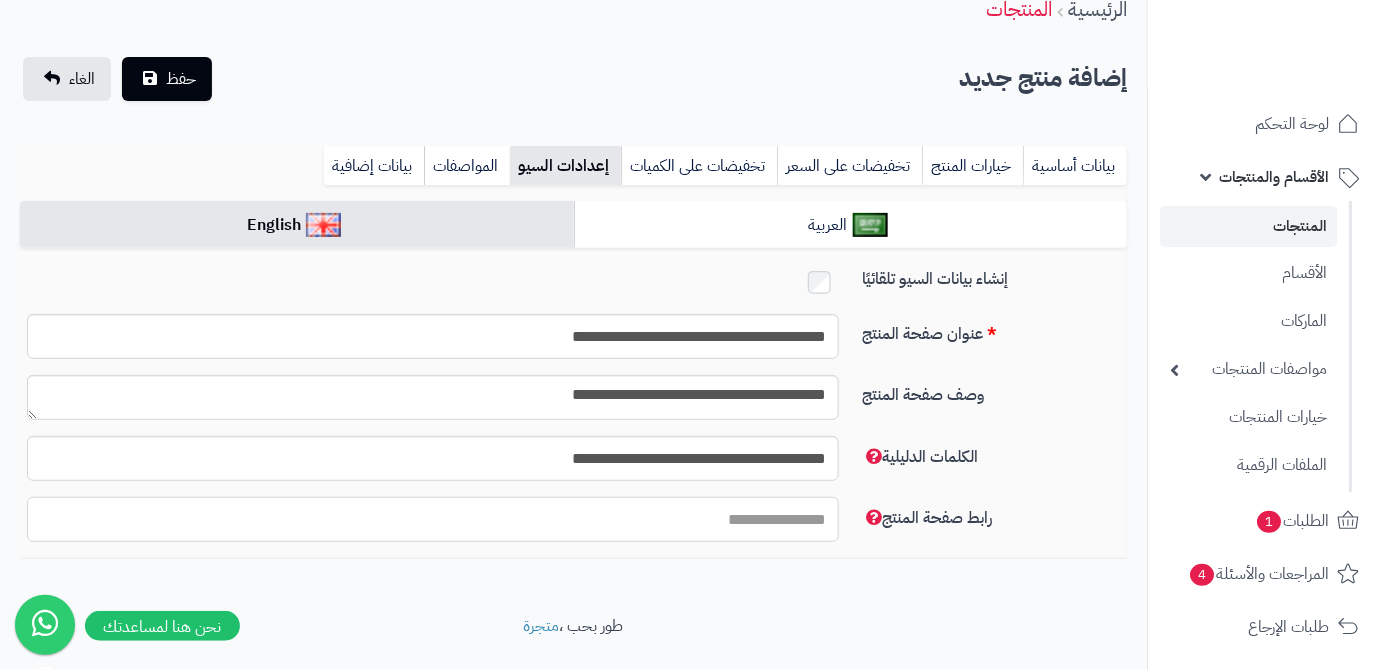 paste on "**********" 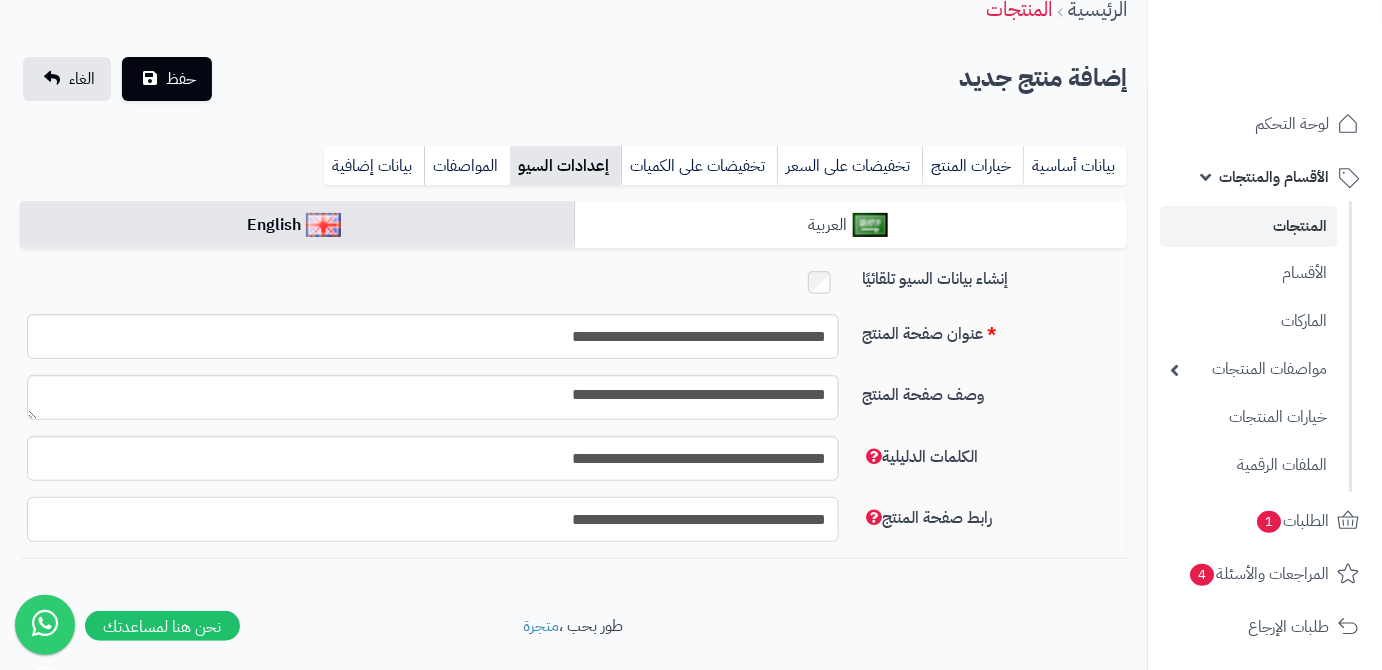 type on "**********" 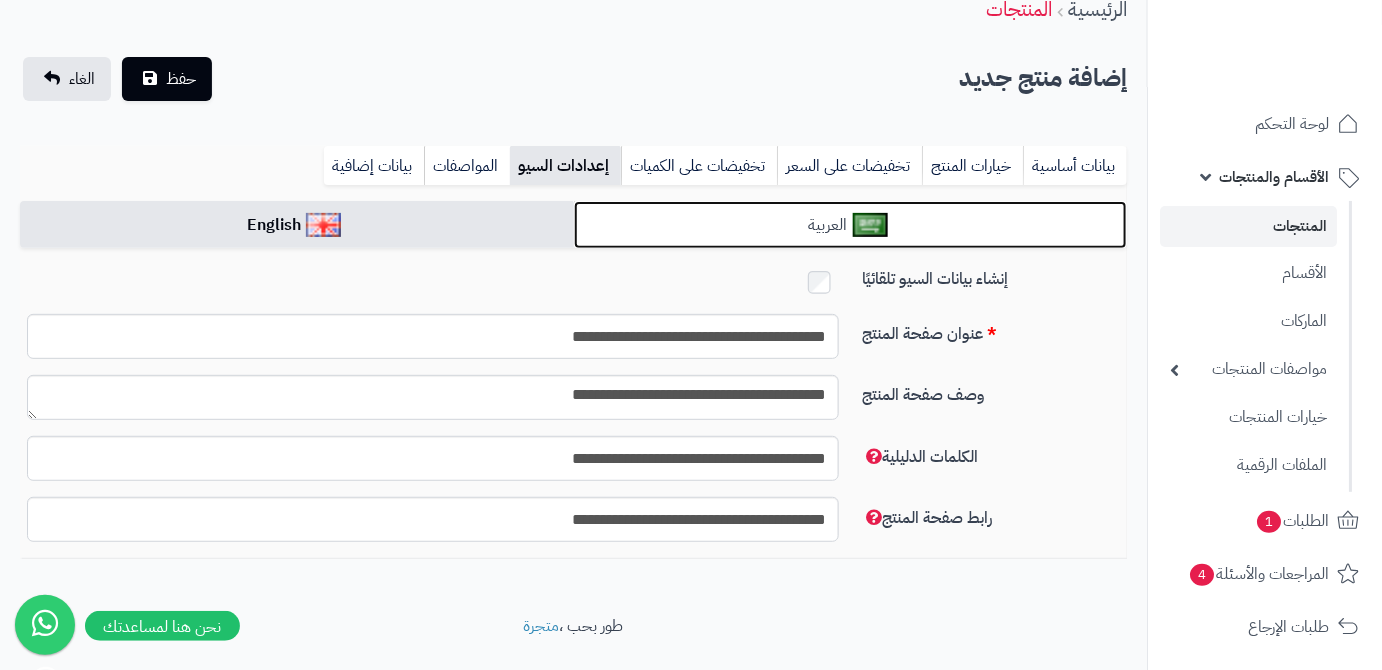 click on "العربية" at bounding box center [851, 225] 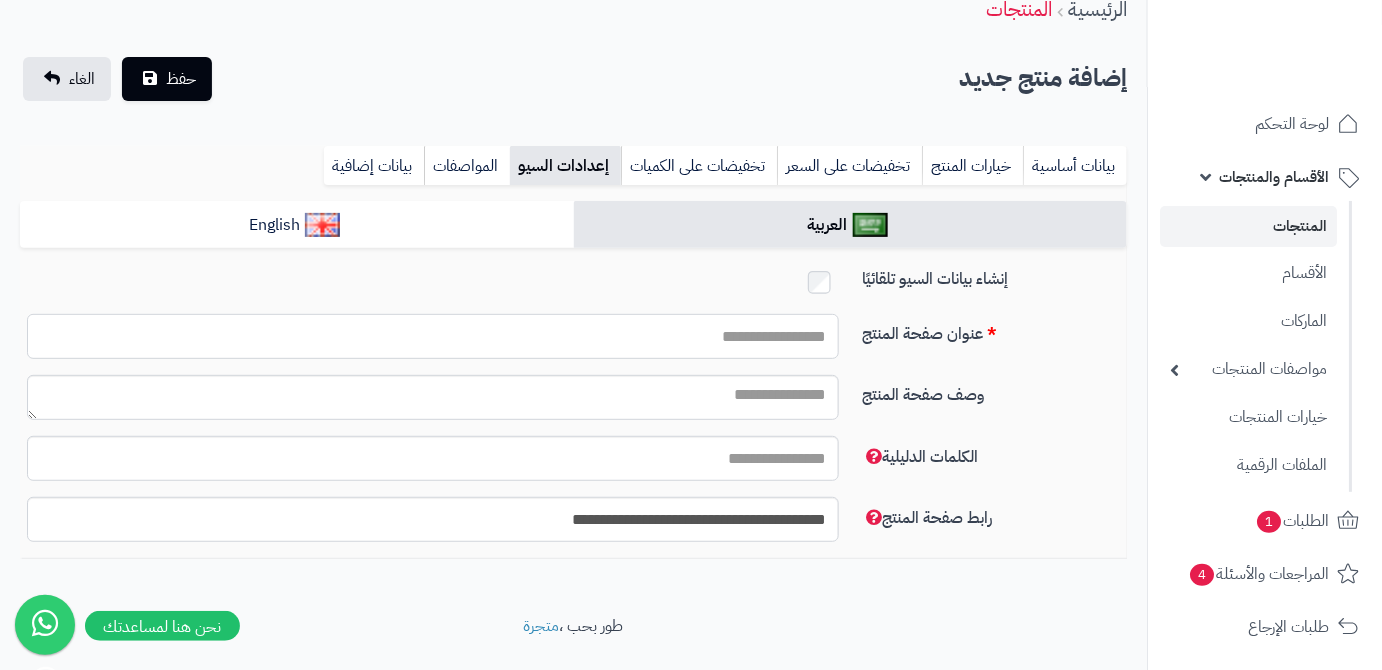paste on "**********" 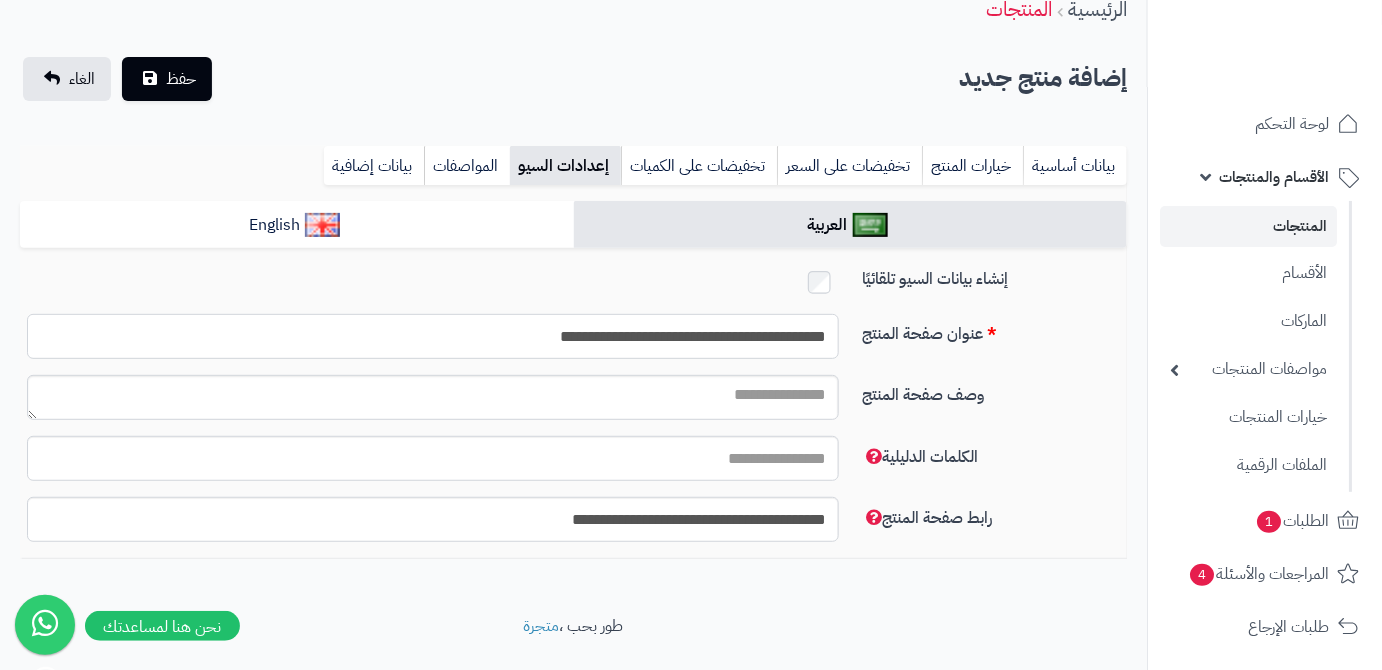type on "**********" 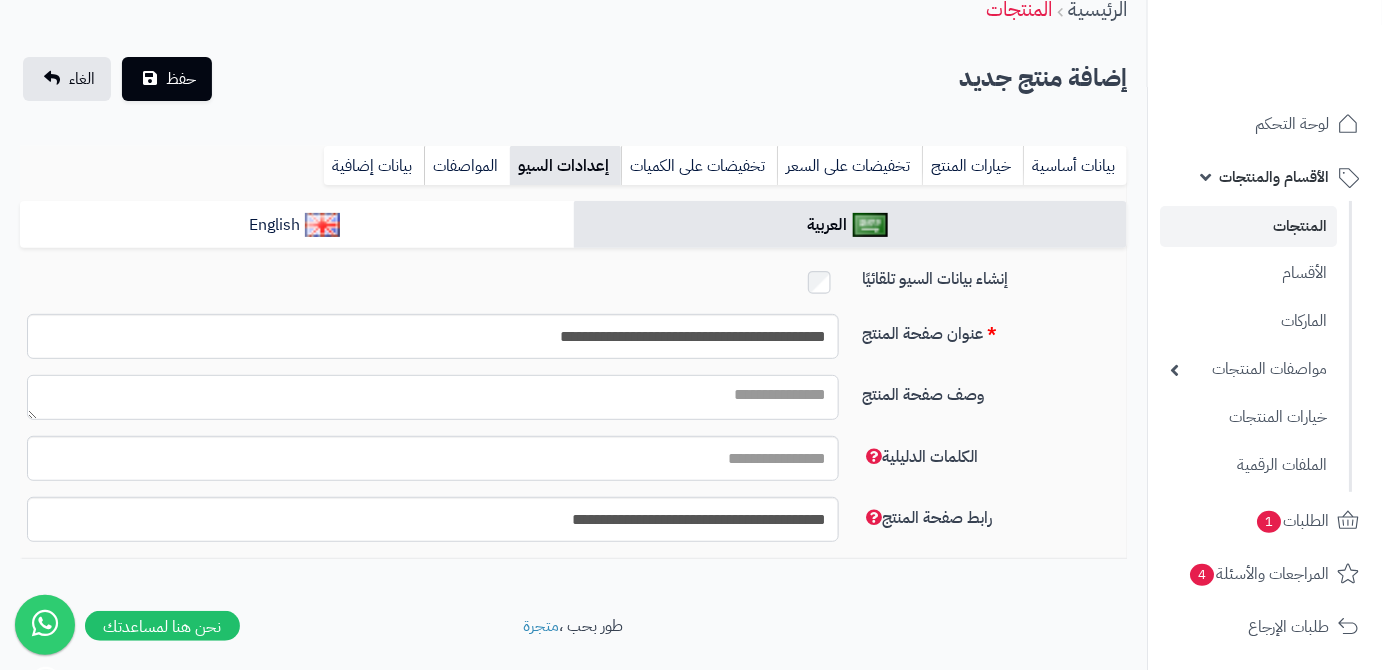 paste on "**********" 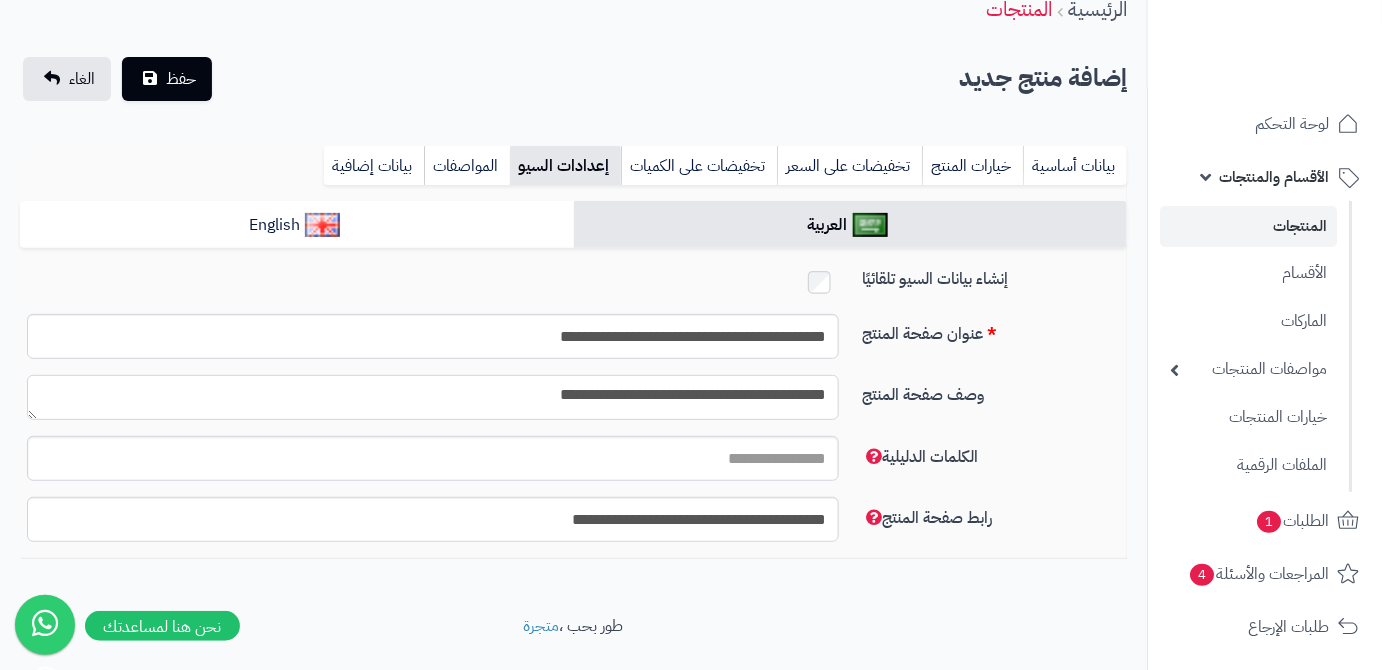 type on "**********" 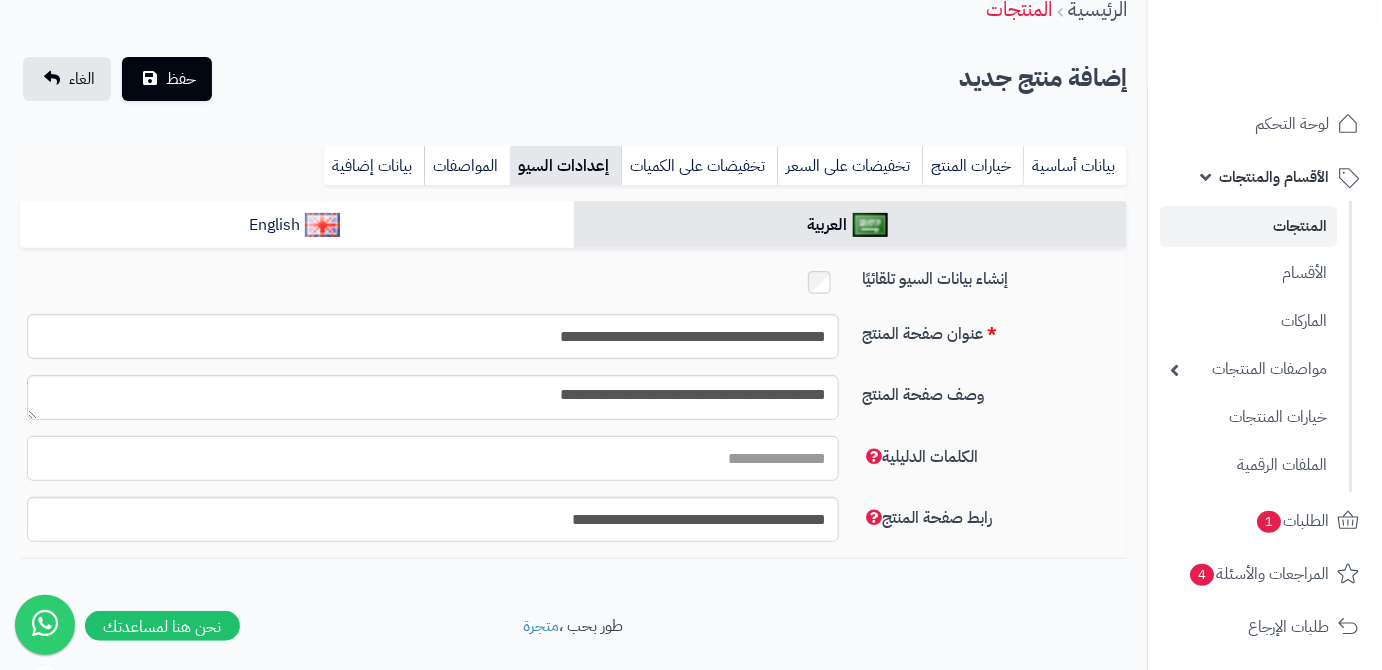 paste on "**********" 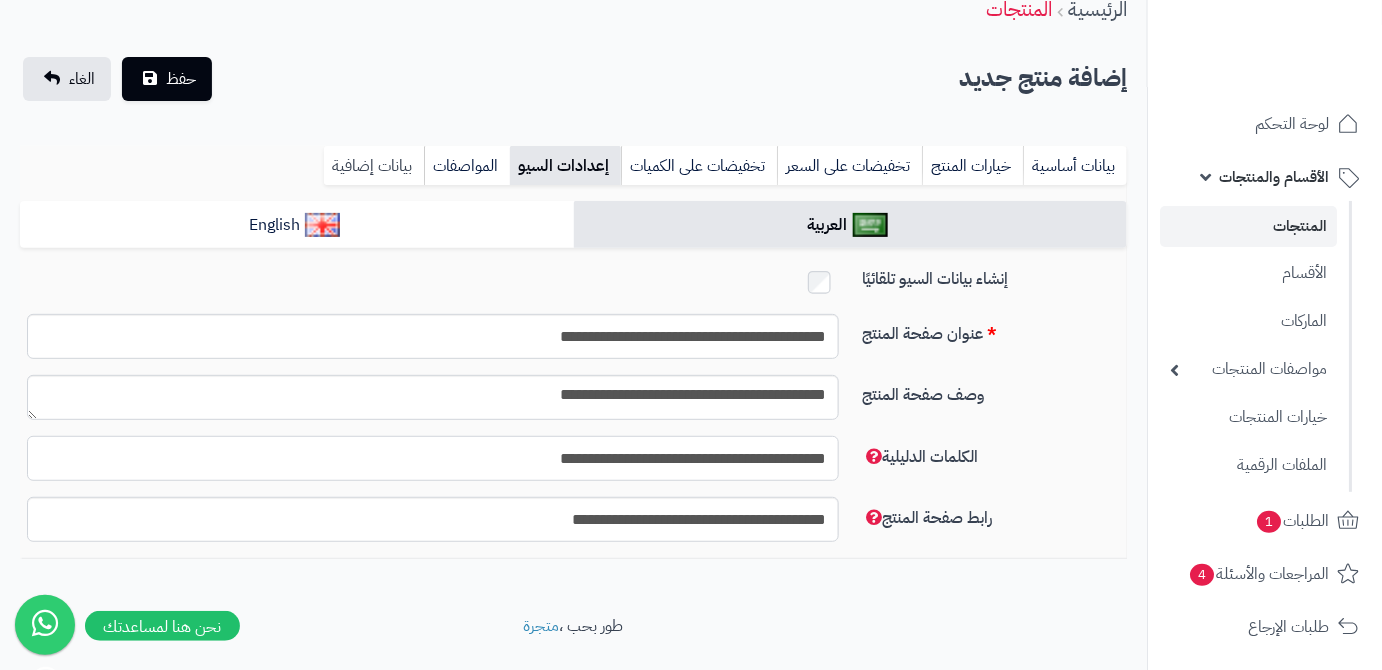 type on "**********" 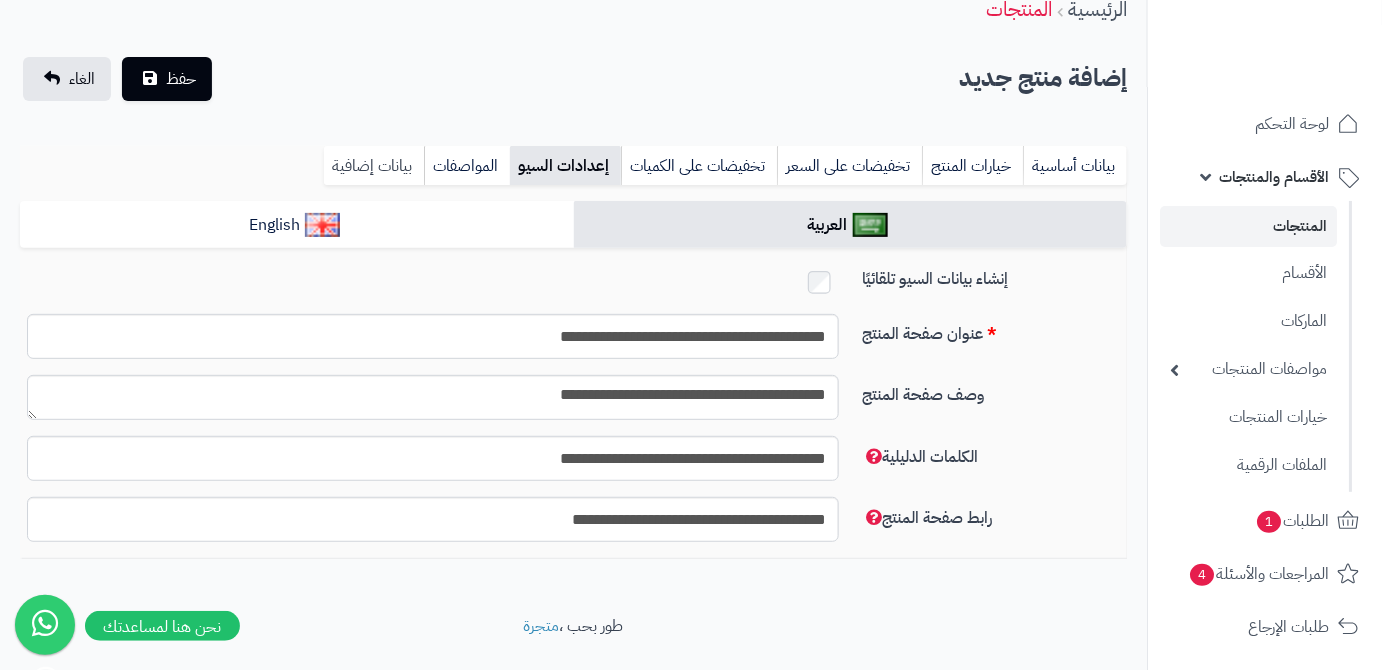 click on "بيانات إضافية" at bounding box center [374, 166] 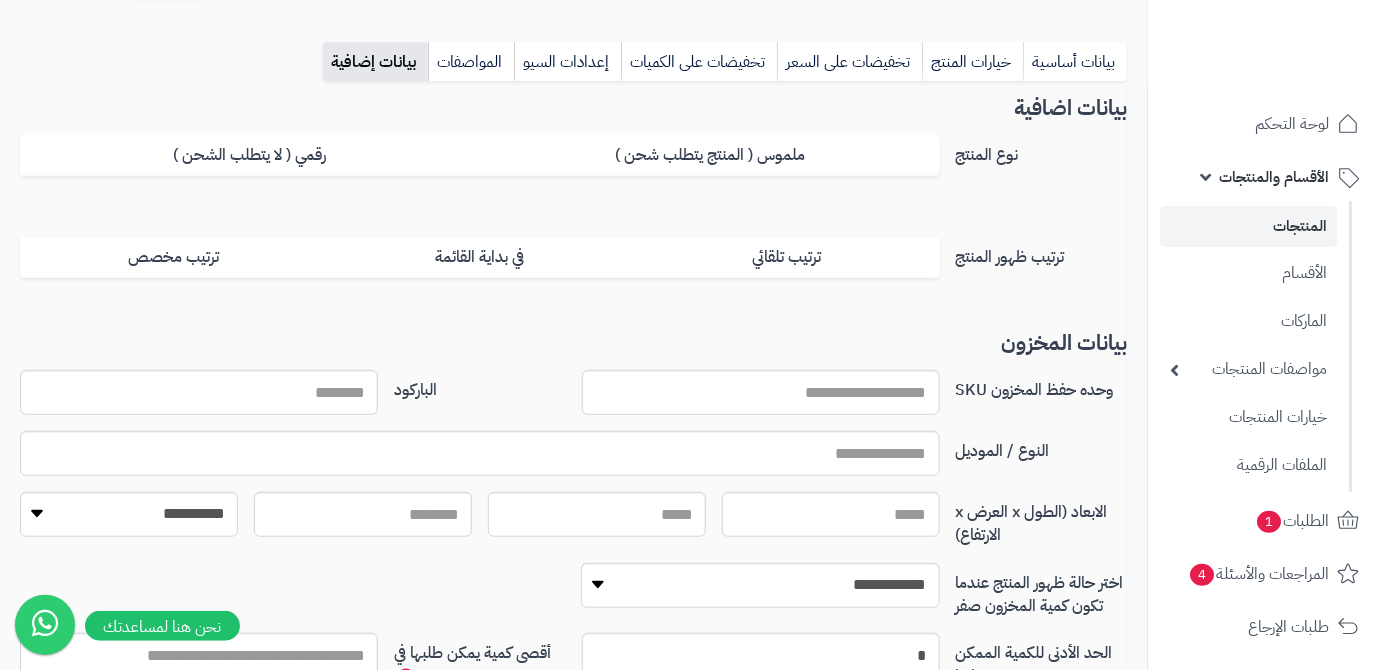 scroll, scrollTop: 272, scrollLeft: 0, axis: vertical 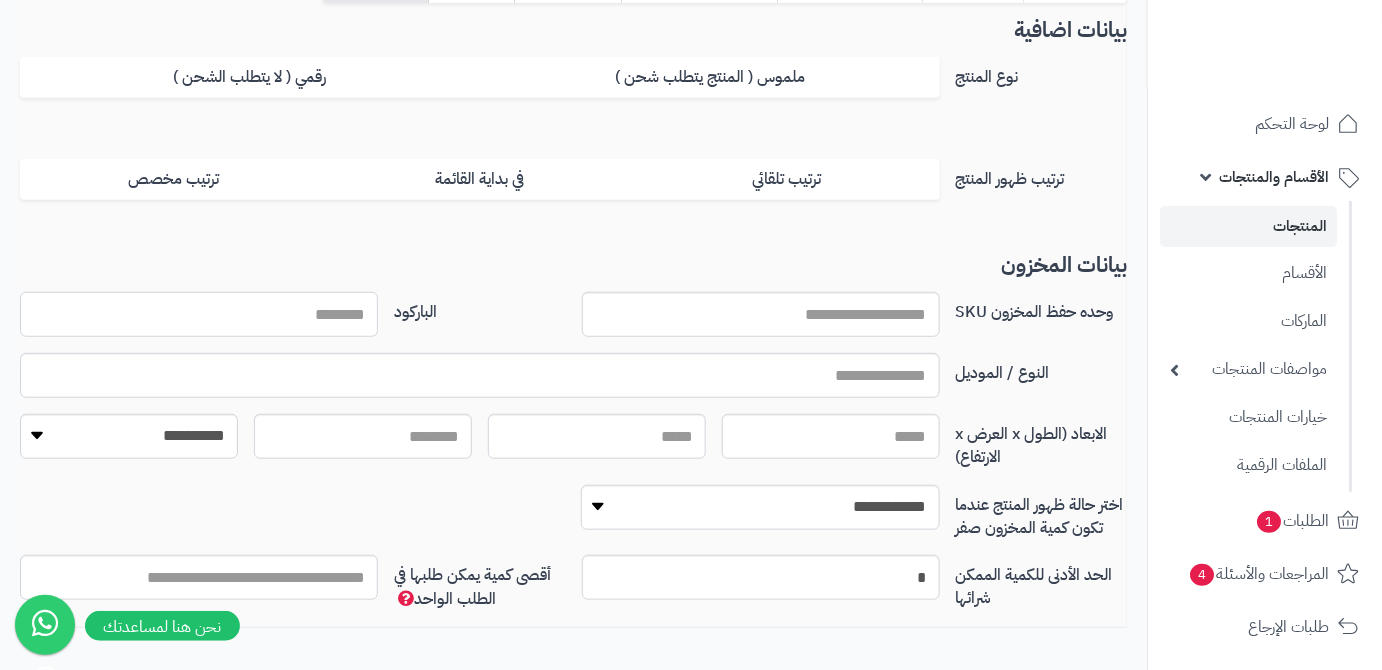 paste on "**********" 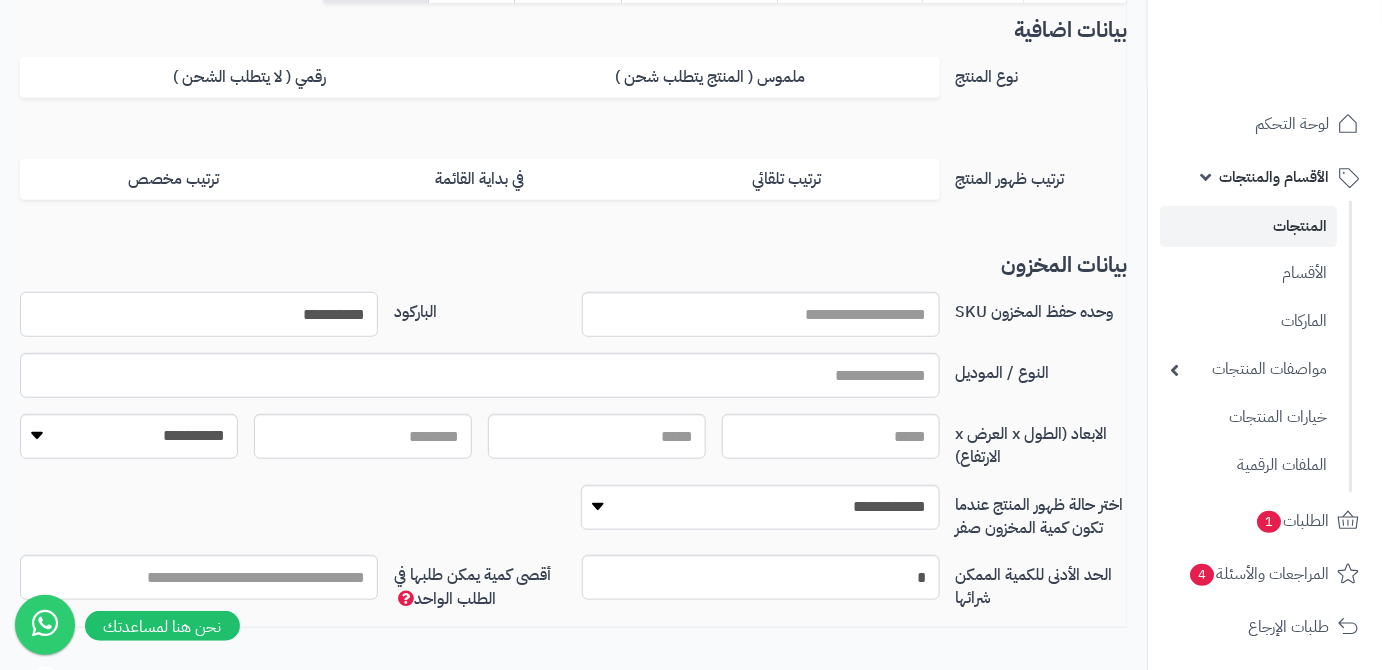 type on "**********" 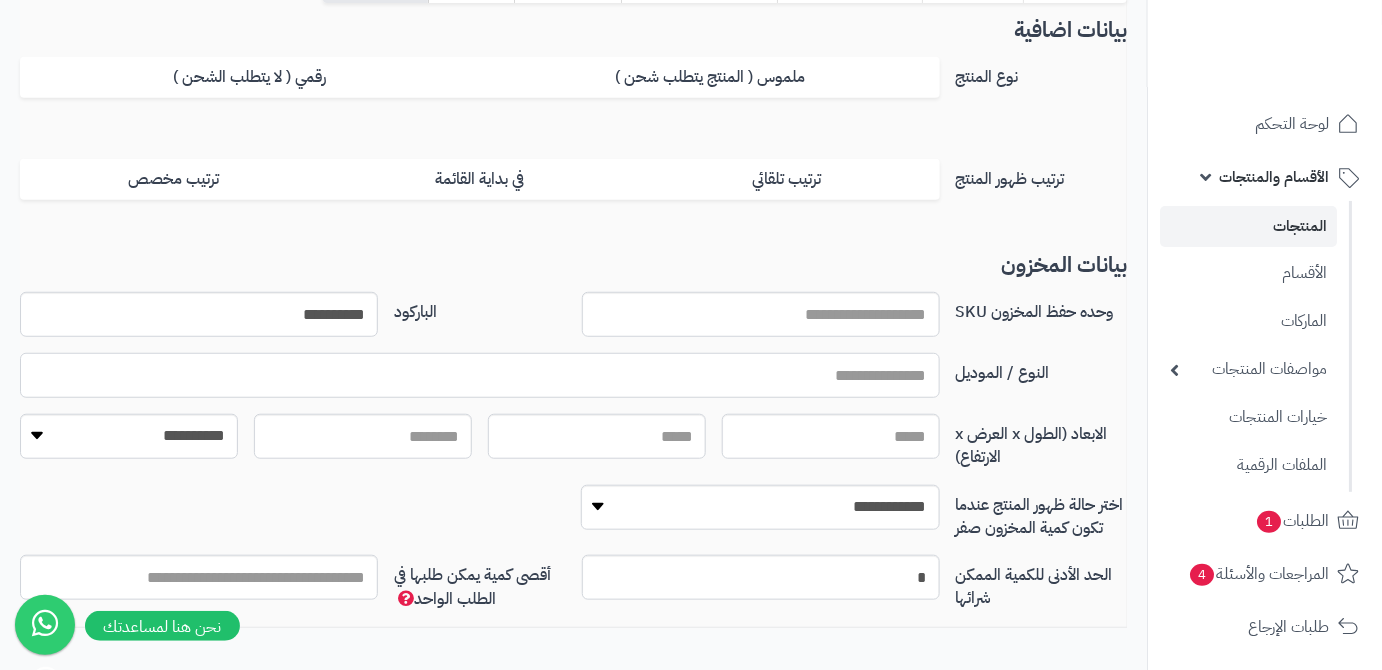drag, startPoint x: 731, startPoint y: 346, endPoint x: 658, endPoint y: 367, distance: 75.96052 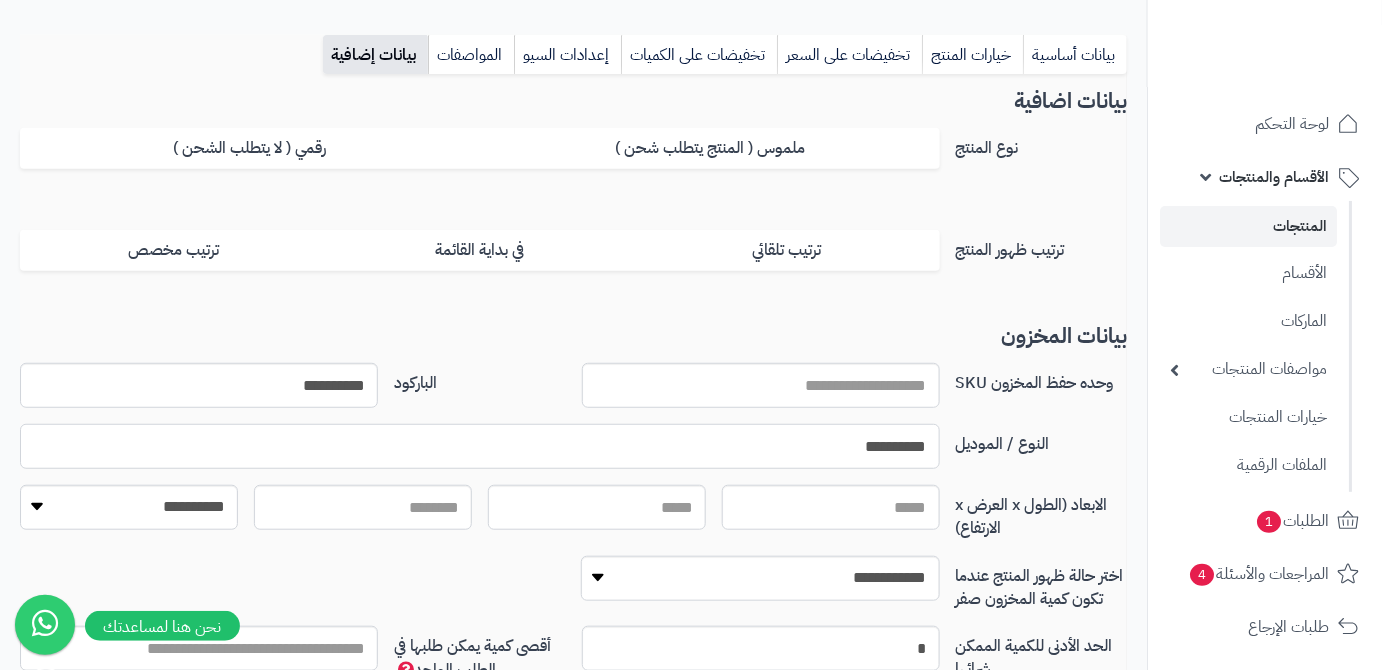 scroll, scrollTop: 0, scrollLeft: 0, axis: both 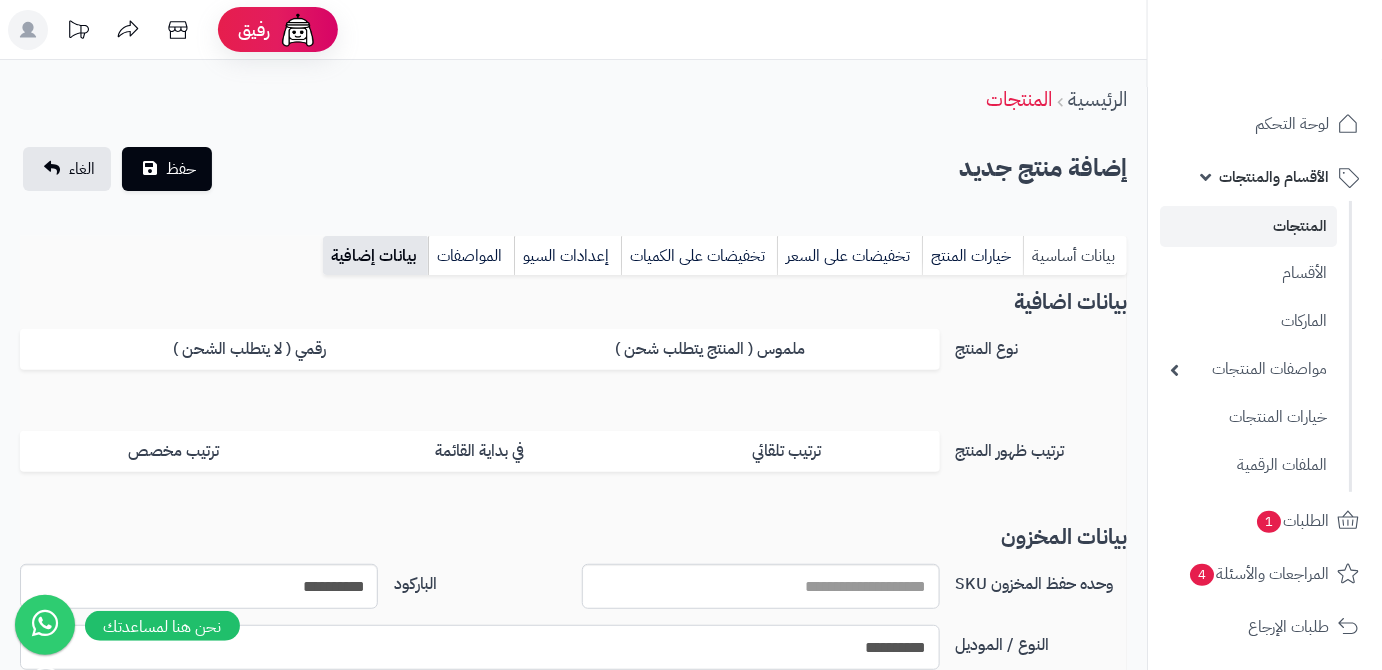type on "**********" 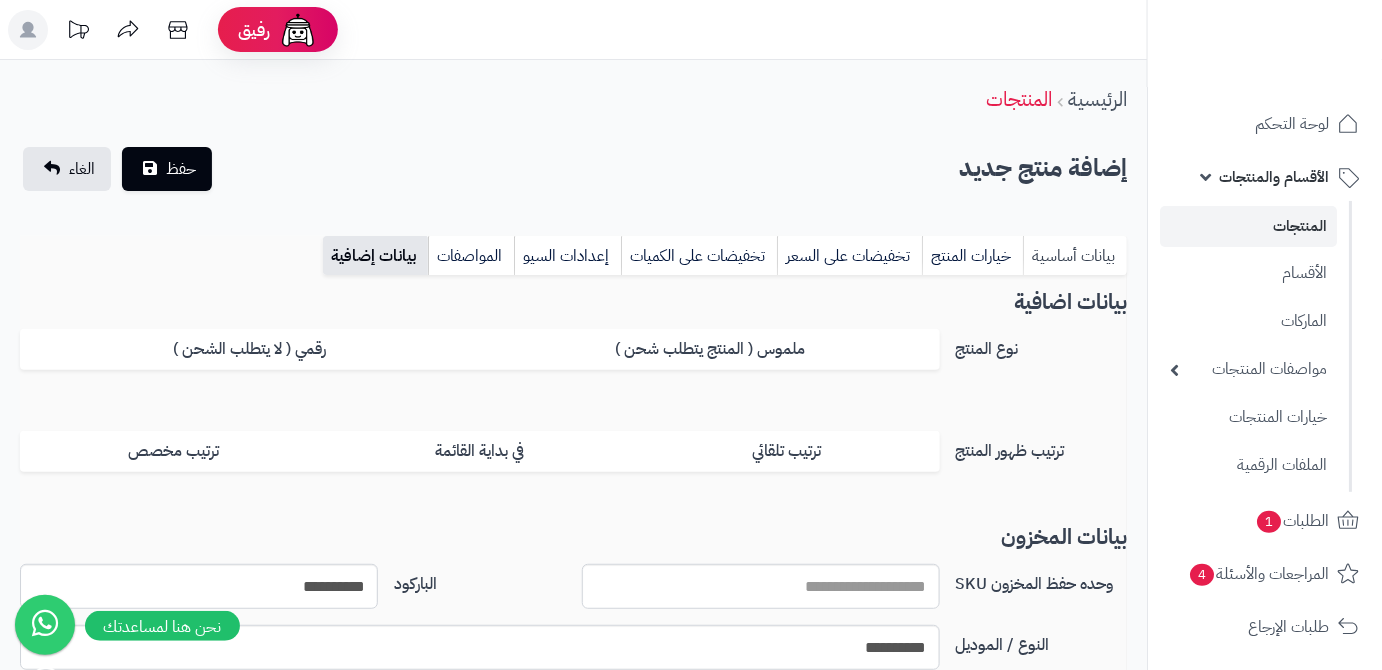 click on "بيانات أساسية" at bounding box center [1075, 256] 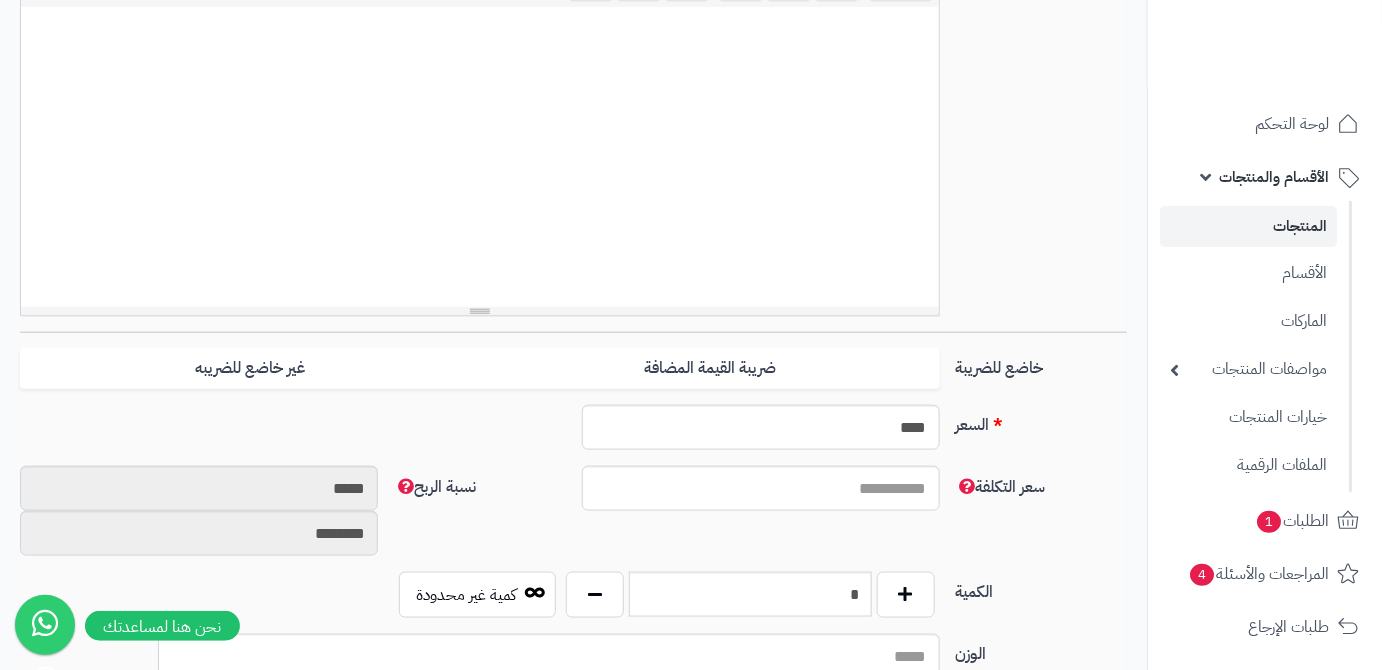 scroll, scrollTop: 727, scrollLeft: 0, axis: vertical 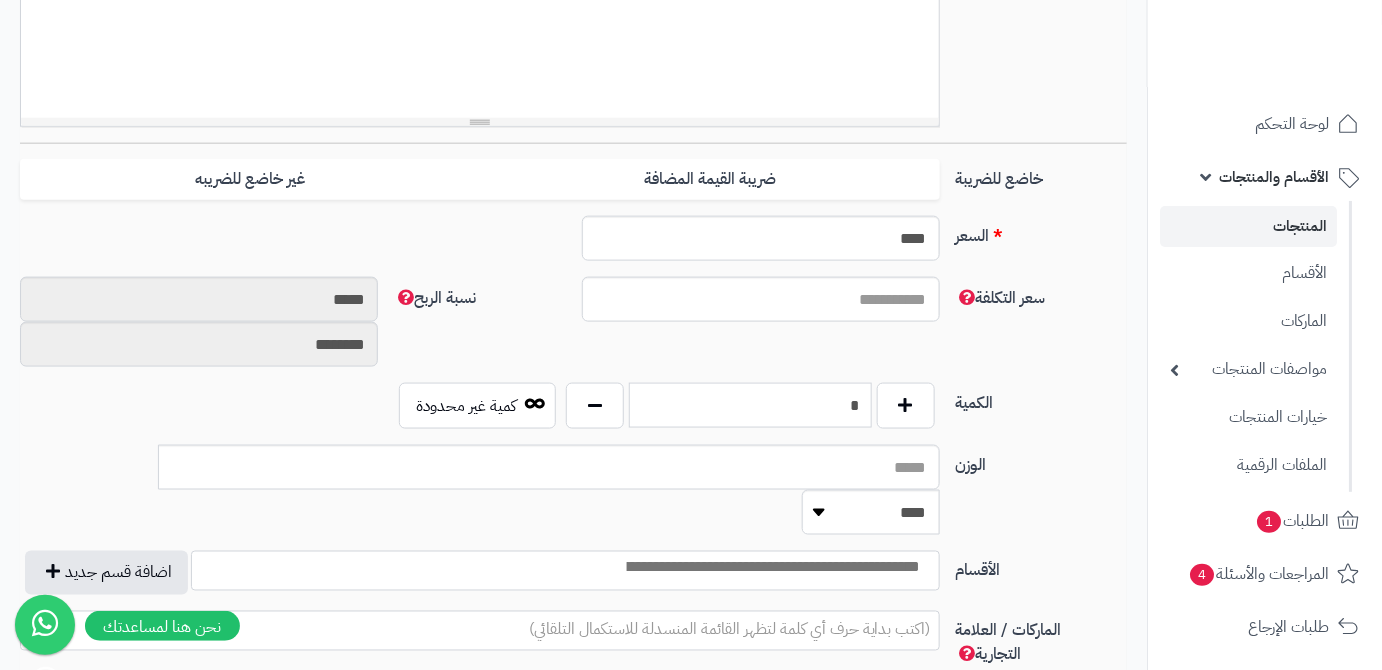 click on "*" at bounding box center (750, 405) 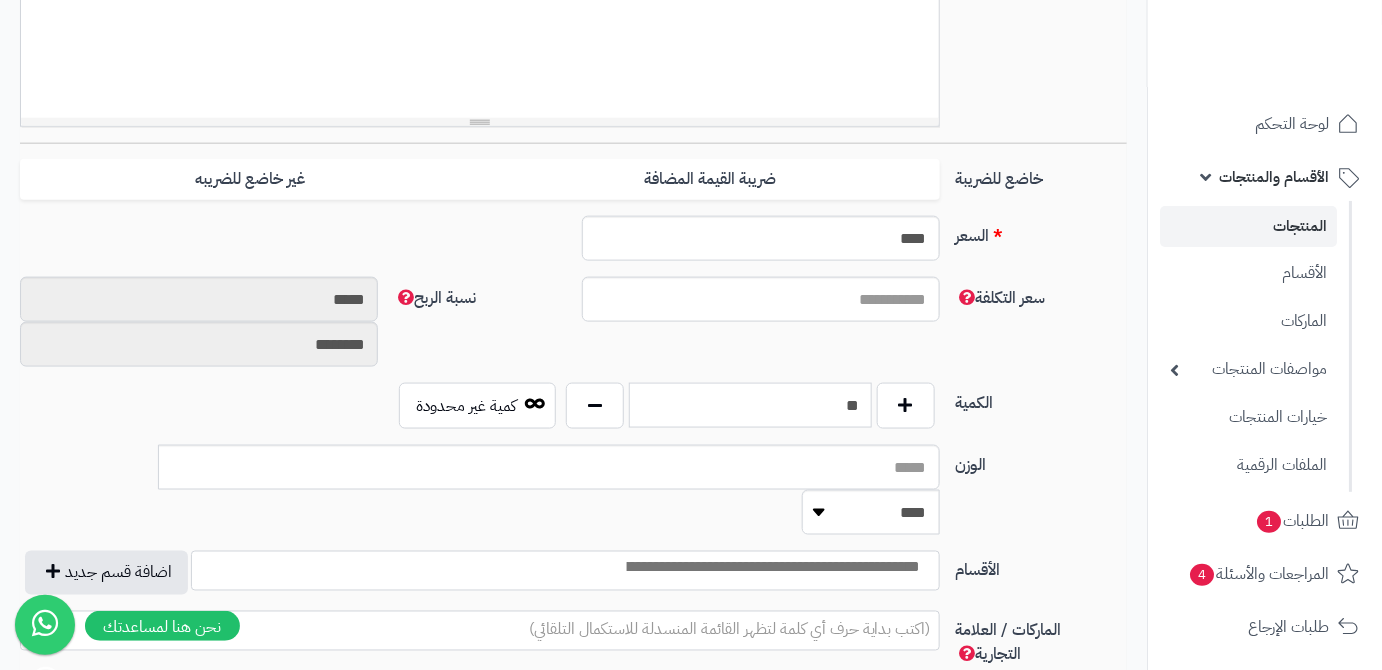 type on "**" 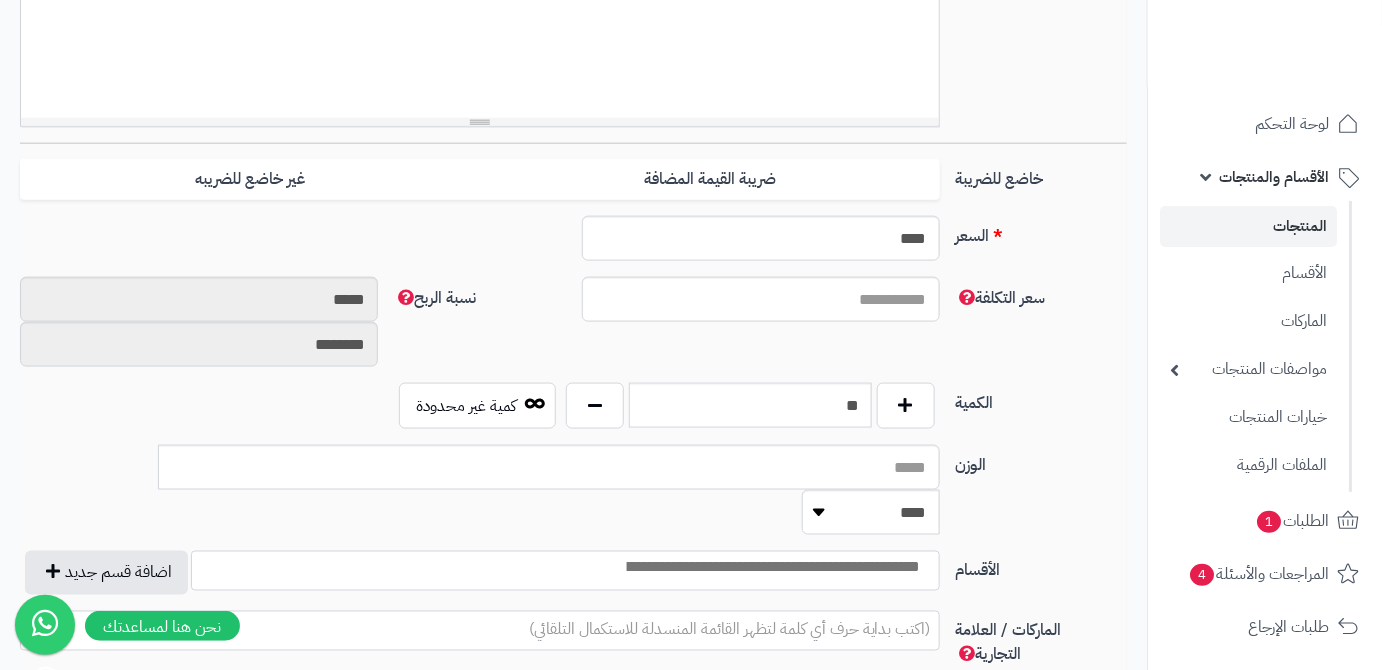 click at bounding box center [772, 568] 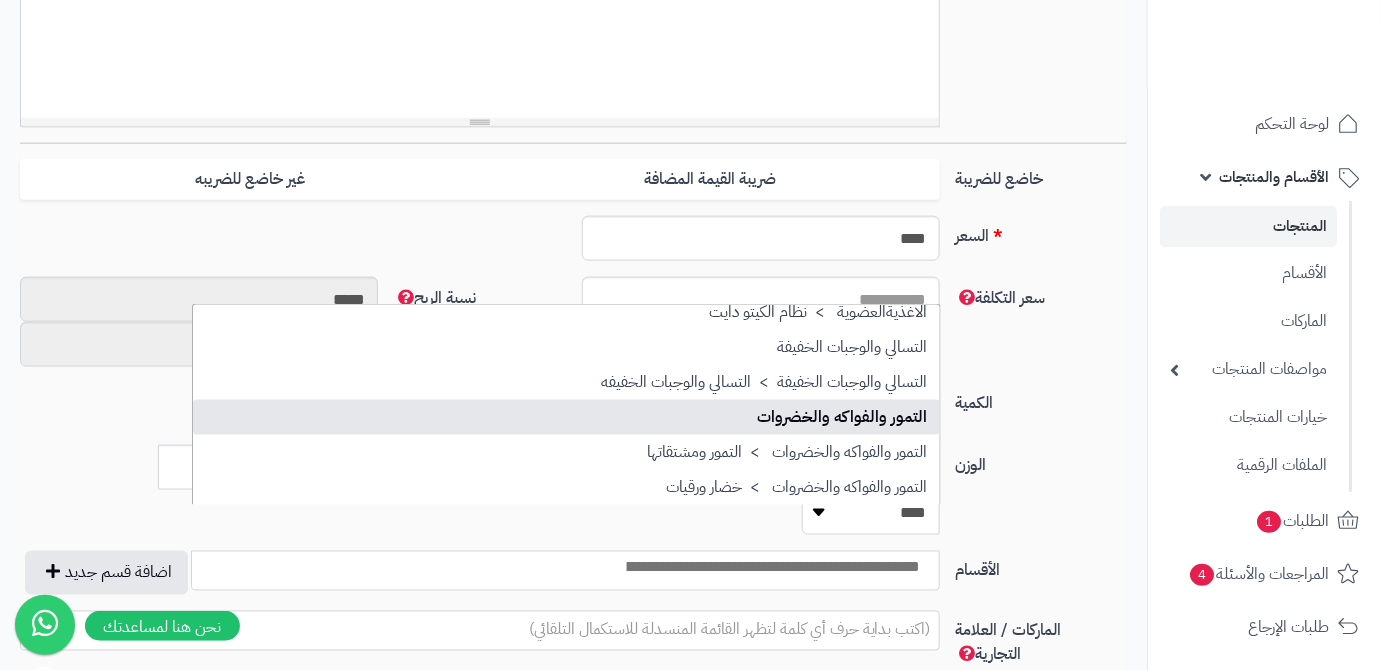 scroll, scrollTop: 1181, scrollLeft: 0, axis: vertical 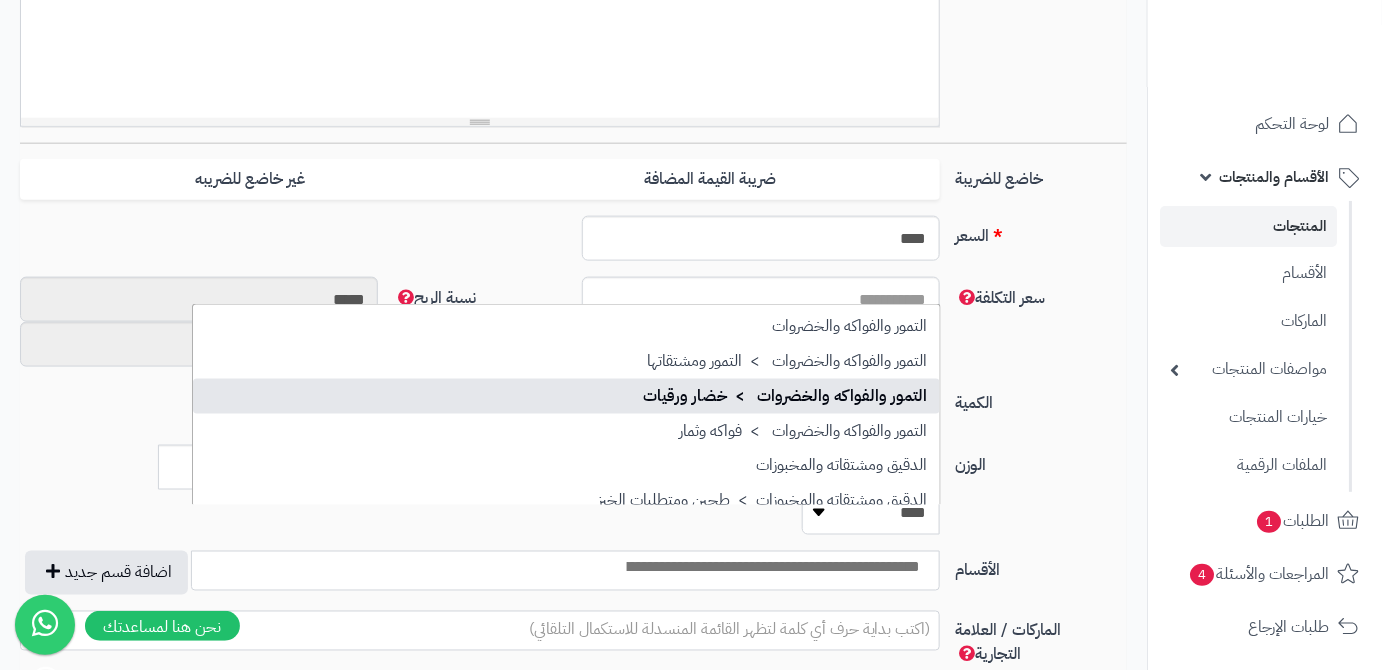 select on "**" 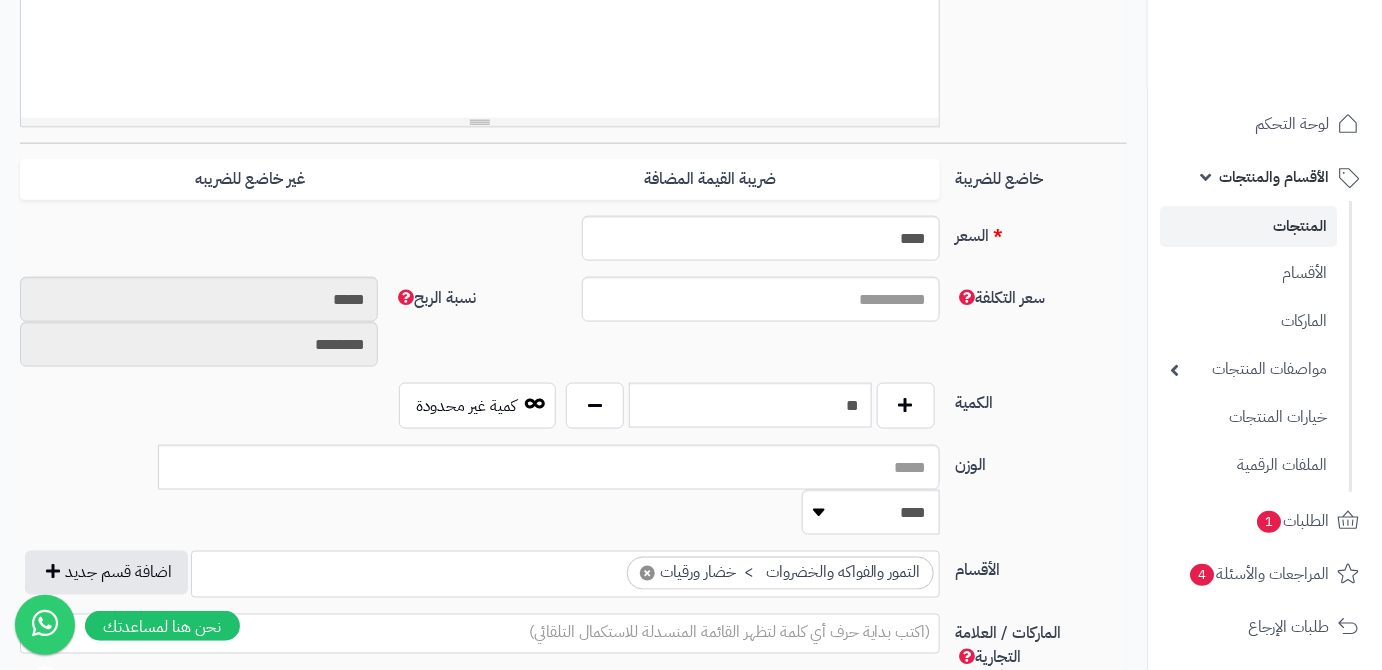 scroll, scrollTop: 900, scrollLeft: 0, axis: vertical 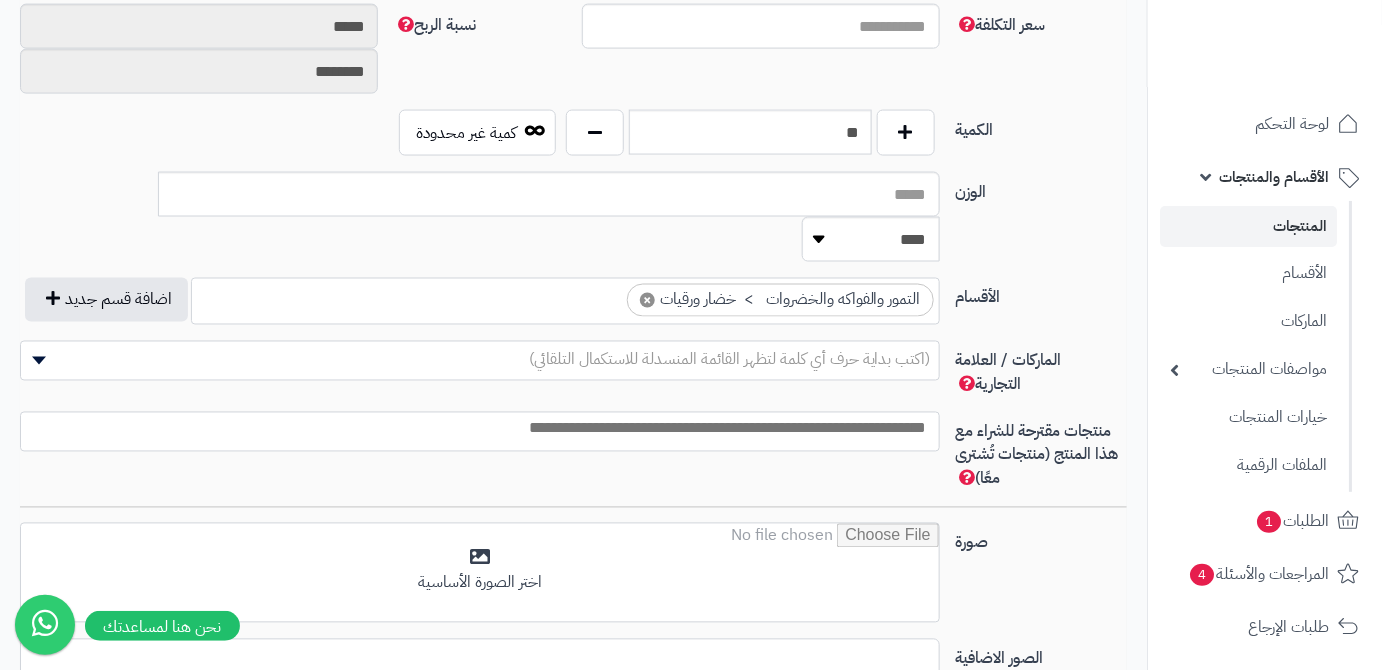 click at bounding box center (480, 432) 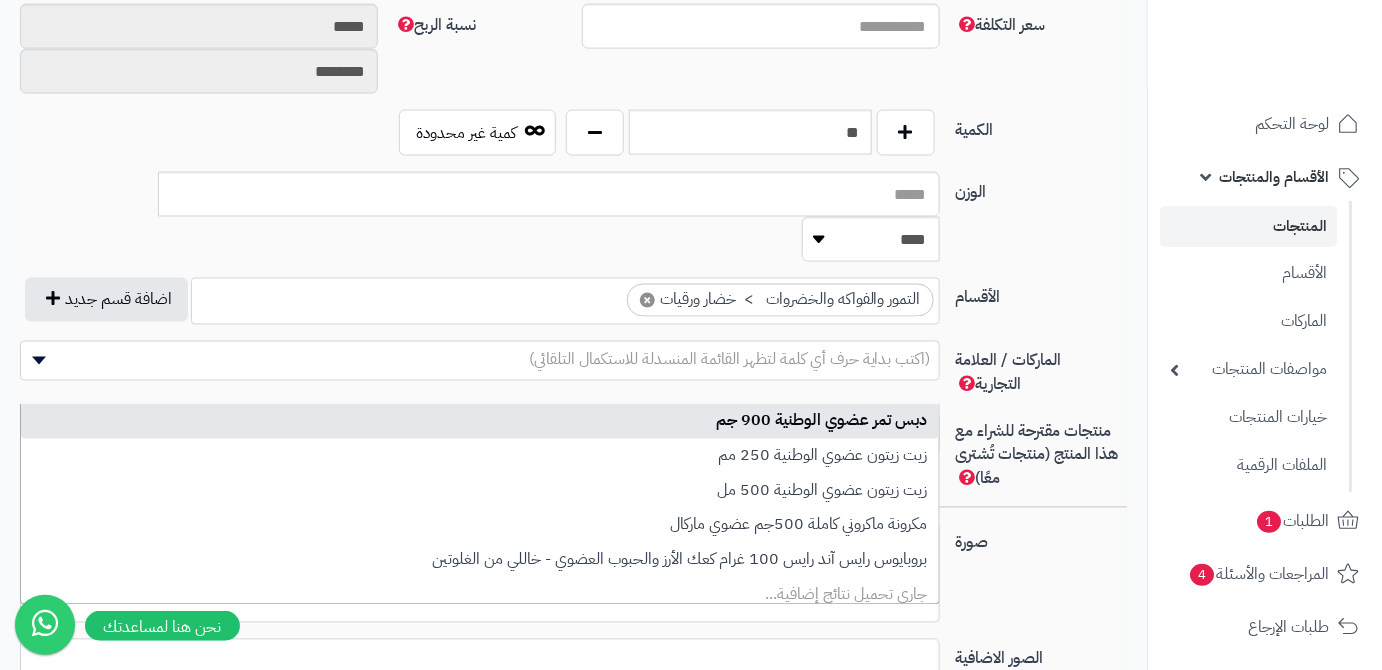 scroll, scrollTop: 0, scrollLeft: 0, axis: both 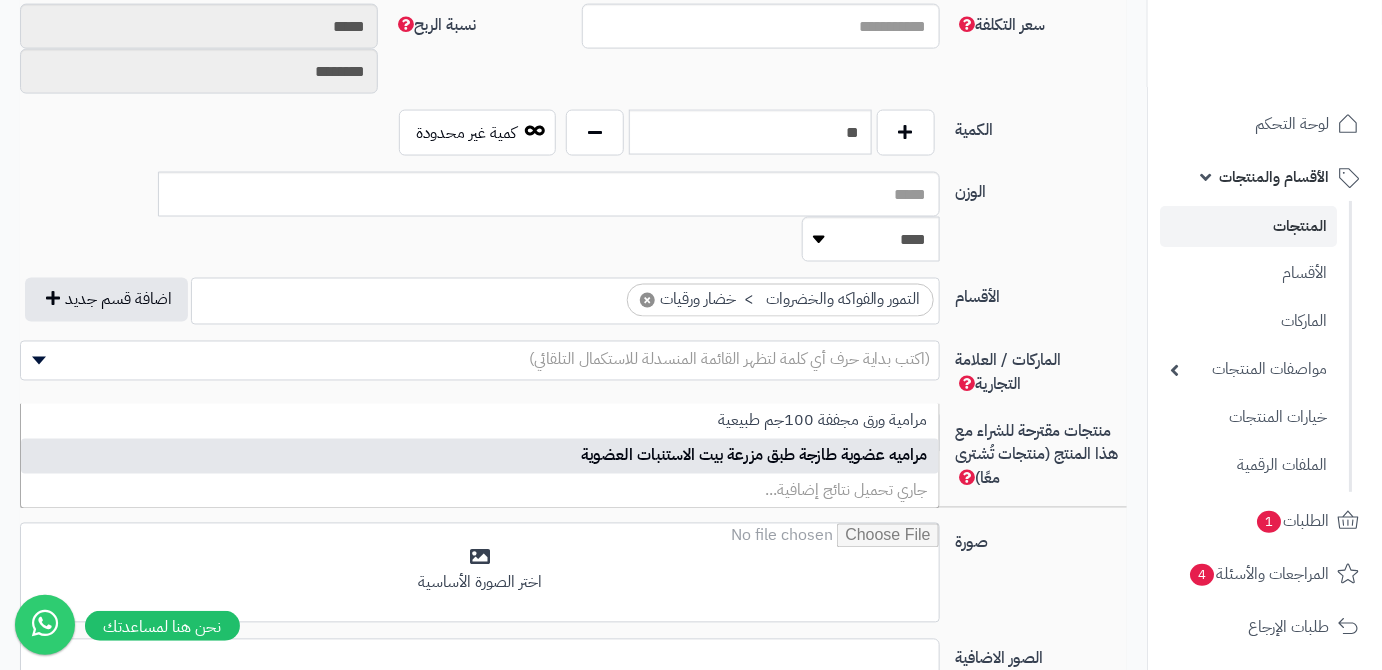 type on "*****" 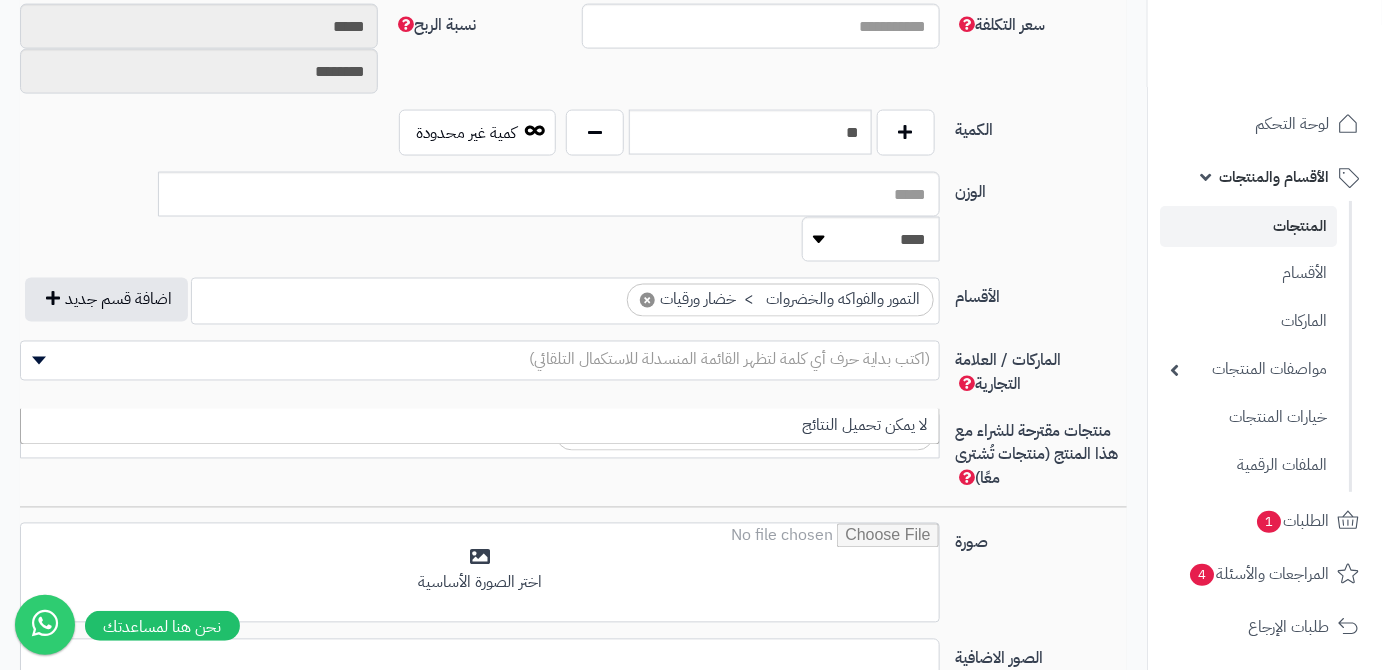 scroll, scrollTop: 0, scrollLeft: 0, axis: both 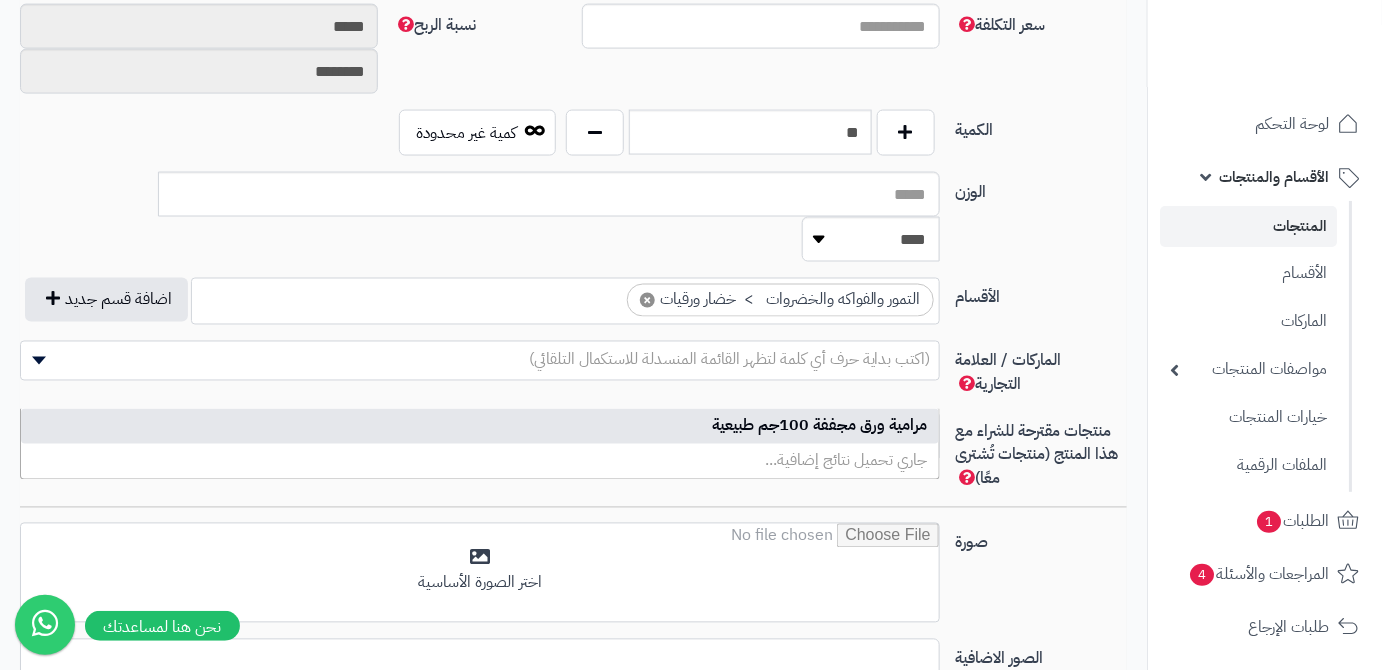 type on "******" 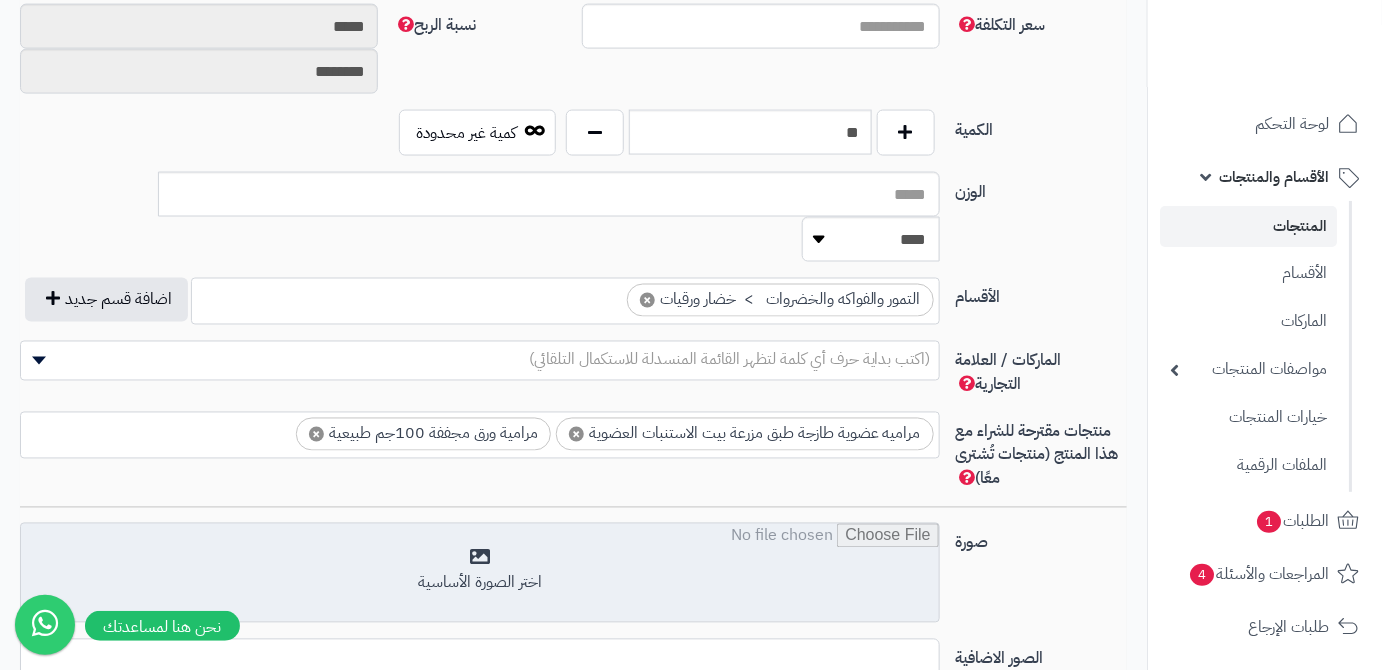 click at bounding box center (480, 574) 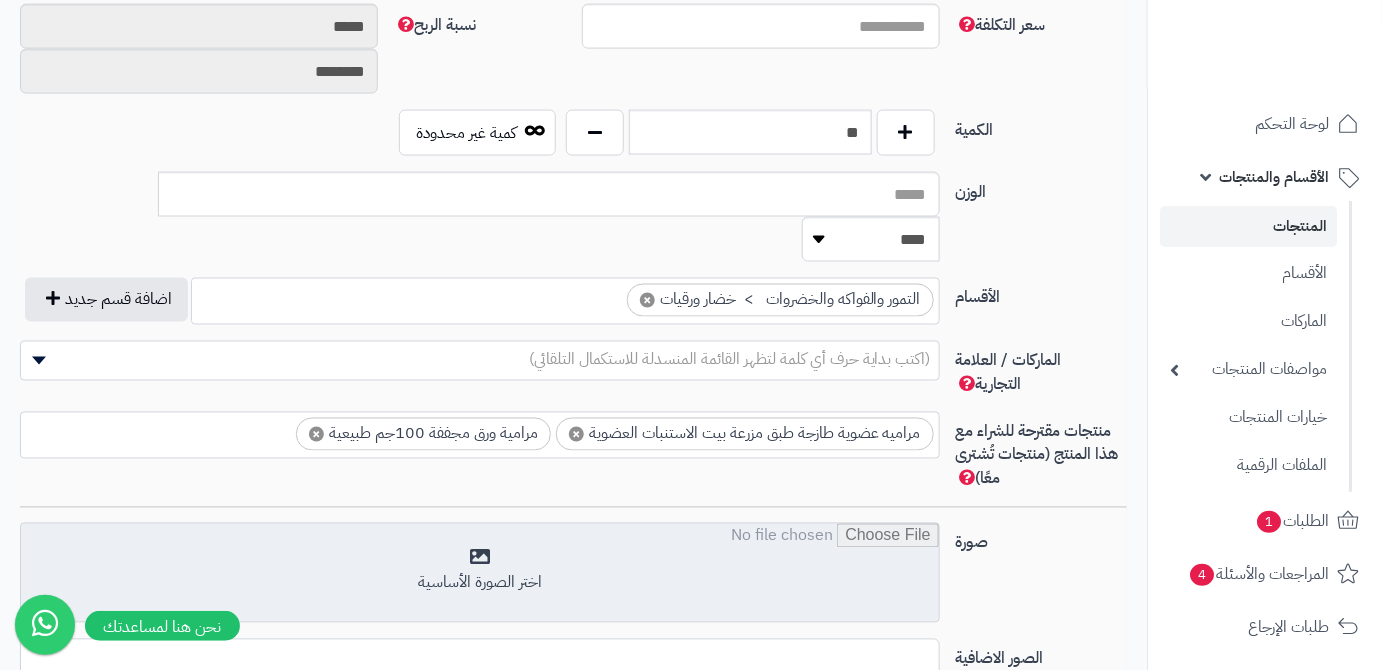 click at bounding box center (480, 574) 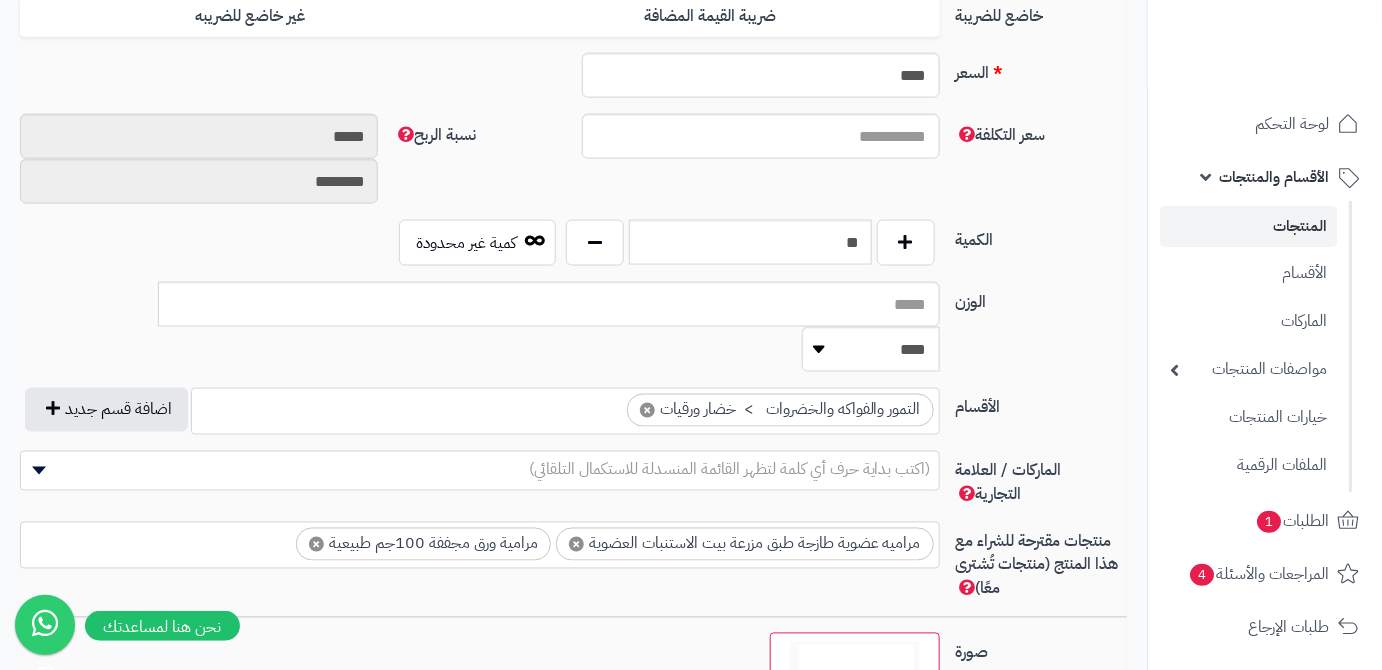 scroll, scrollTop: 818, scrollLeft: 0, axis: vertical 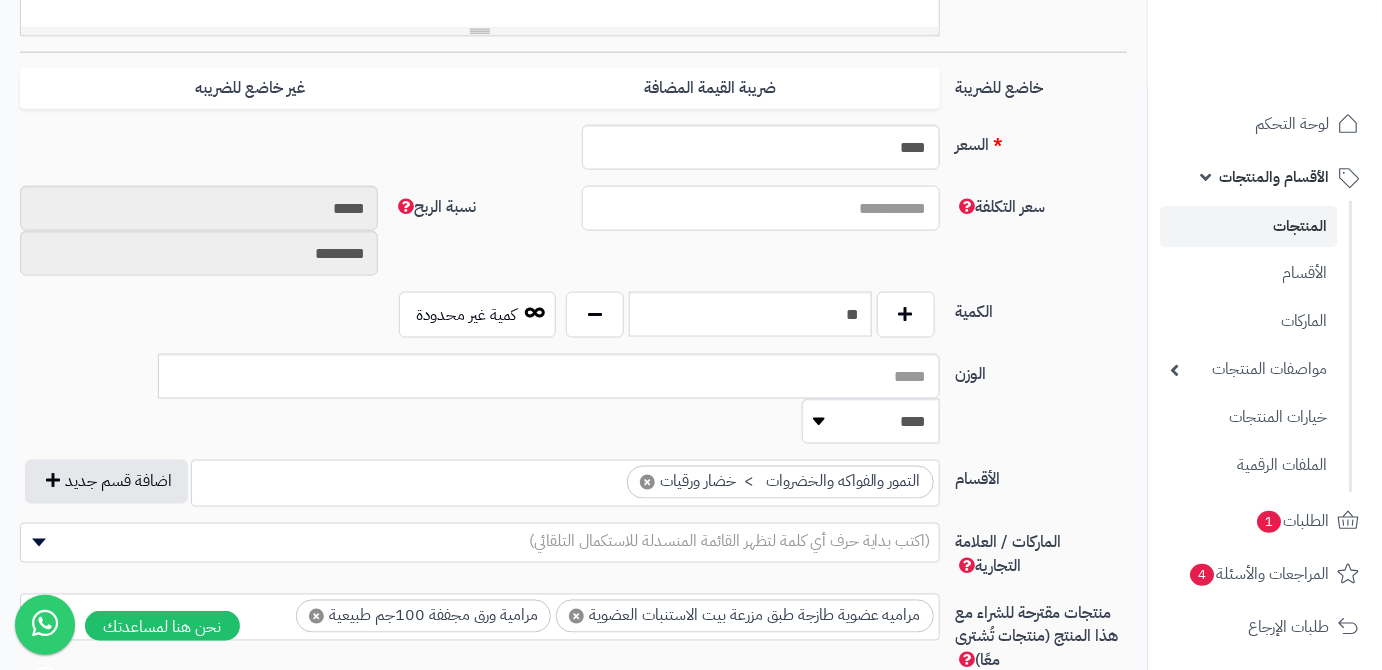 click on "سعر التكلفة" at bounding box center (761, 208) 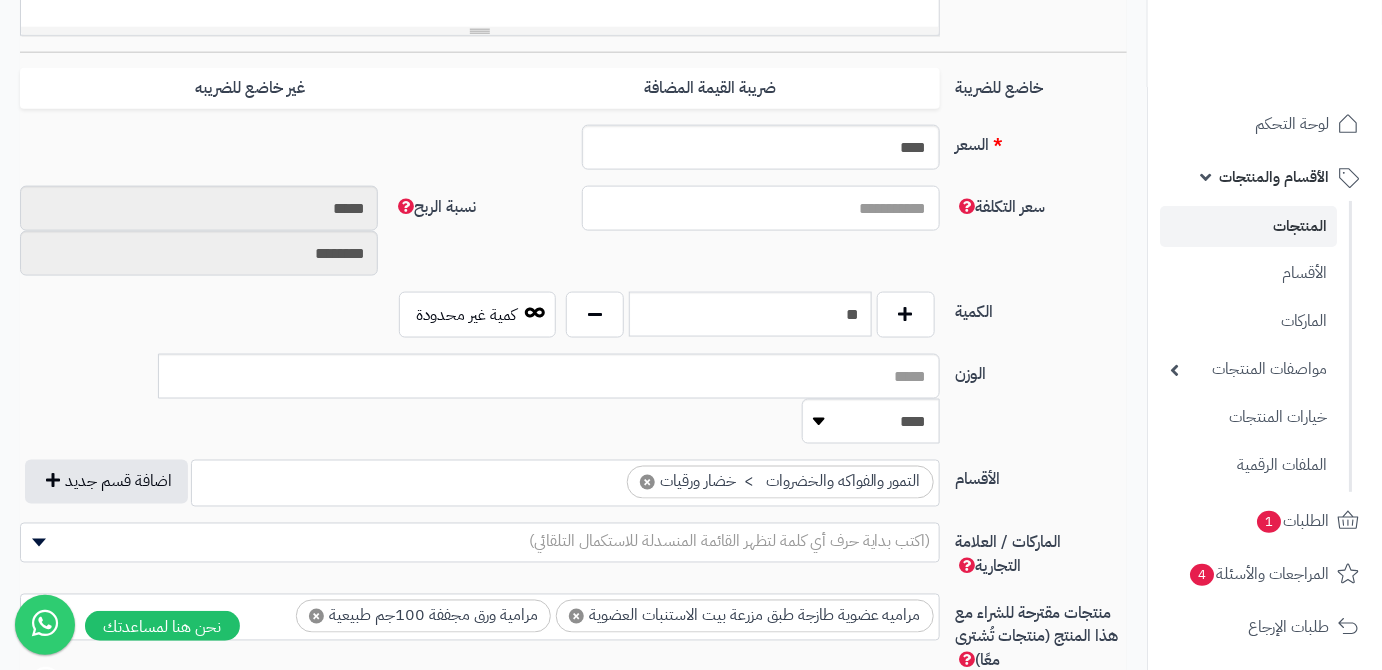 type on "*" 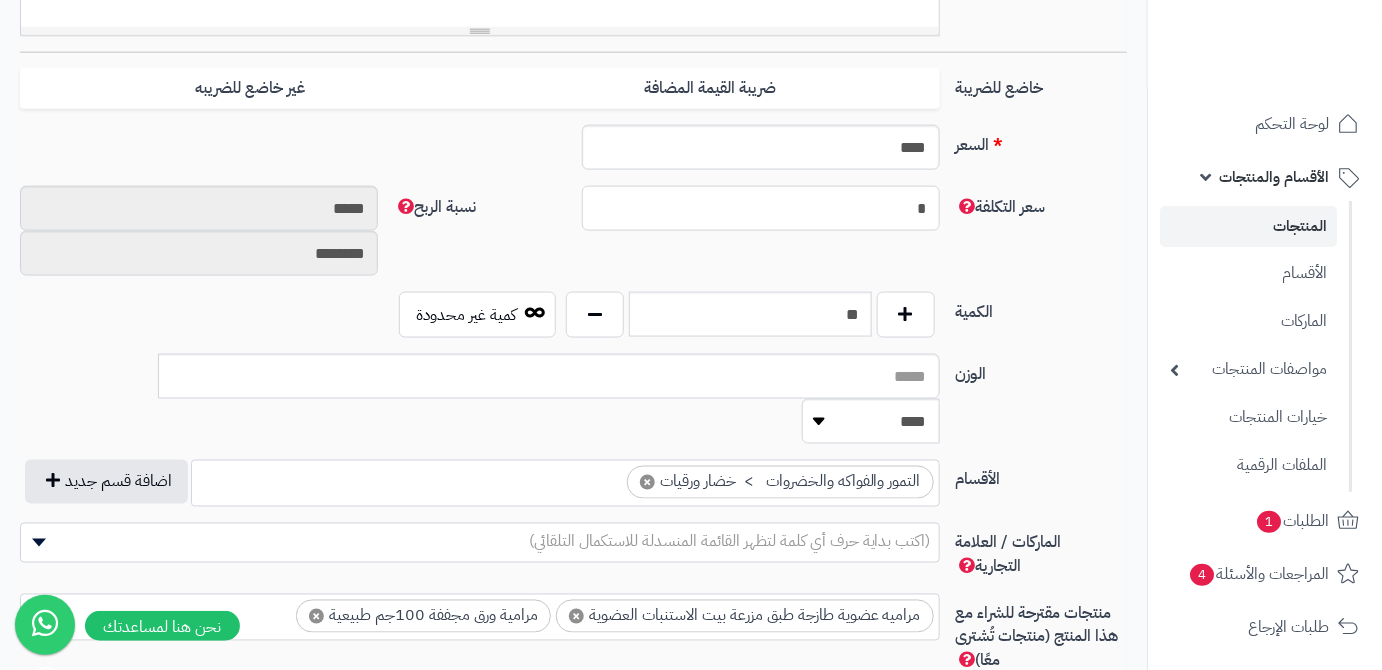 type on "********" 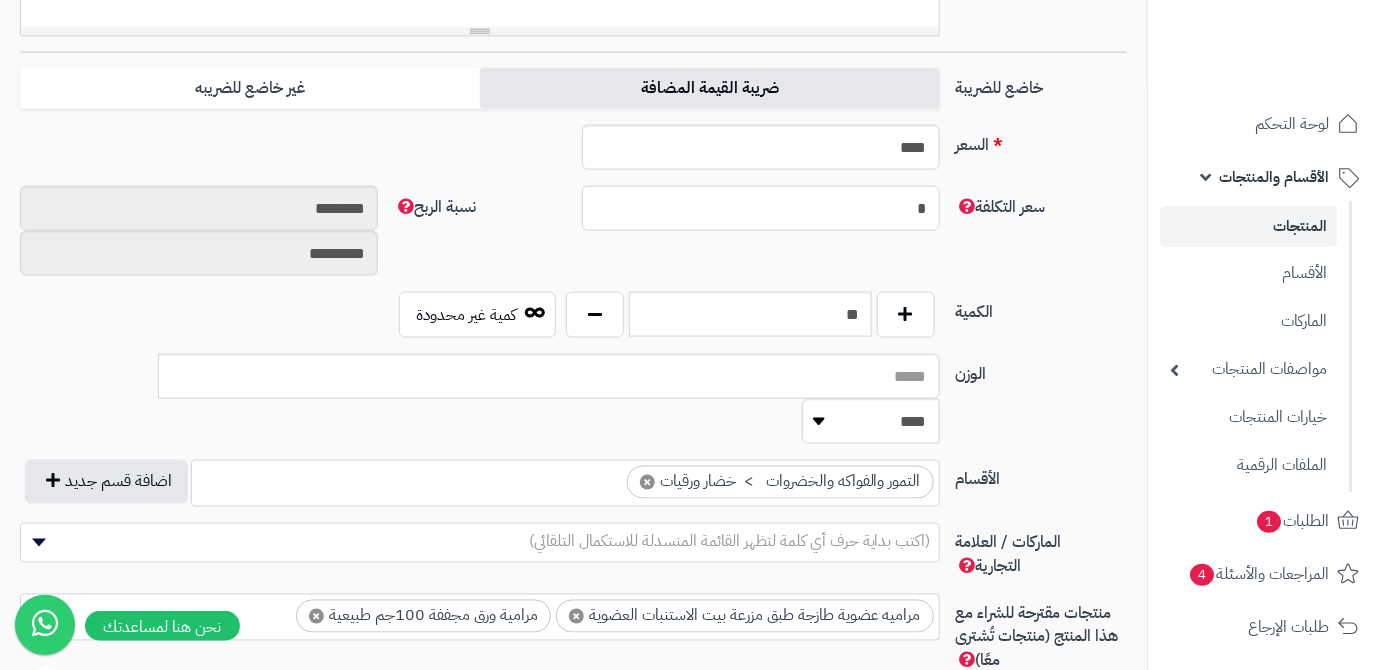 type on "*" 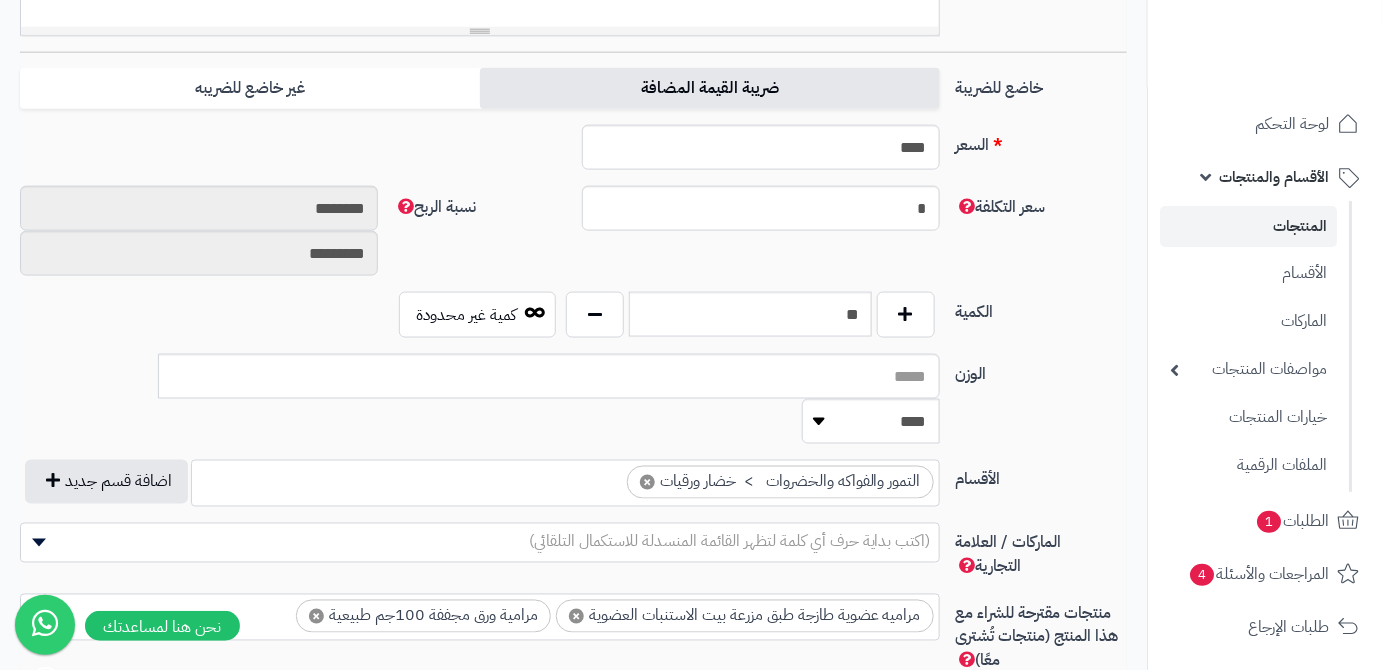 click on "ضريبة القيمة المضافة" at bounding box center [710, 88] 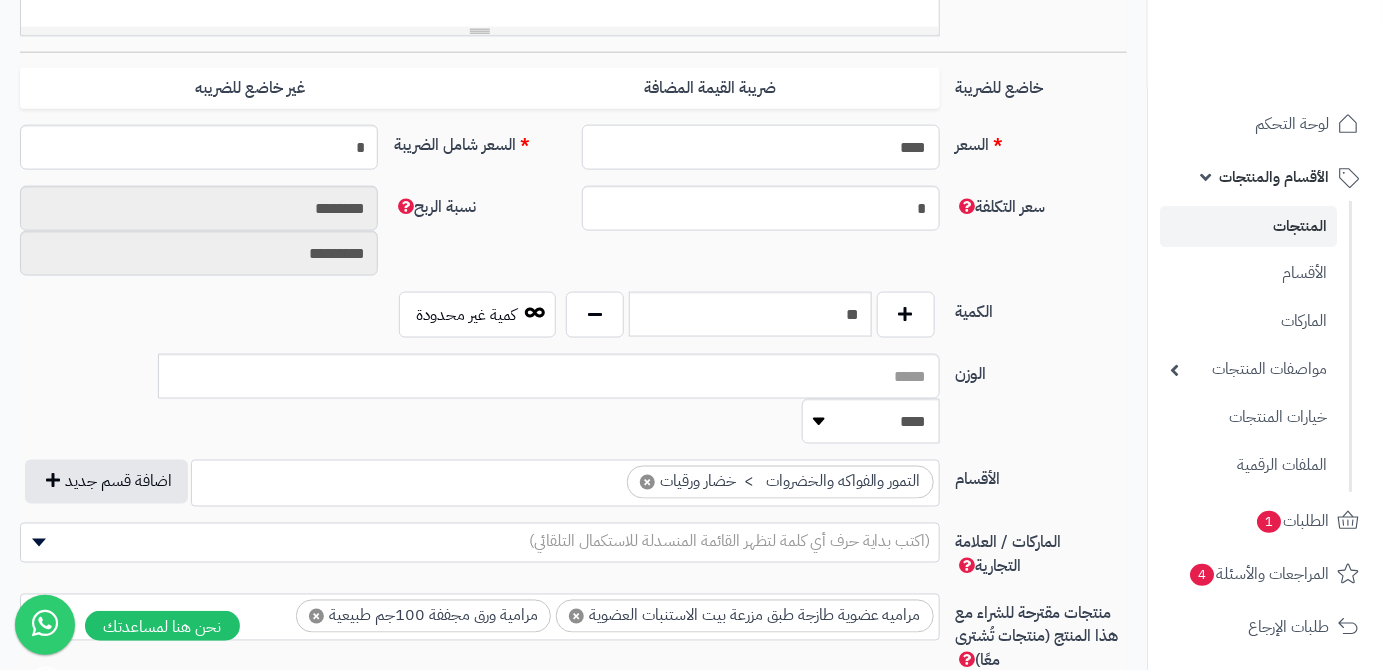 click on "****" at bounding box center [761, 147] 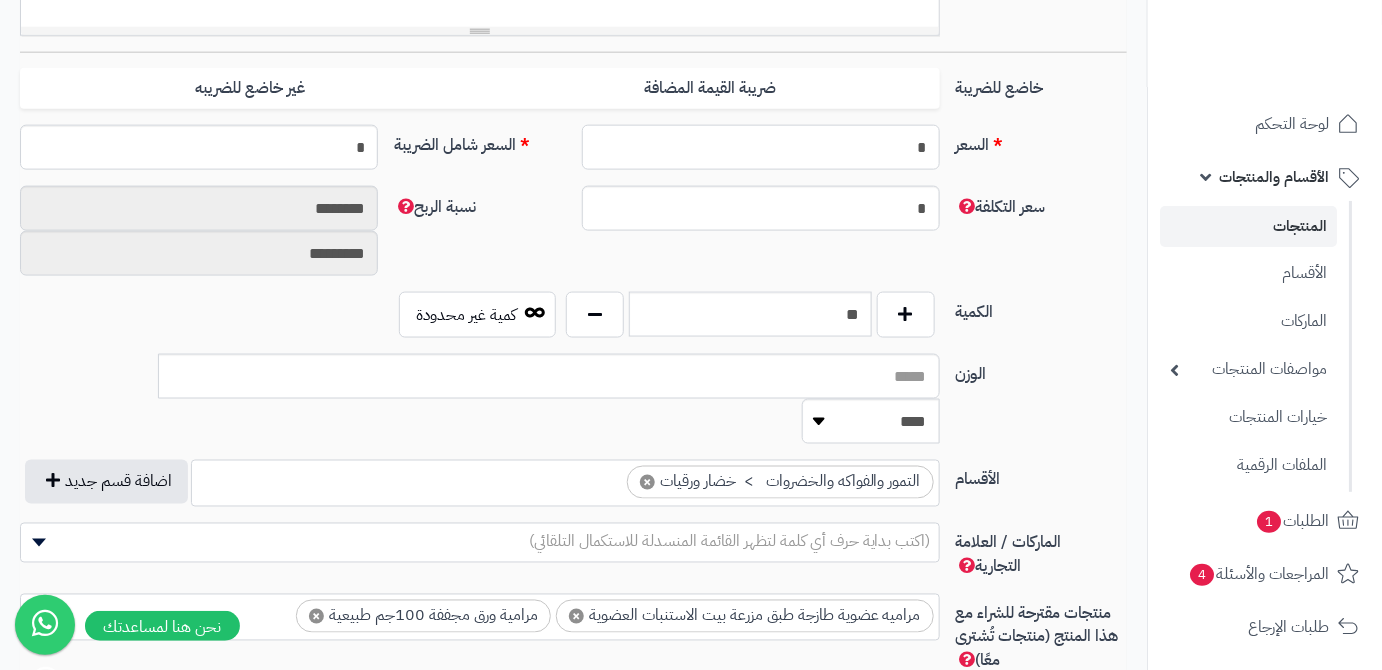 type on "*******" 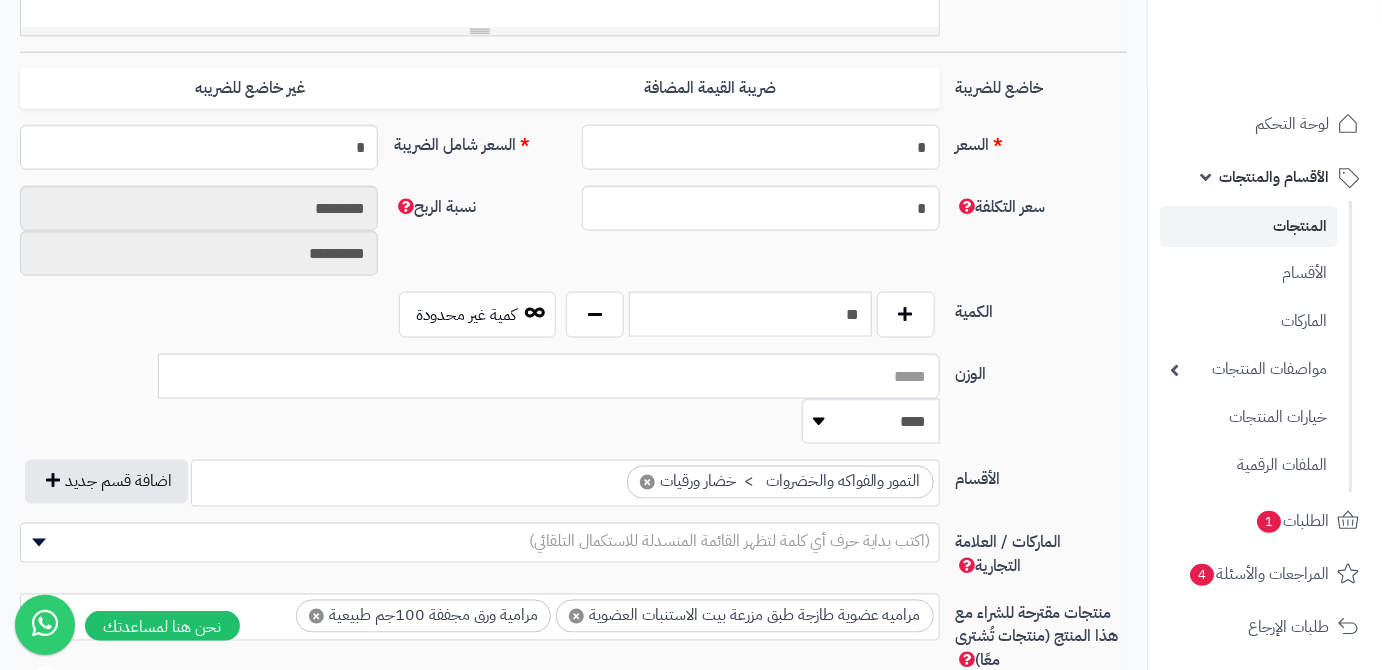 type on "*********" 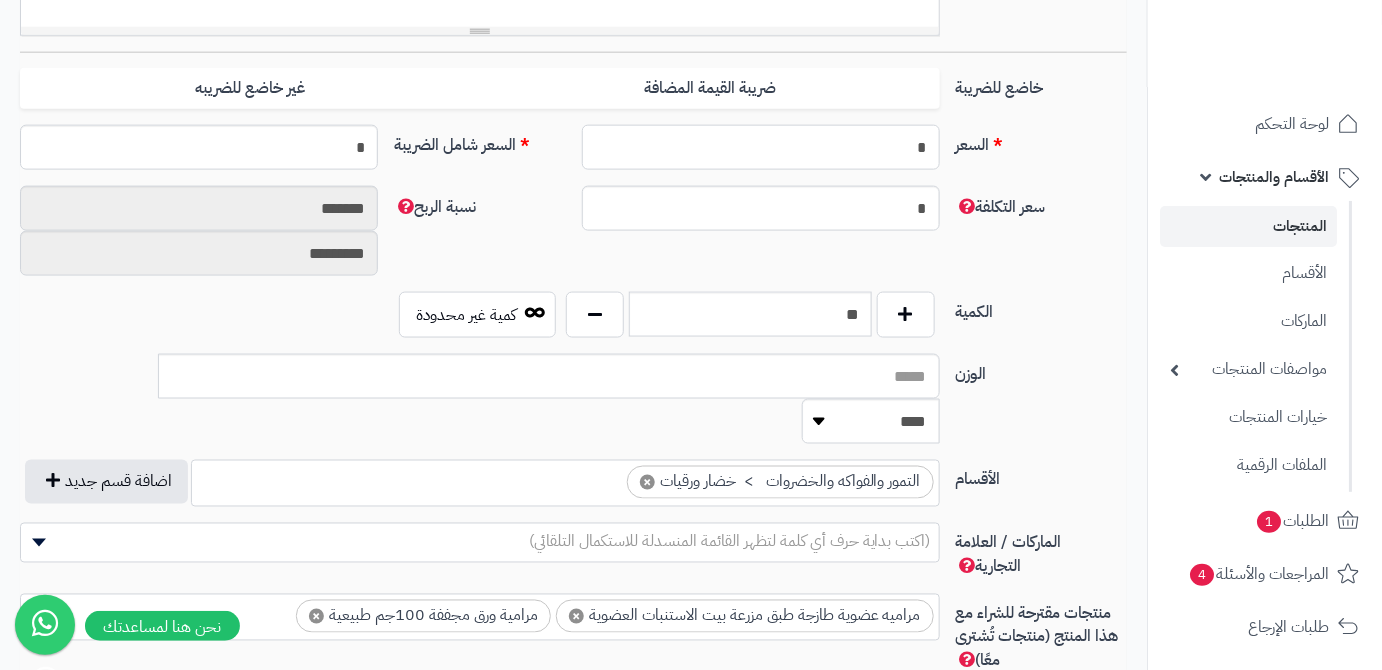 type on "**" 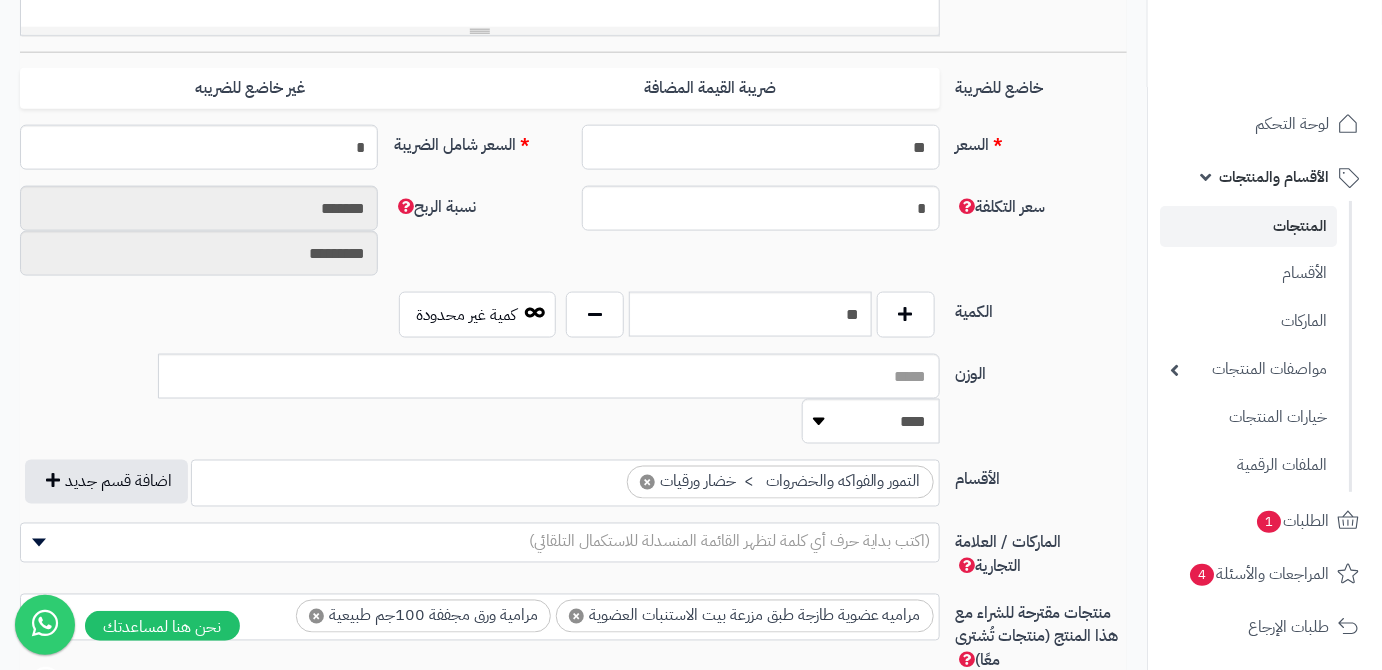 type on "*******" 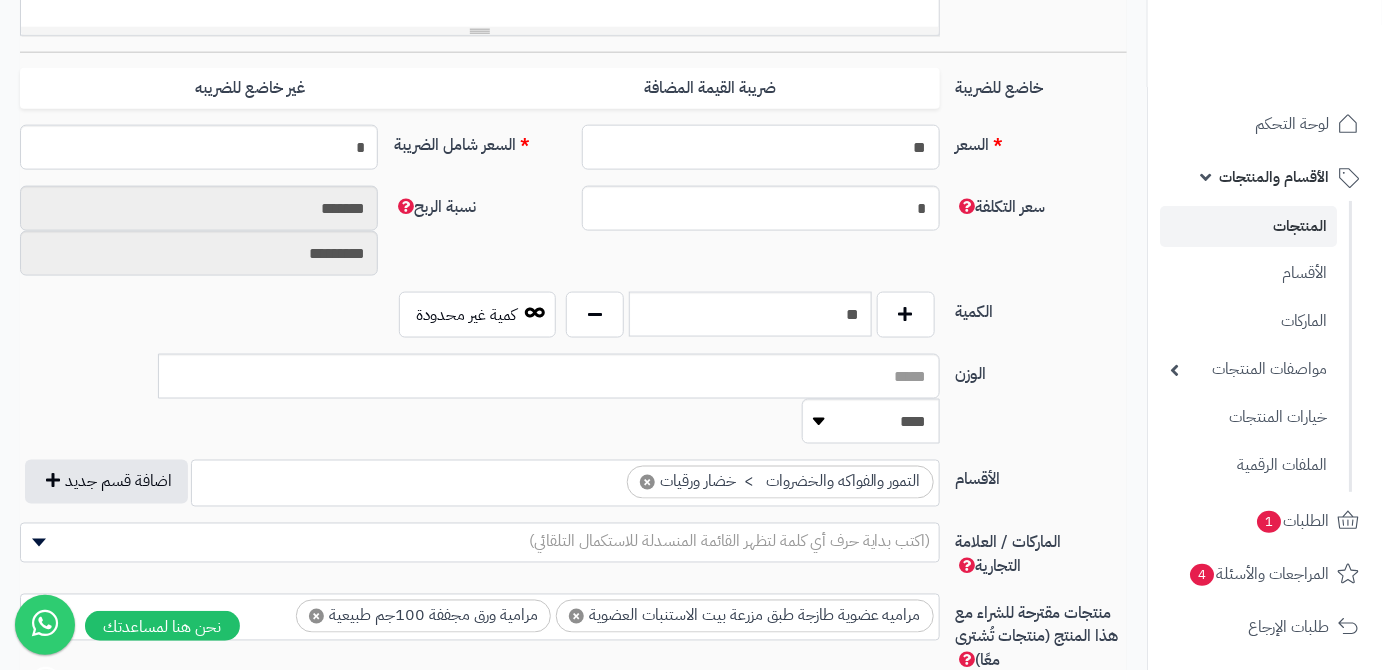 type on "********" 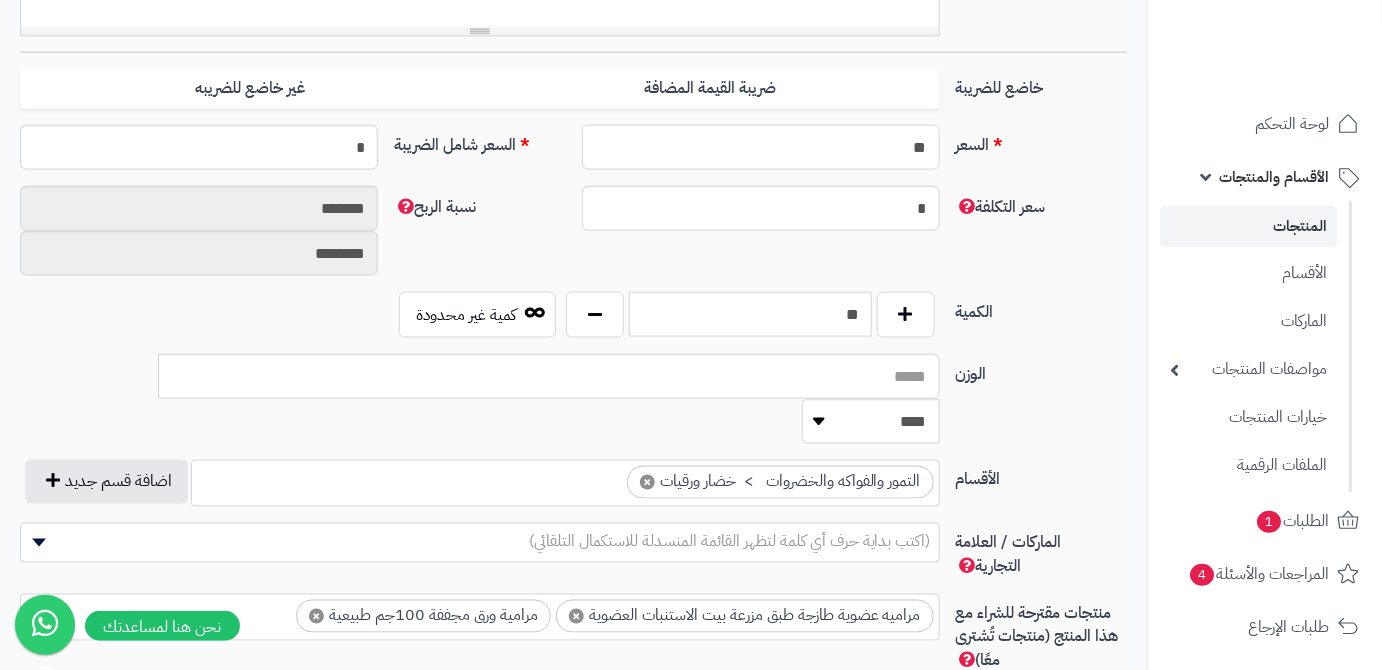 type on "**" 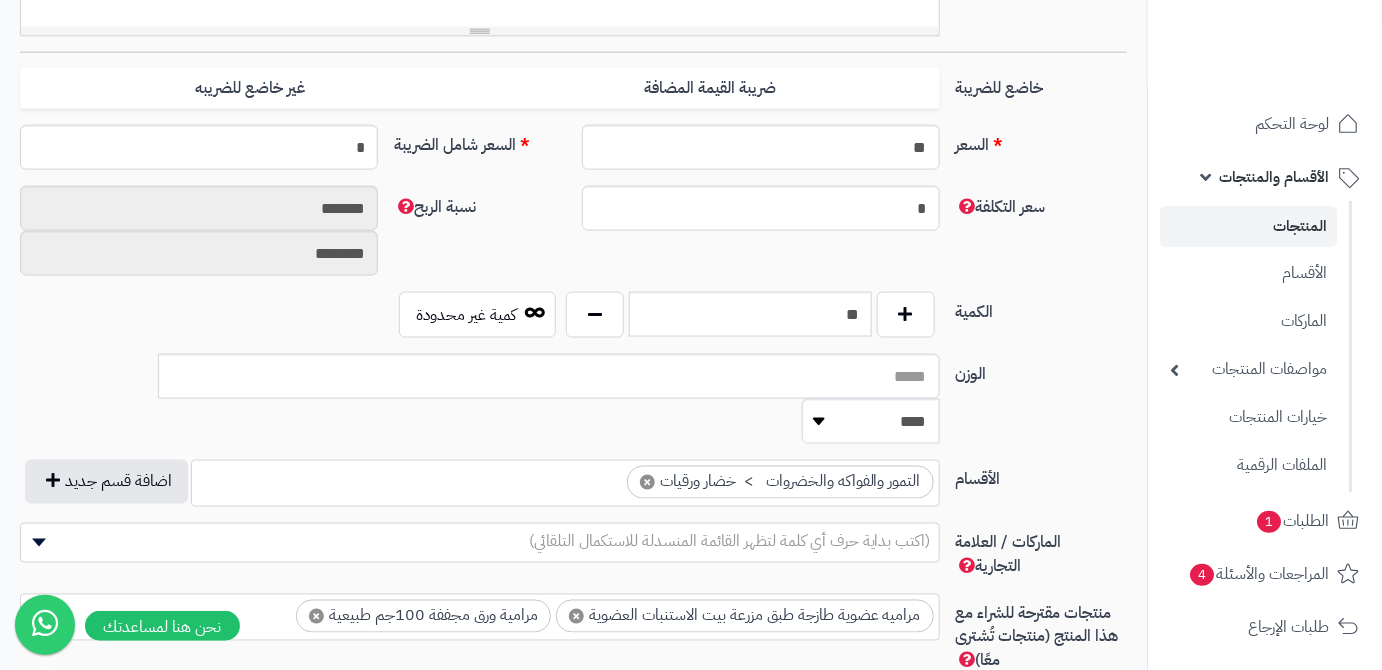 click on "سعر التكلفة
* نسبة الربح
*******
********" at bounding box center [573, 239] 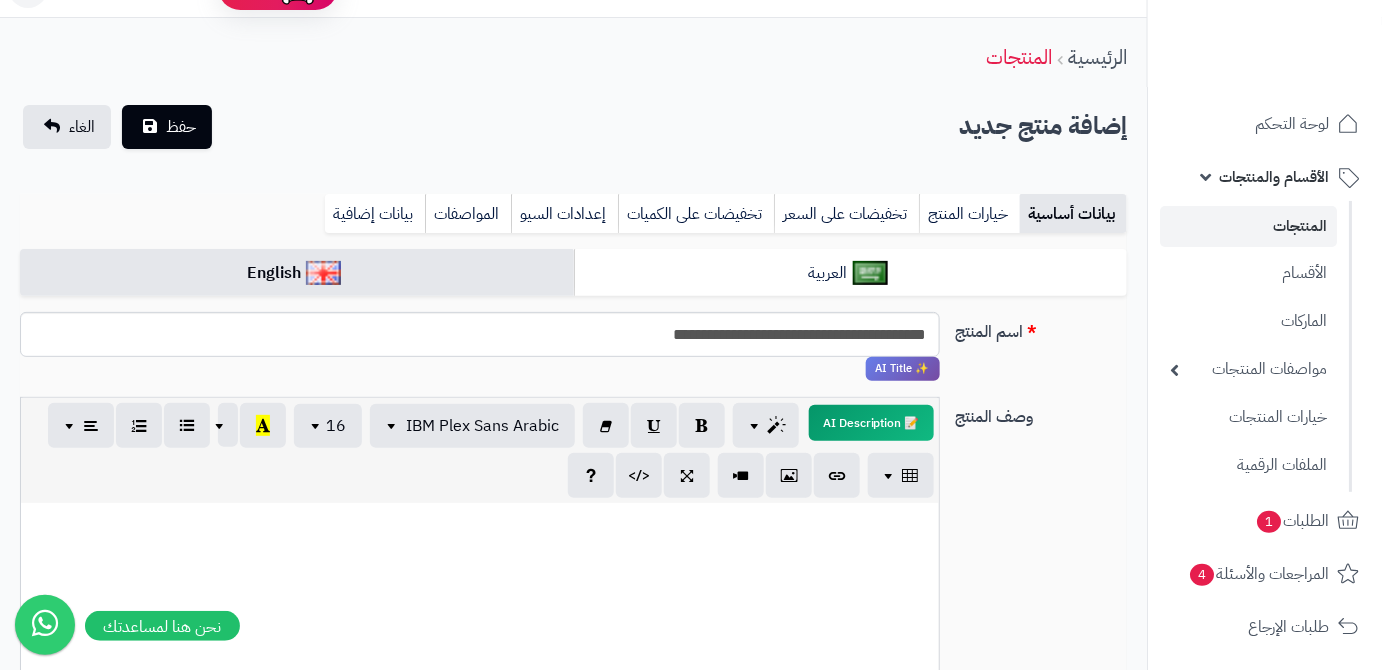 scroll, scrollTop: 0, scrollLeft: 0, axis: both 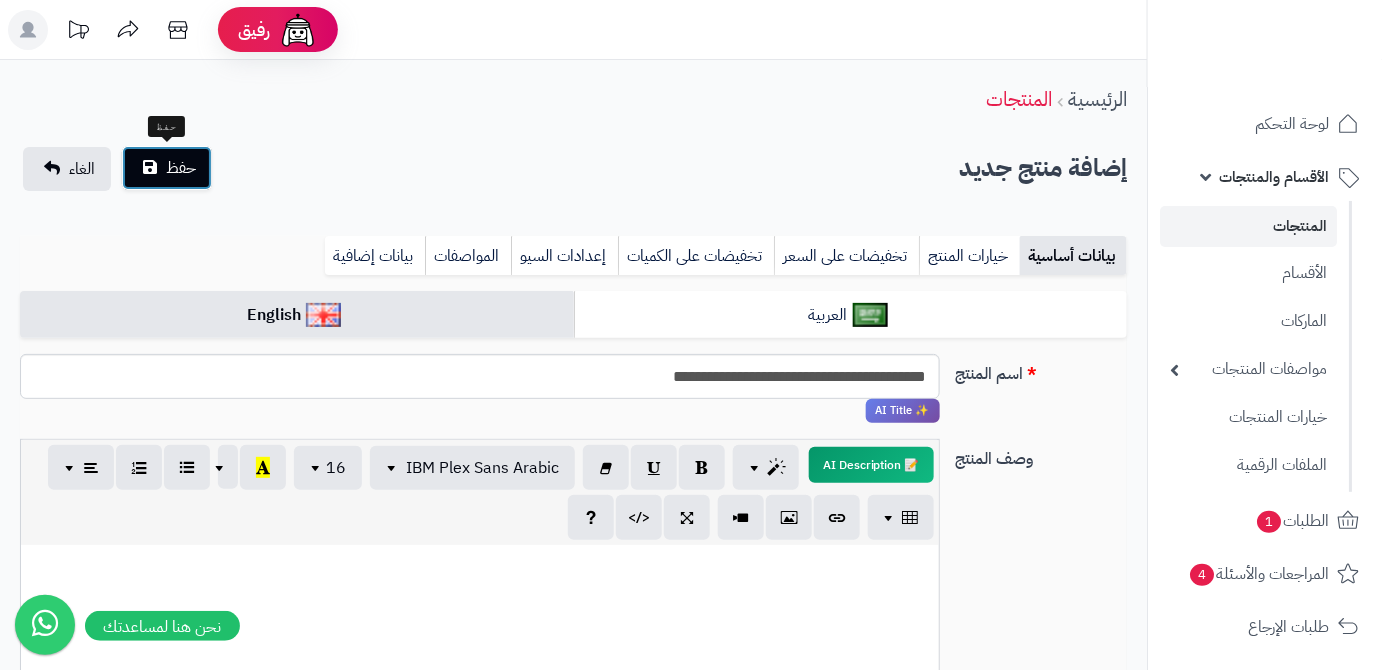 click on "حفظ" at bounding box center (167, 168) 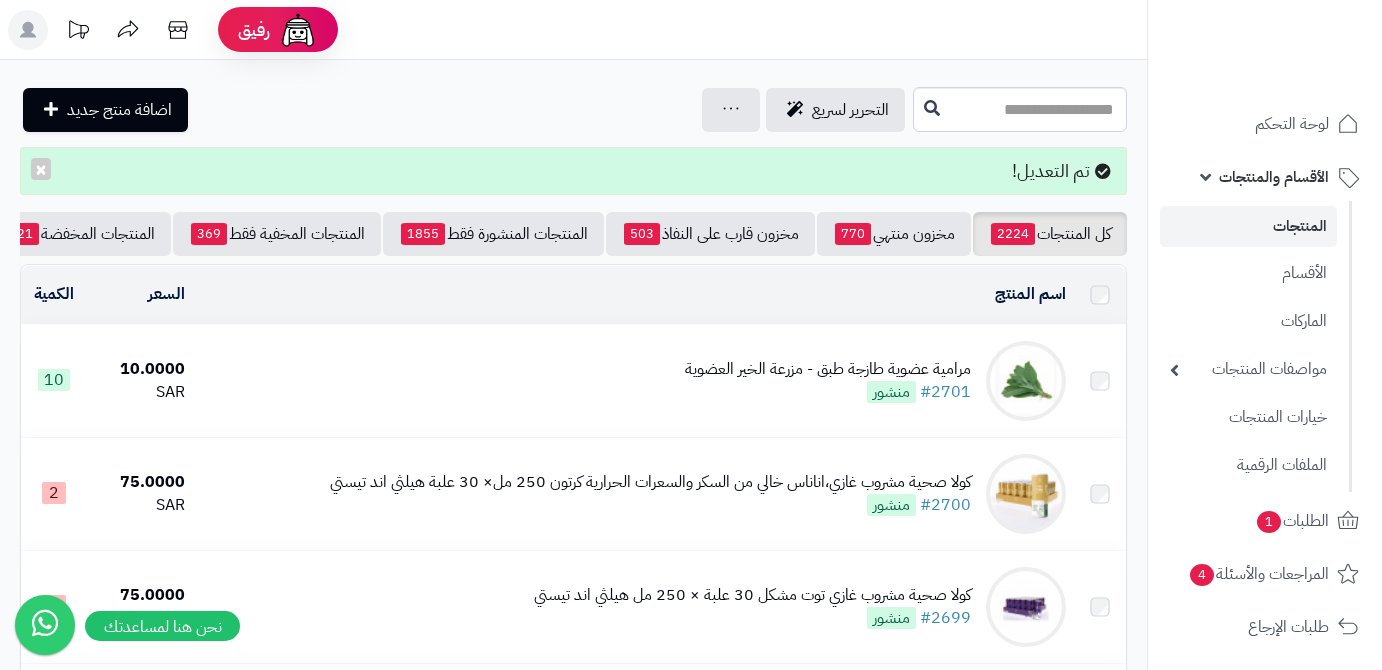 scroll, scrollTop: 0, scrollLeft: 0, axis: both 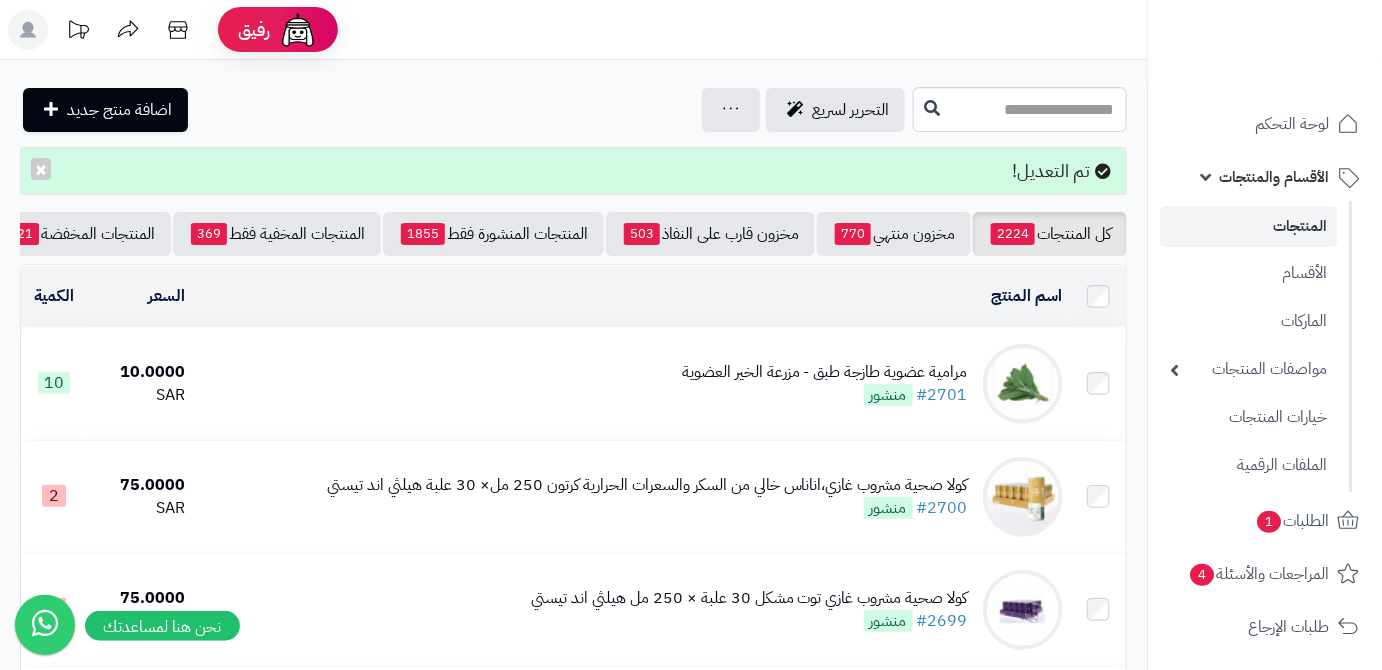 click on "مرامية عضوية طازجة طبق - مزرعة الخير العضوية" at bounding box center (825, 372) 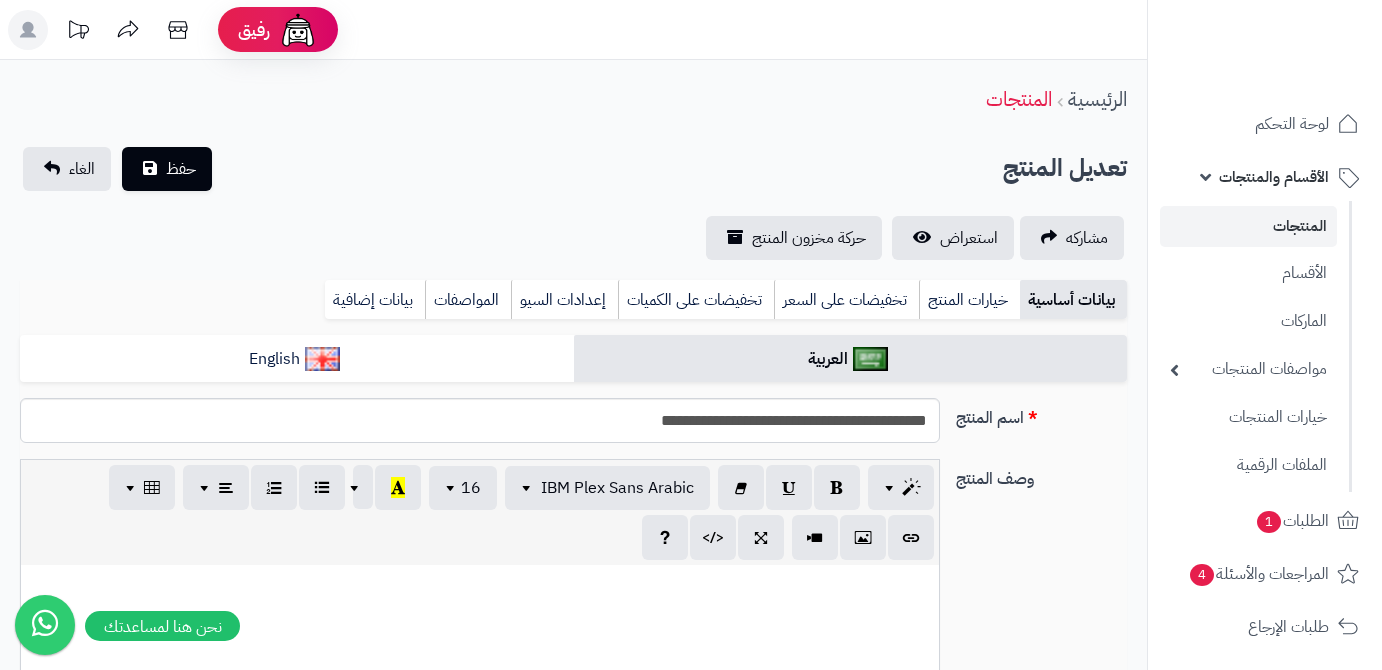 scroll, scrollTop: 0, scrollLeft: 0, axis: both 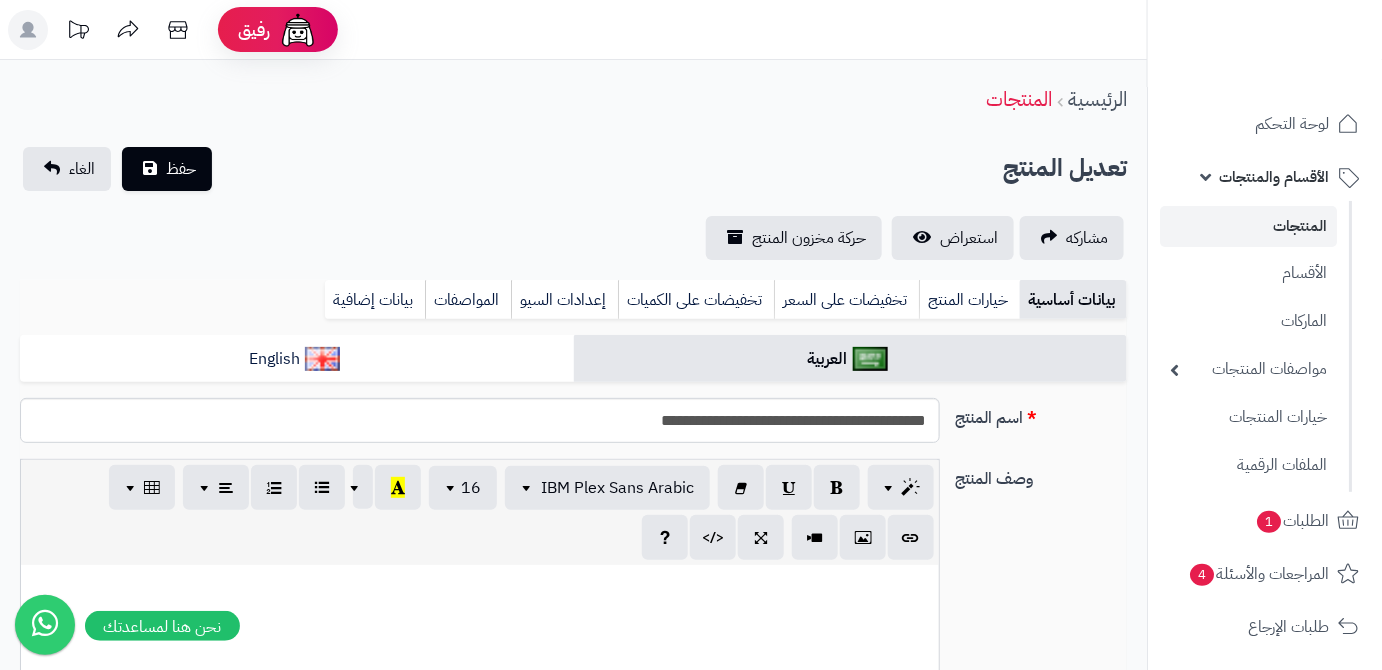 click on "**********" at bounding box center [480, 420] 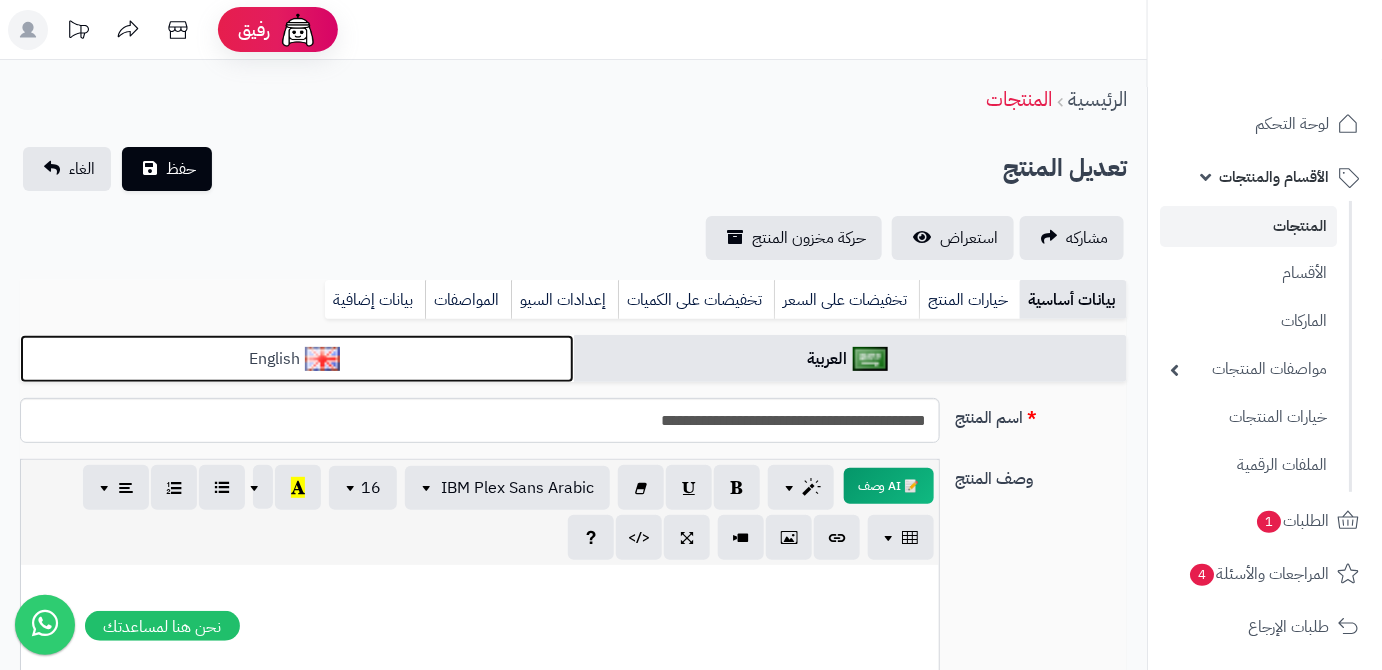 click on "English" at bounding box center [297, 359] 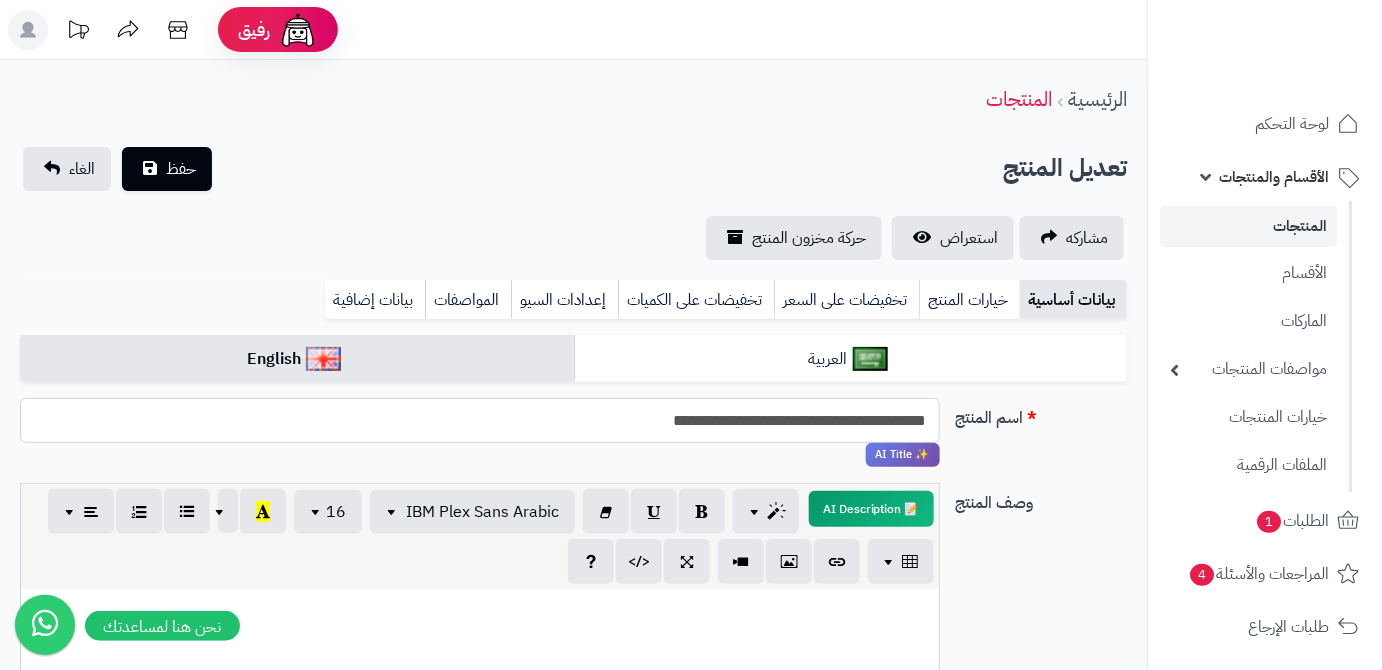 click on "**********" at bounding box center (480, 420) 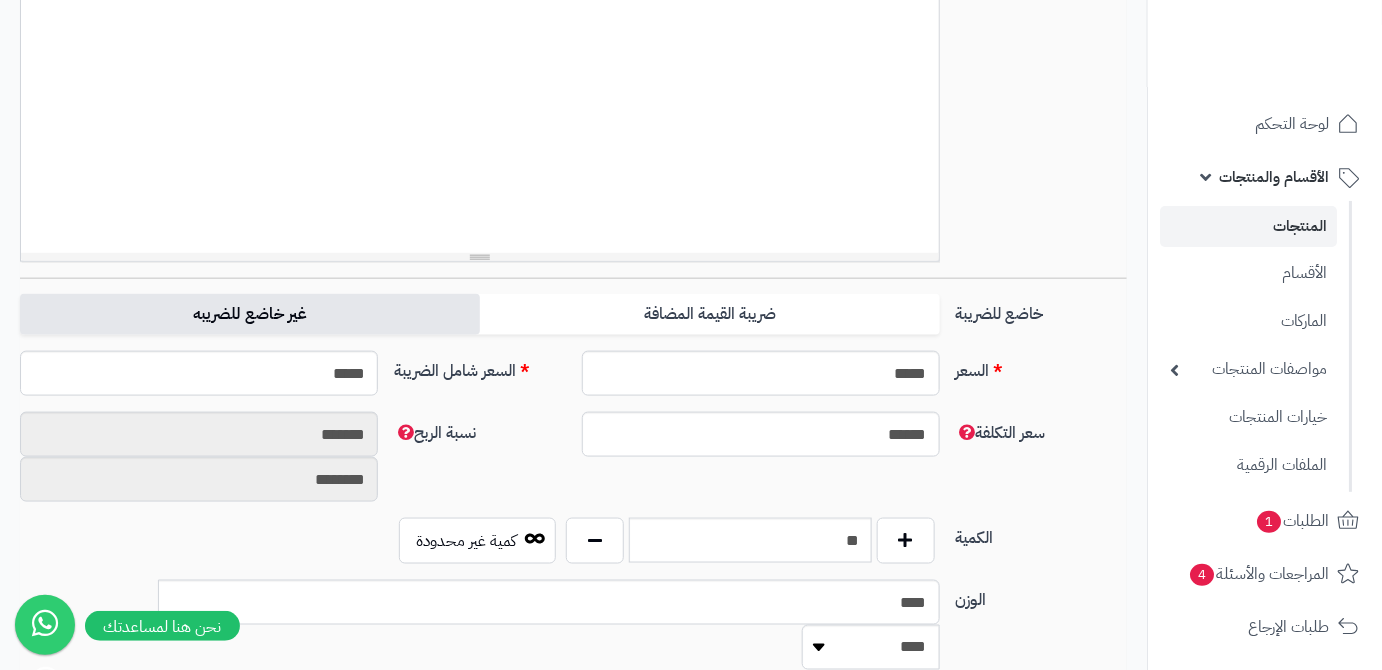 scroll, scrollTop: 727, scrollLeft: 0, axis: vertical 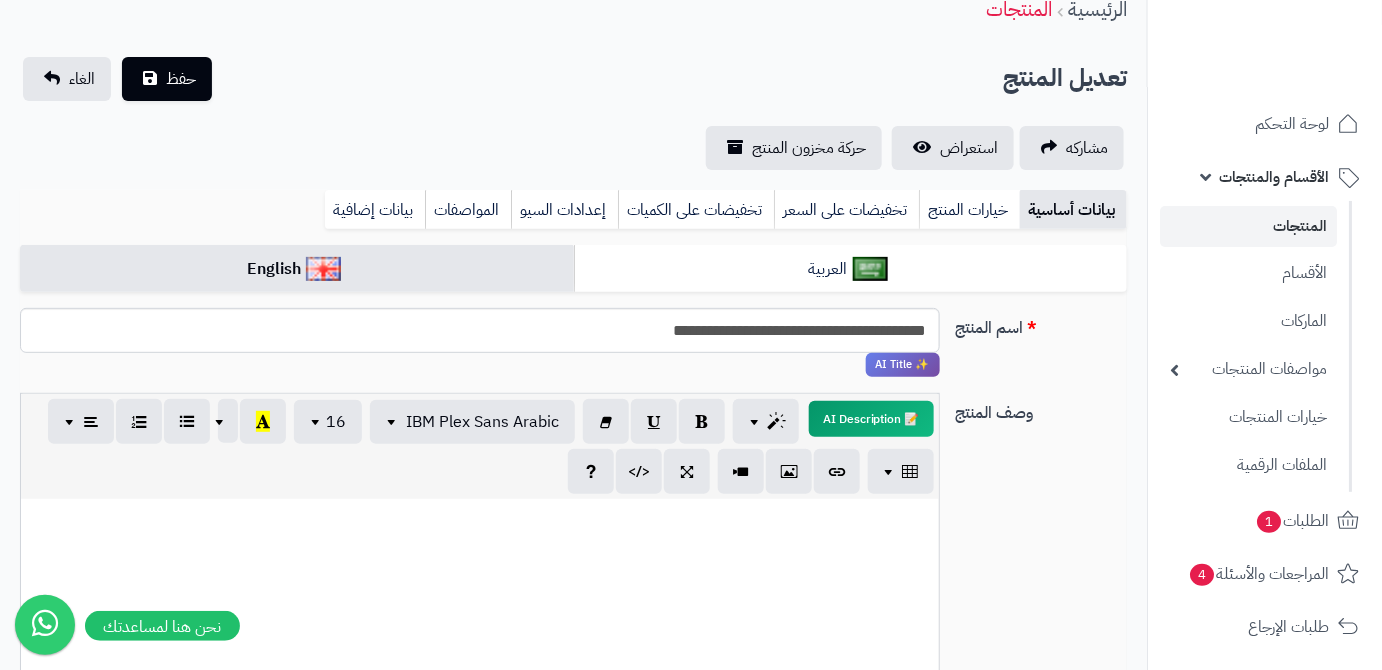 drag, startPoint x: 183, startPoint y: 195, endPoint x: 195, endPoint y: 128, distance: 68.06615 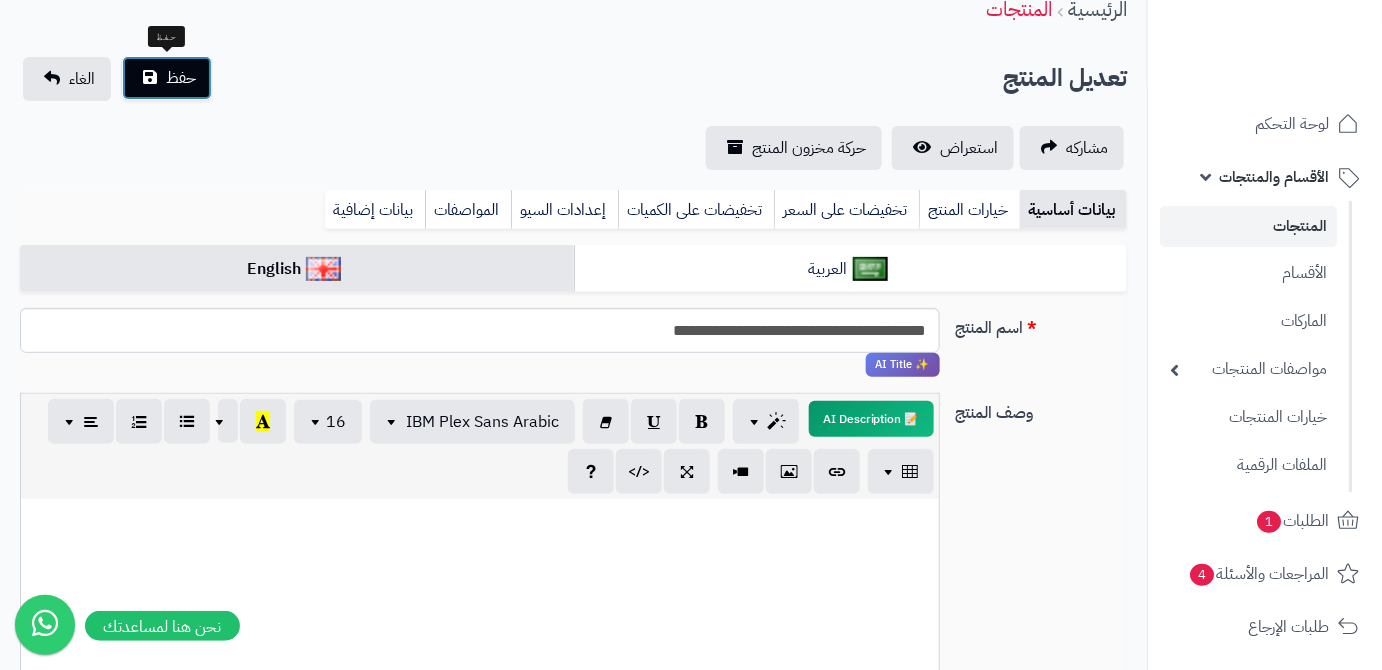 click on "حفظ" at bounding box center (167, 78) 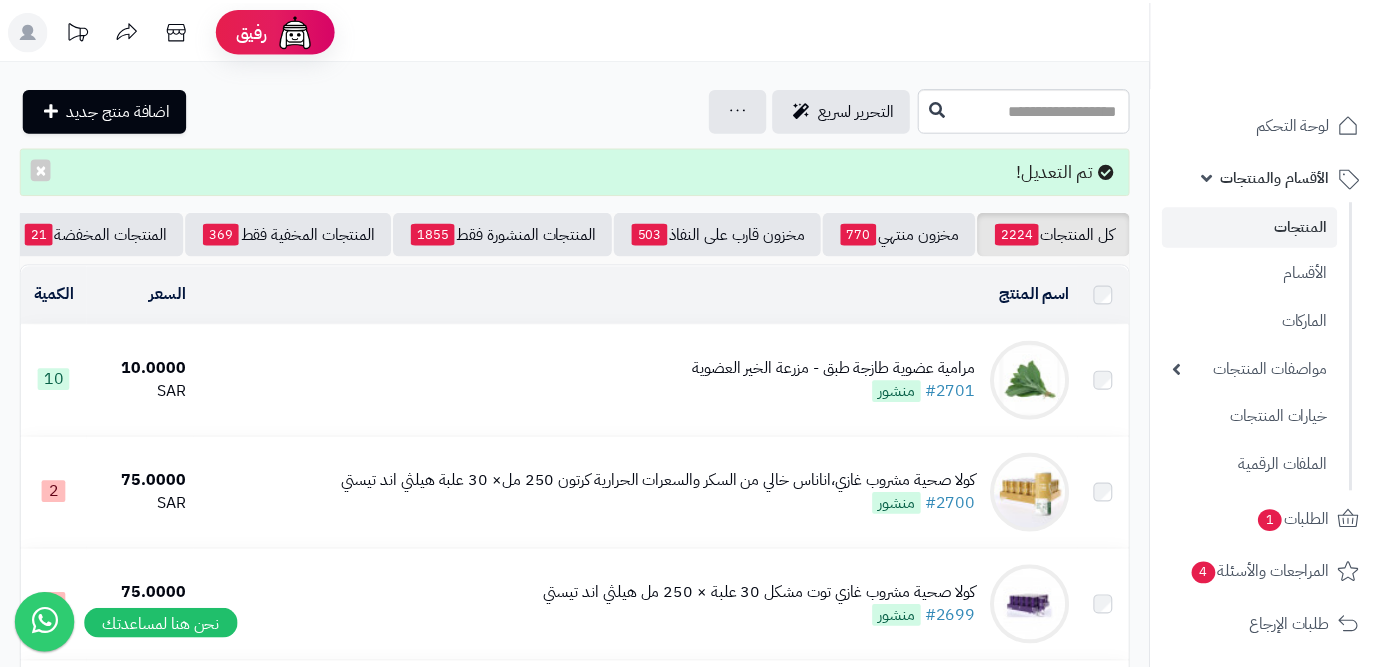 scroll, scrollTop: 0, scrollLeft: 0, axis: both 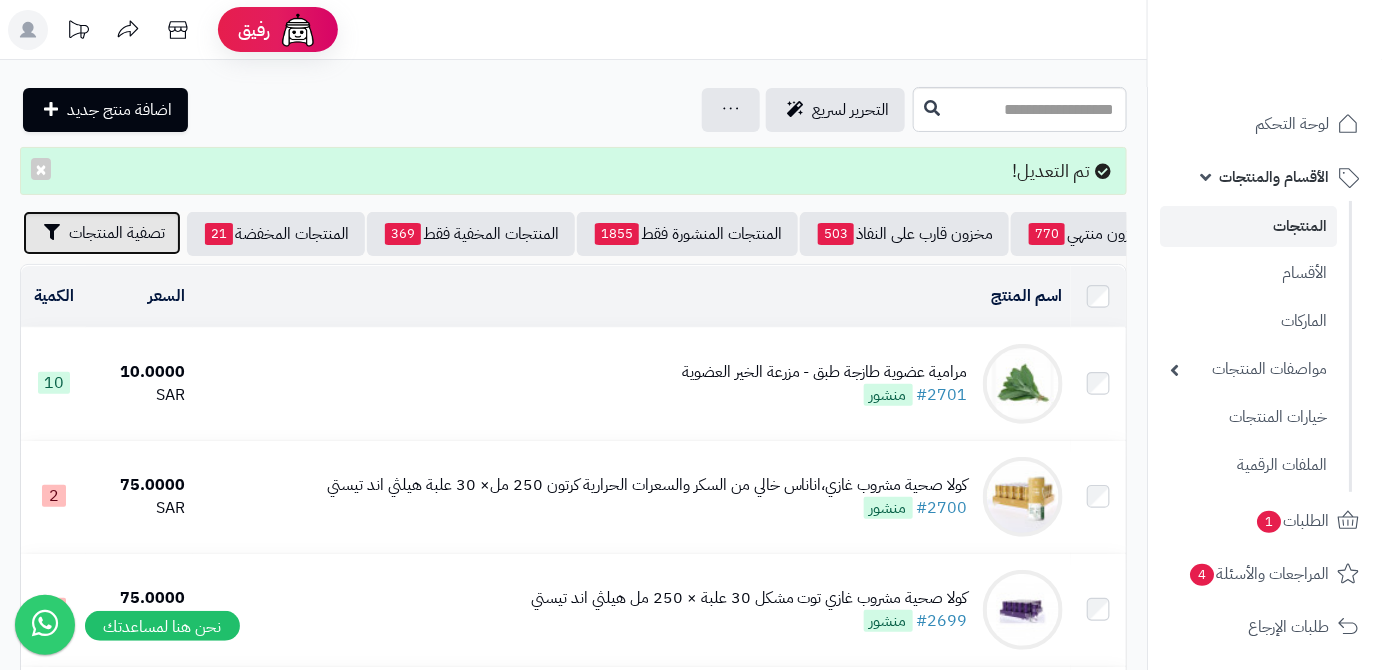 click on "تصفية المنتجات" at bounding box center (102, 233) 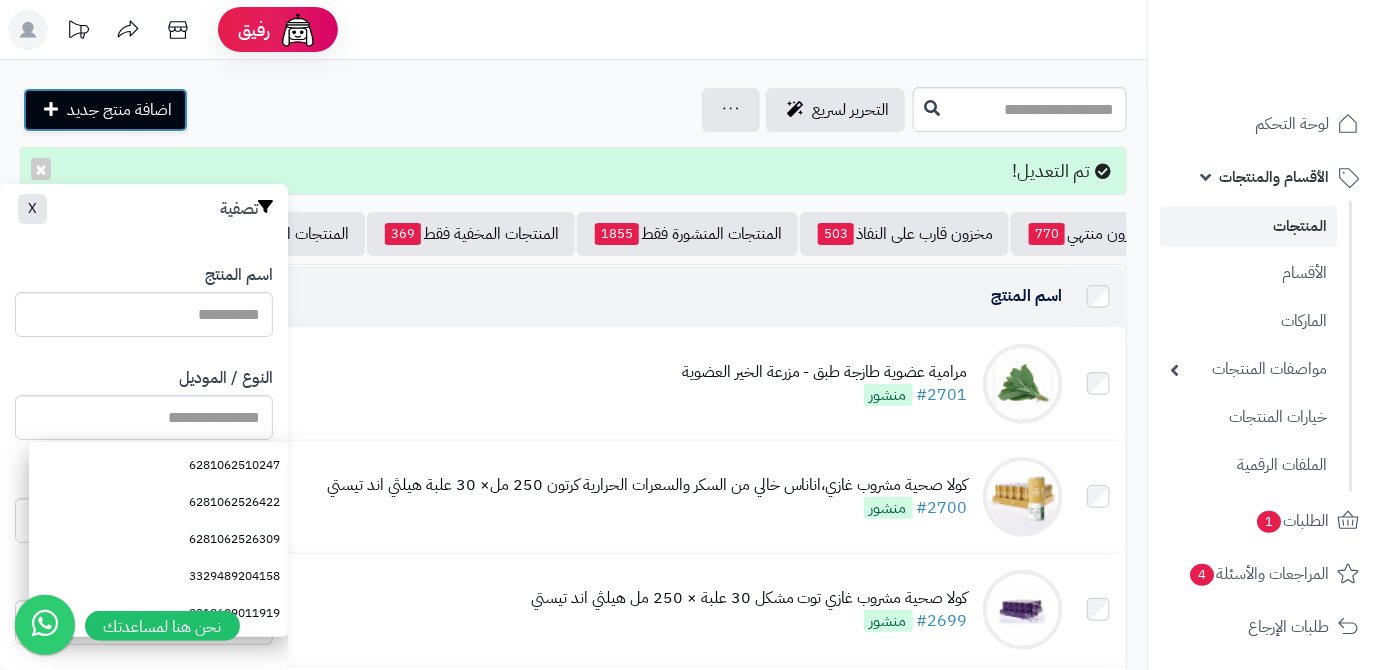 drag, startPoint x: 165, startPoint y: 422, endPoint x: 123, endPoint y: 105, distance: 319.77023 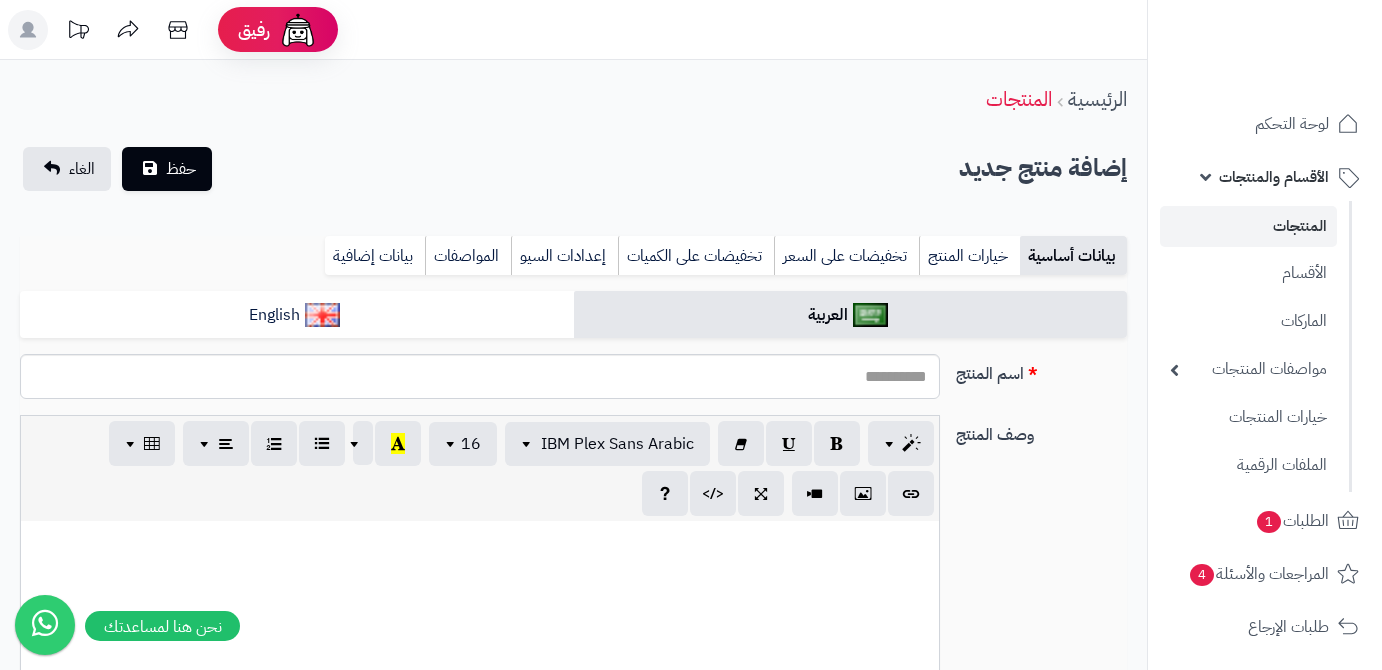 select 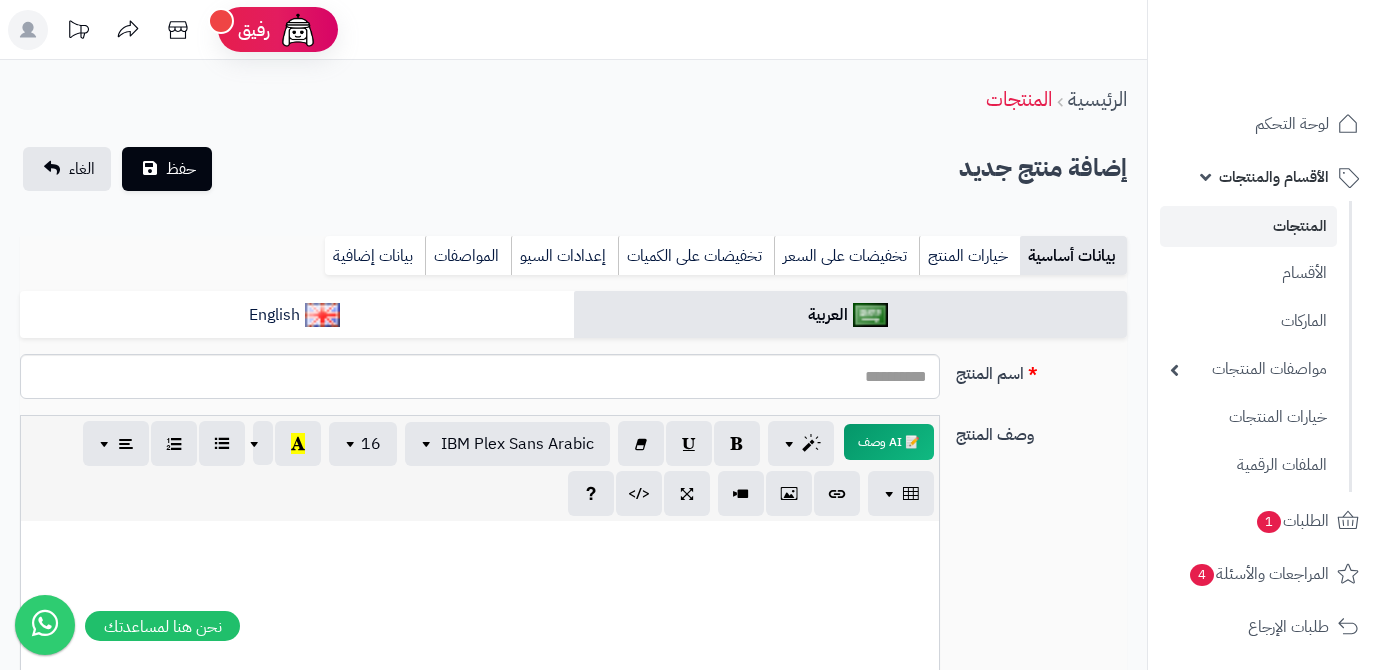 scroll, scrollTop: 0, scrollLeft: 0, axis: both 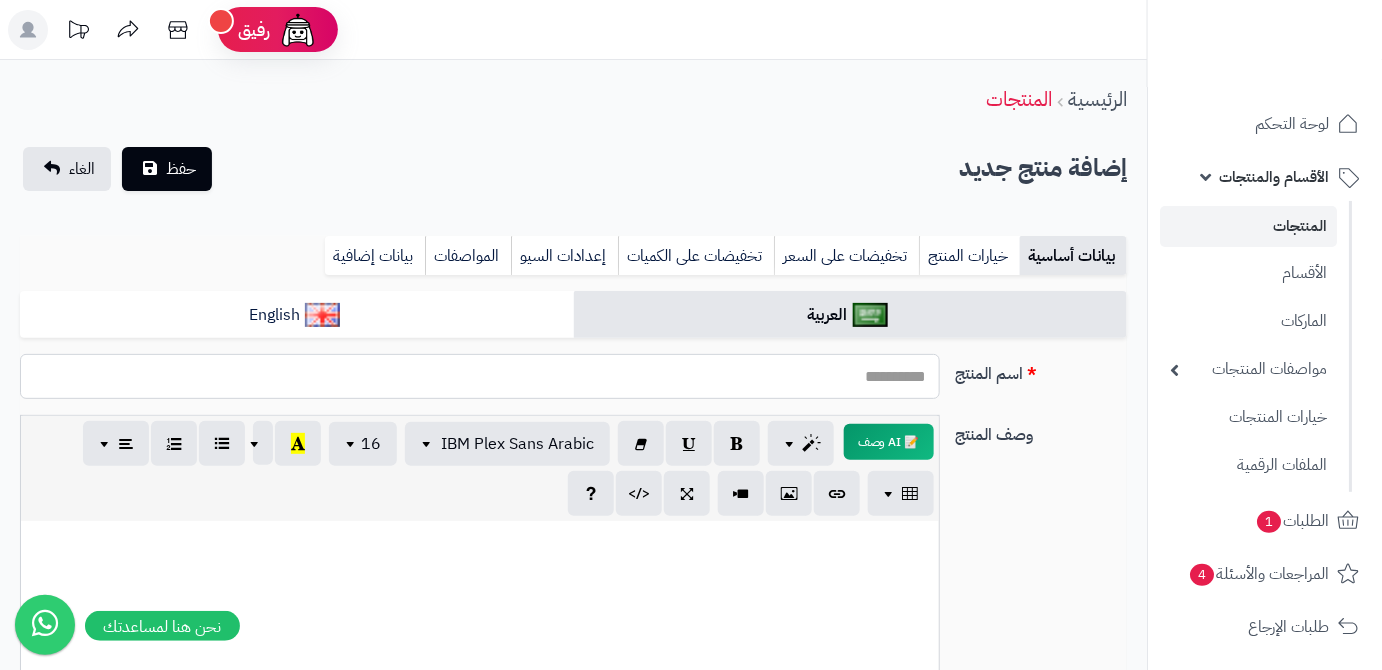 paste on "**********" 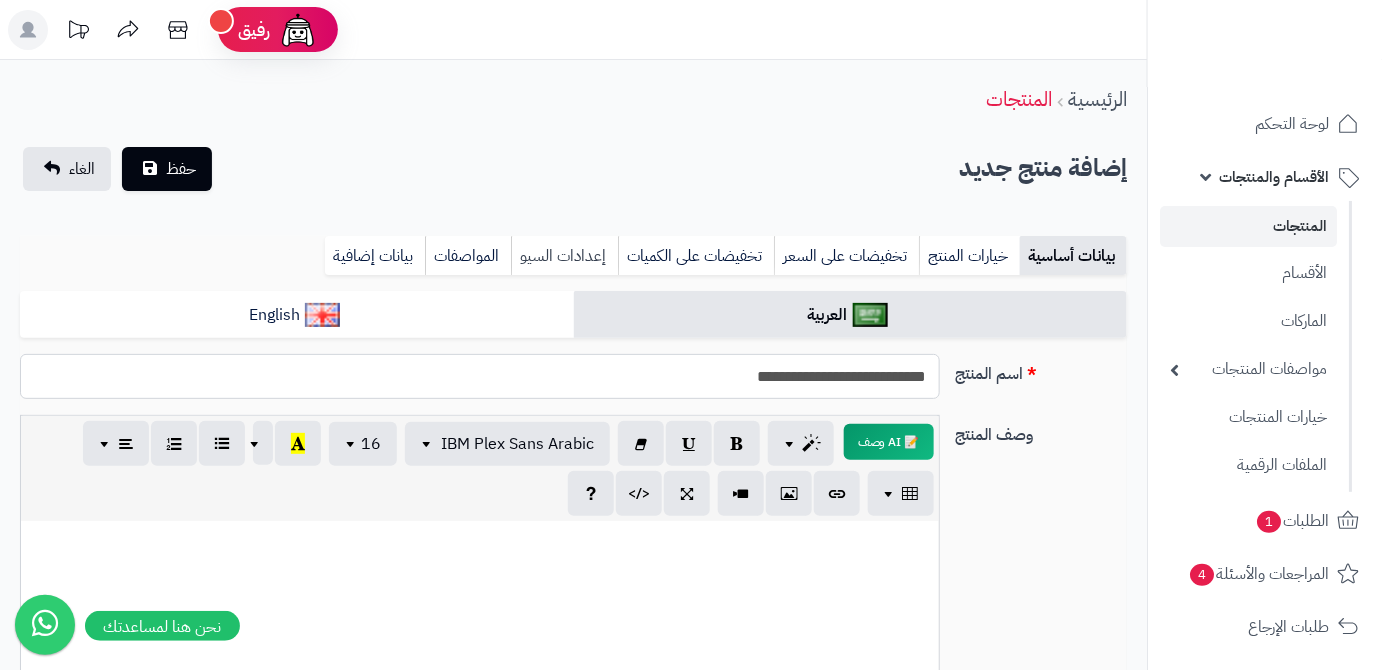 type on "**********" 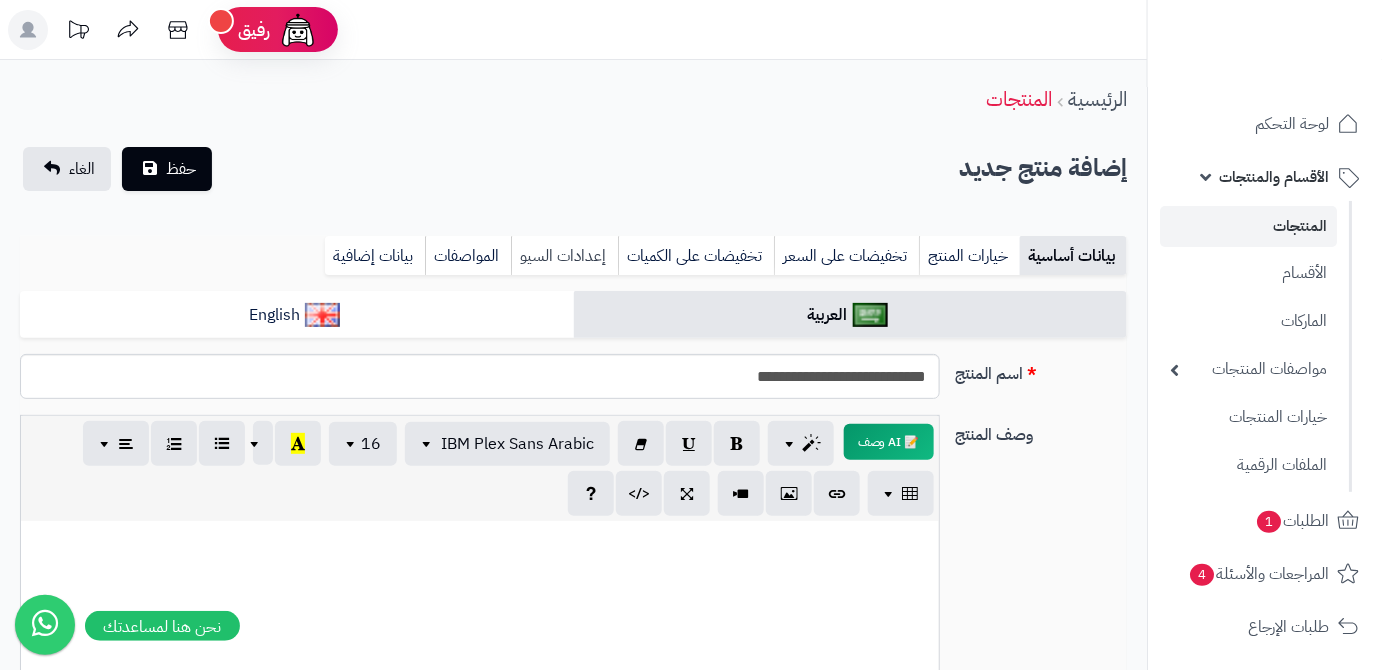 click on "إعدادات السيو" at bounding box center [564, 256] 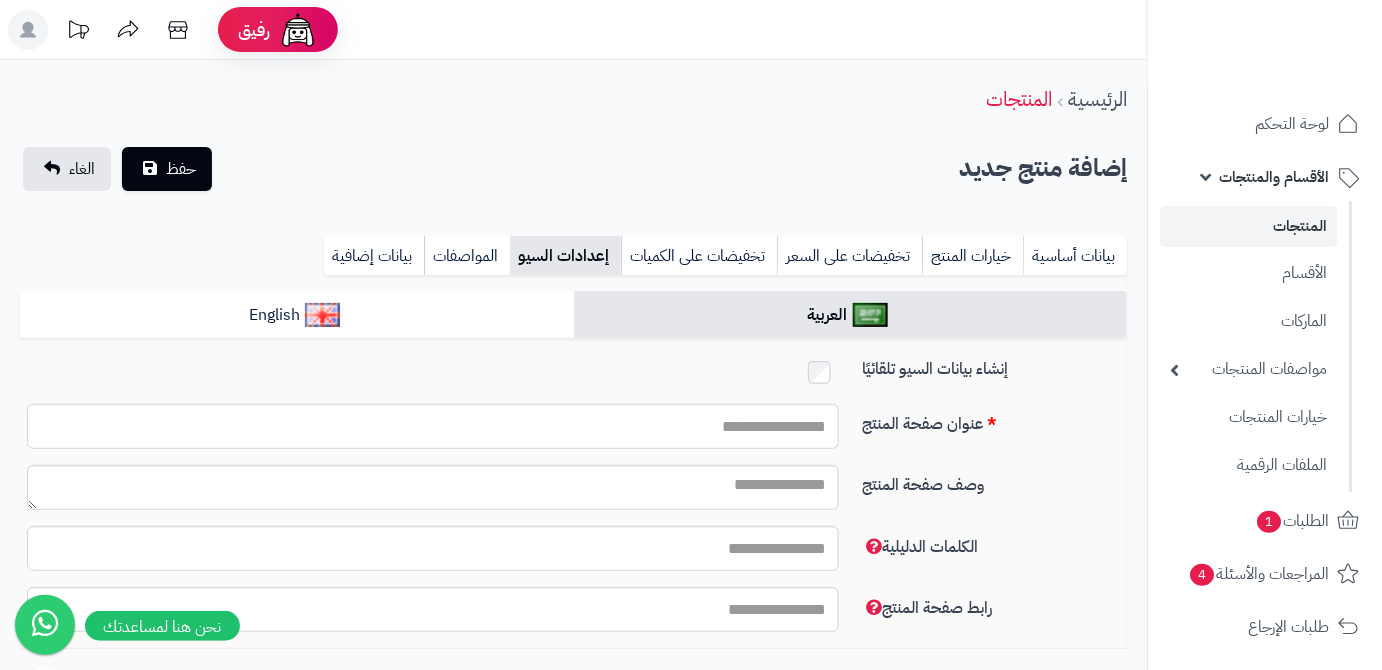 paste on "**********" 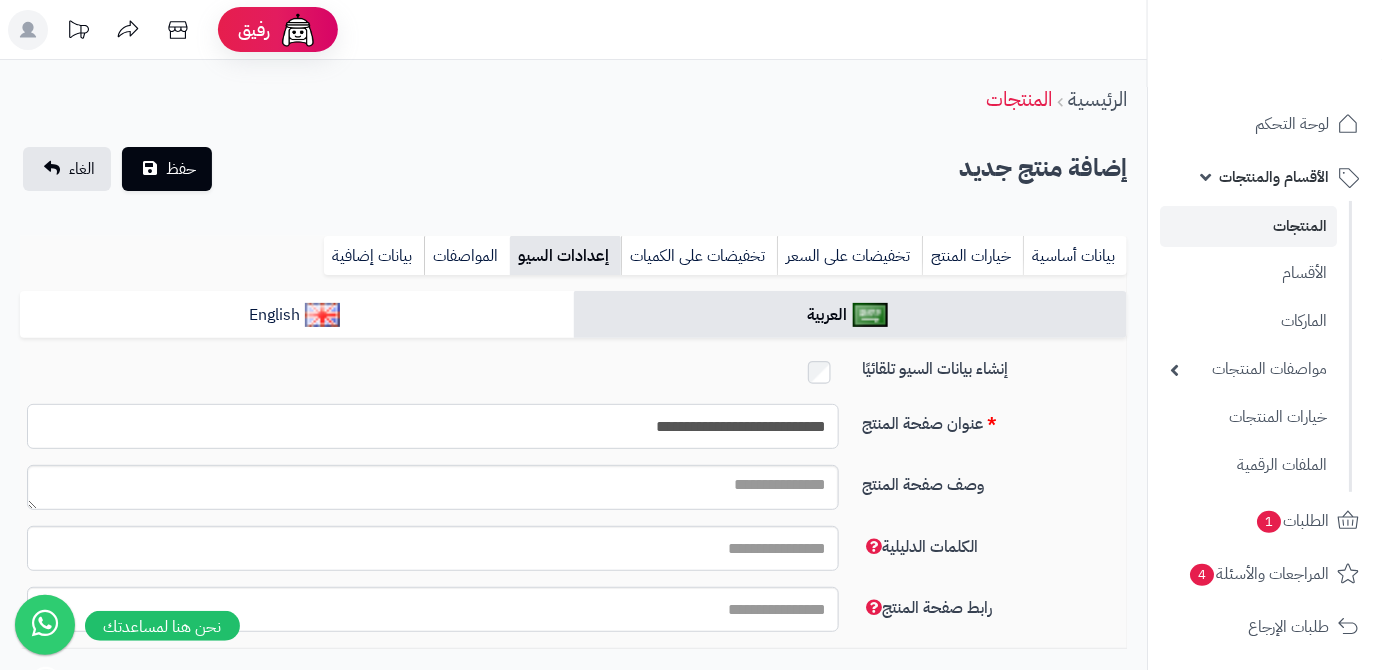type on "**********" 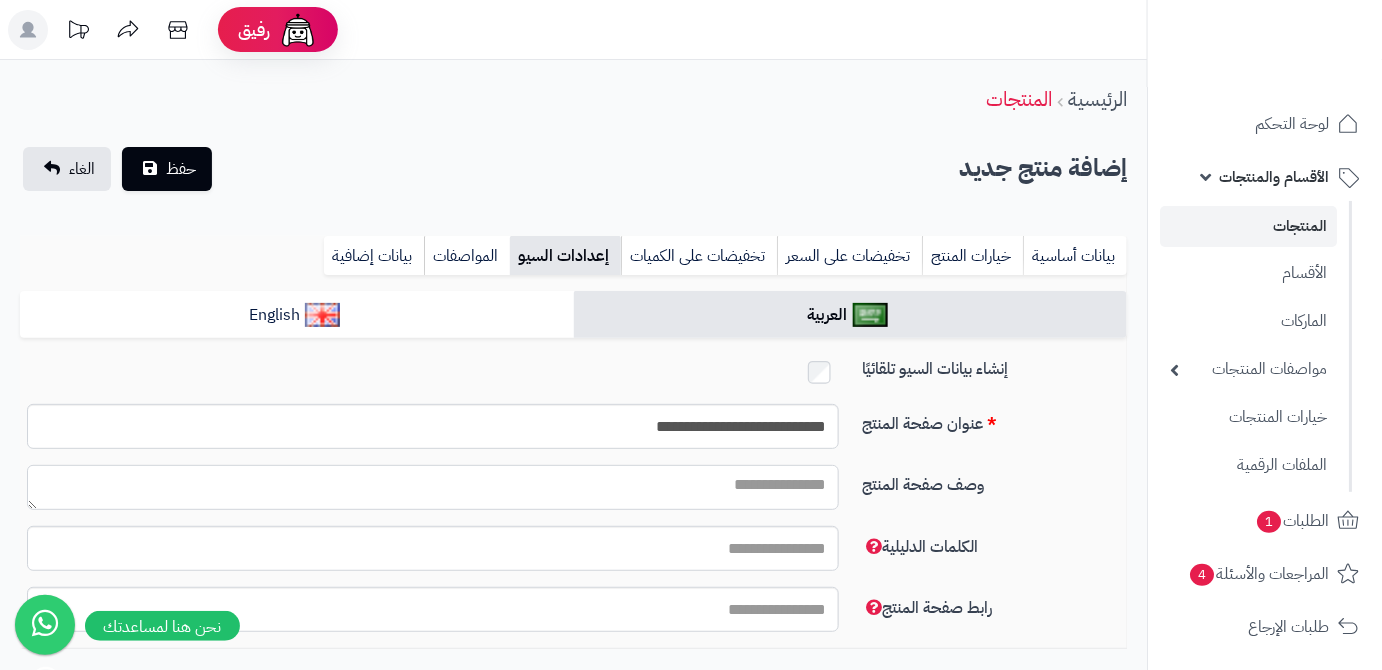 paste on "**********" 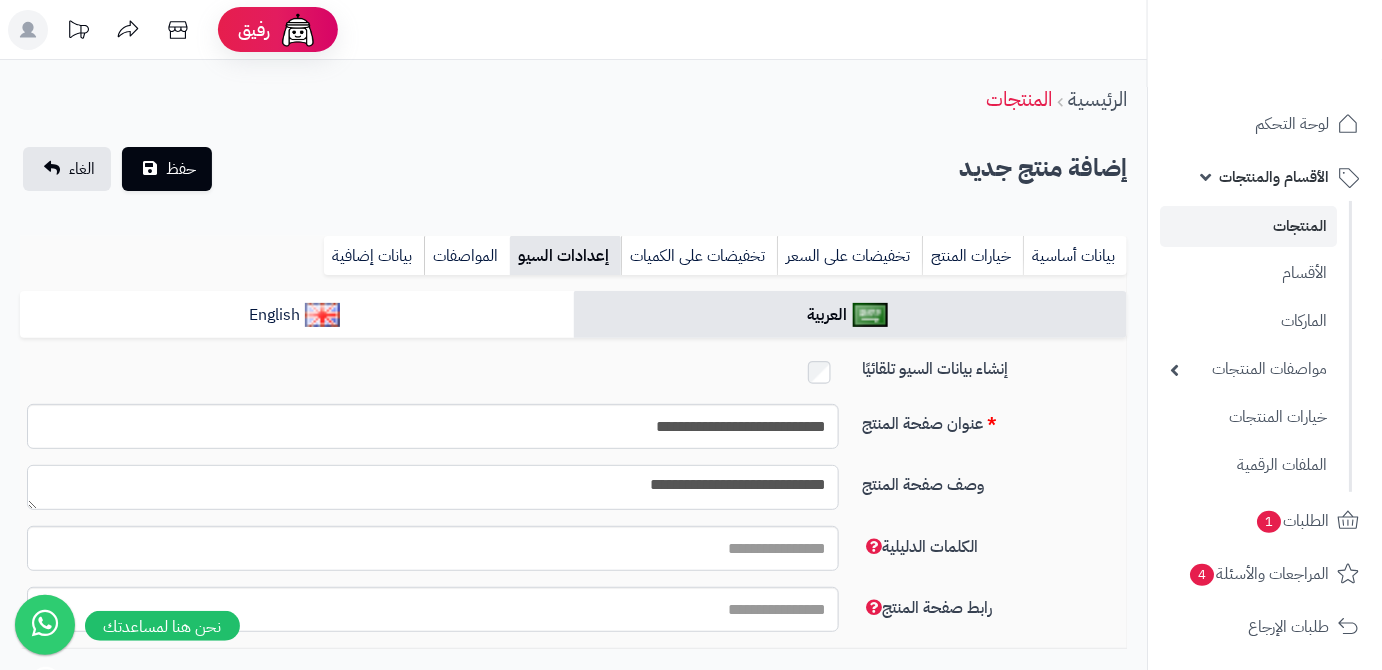 scroll, scrollTop: 10, scrollLeft: 0, axis: vertical 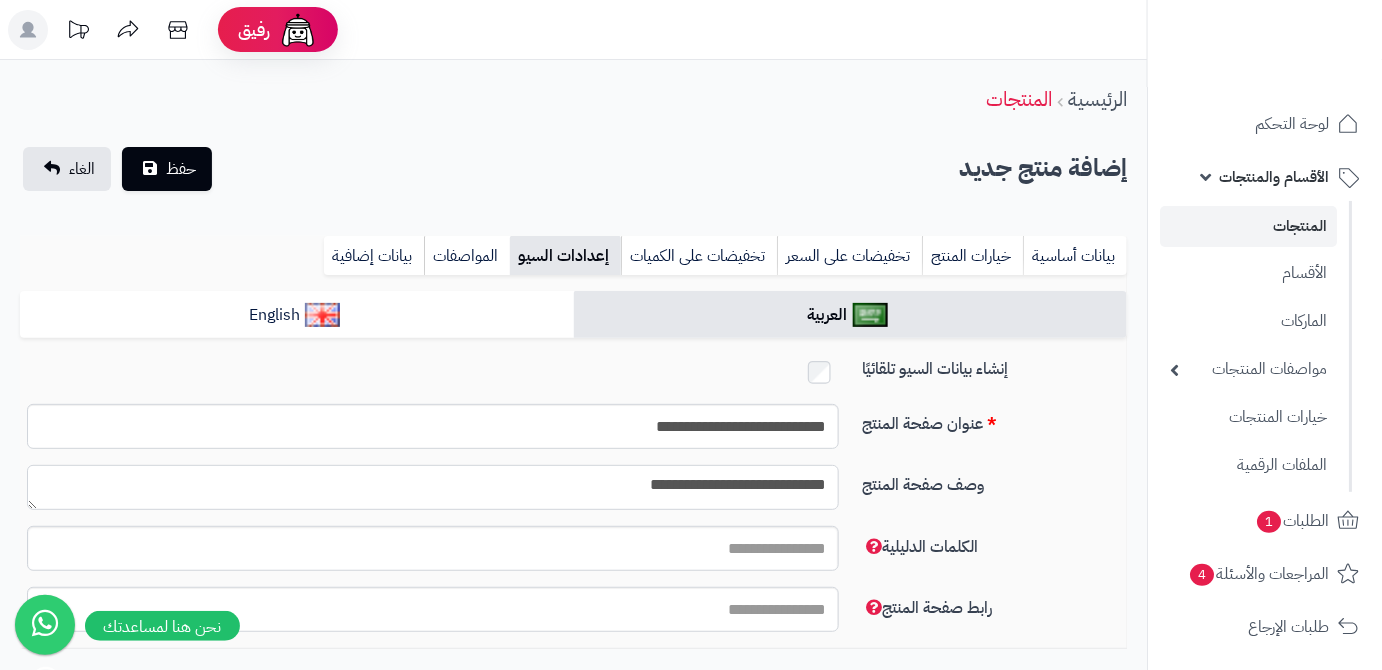 type on "**********" 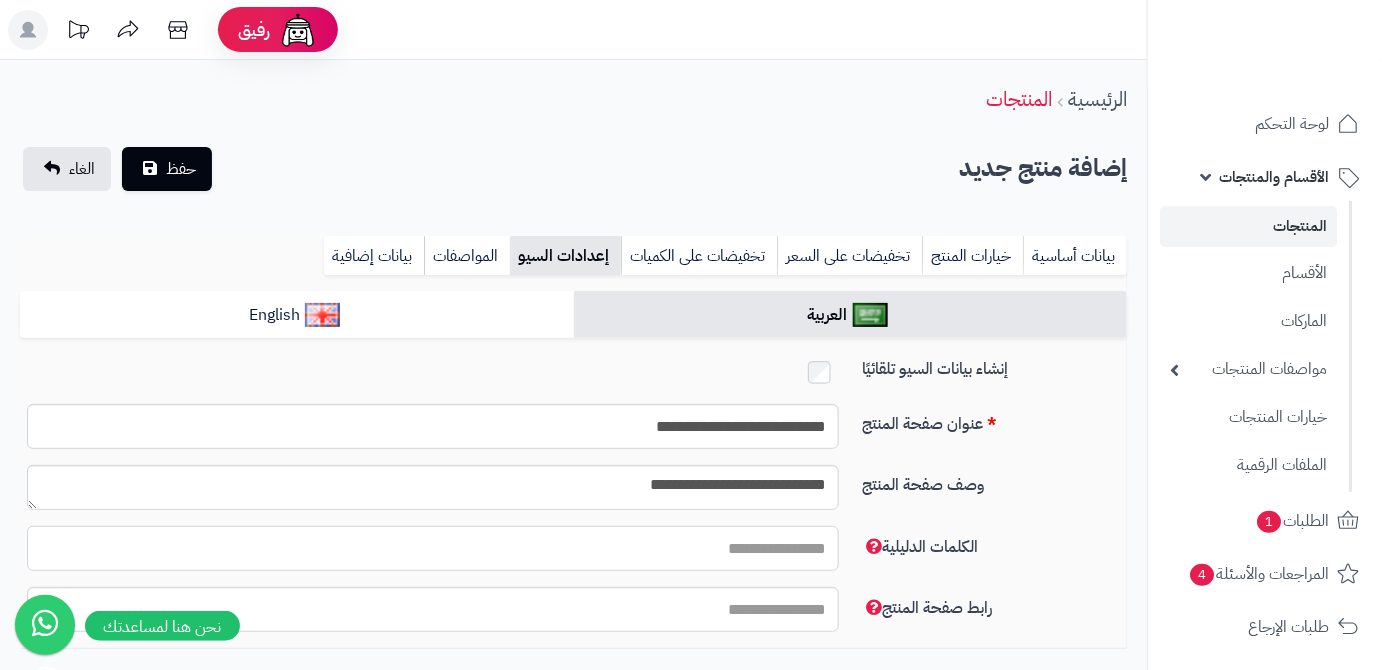 paste on "**********" 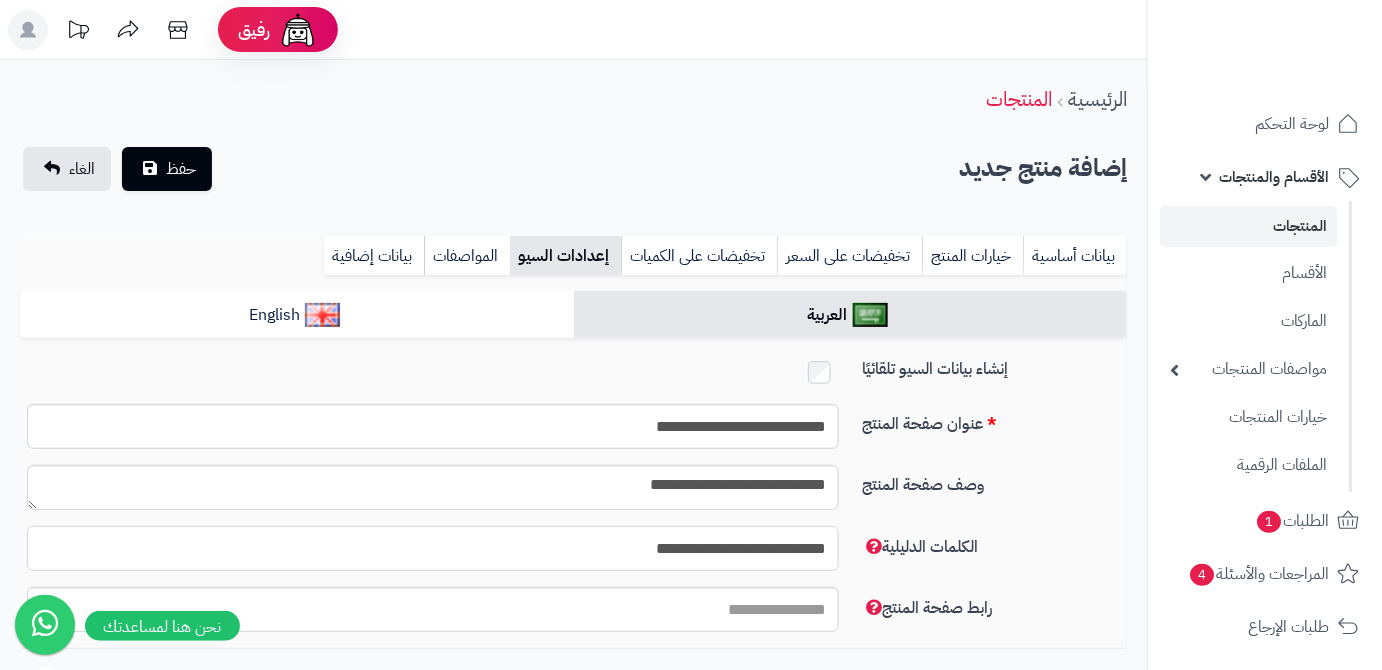 type on "**********" 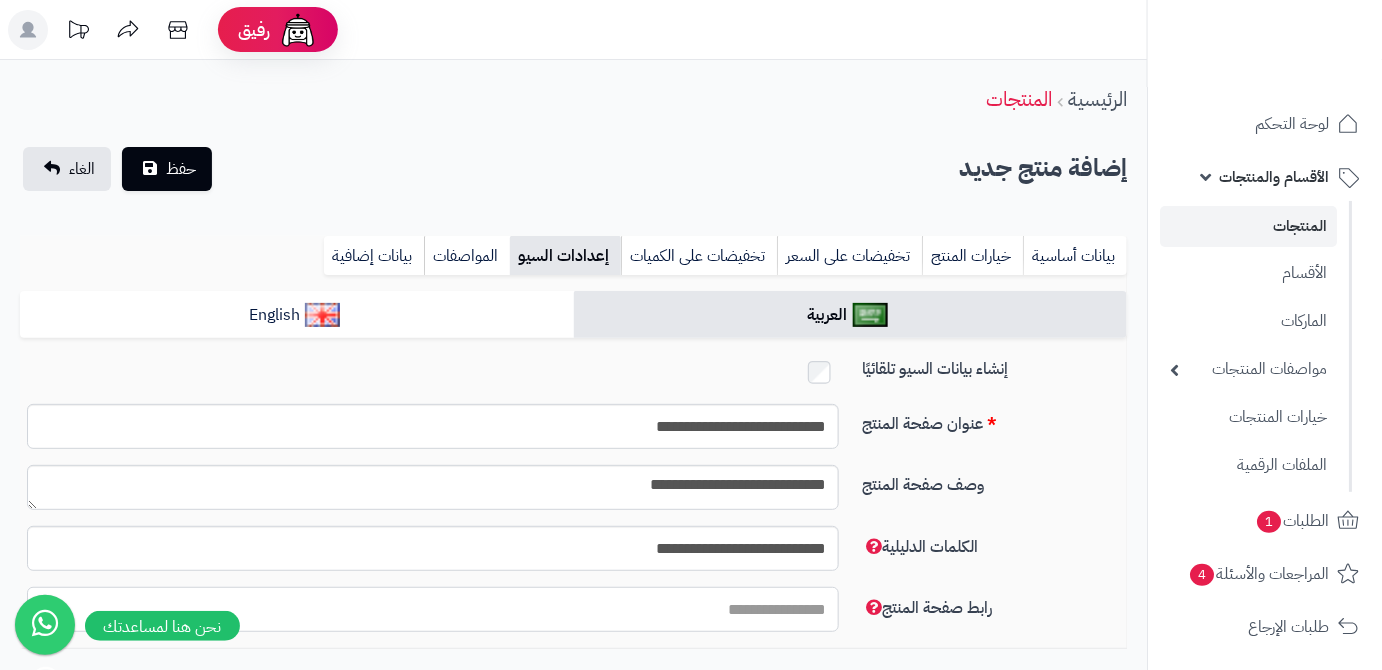 paste on "**********" 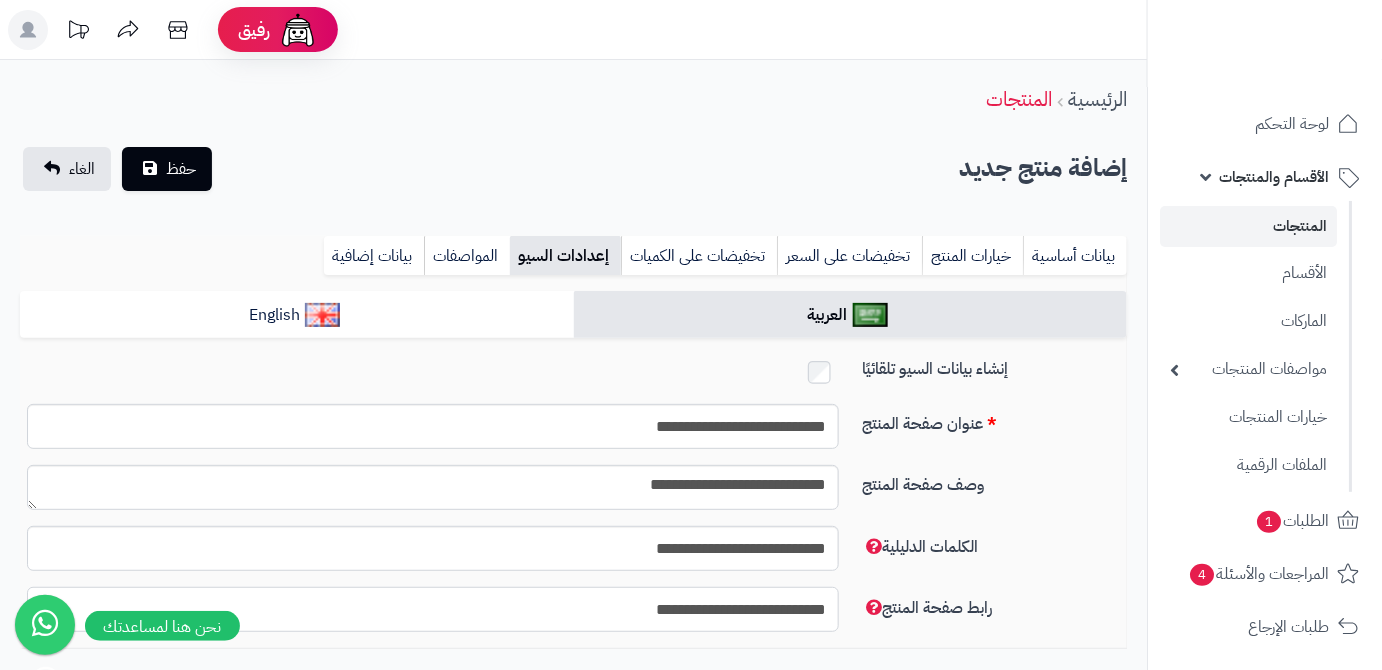 type on "**********" 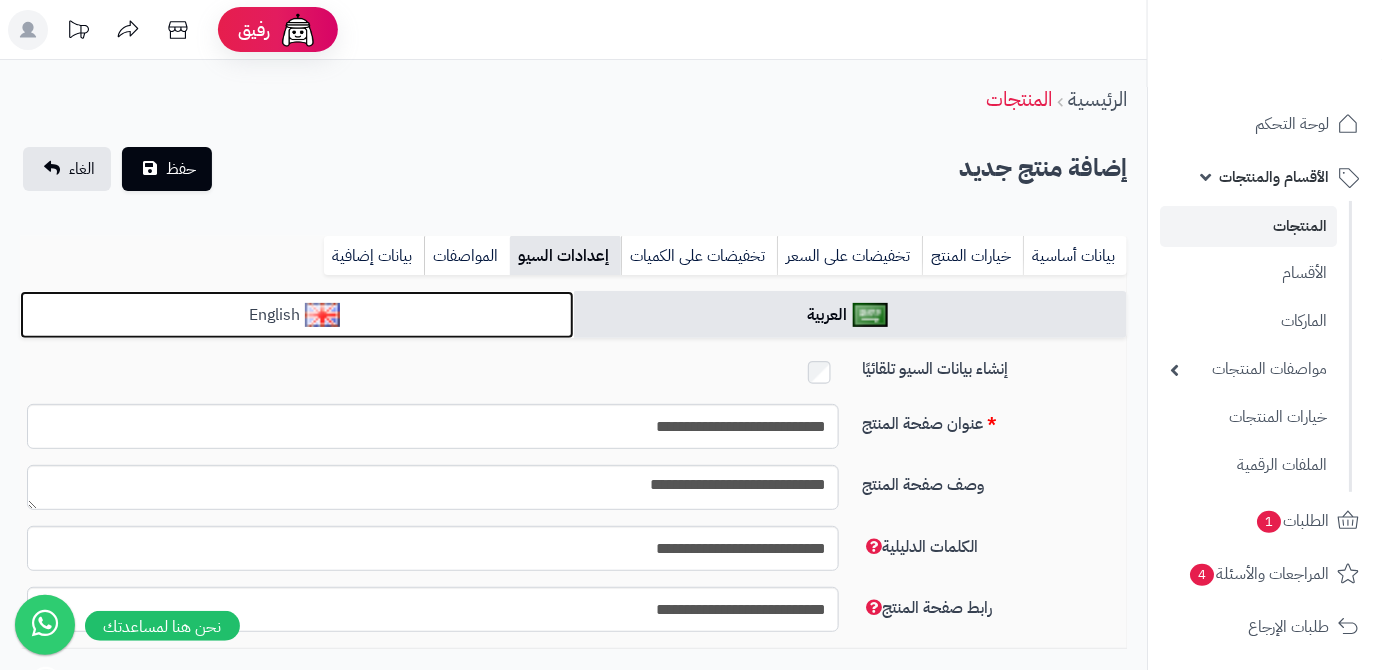 click on "English" at bounding box center (297, 315) 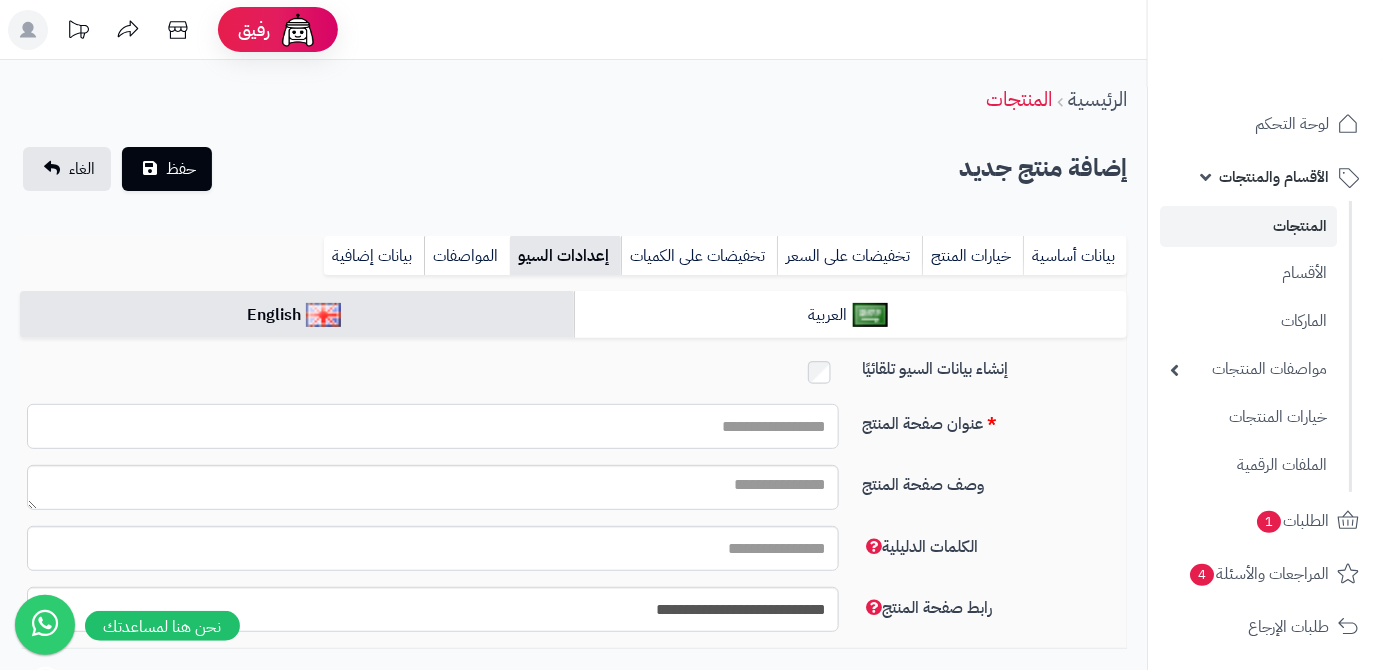 paste on "**********" 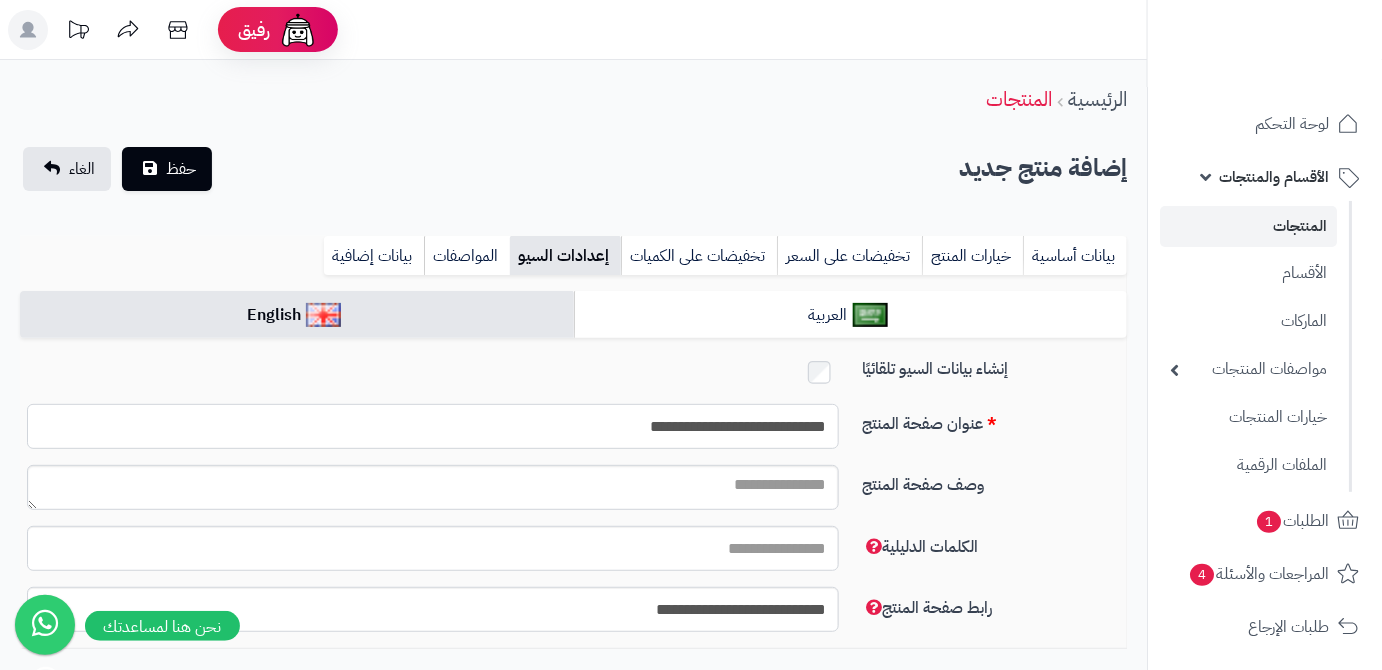 type on "**********" 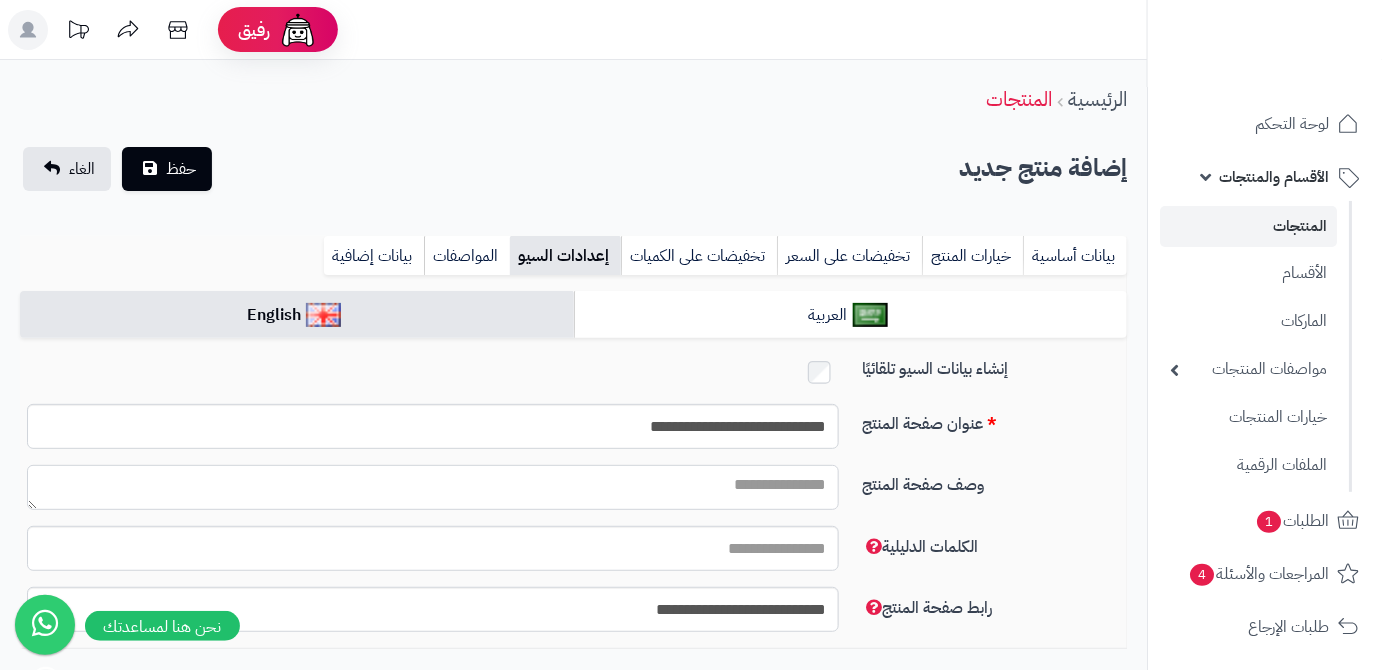 paste on "**********" 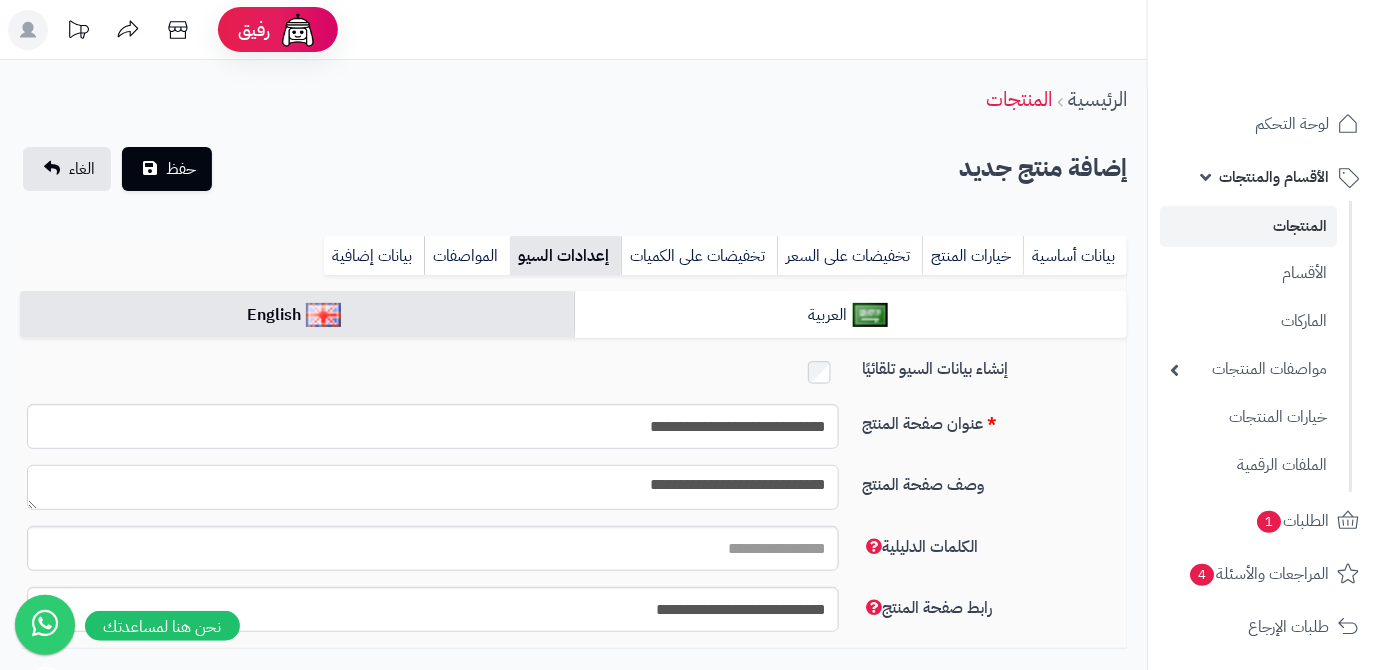 type on "**********" 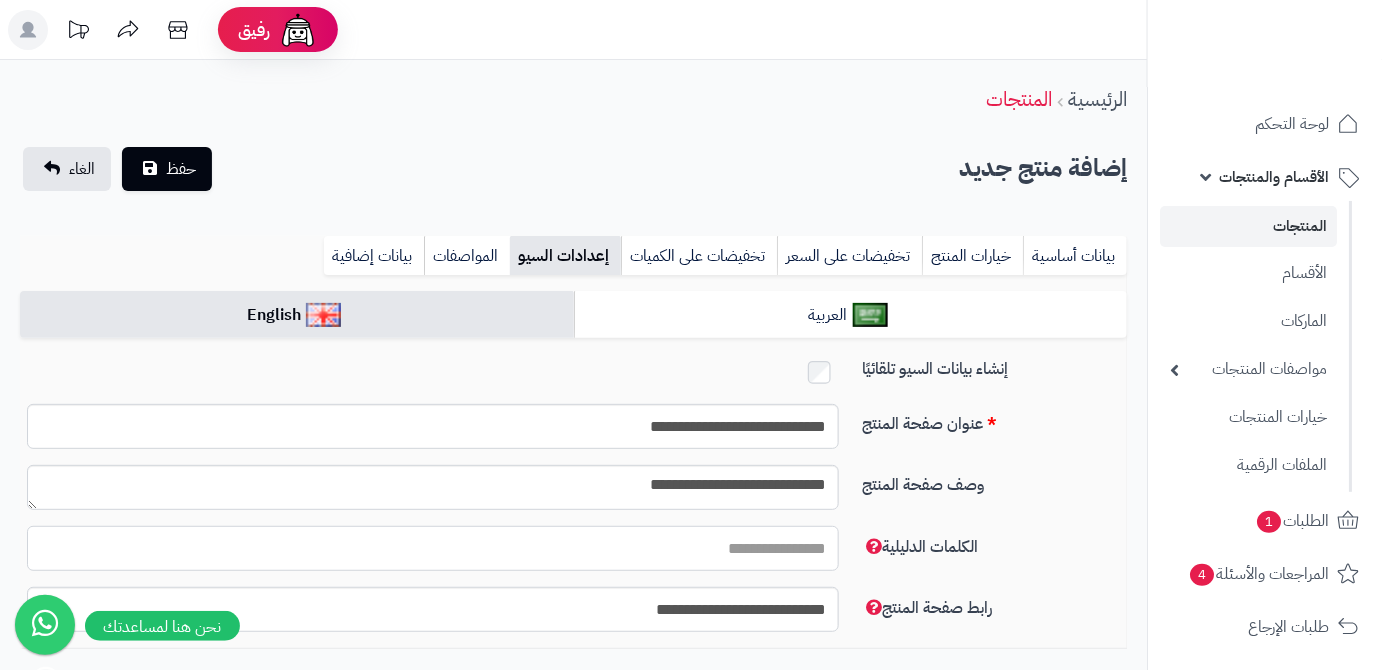 paste on "**********" 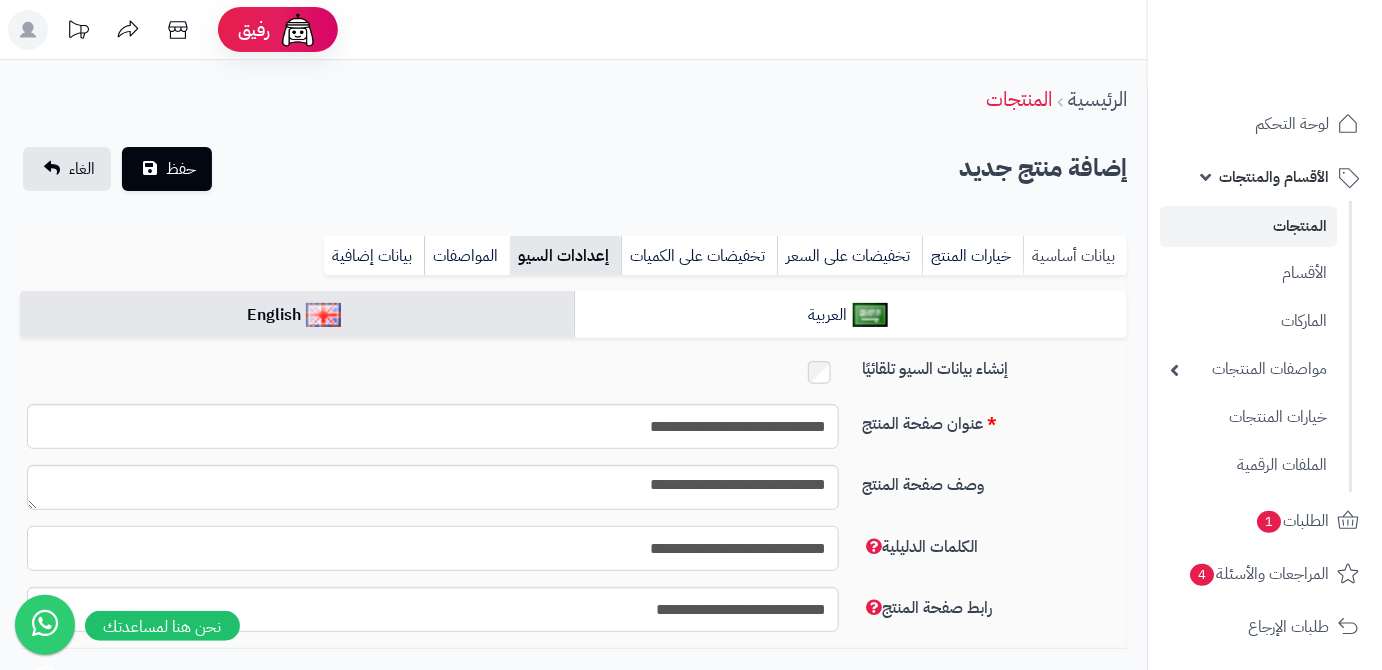 type on "**********" 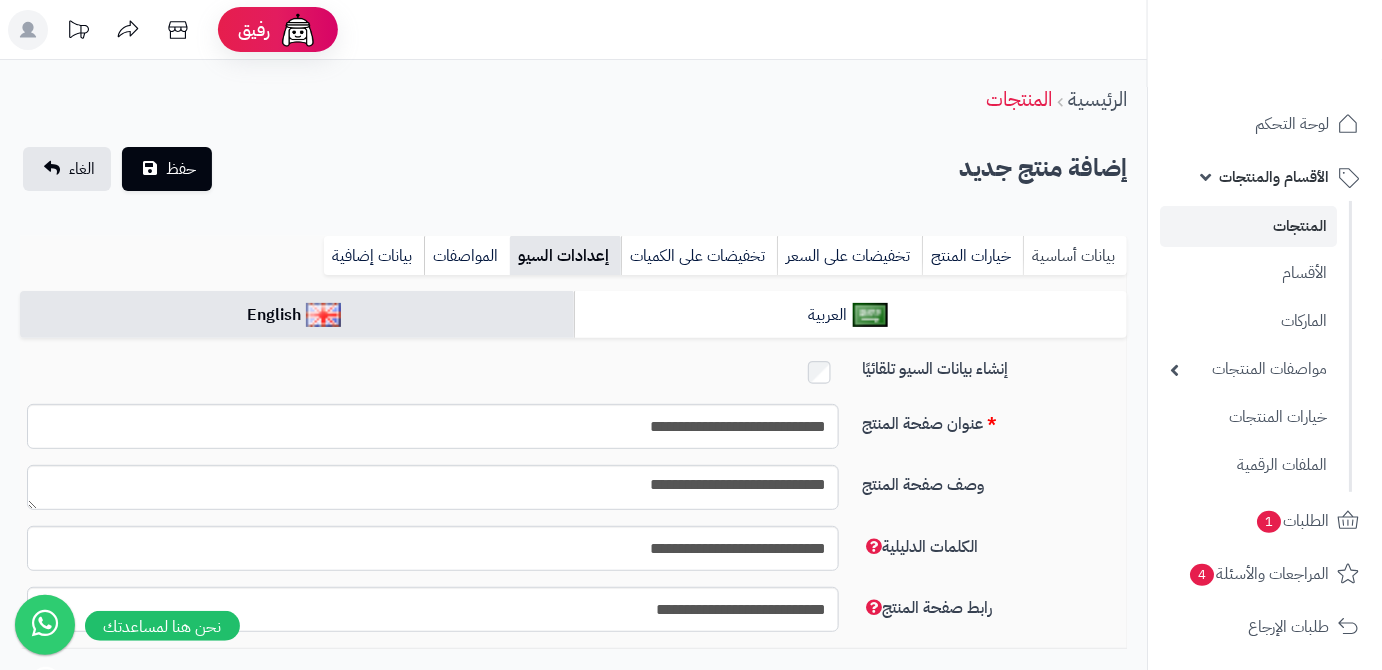 drag, startPoint x: 1092, startPoint y: 250, endPoint x: 1072, endPoint y: 256, distance: 20.880613 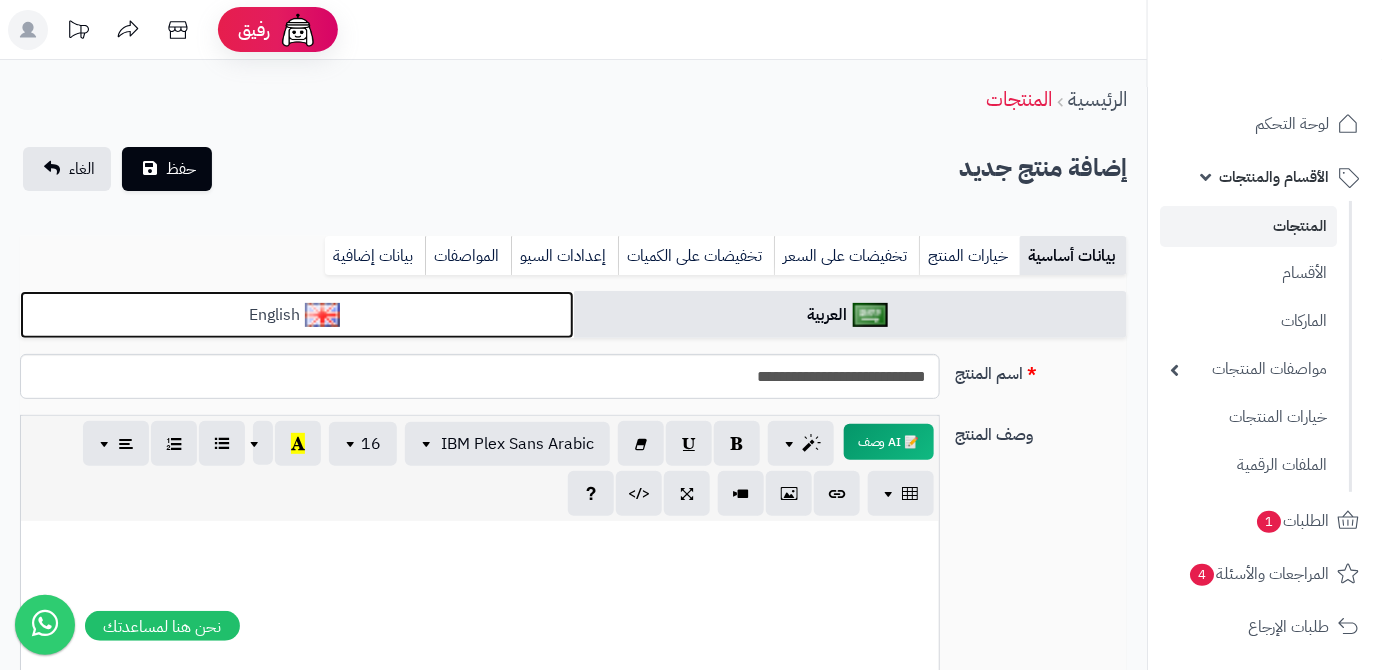 click on "English" at bounding box center (297, 315) 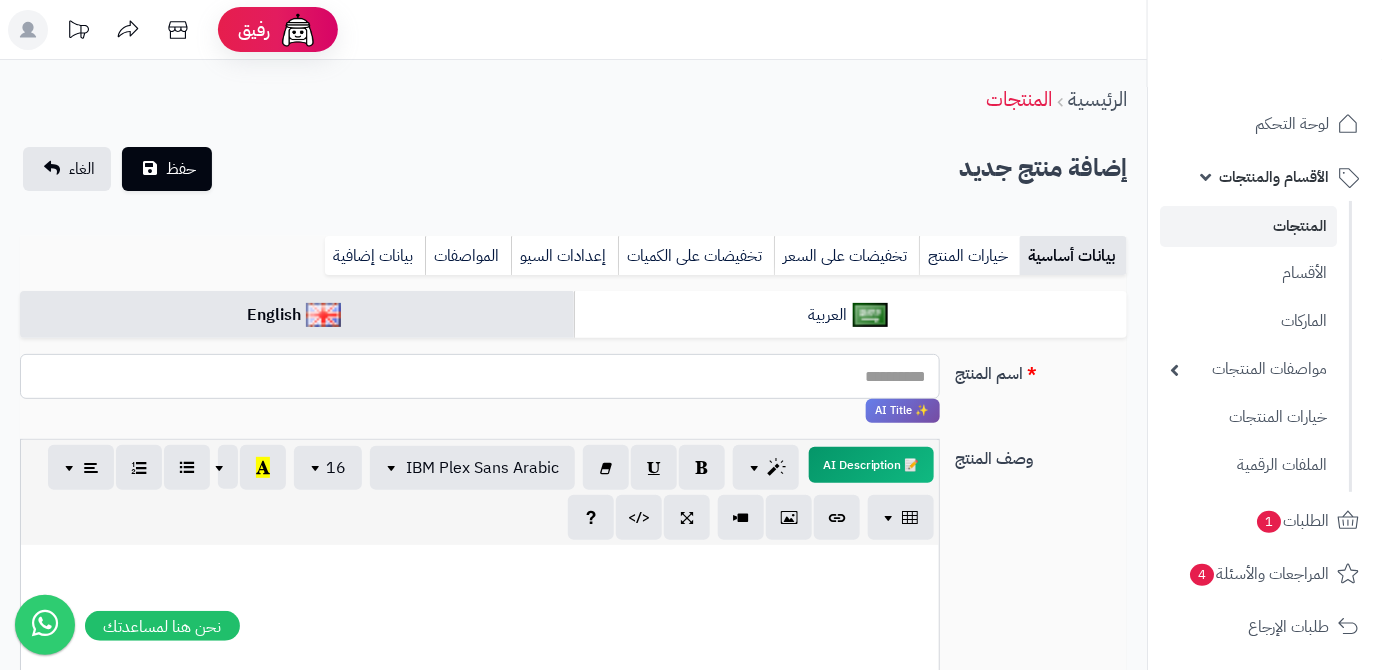 paste on "**********" 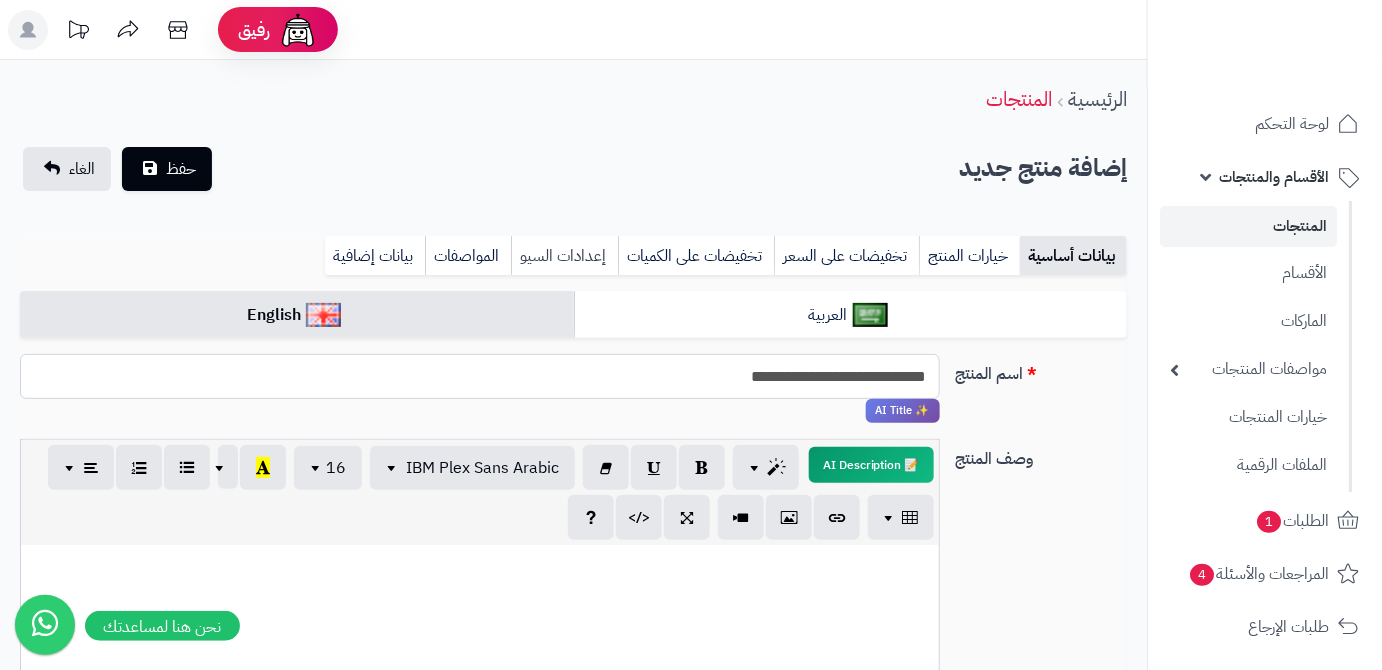 type on "**********" 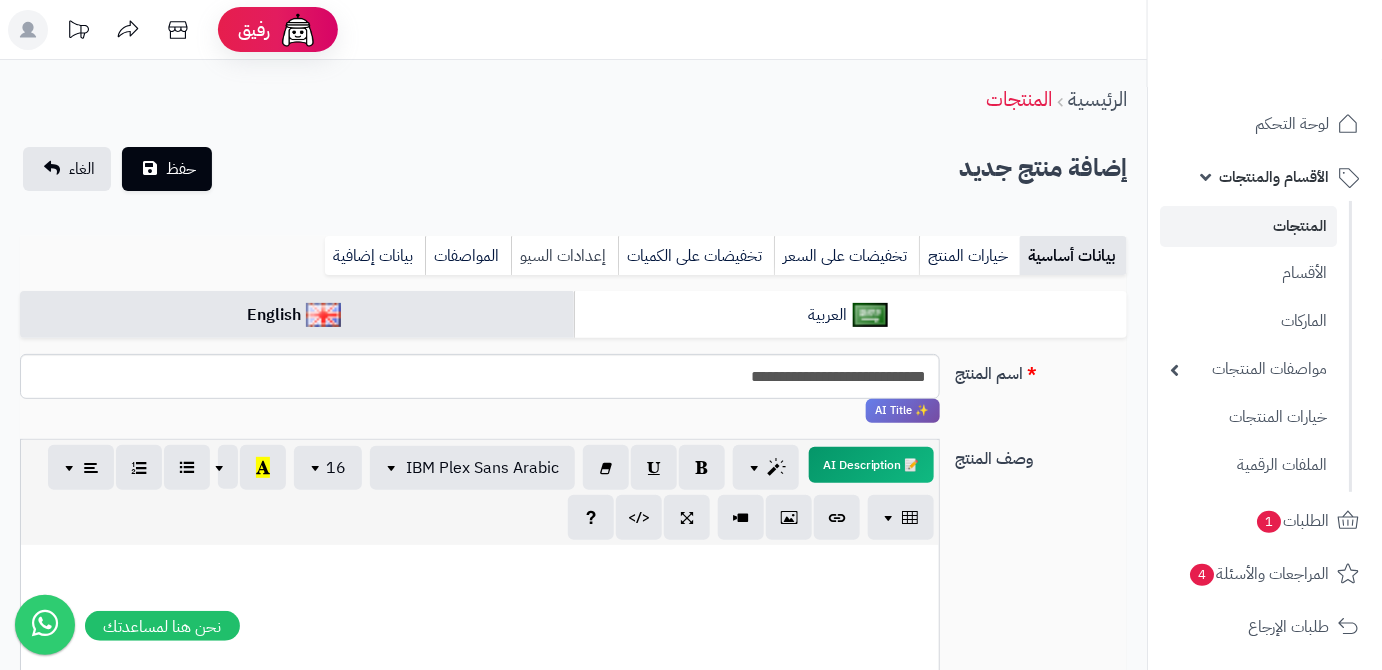 click on "إعدادات السيو" at bounding box center (564, 256) 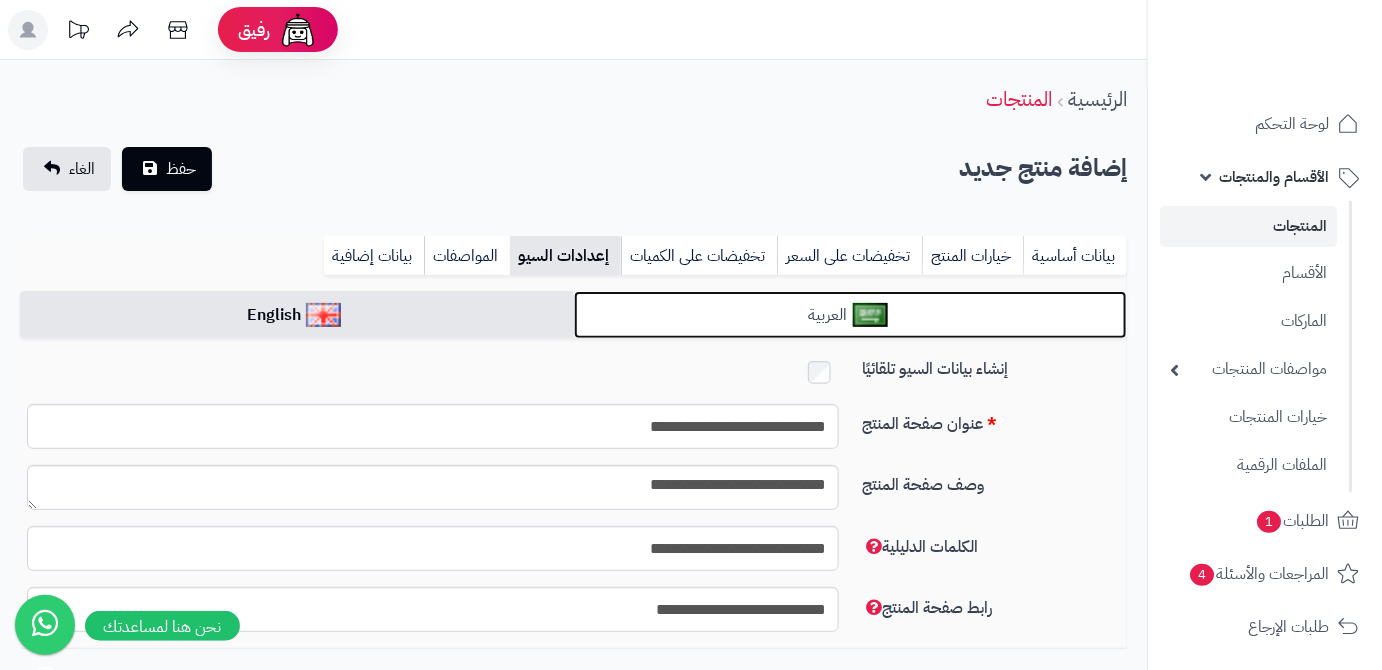 click on "العربية" at bounding box center (851, 315) 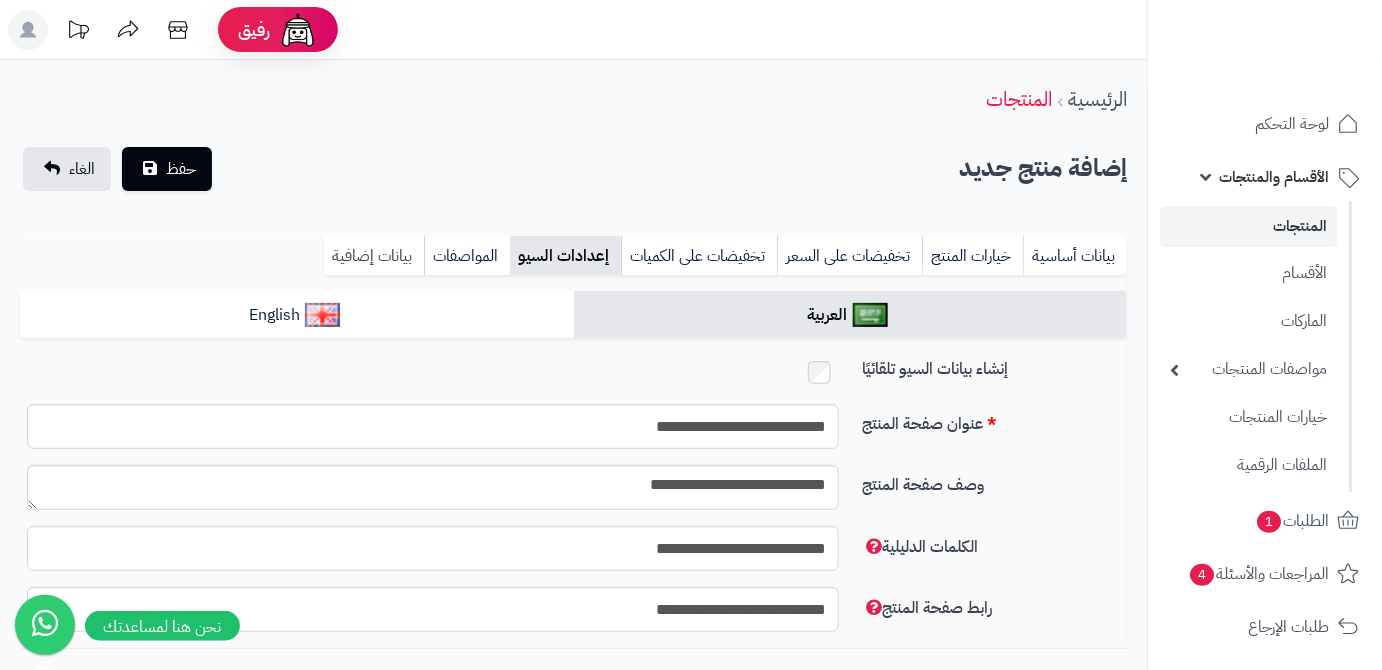 click on "بيانات إضافية" at bounding box center [374, 256] 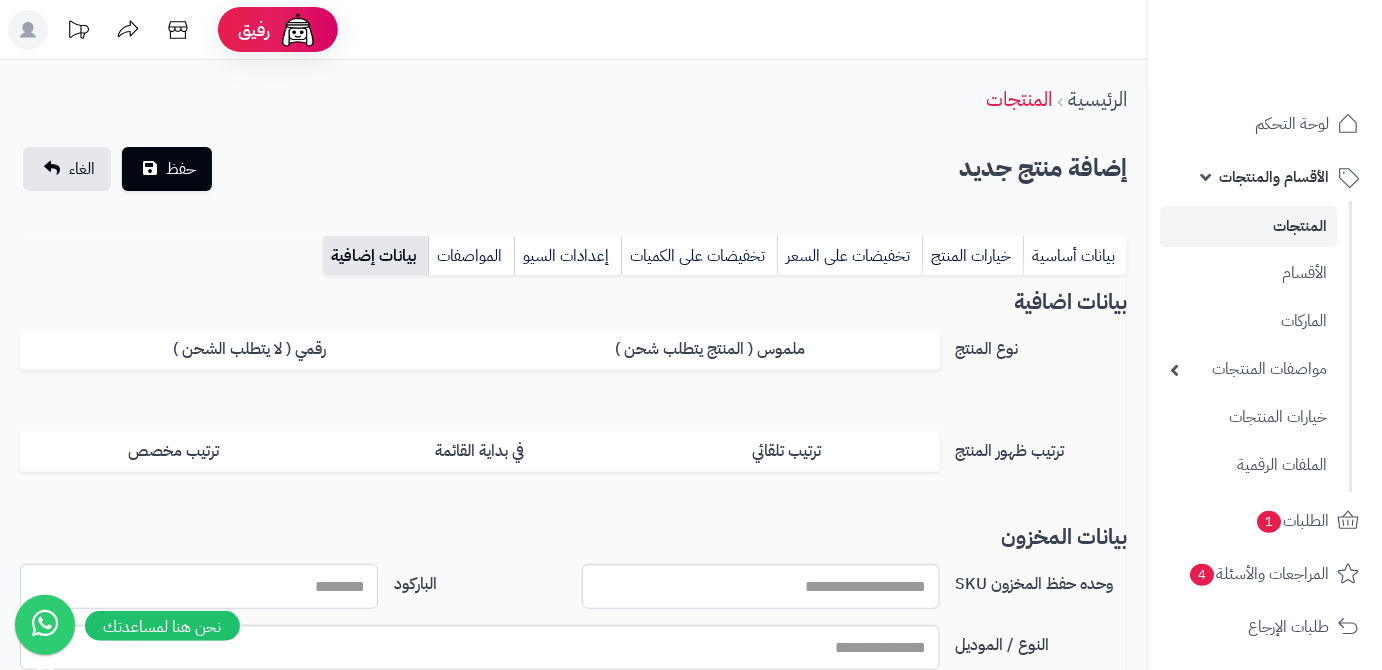 paste on "**********" 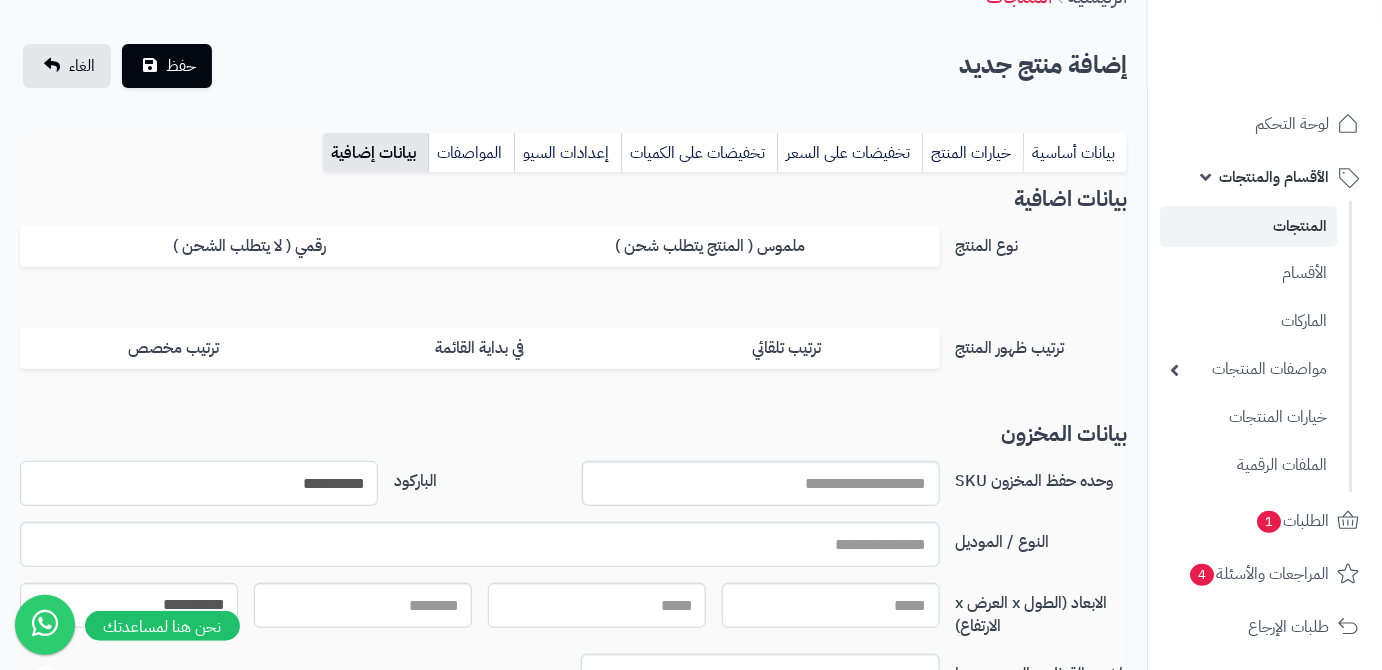 scroll, scrollTop: 181, scrollLeft: 0, axis: vertical 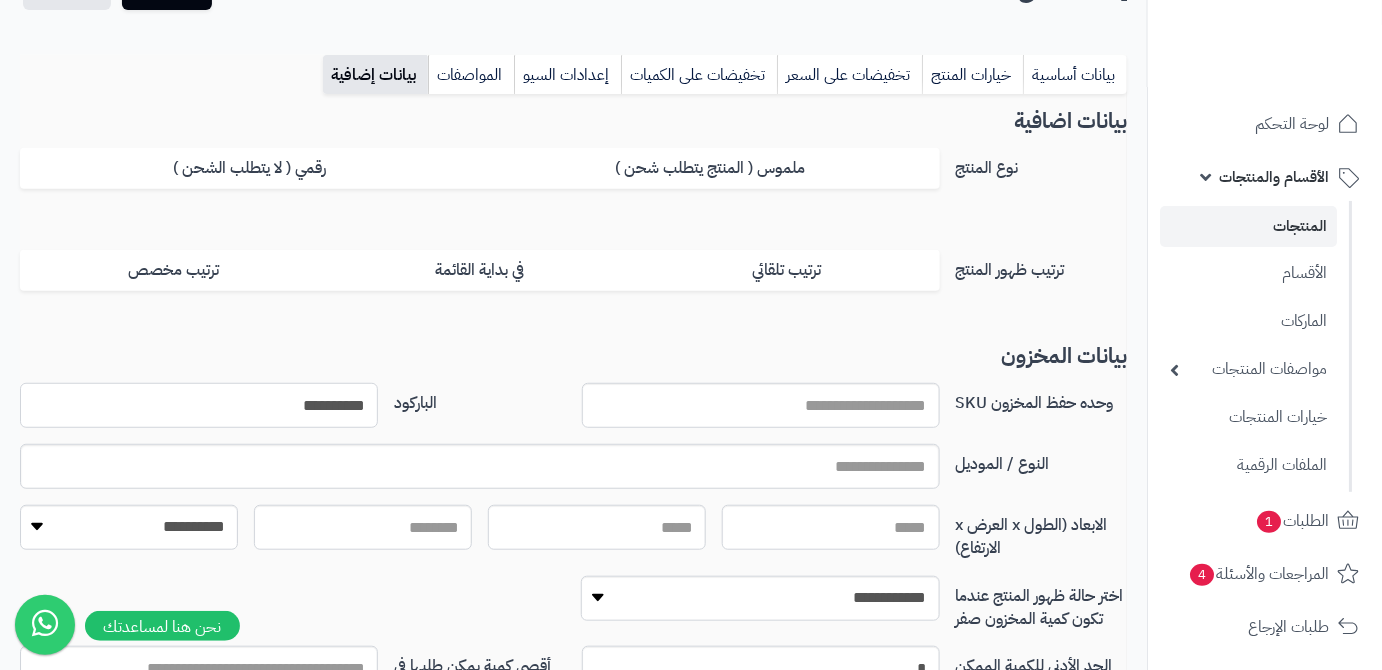 type on "**********" 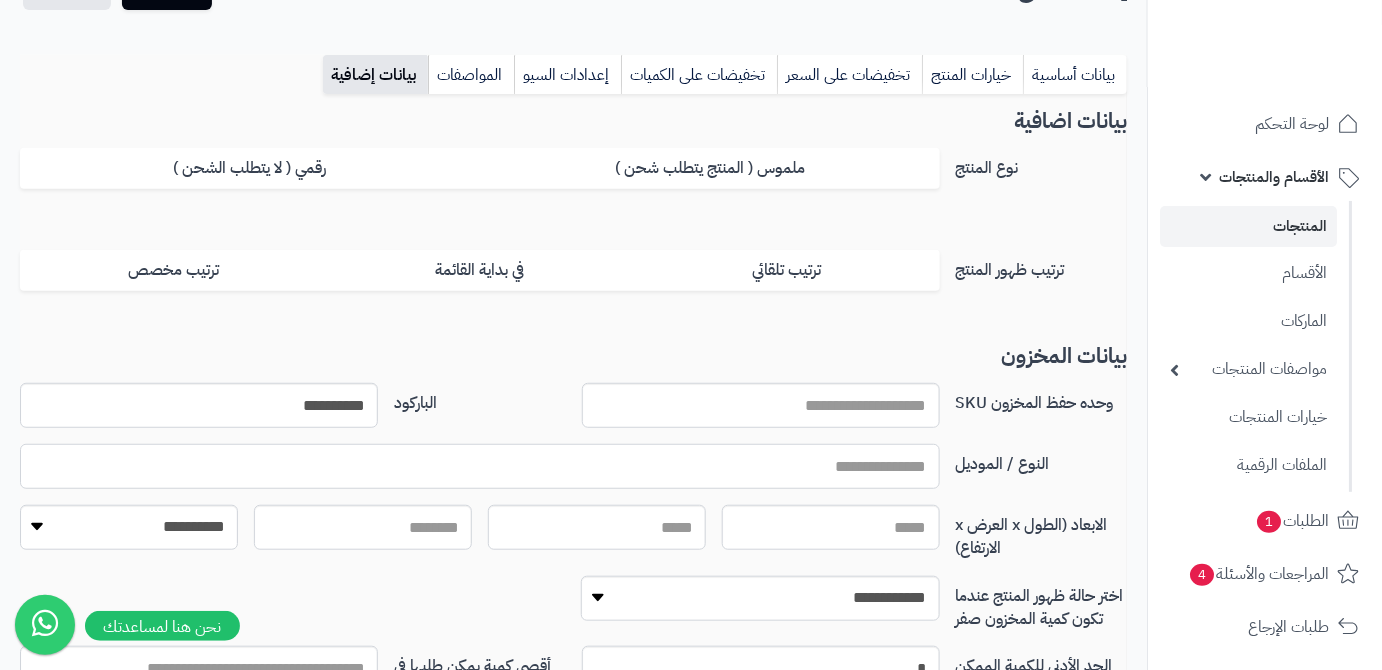 paste on "**********" 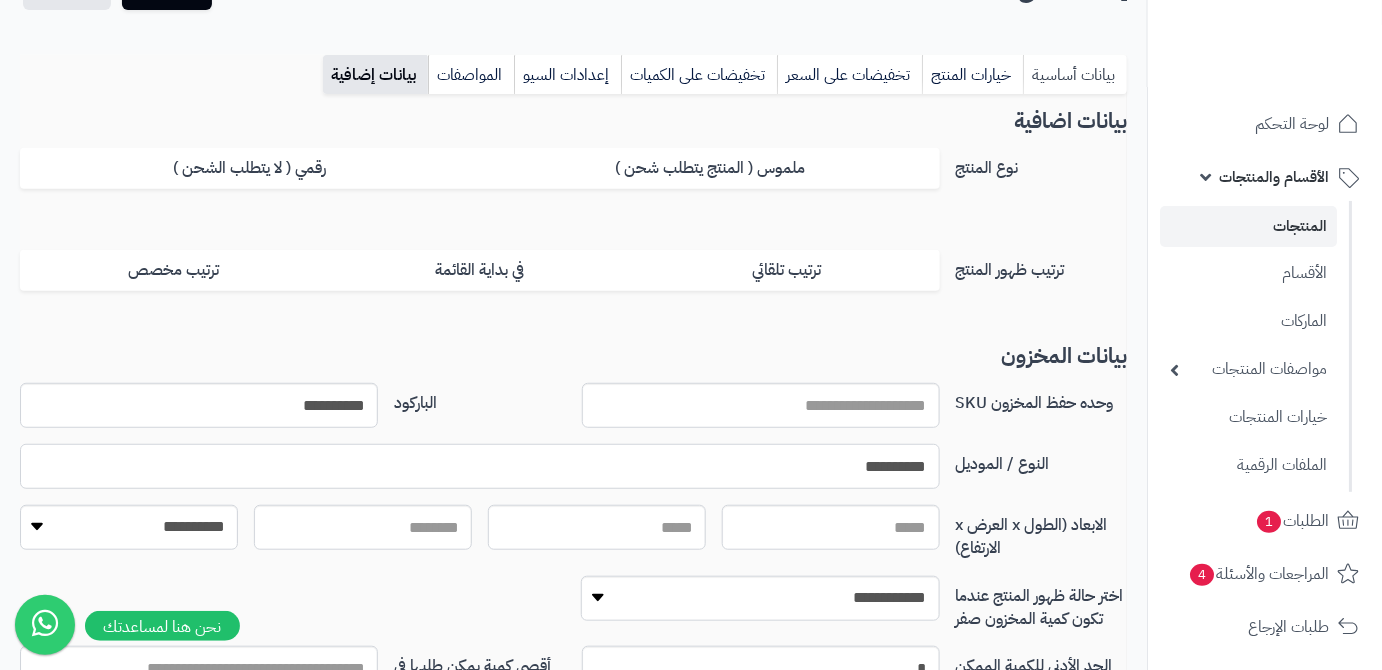 type on "**********" 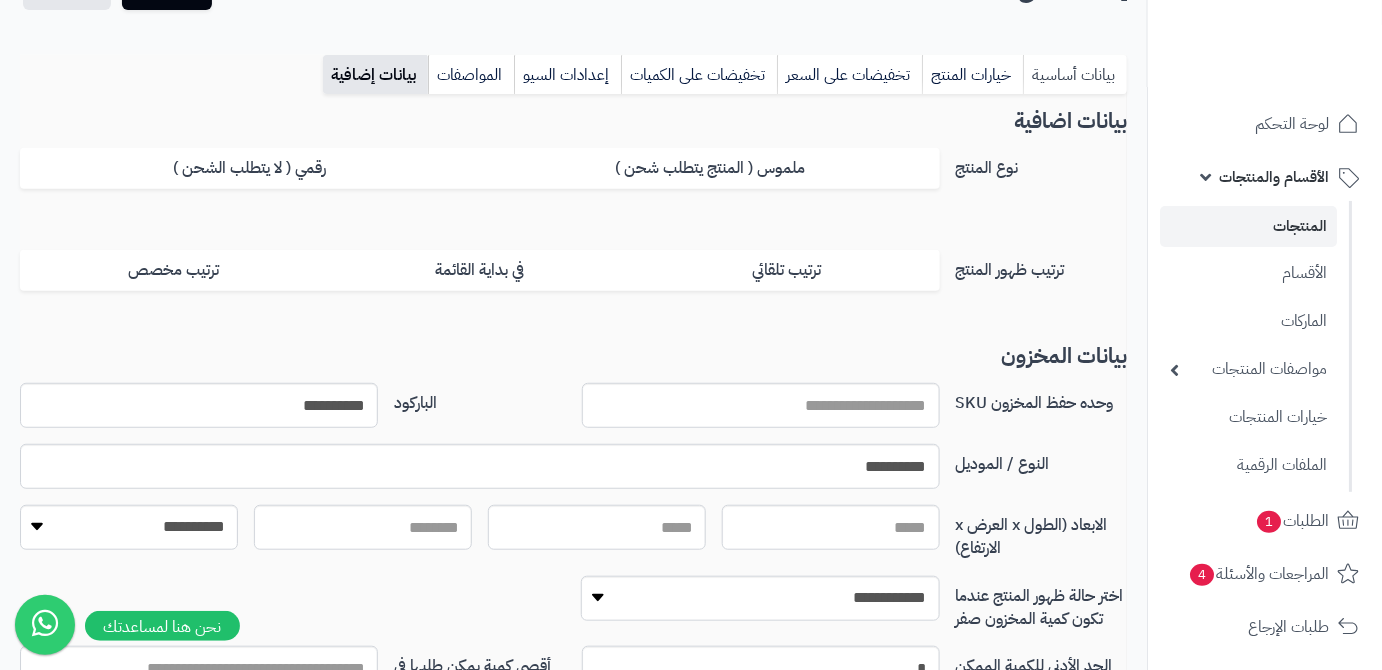 click on "بيانات أساسية" at bounding box center (1075, 75) 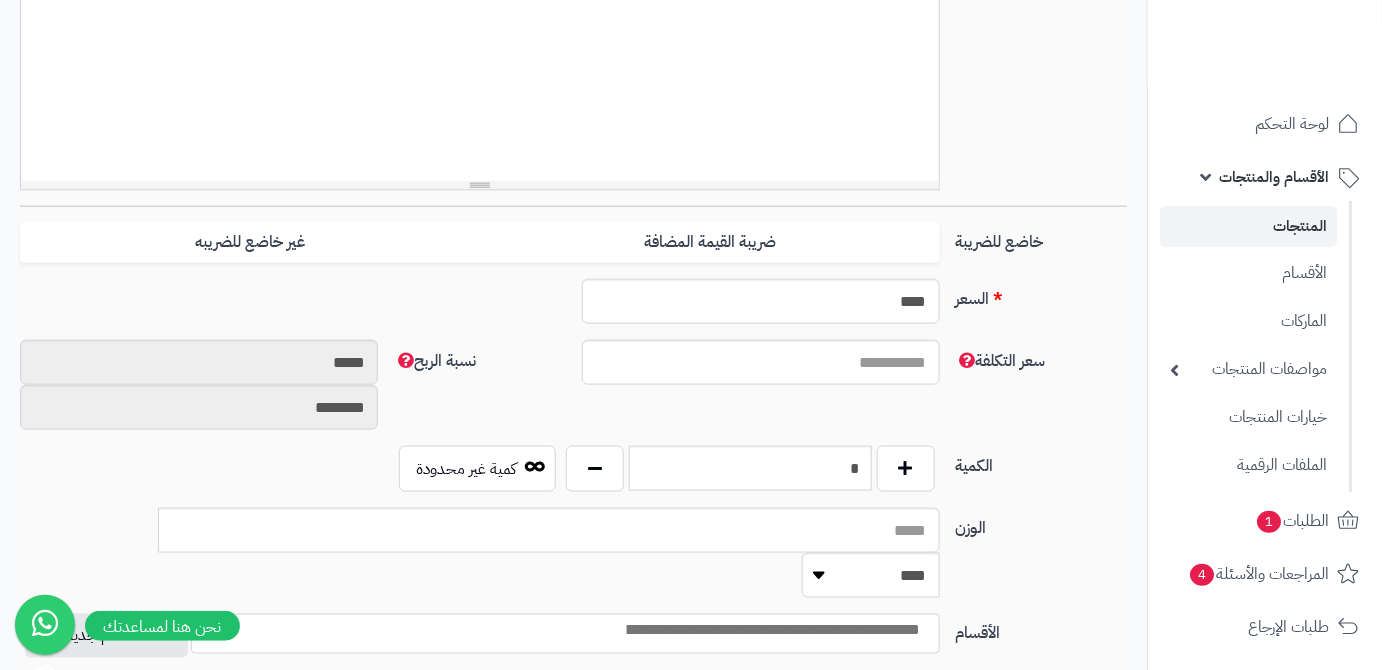 scroll, scrollTop: 818, scrollLeft: 0, axis: vertical 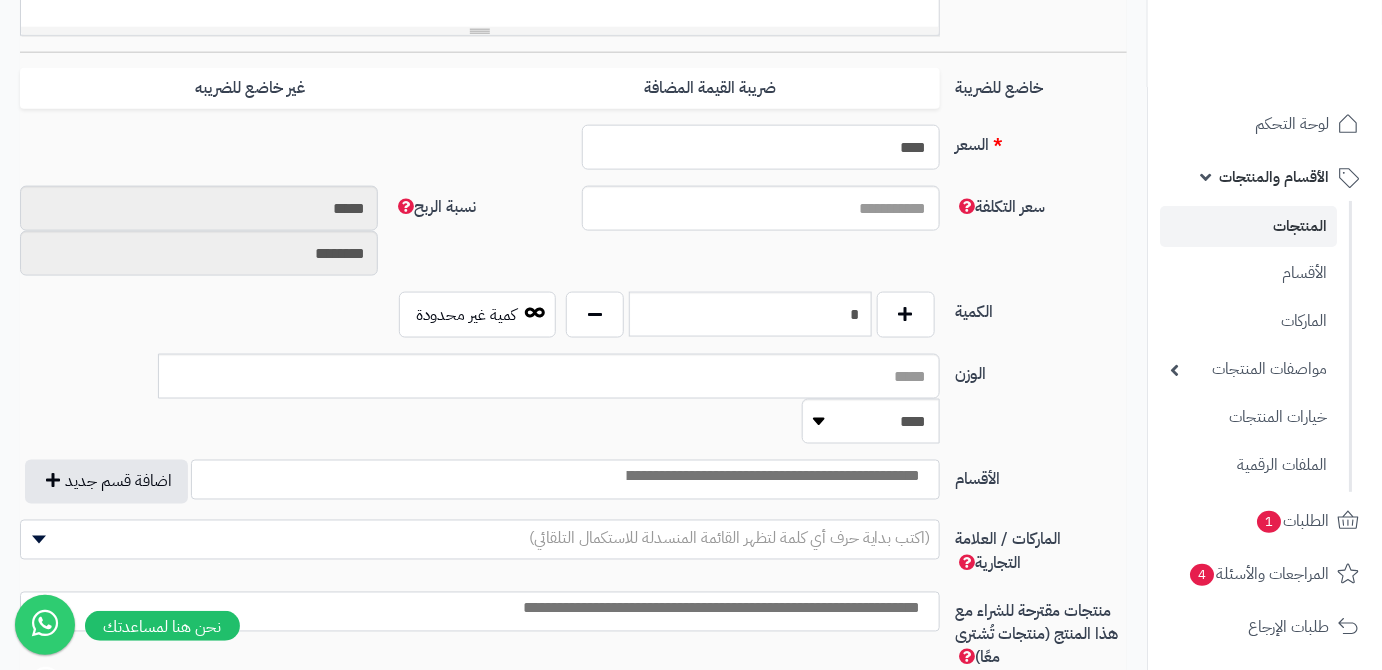 click on "****" at bounding box center [761, 147] 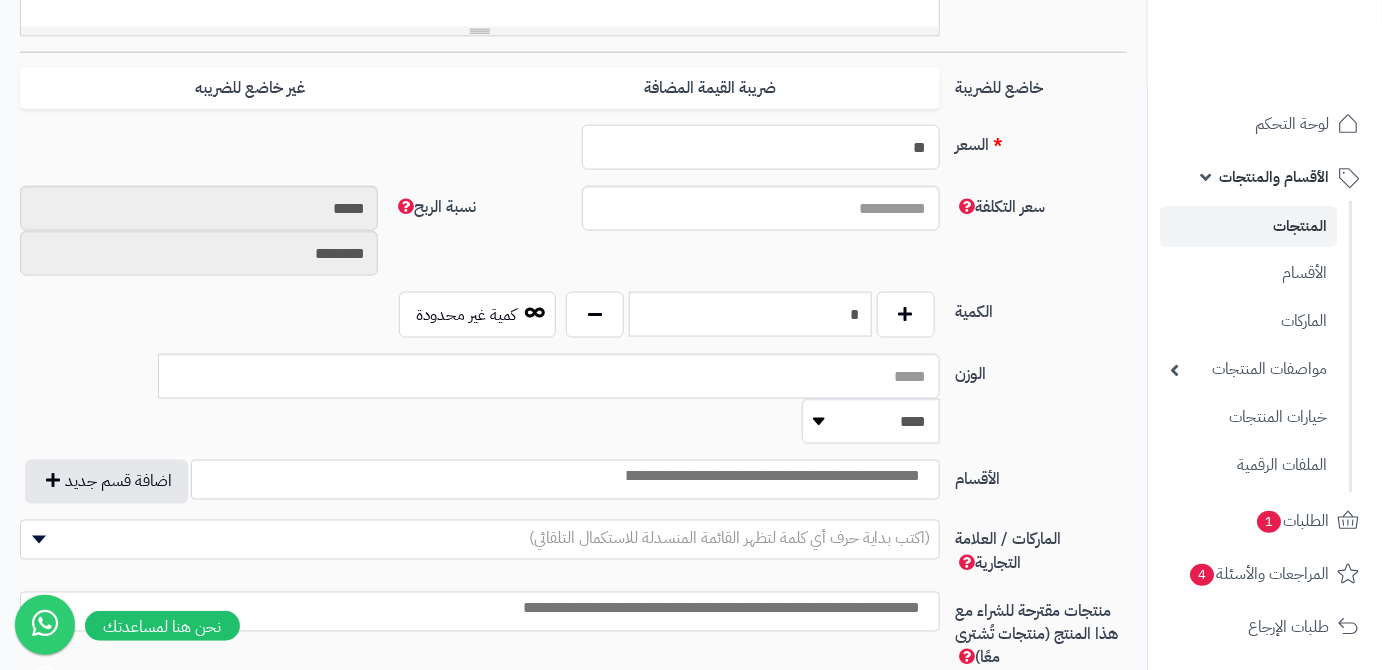 type on "**" 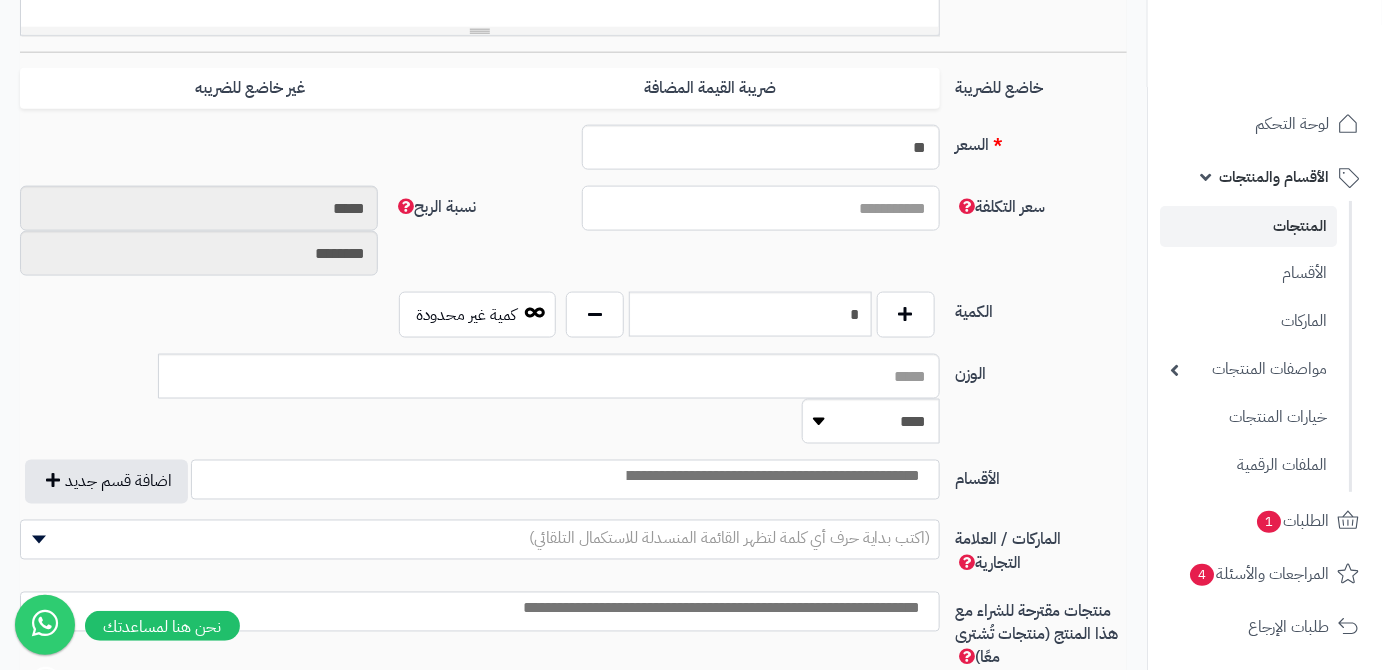 click on "سعر التكلفة" at bounding box center (761, 208) 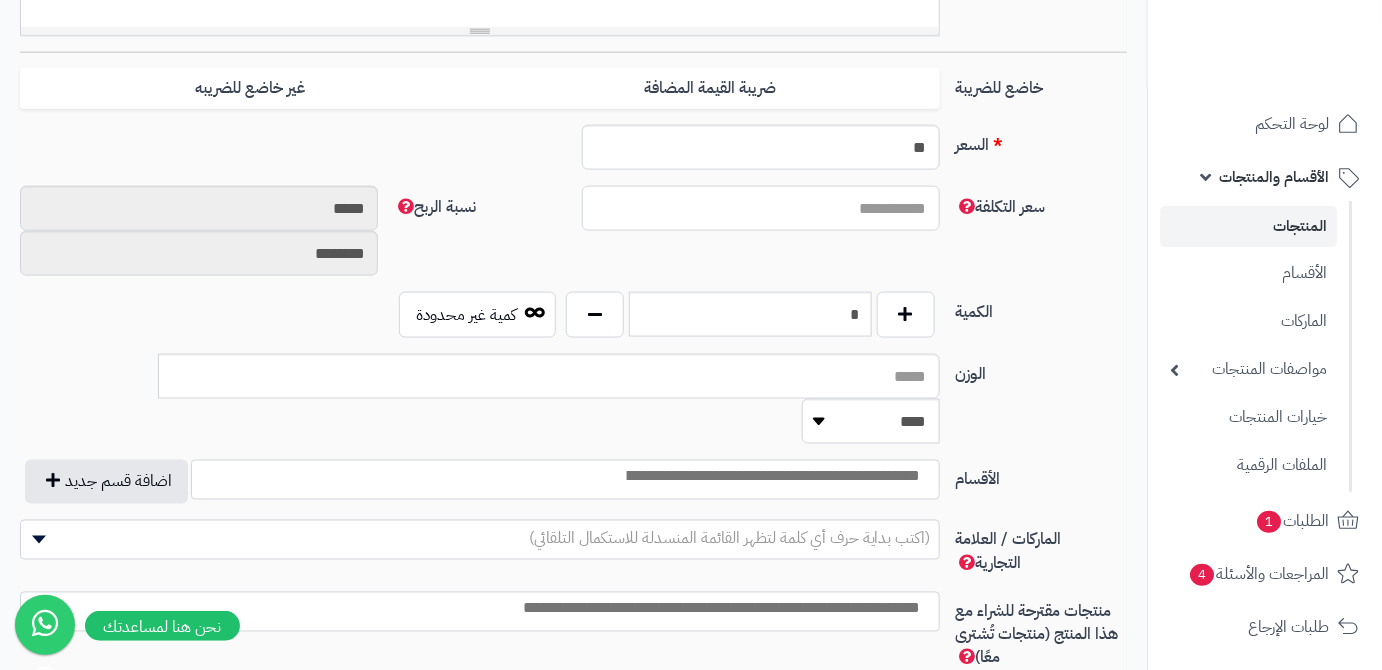 type on "*" 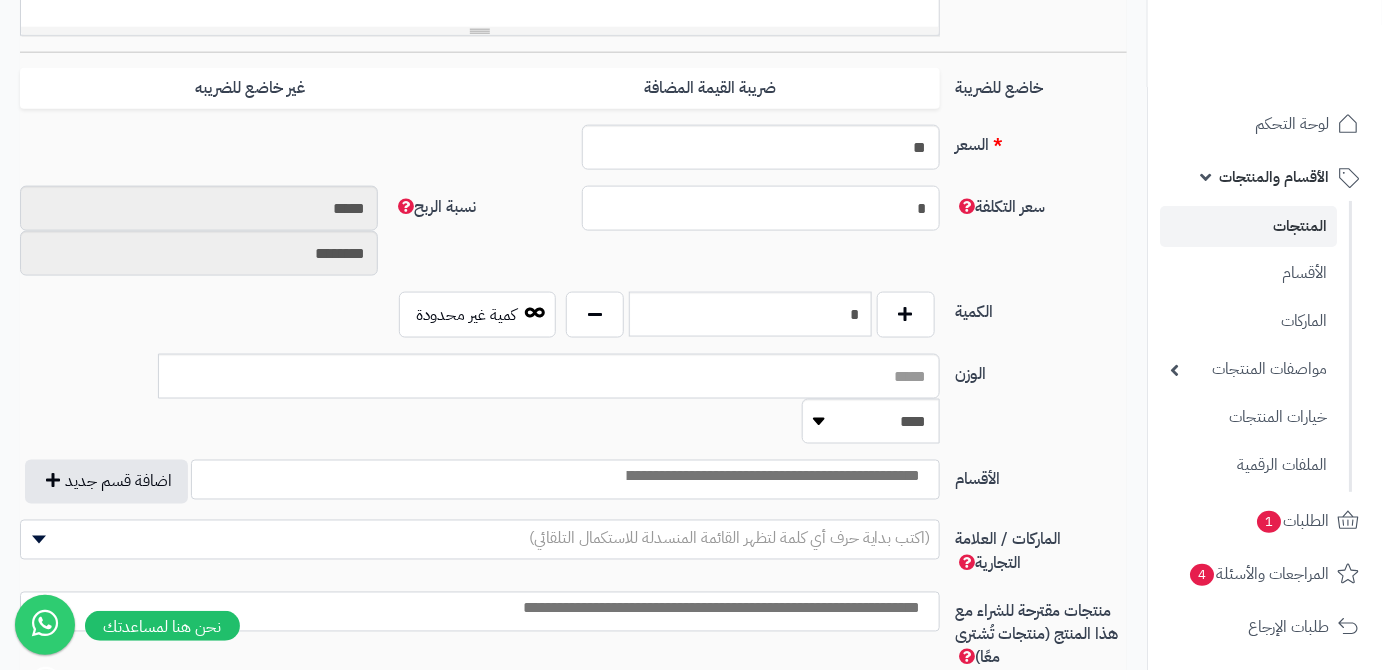 type on "*******" 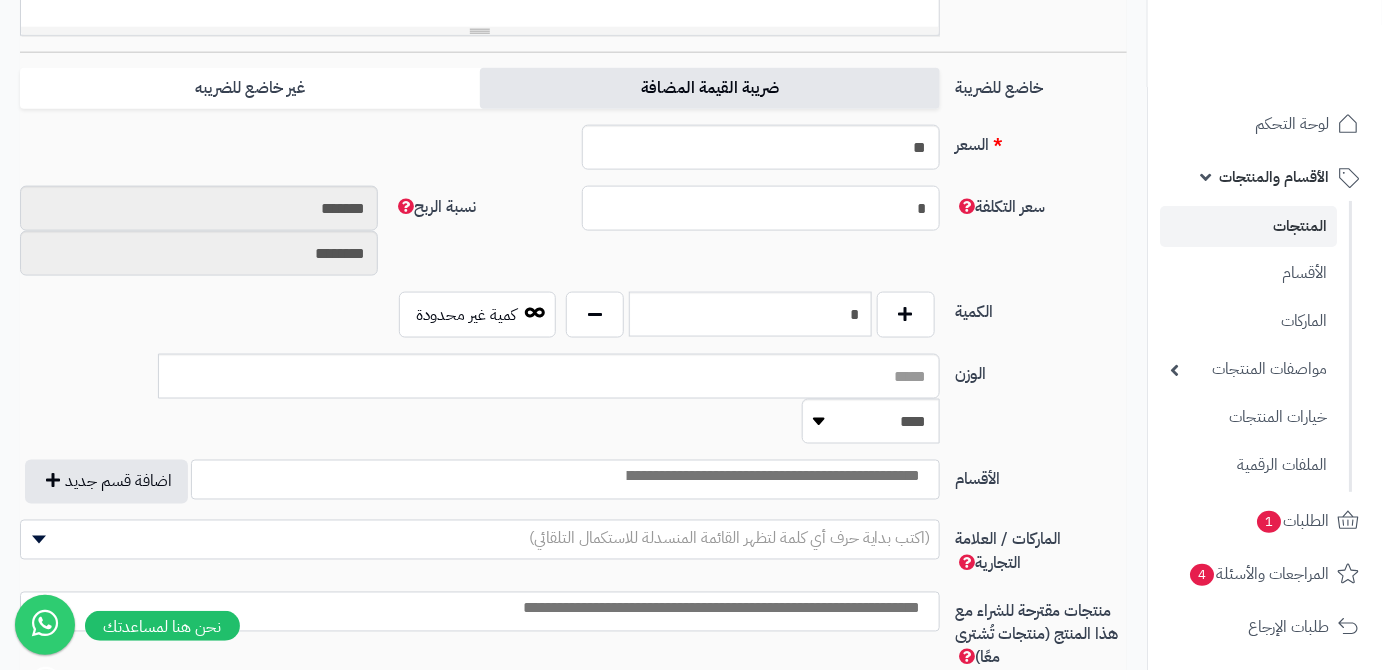 type on "*" 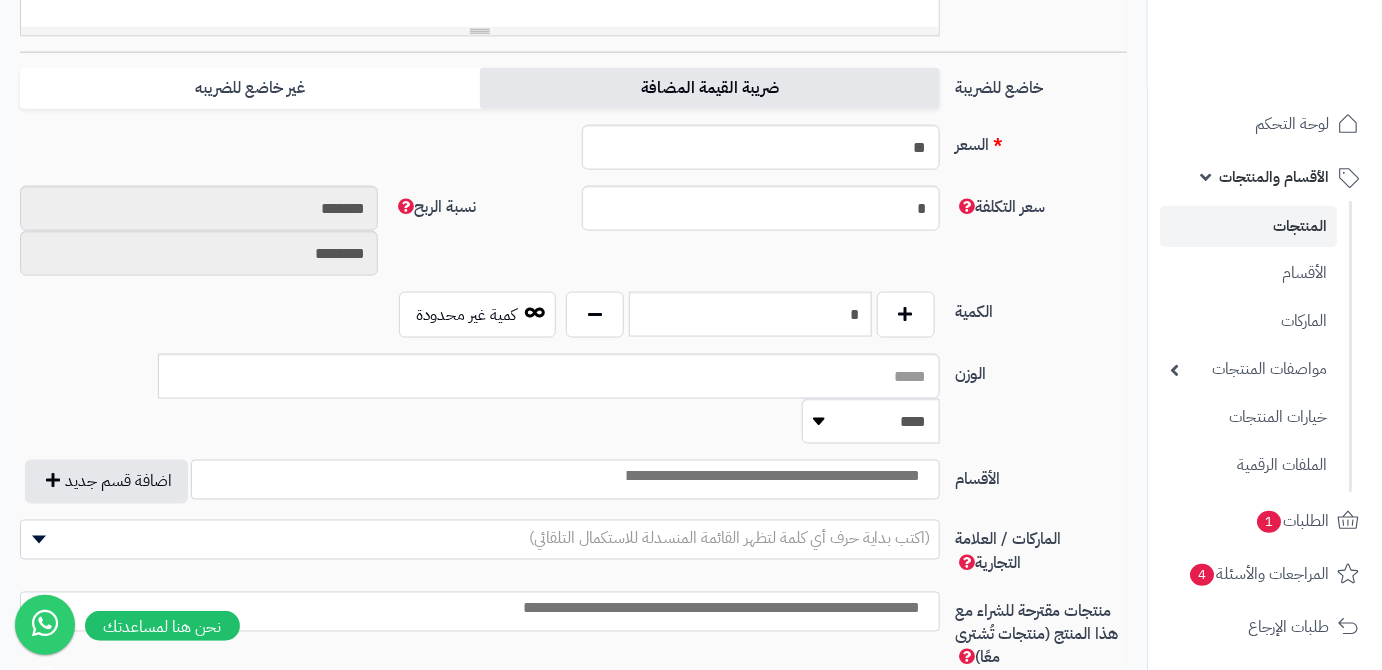 click on "ضريبة القيمة المضافة" at bounding box center (710, 88) 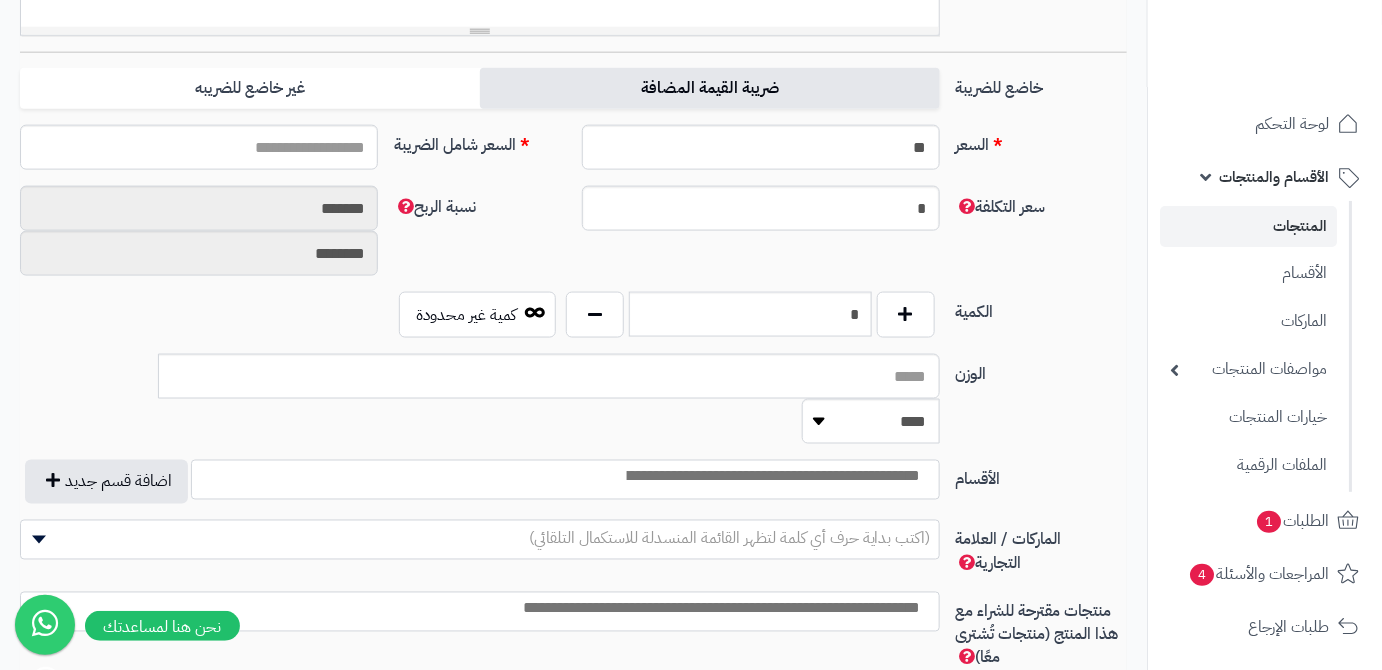 type on "*****" 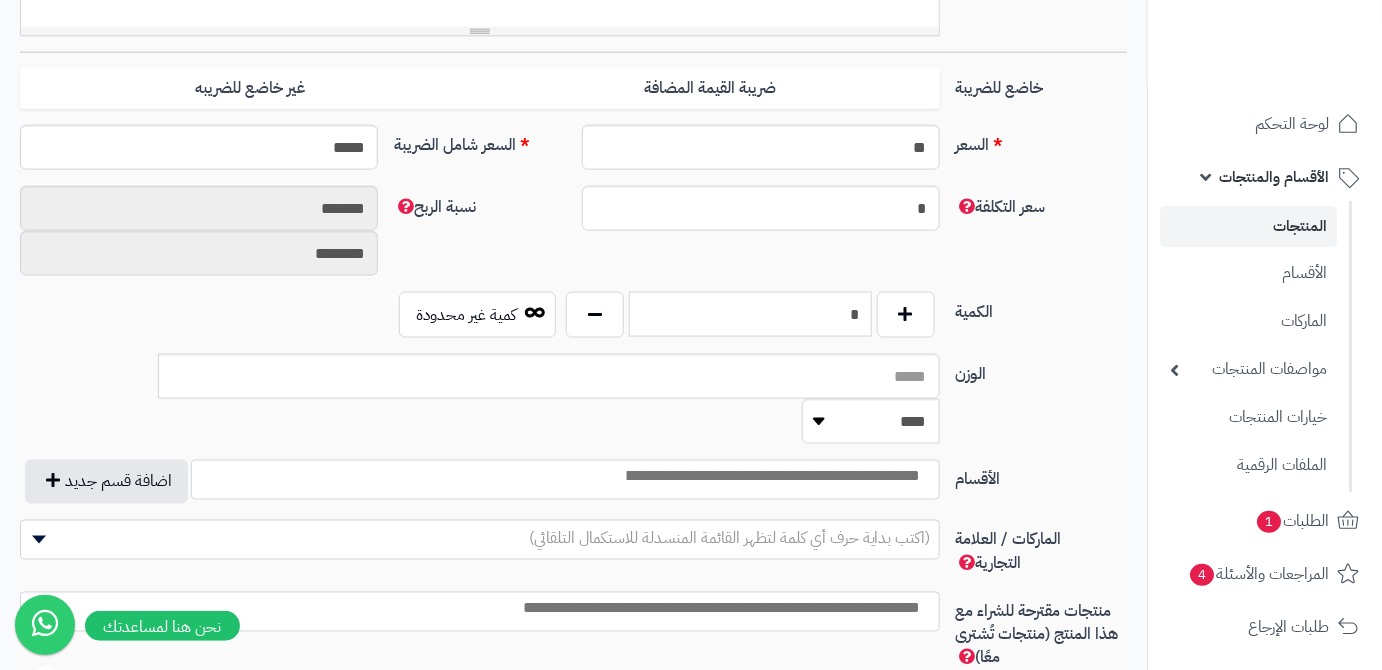 click on "*" at bounding box center [750, 314] 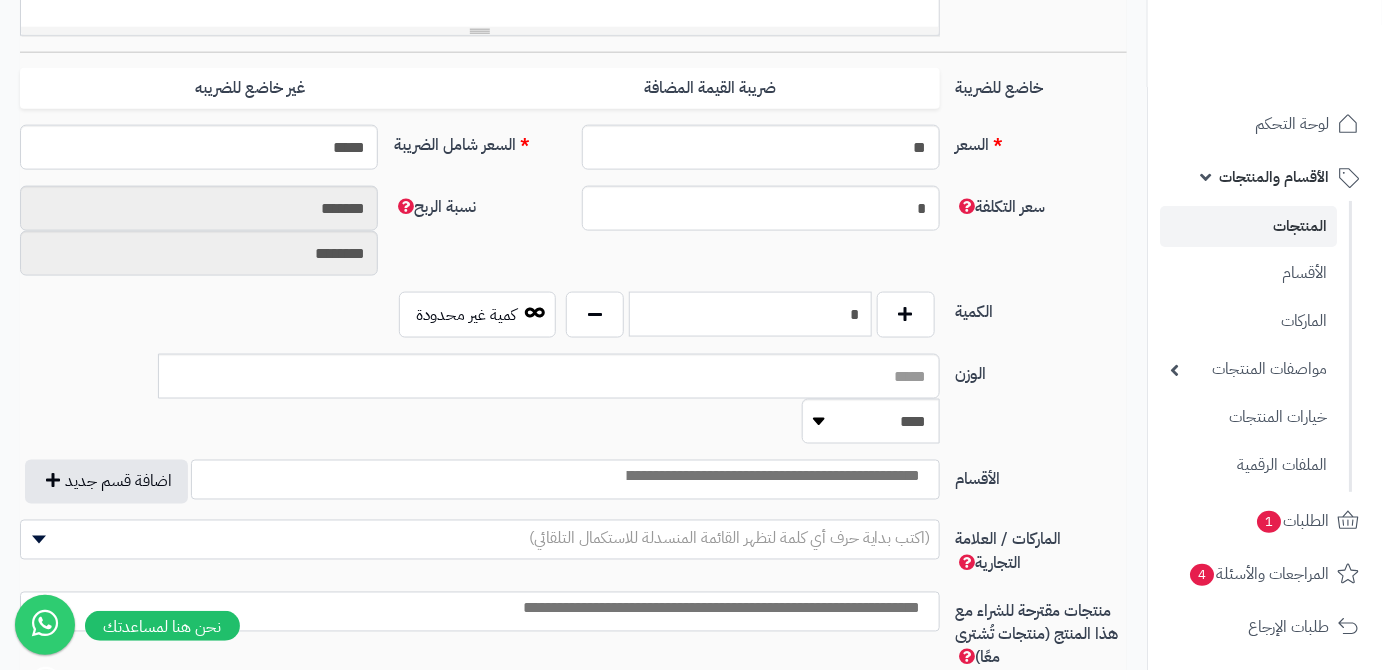 type on "*" 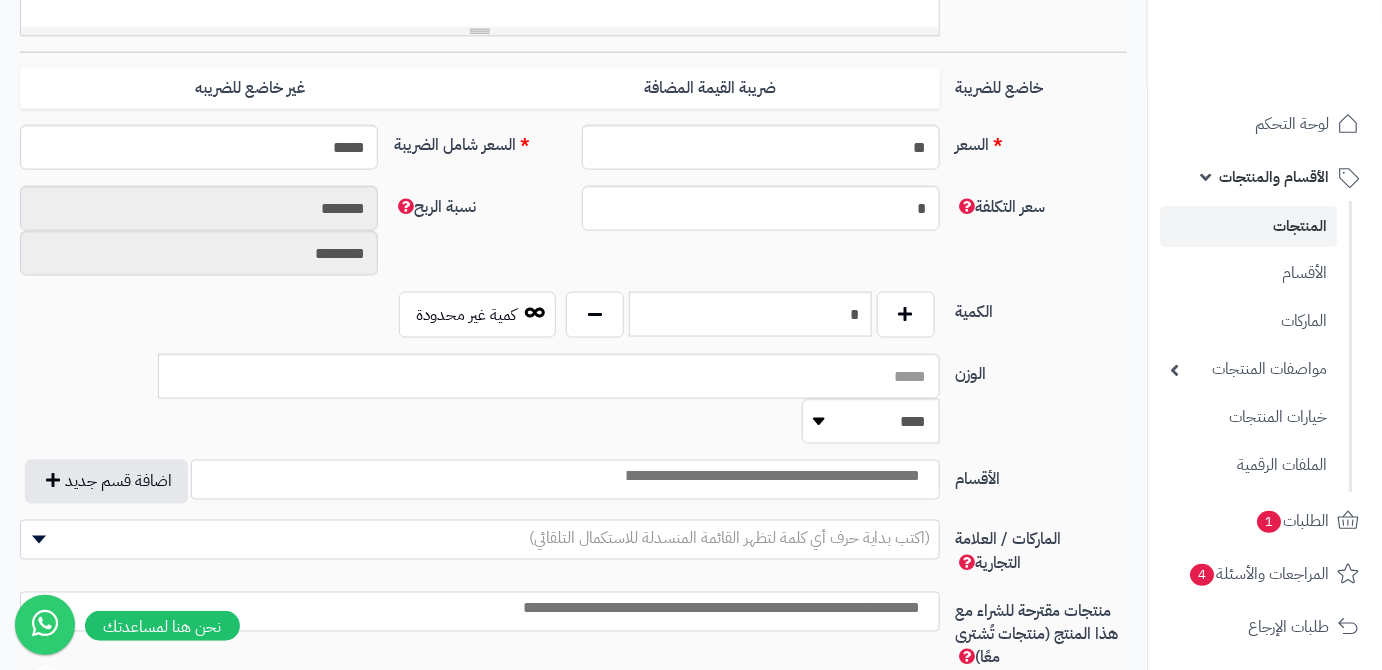 click at bounding box center [772, 477] 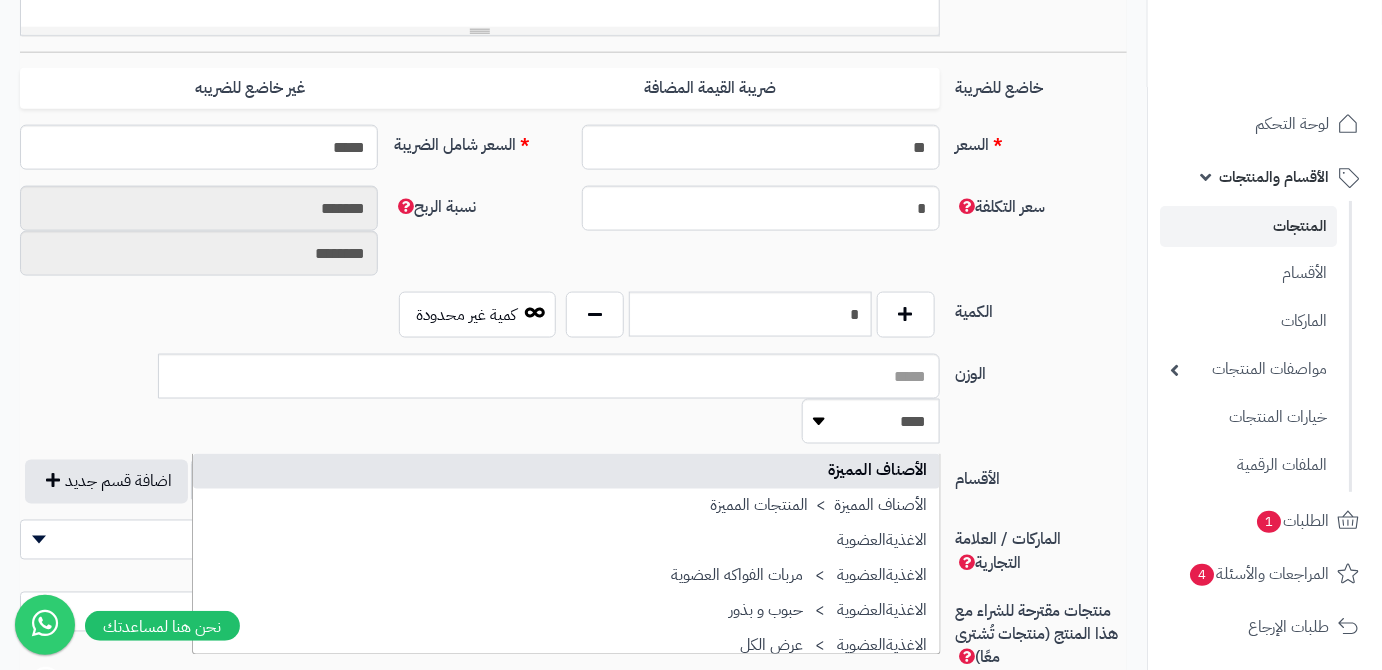 click at bounding box center (772, 477) 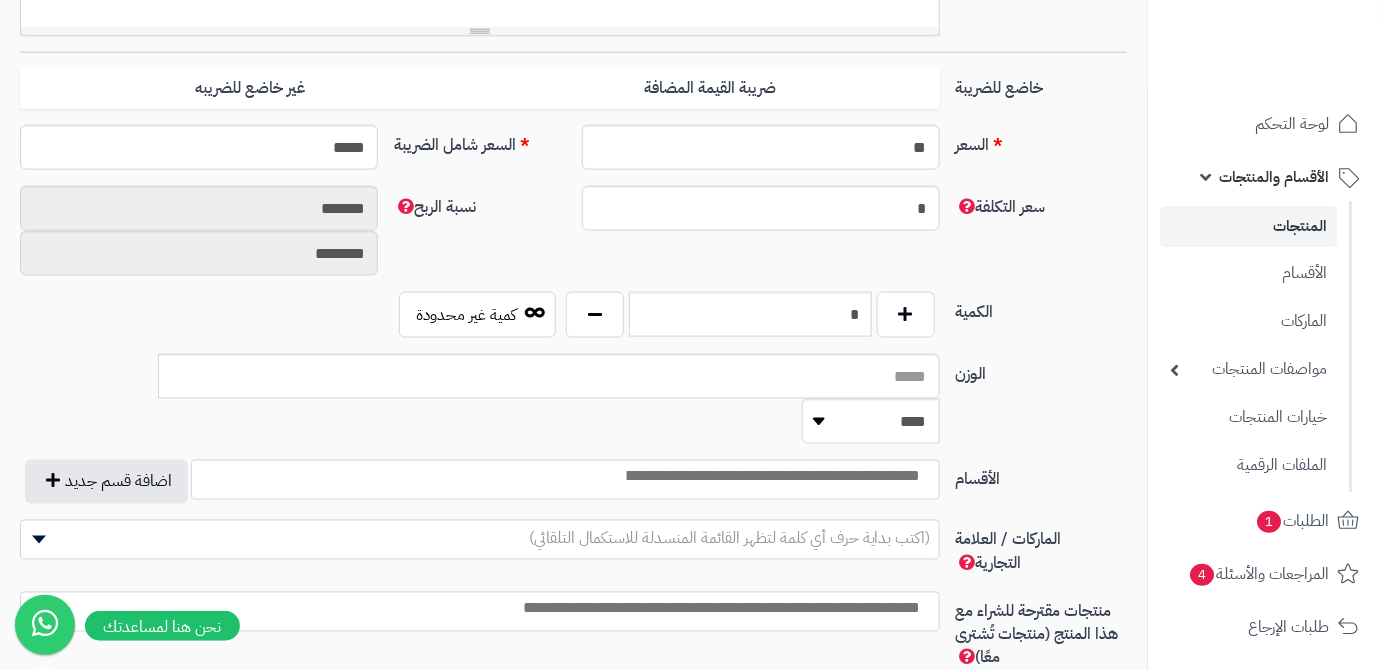 click at bounding box center (772, 477) 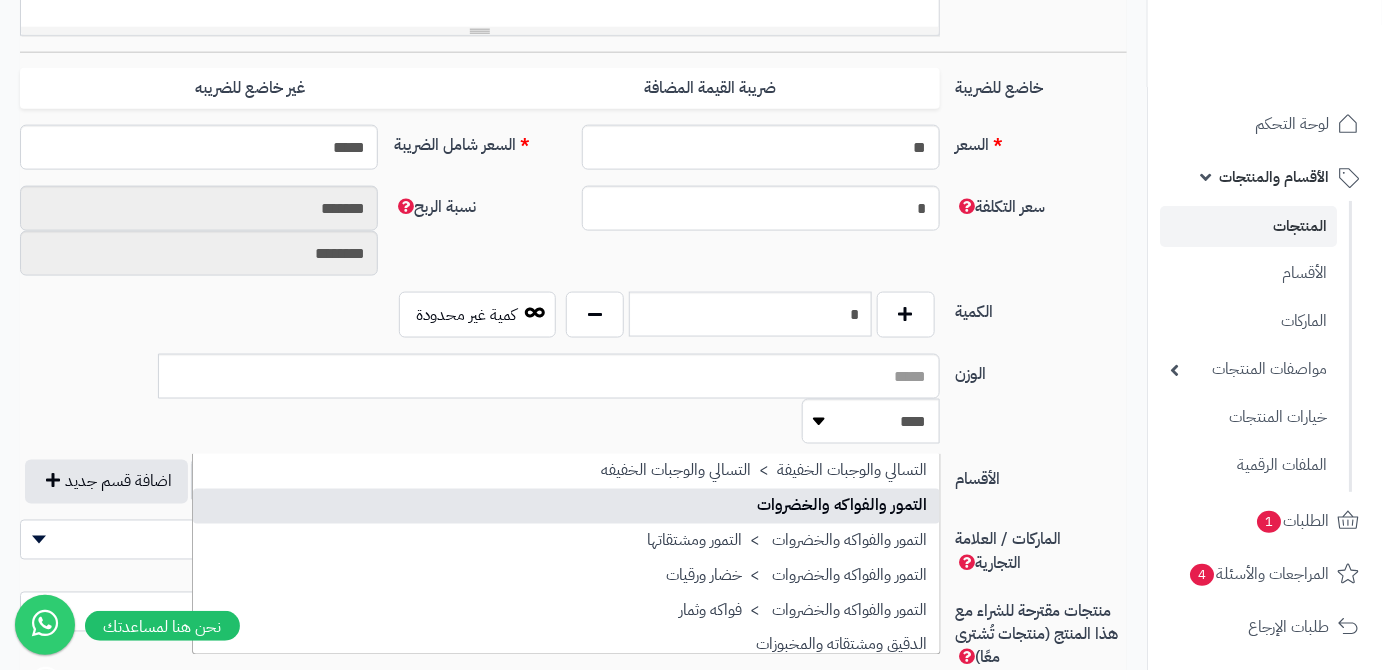 scroll, scrollTop: 1181, scrollLeft: 0, axis: vertical 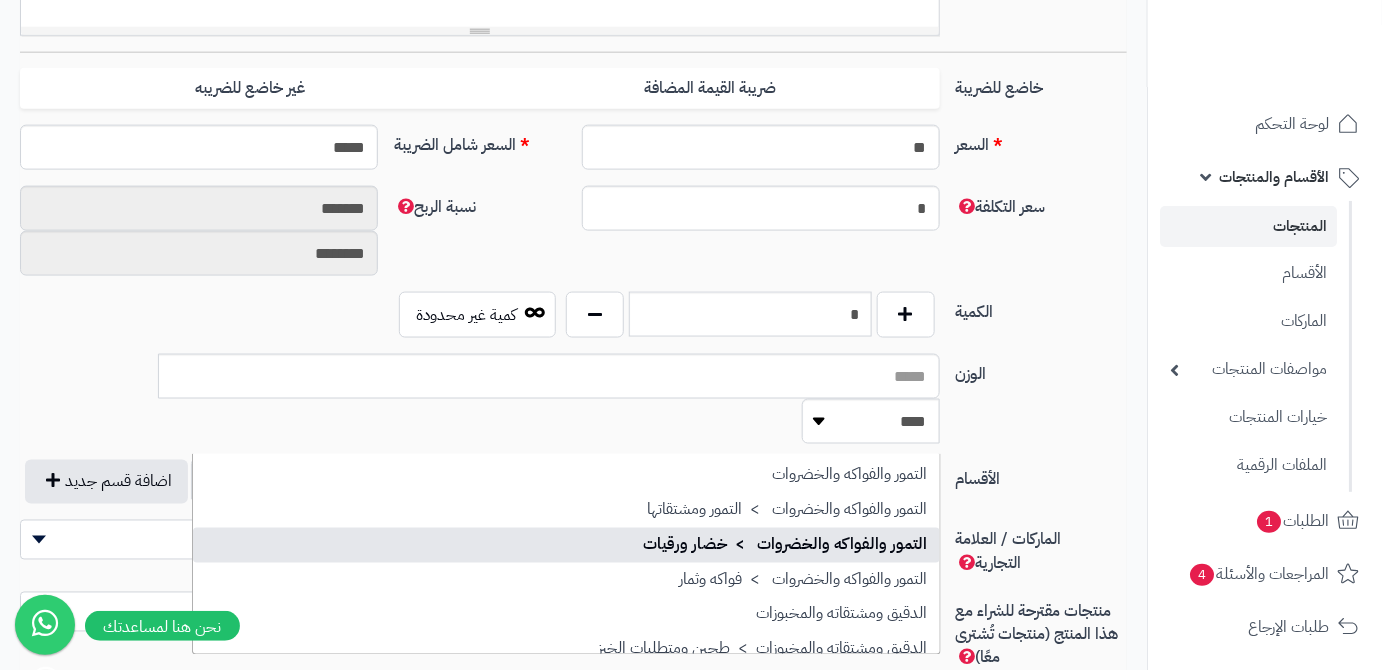 select on "**" 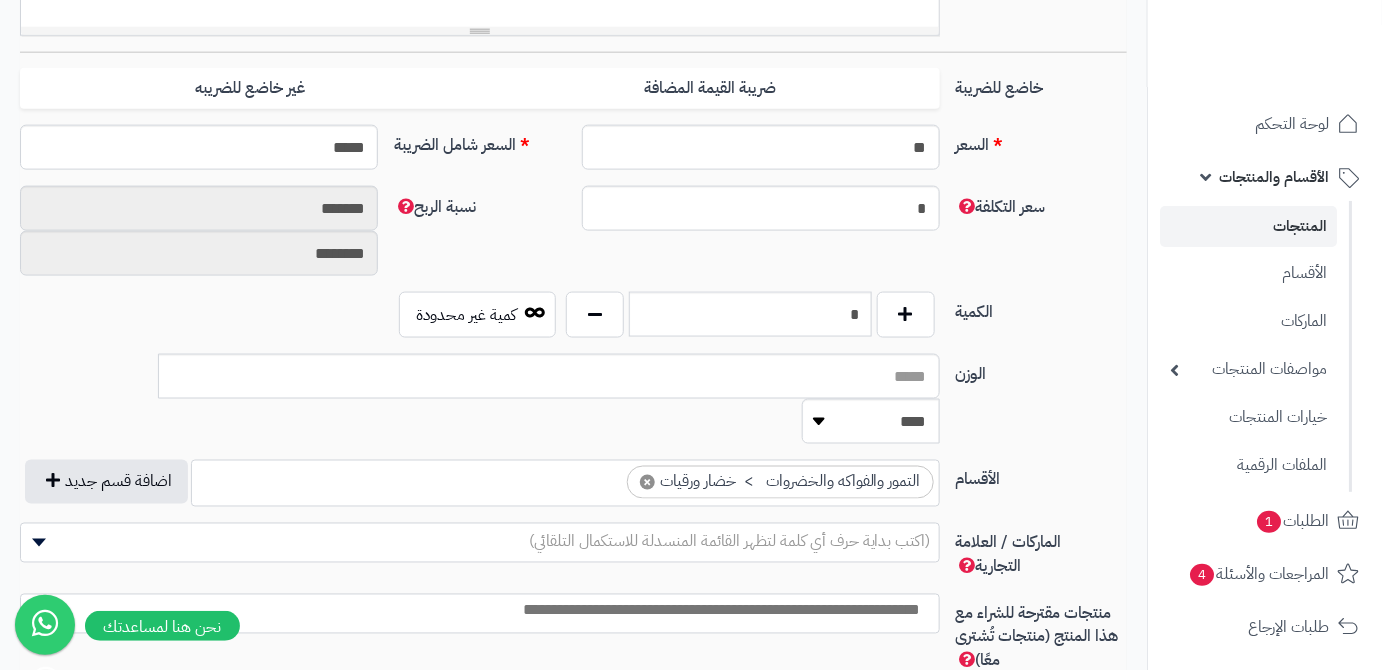 scroll, scrollTop: 900, scrollLeft: 0, axis: vertical 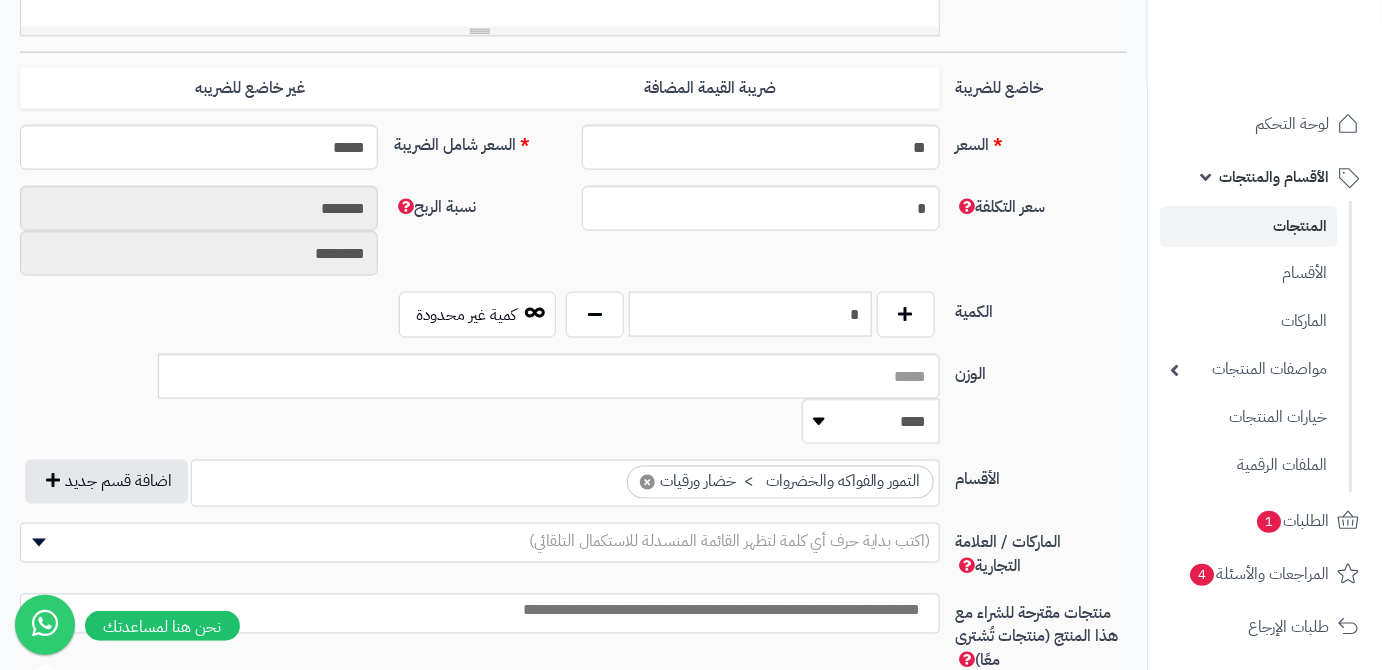 click at bounding box center (474, 611) 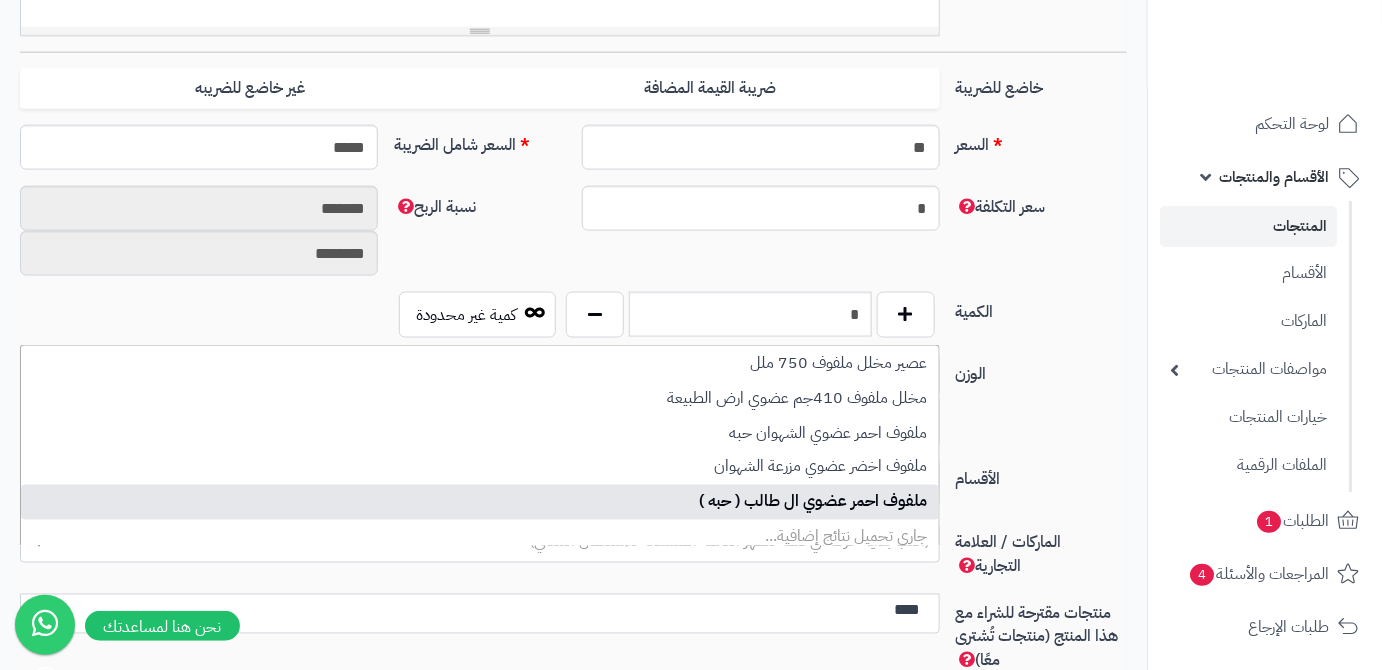 type on "****" 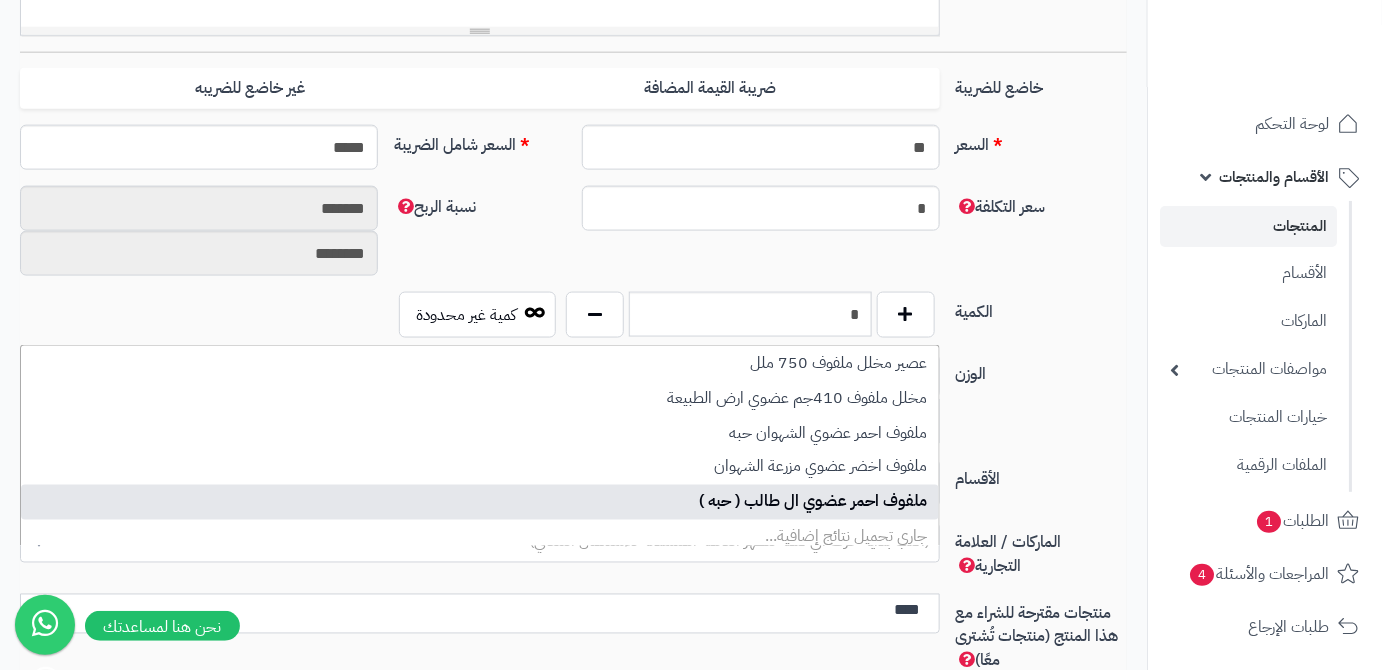 type 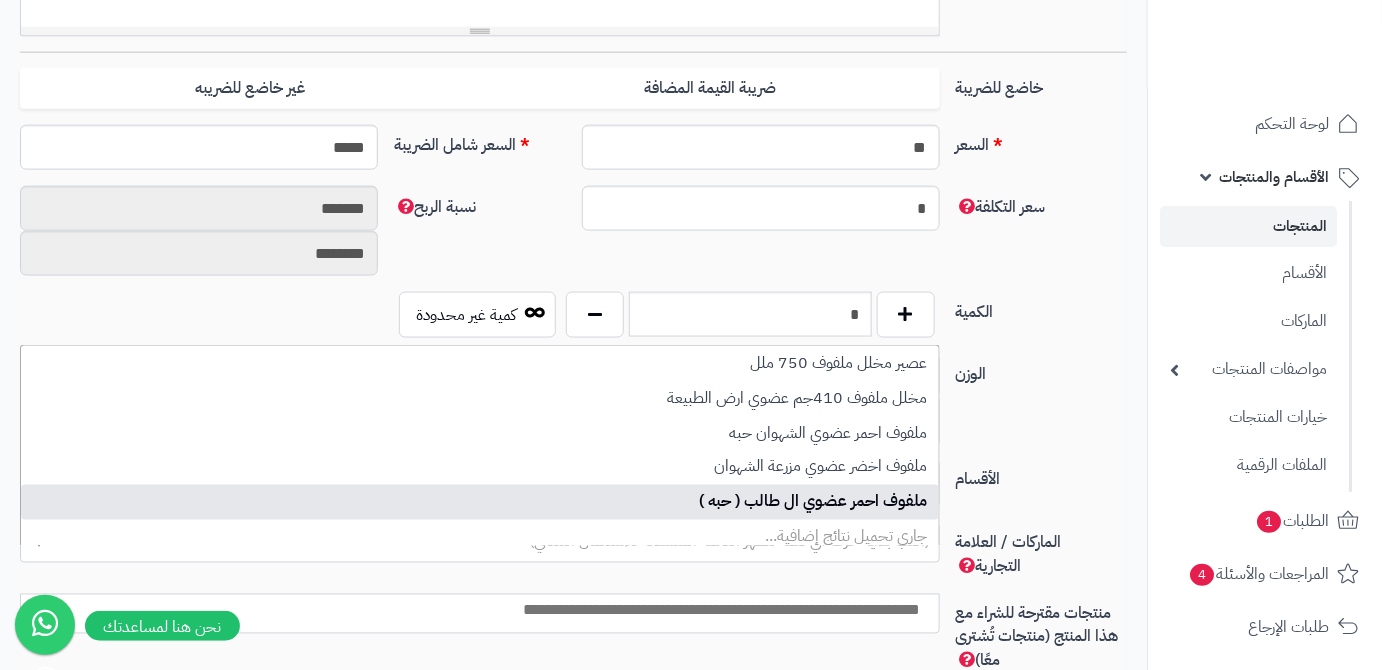 select on "****" 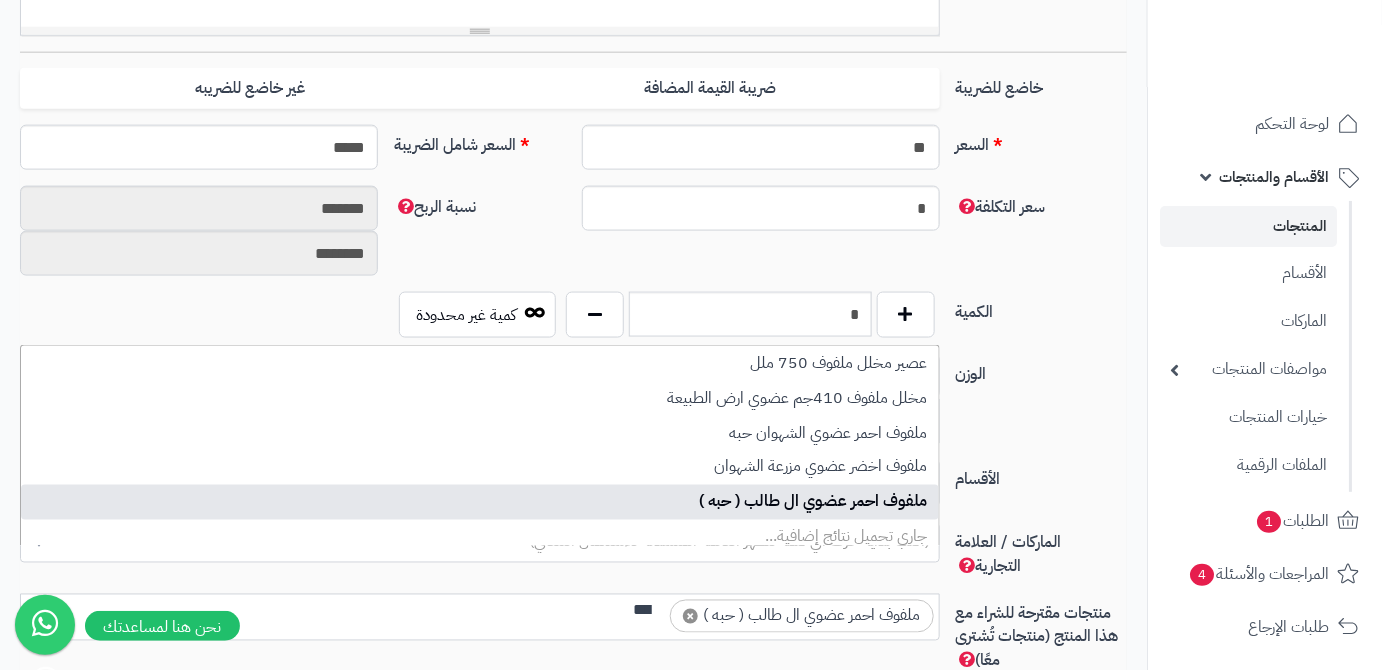 scroll, scrollTop: 0, scrollLeft: 0, axis: both 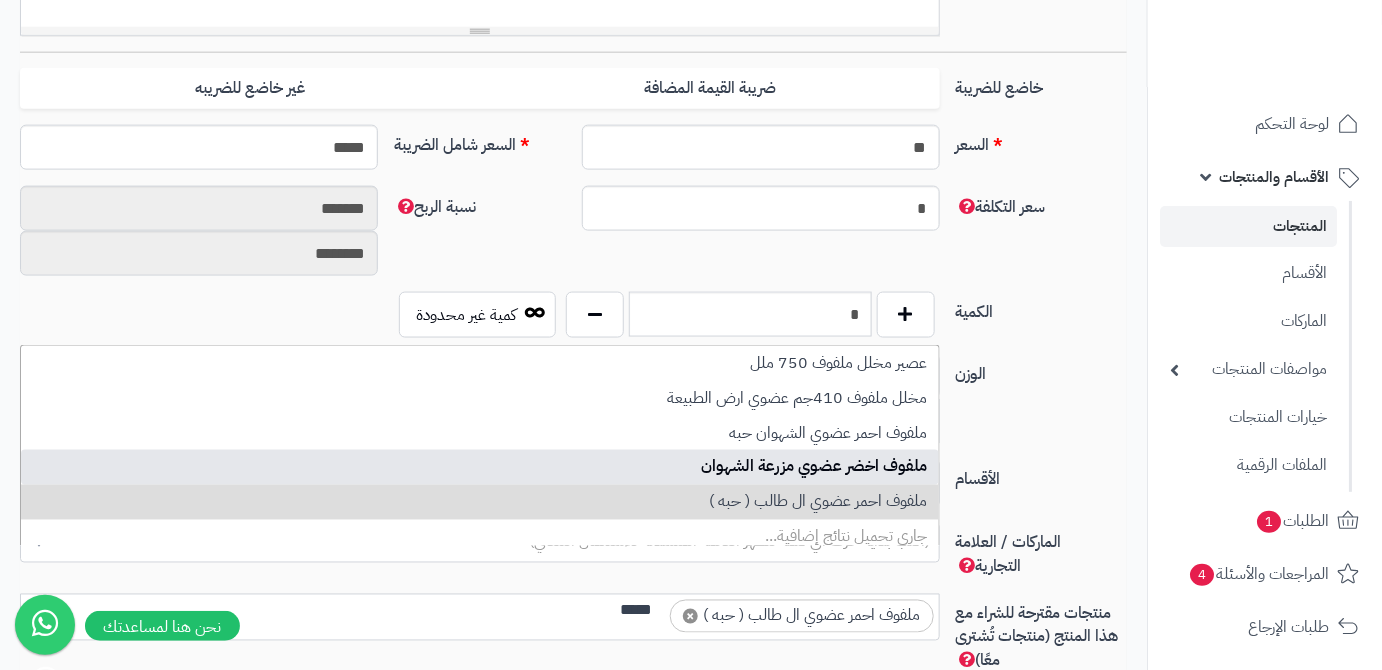 type on "*****" 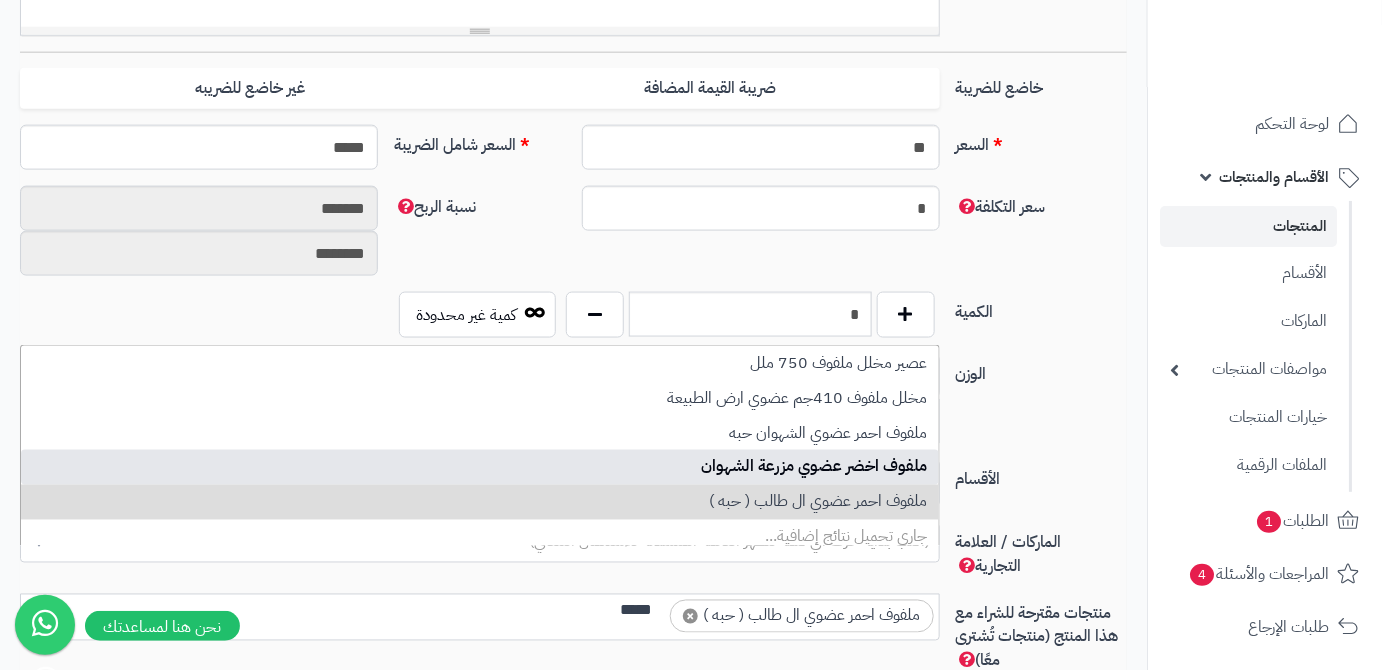type 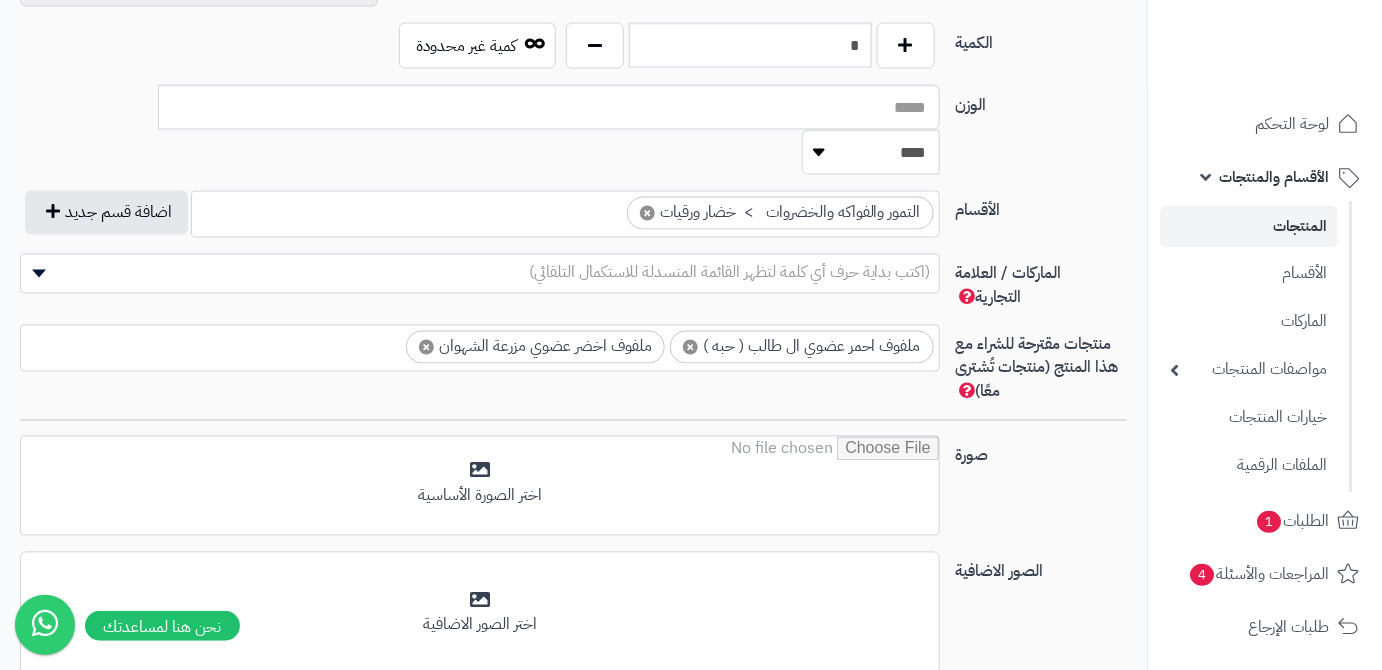 scroll, scrollTop: 1181, scrollLeft: 0, axis: vertical 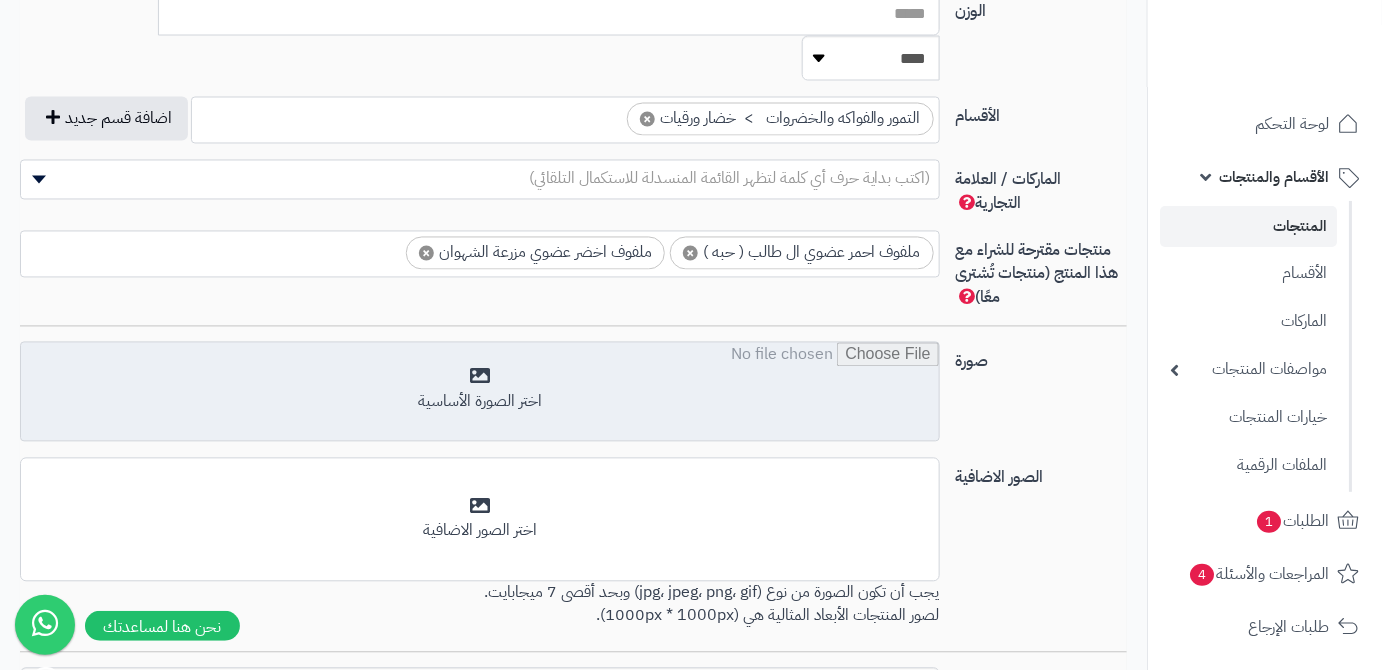 click at bounding box center (480, 393) 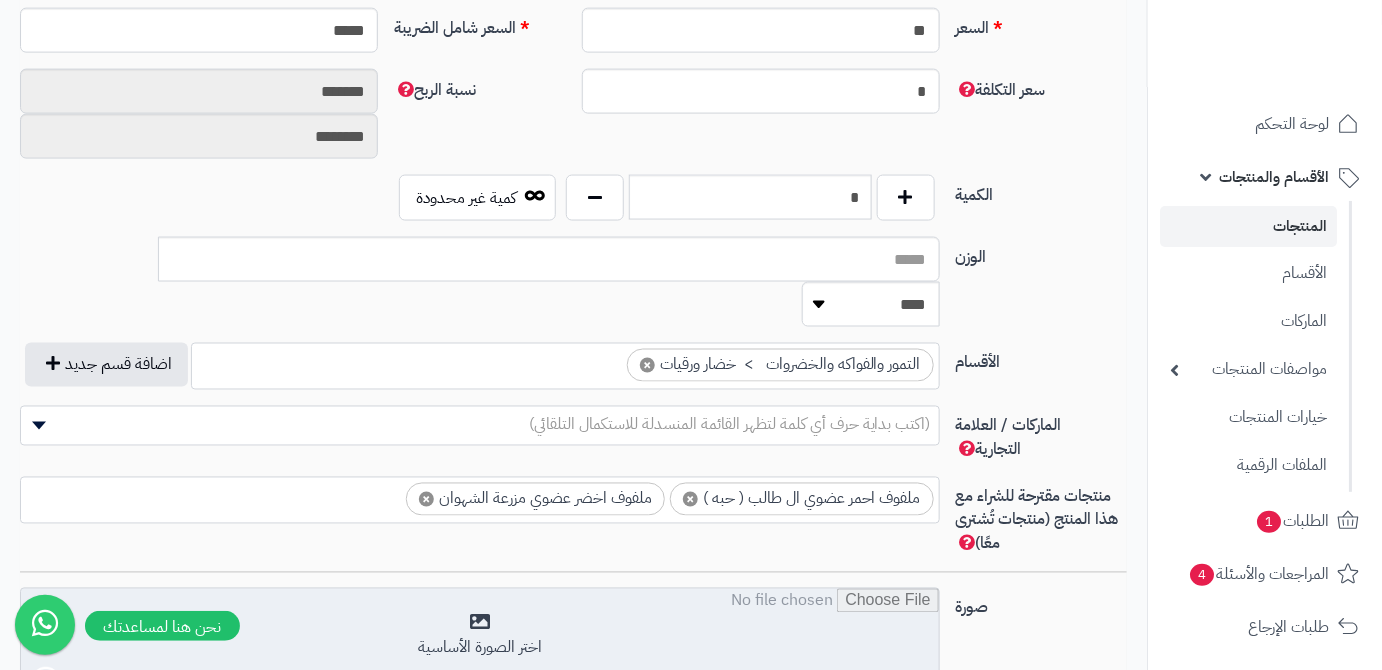 scroll, scrollTop: 909, scrollLeft: 0, axis: vertical 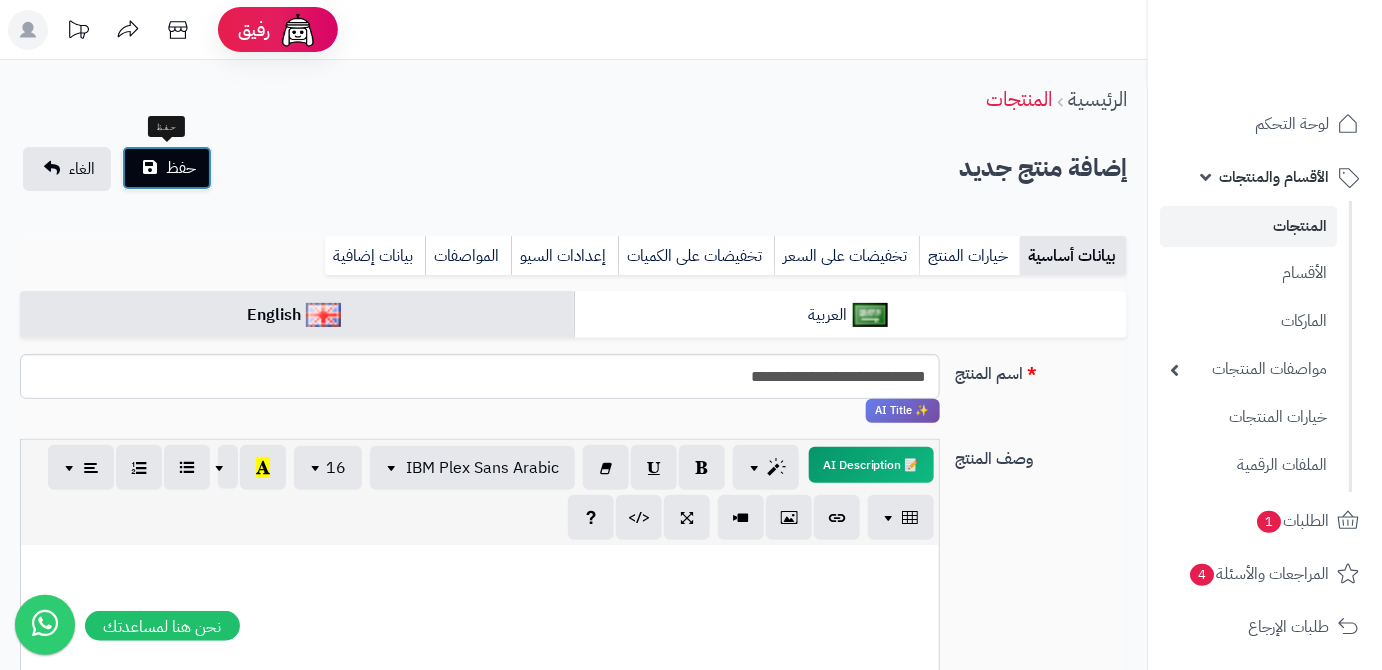 click on "حفظ" at bounding box center [167, 168] 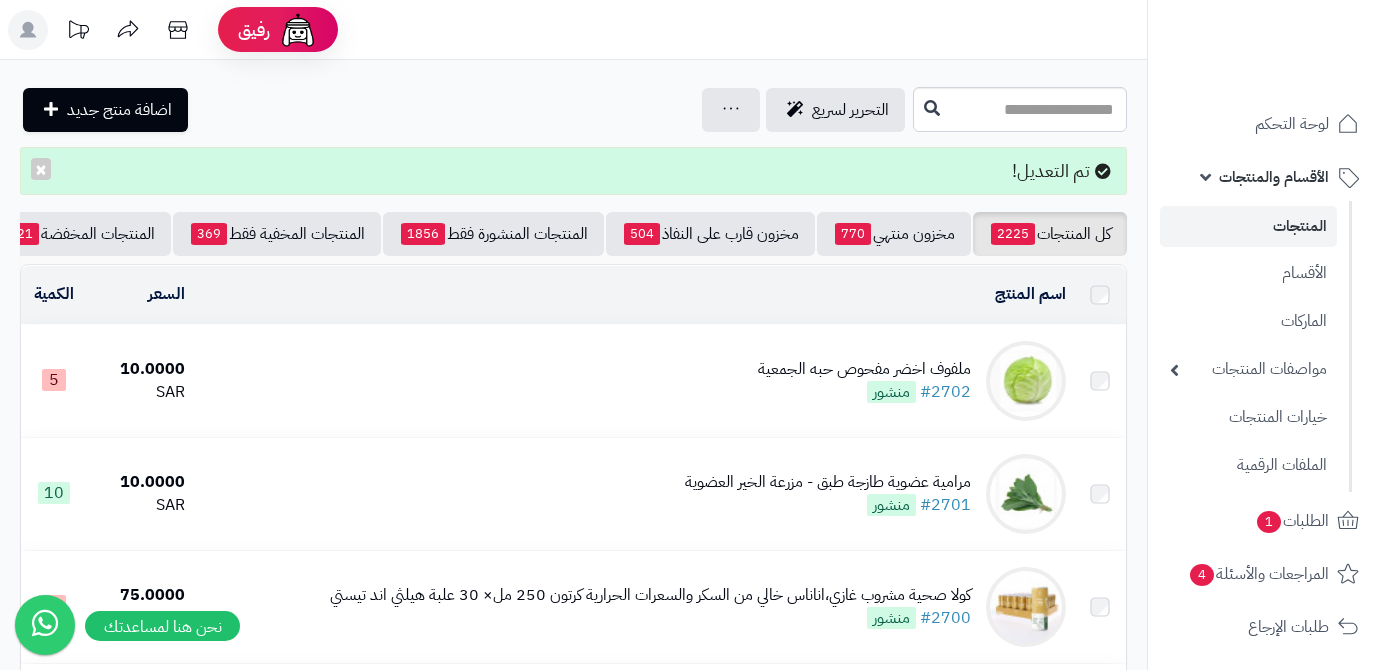 scroll, scrollTop: 0, scrollLeft: 0, axis: both 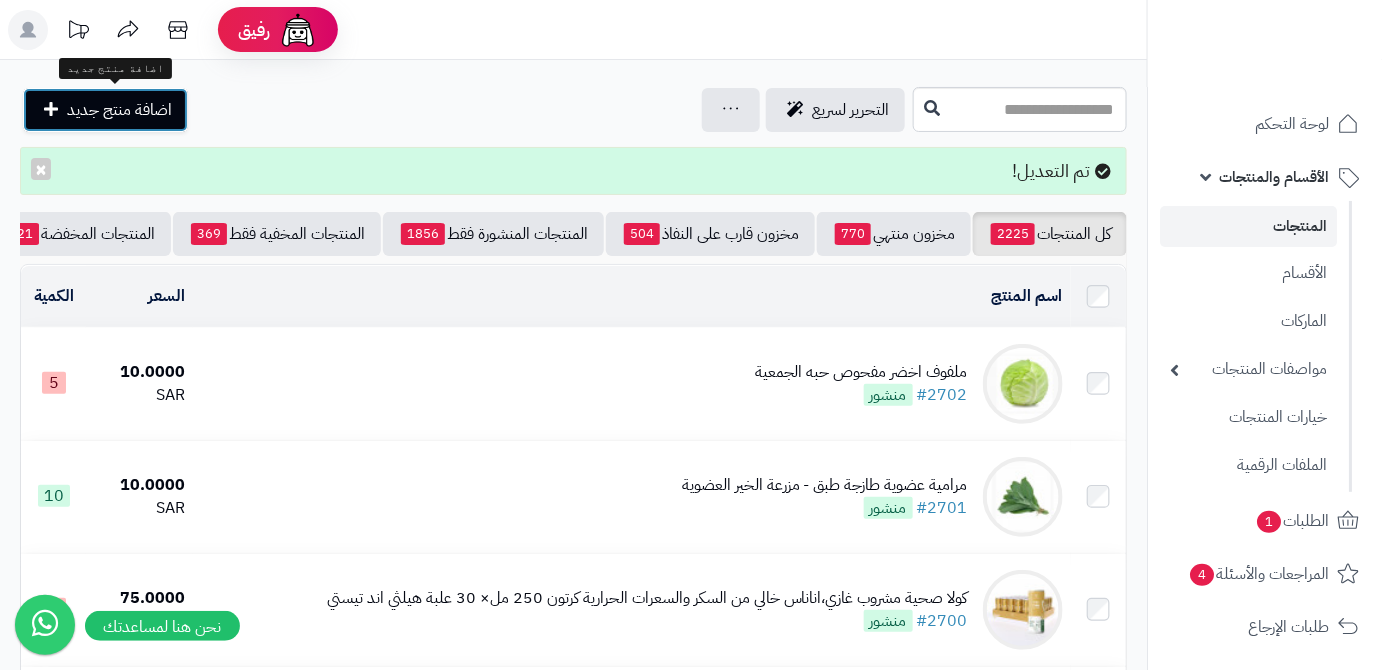click on "اضافة منتج جديد" at bounding box center [105, 110] 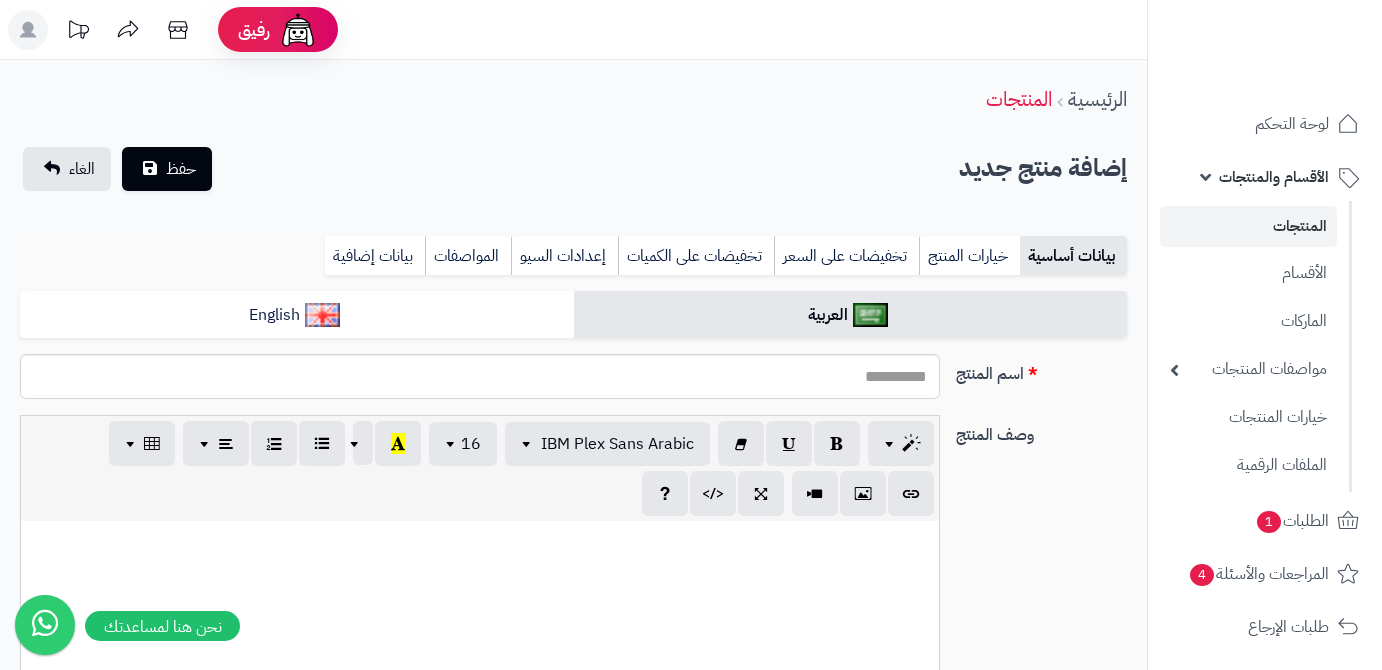 select 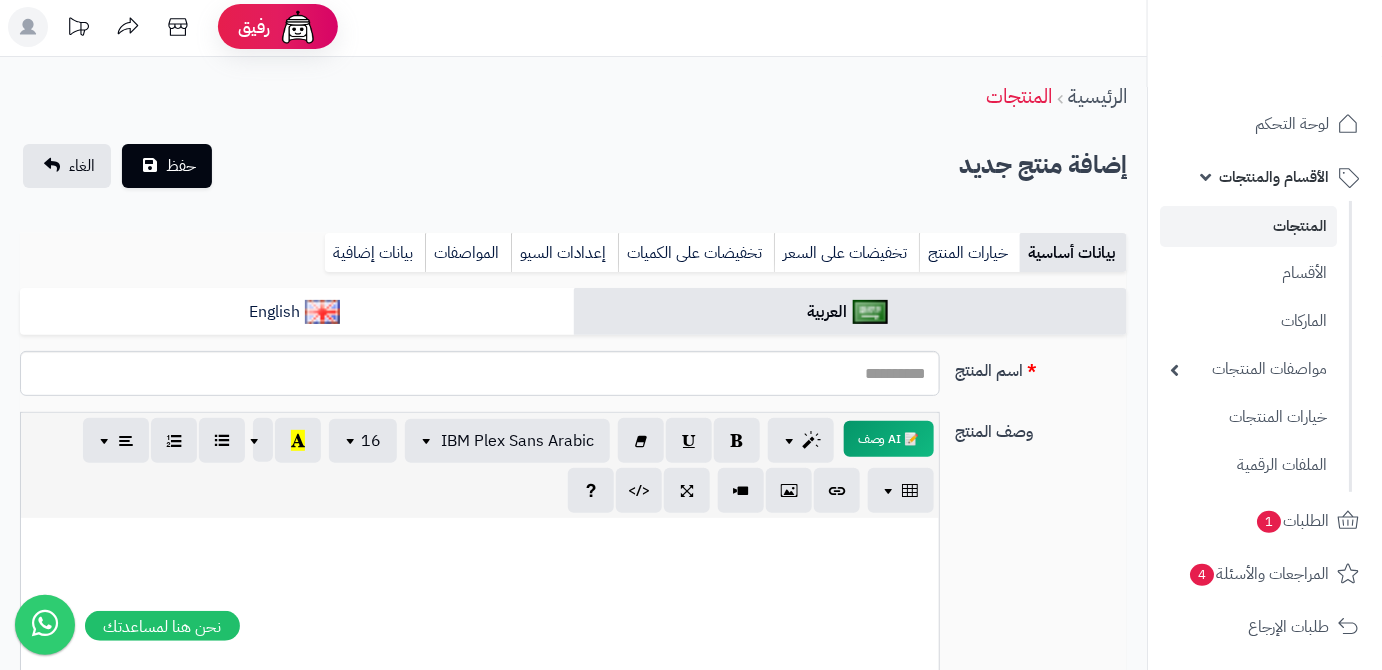 scroll, scrollTop: 0, scrollLeft: 0, axis: both 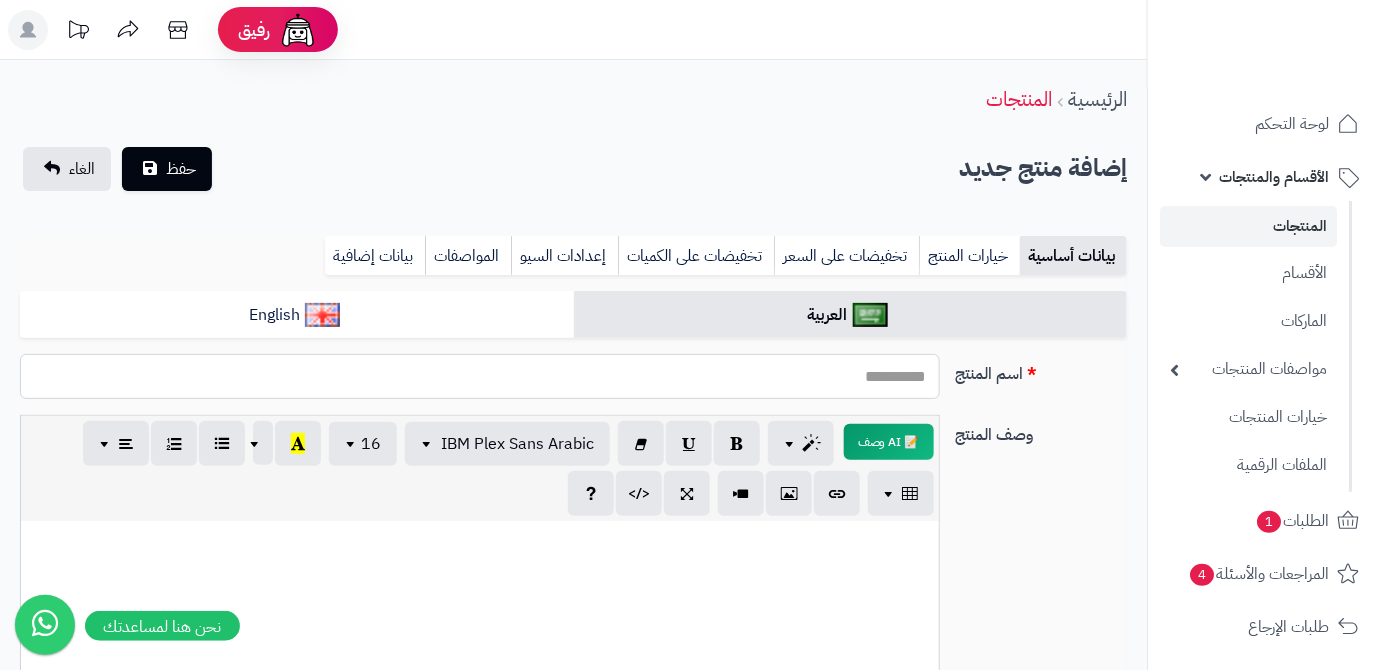 paste on "**********" 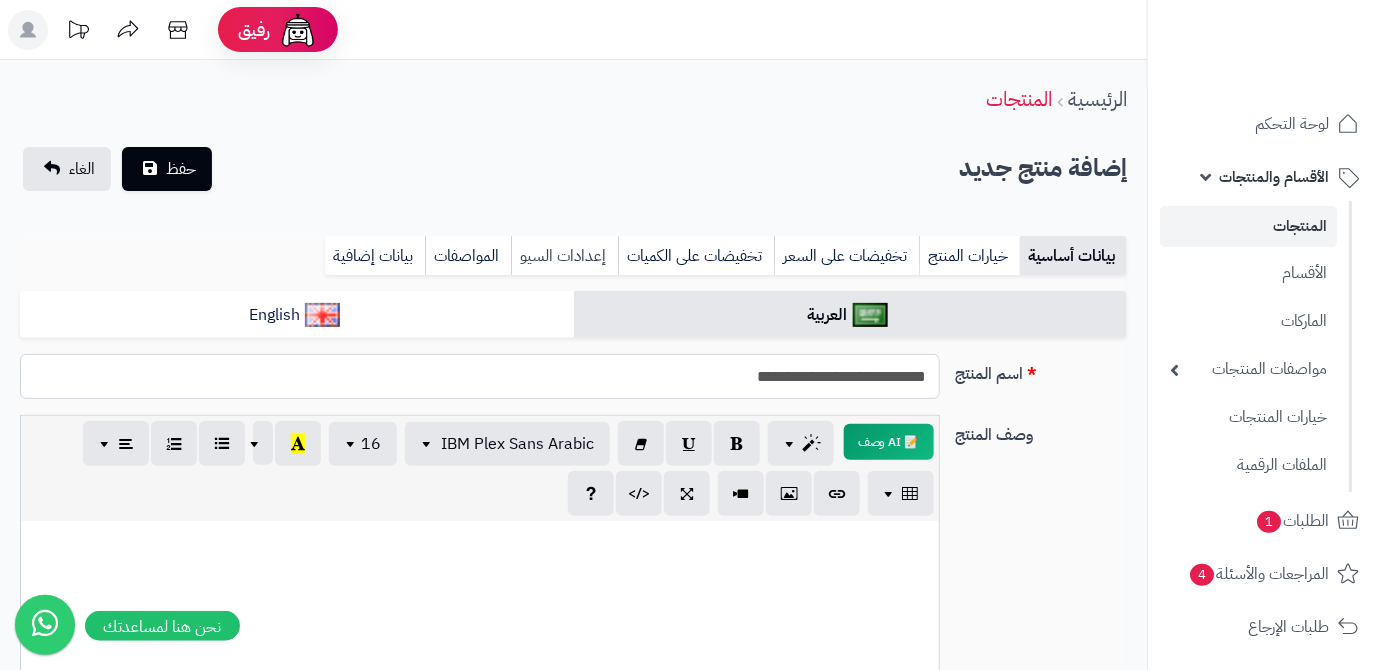 type on "**********" 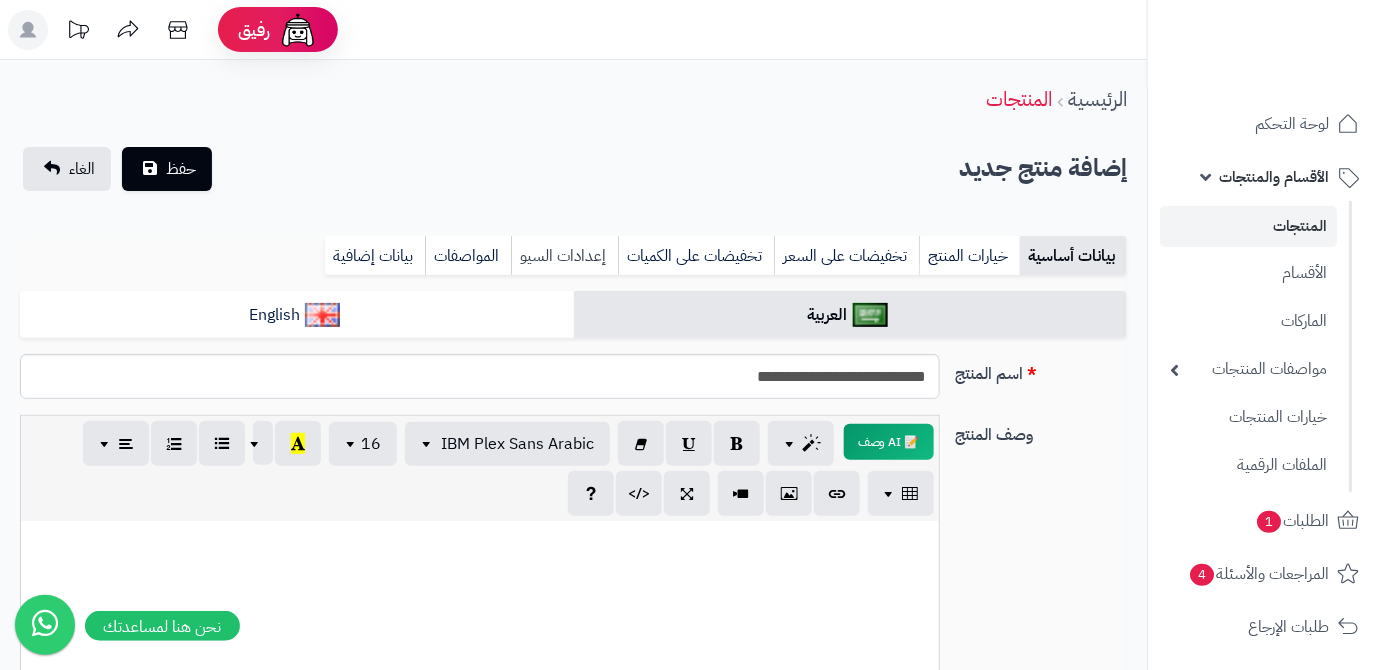 click on "إعدادات السيو" at bounding box center [564, 256] 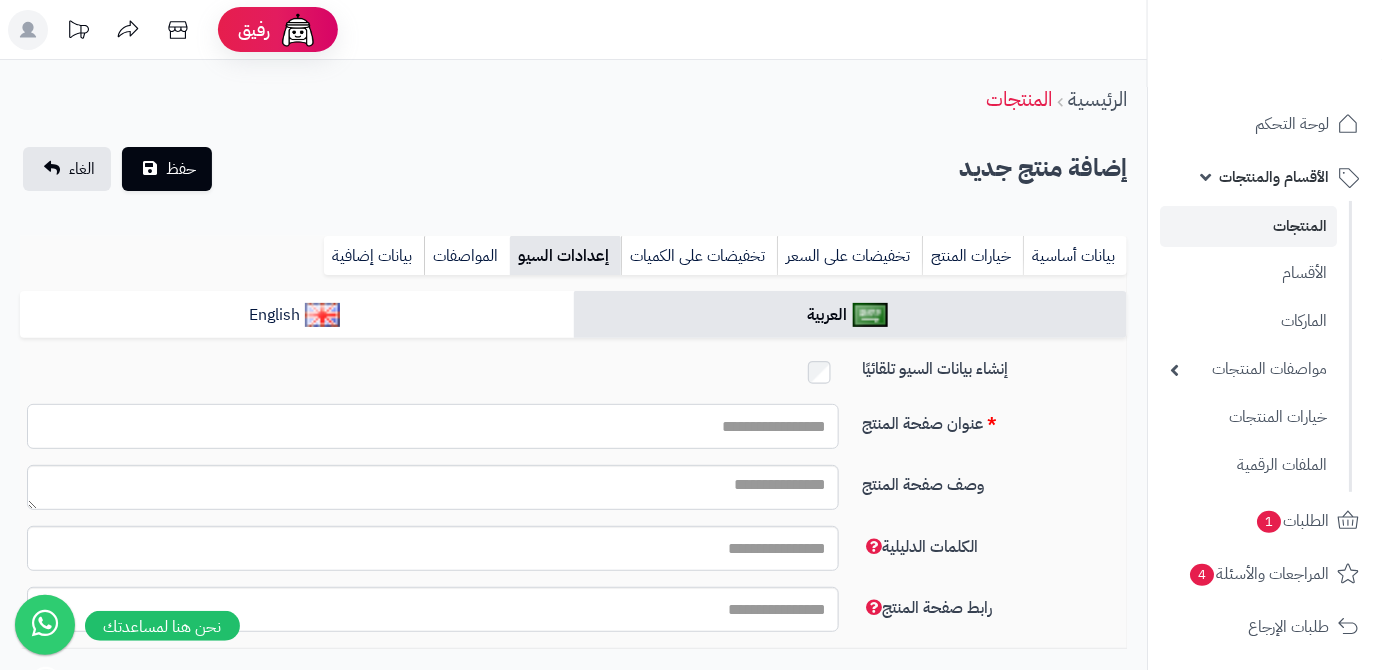 drag, startPoint x: 786, startPoint y: 448, endPoint x: 689, endPoint y: 433, distance: 98.15294 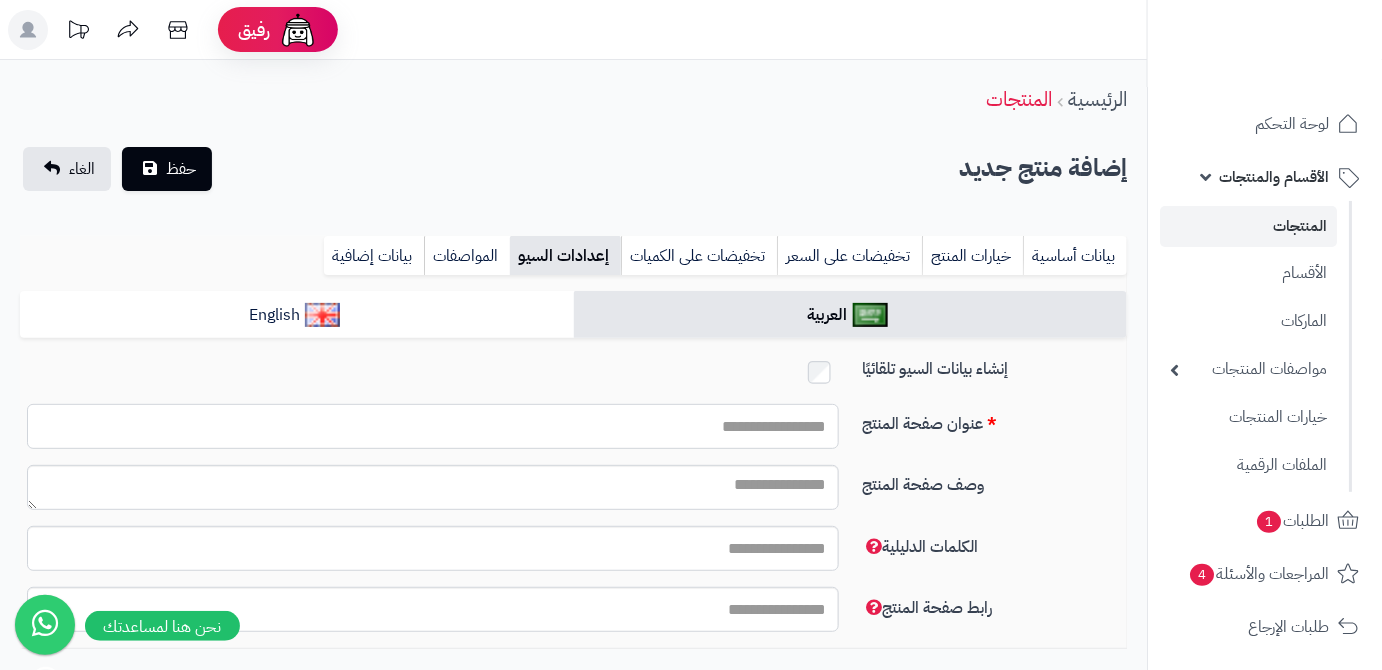 paste on "**********" 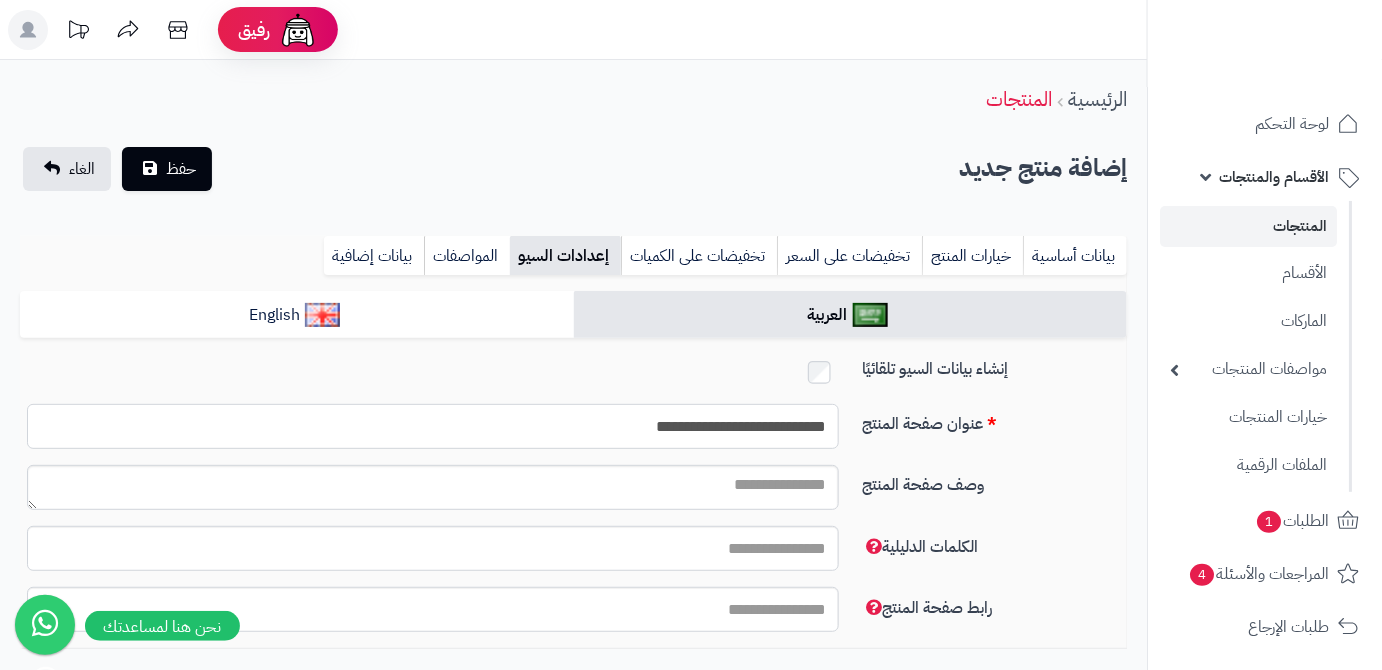 type on "**********" 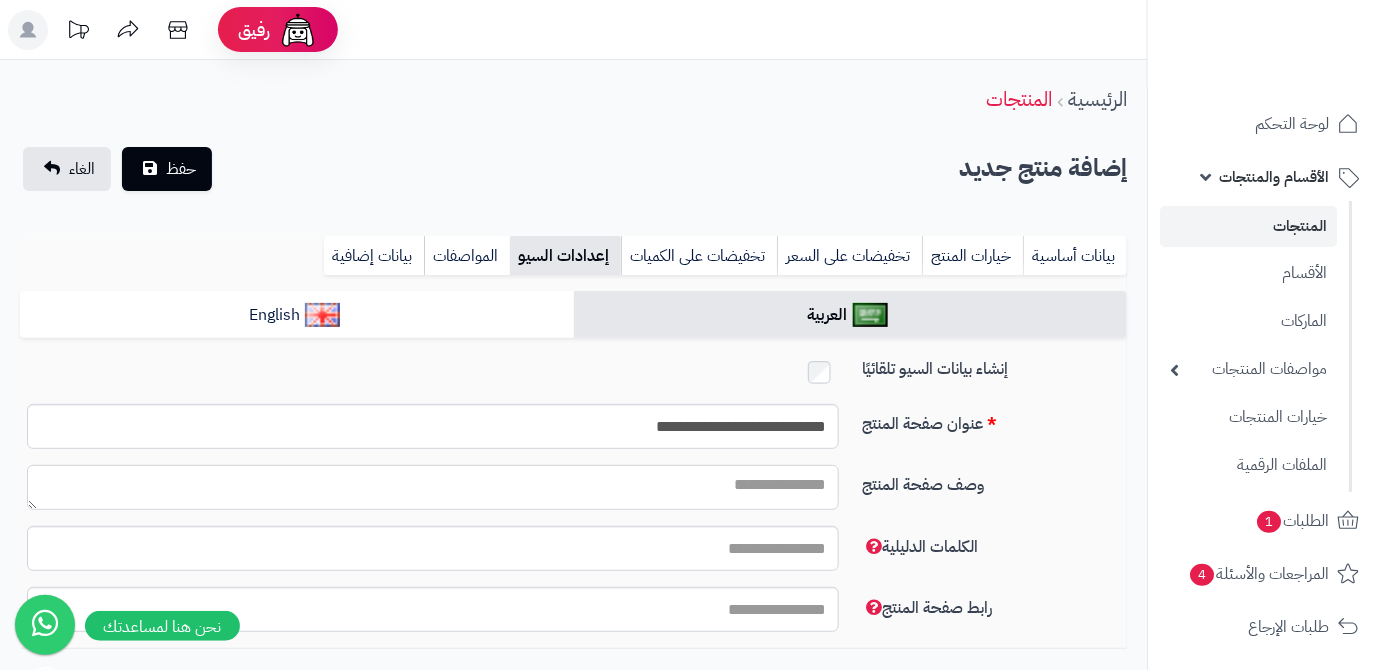 paste on "**********" 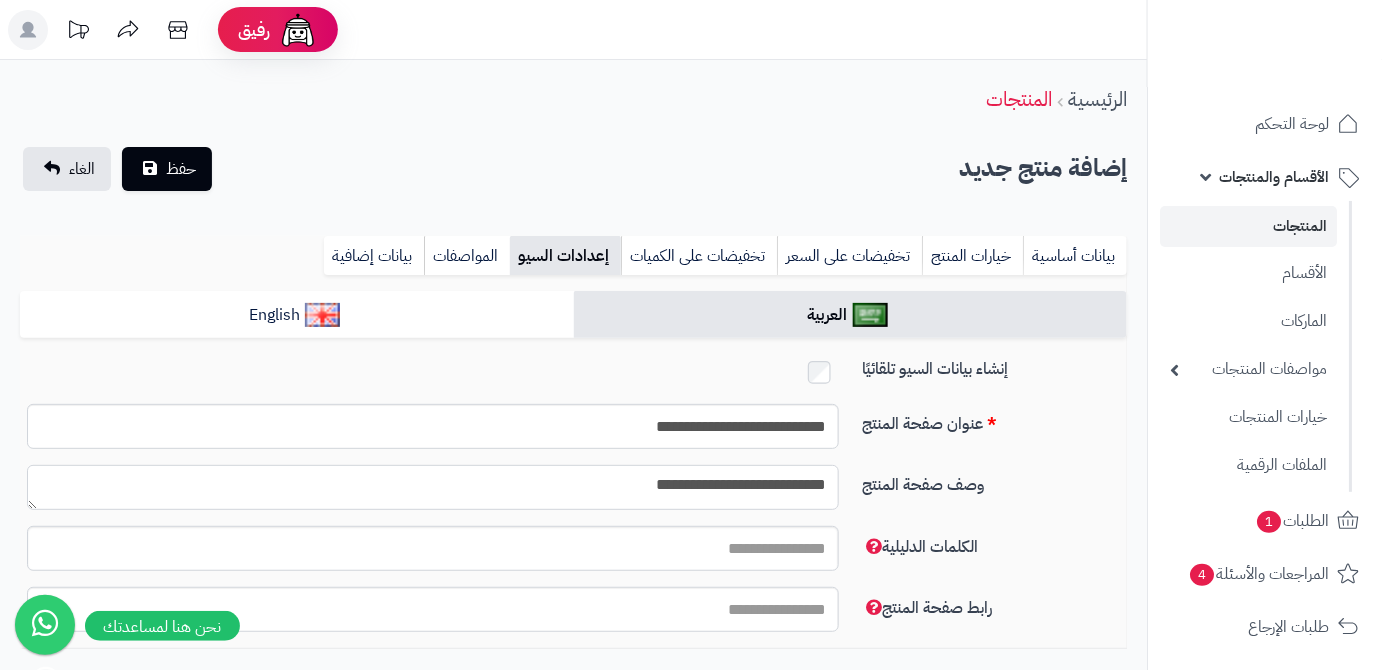 type on "**********" 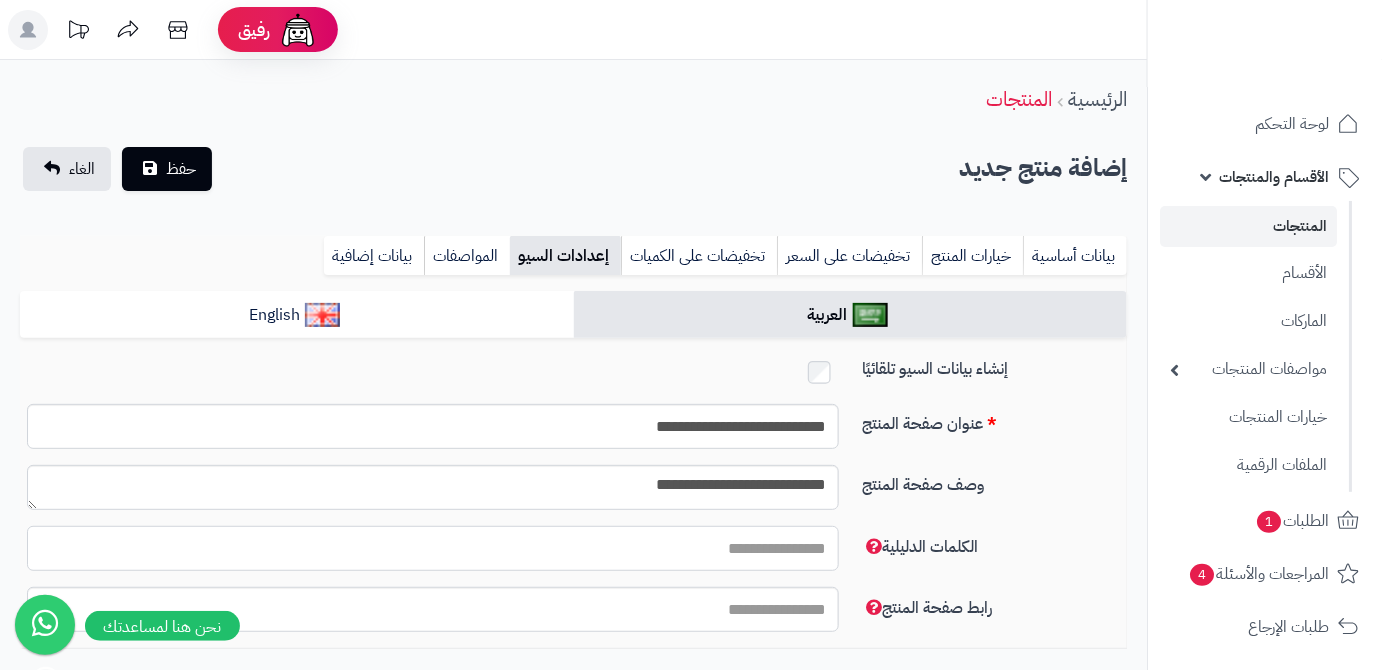 paste on "**********" 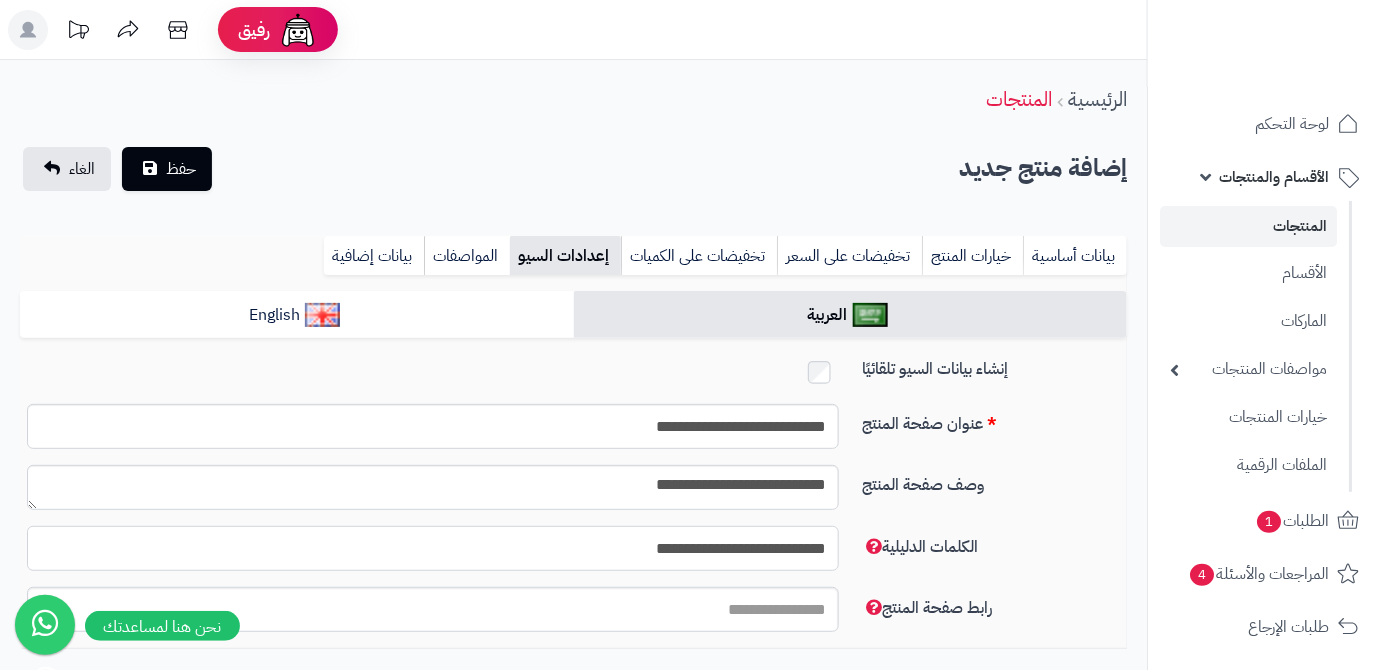 type on "**********" 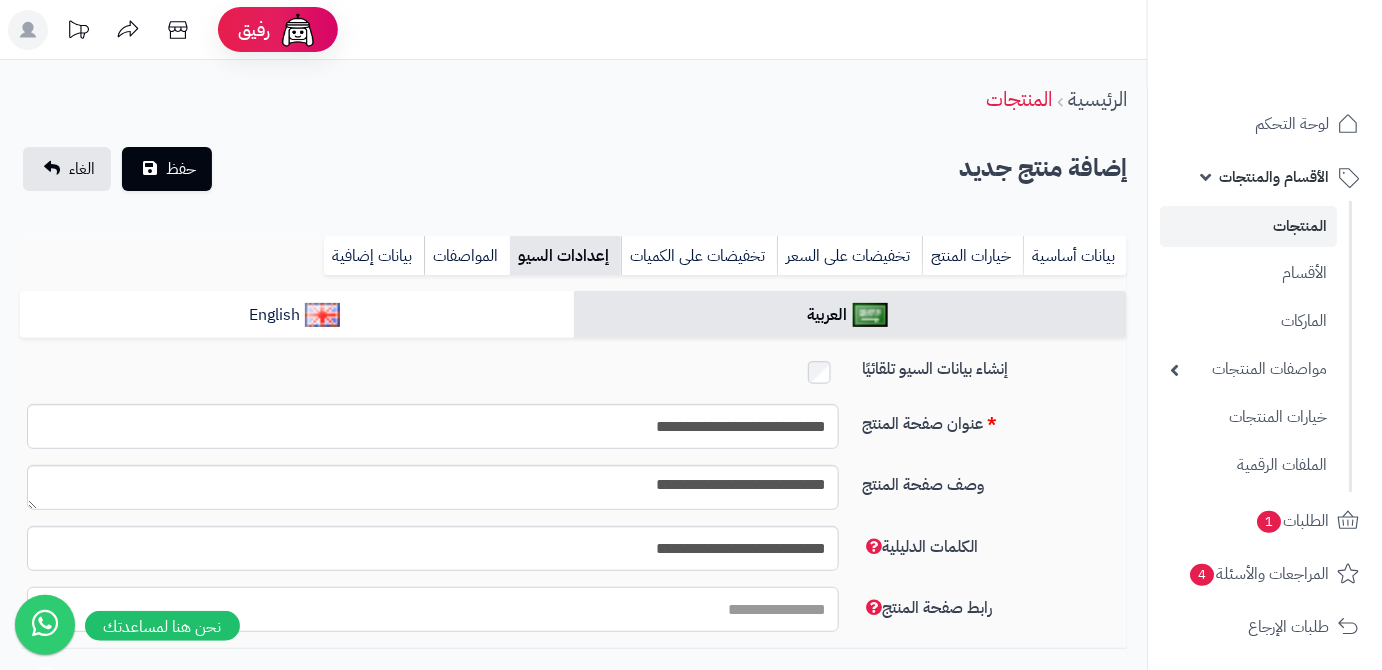 paste on "**********" 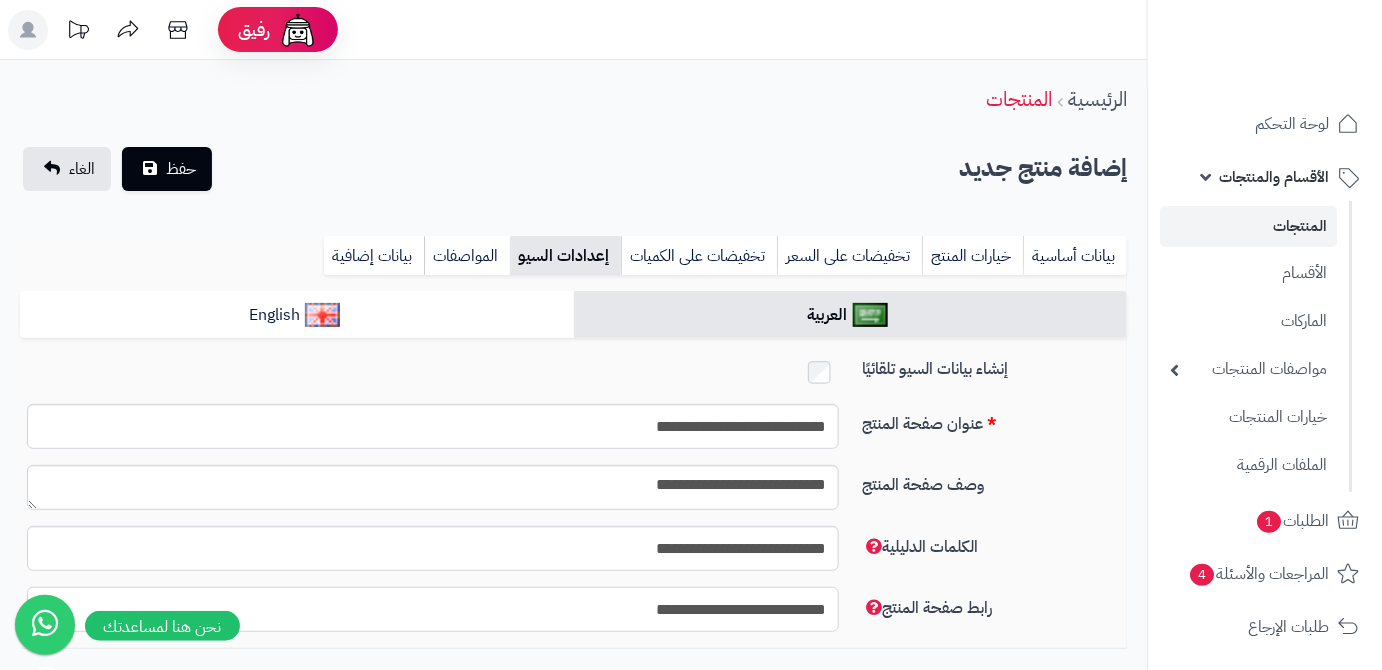 type on "**********" 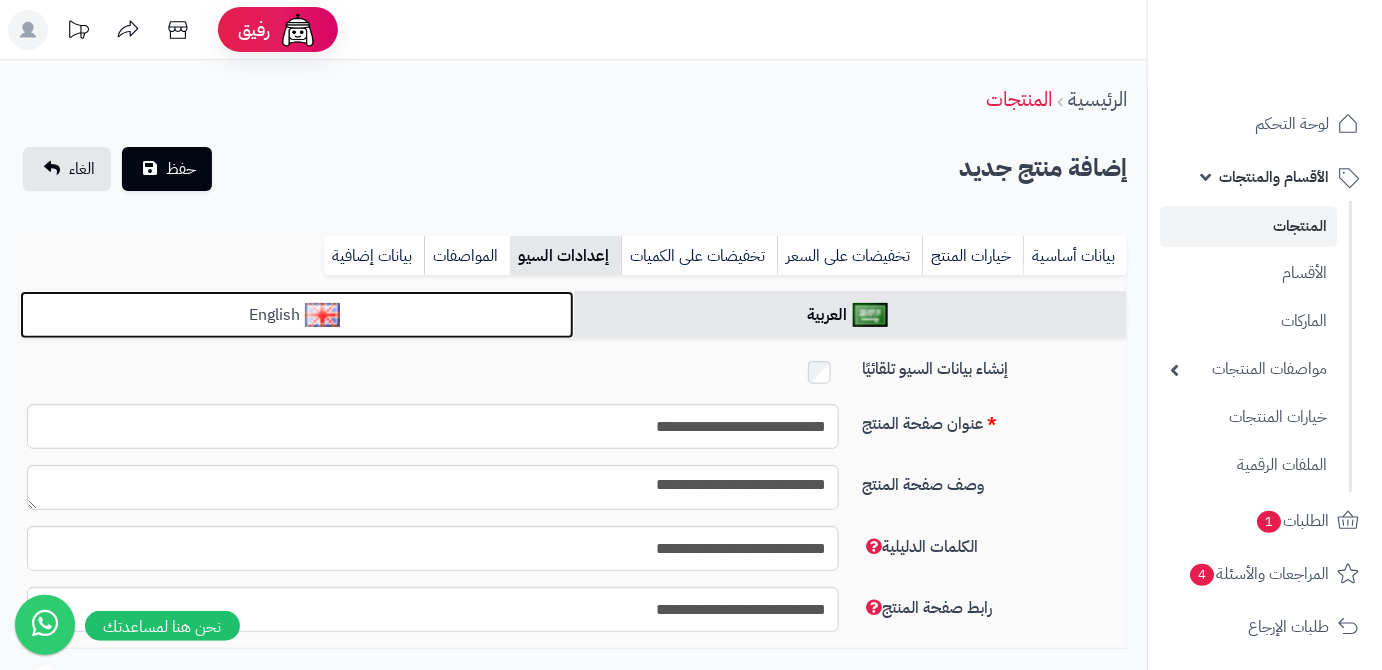 click on "English" at bounding box center [297, 315] 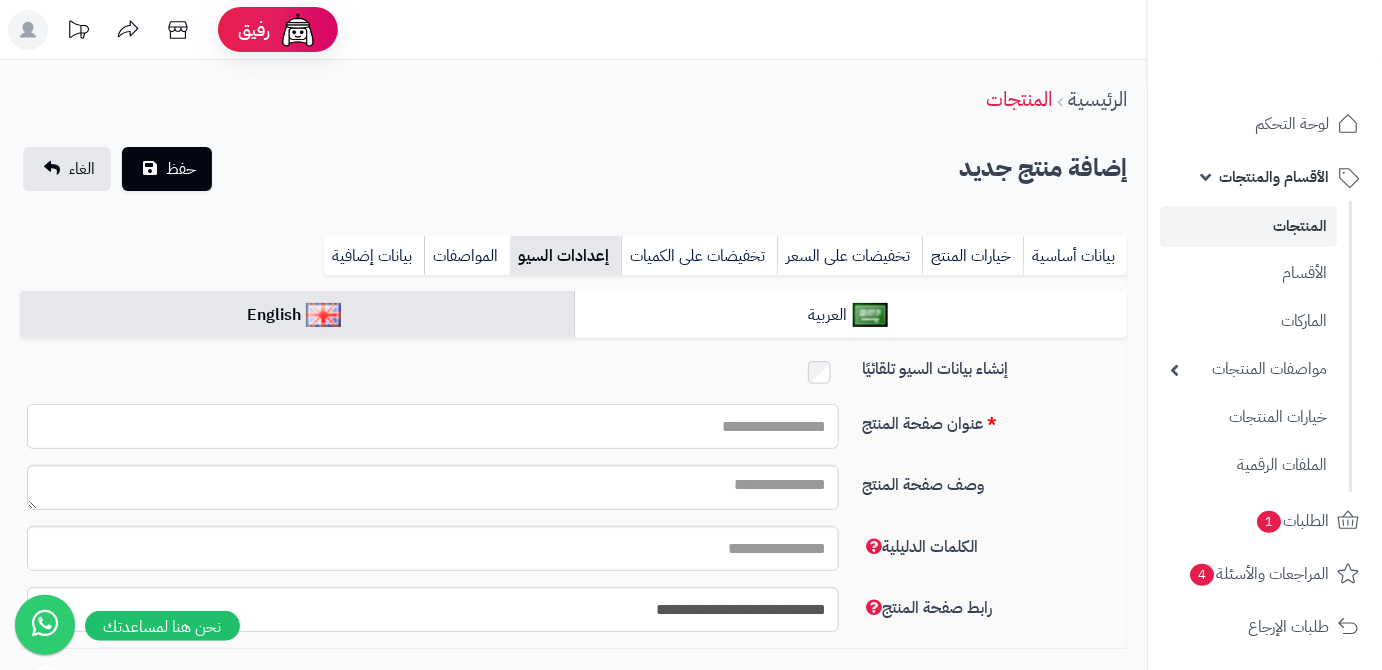 paste on "**********" 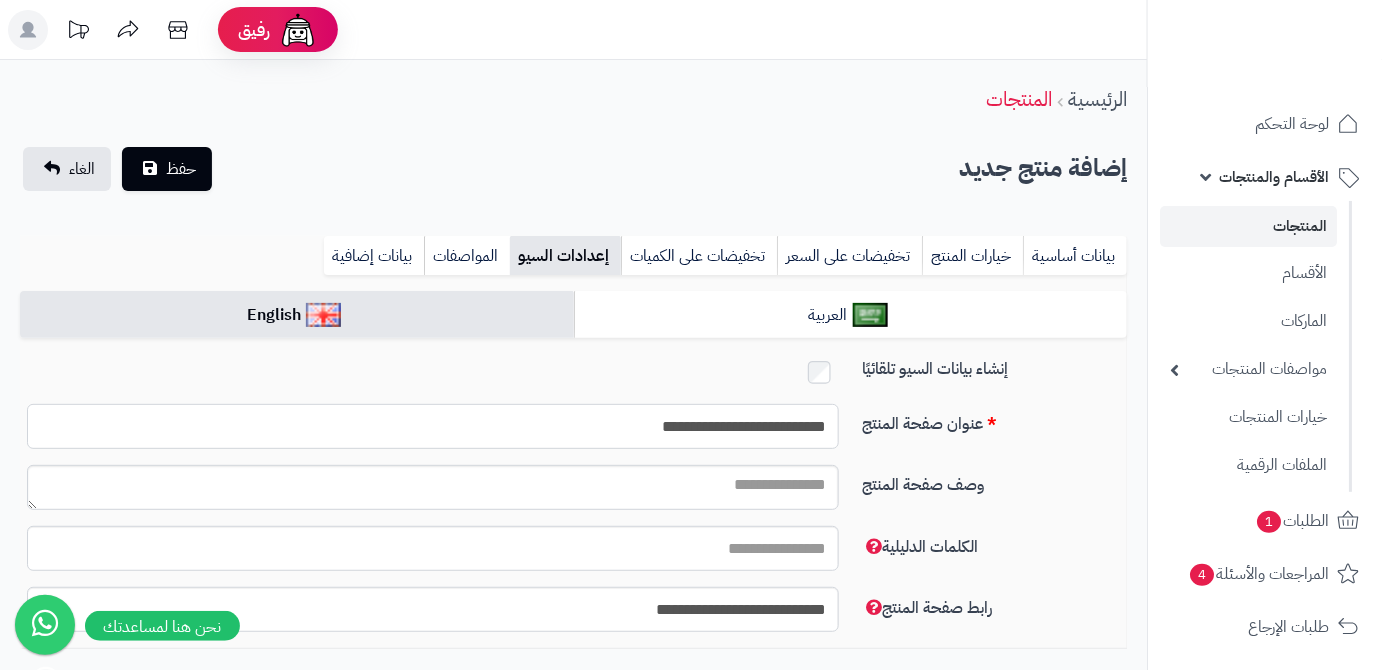 type on "**********" 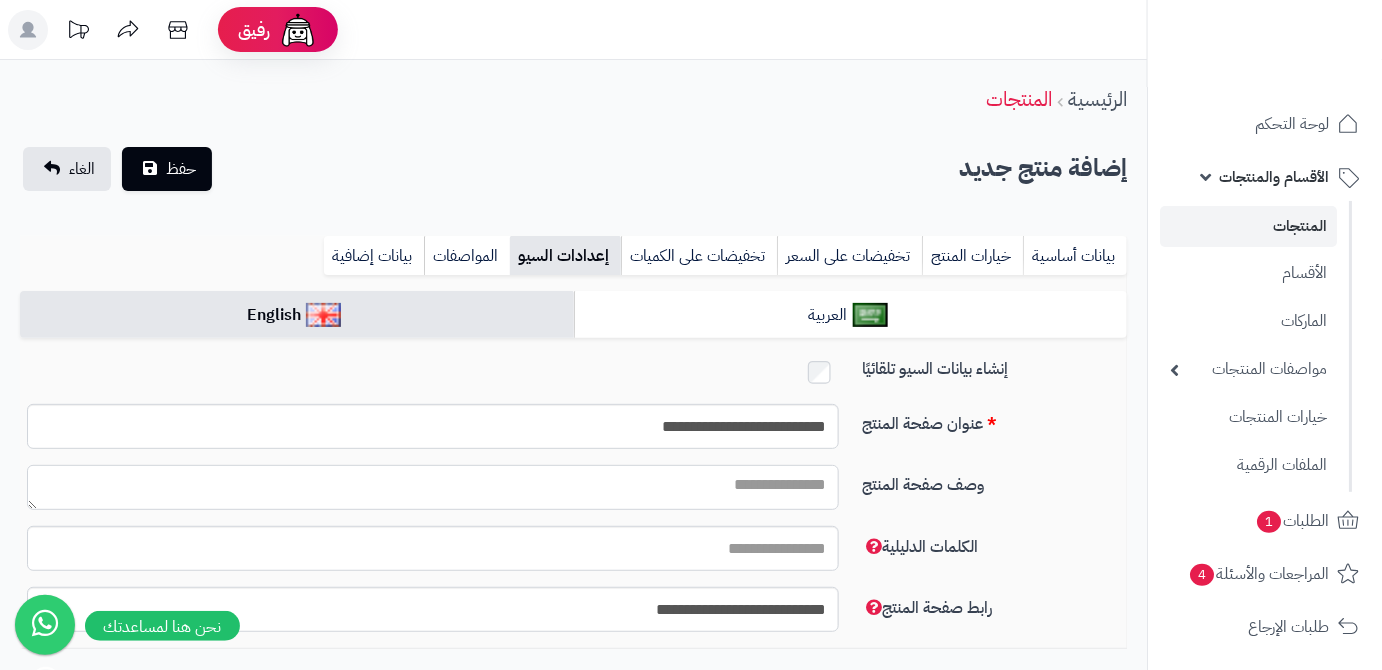 paste on "**********" 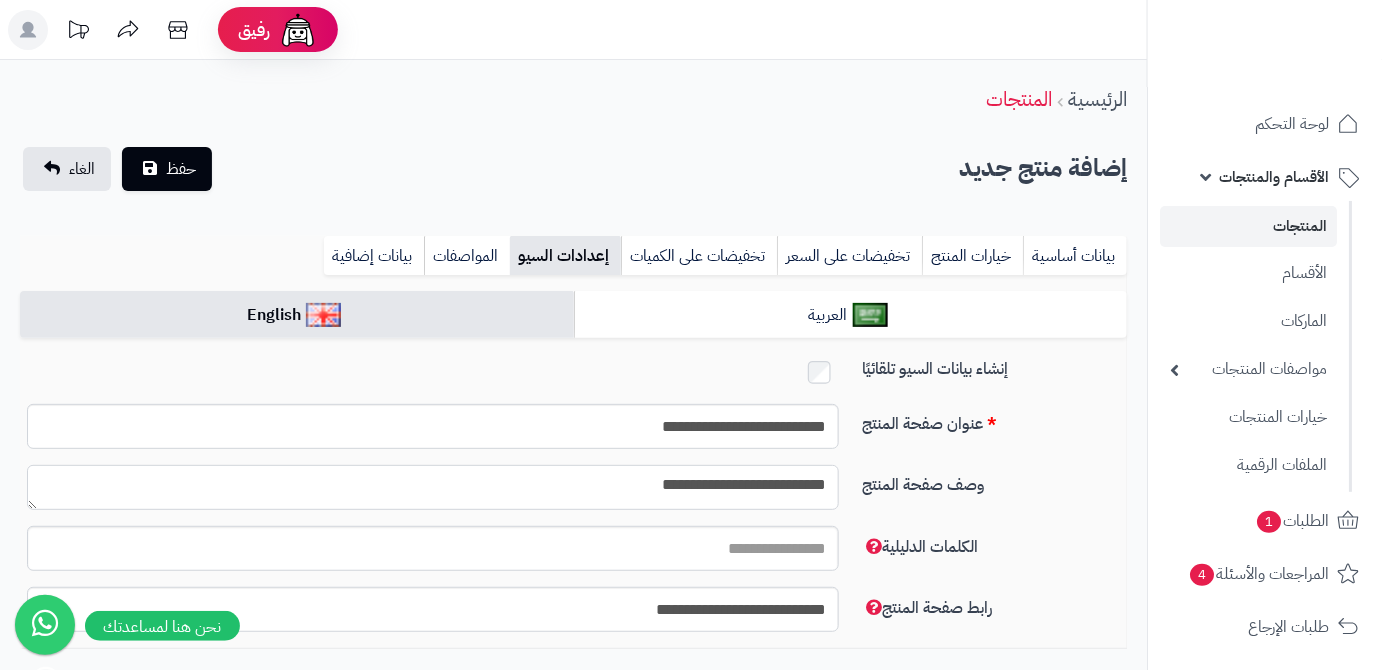 type on "**********" 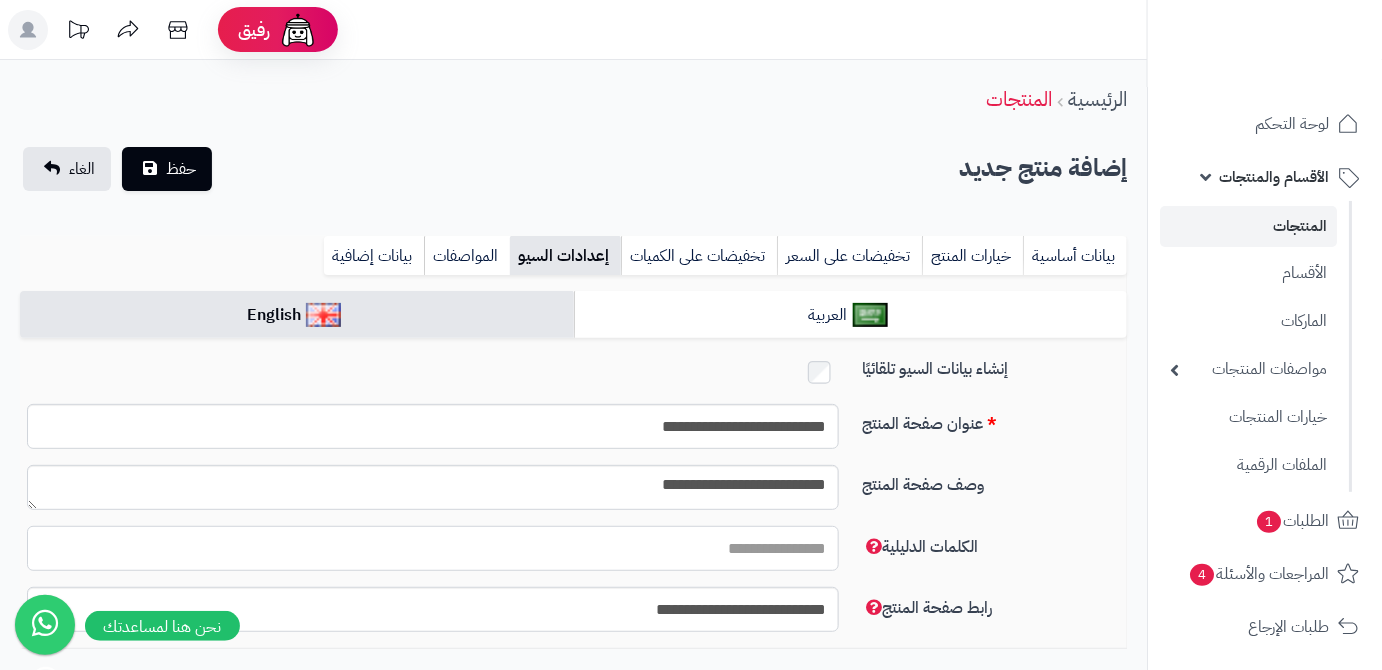 paste on "**********" 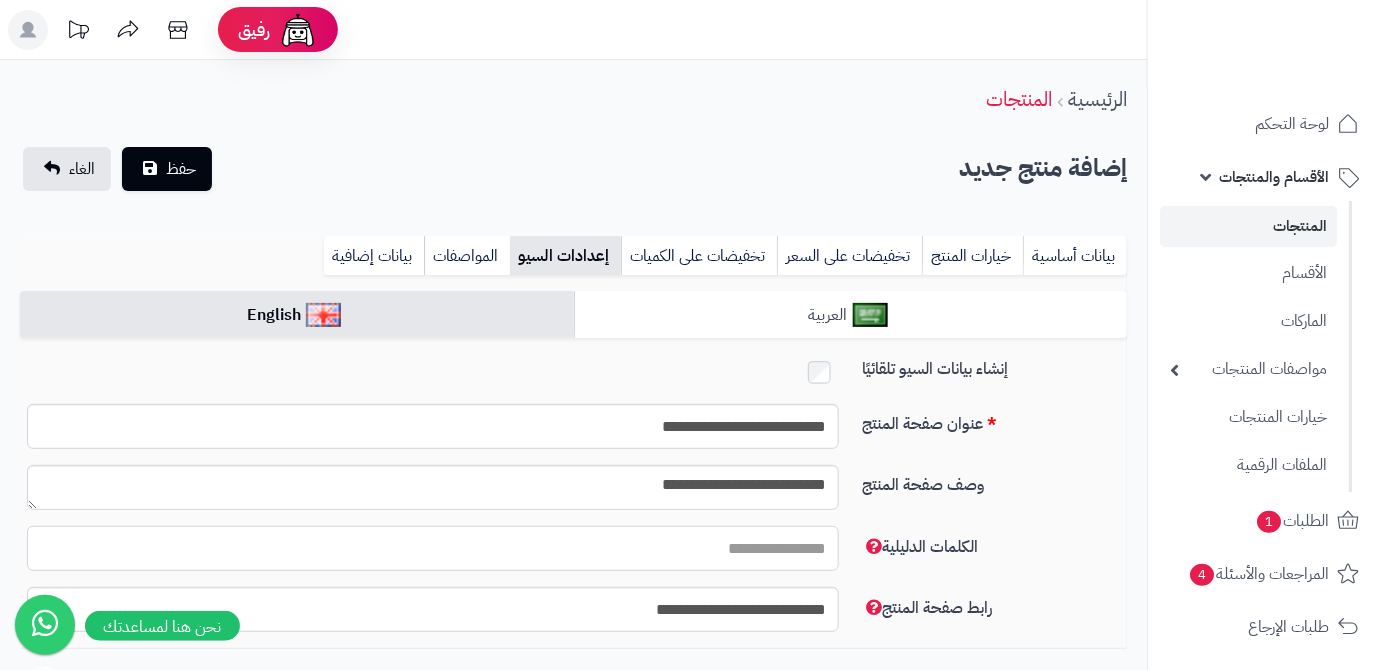 type on "**********" 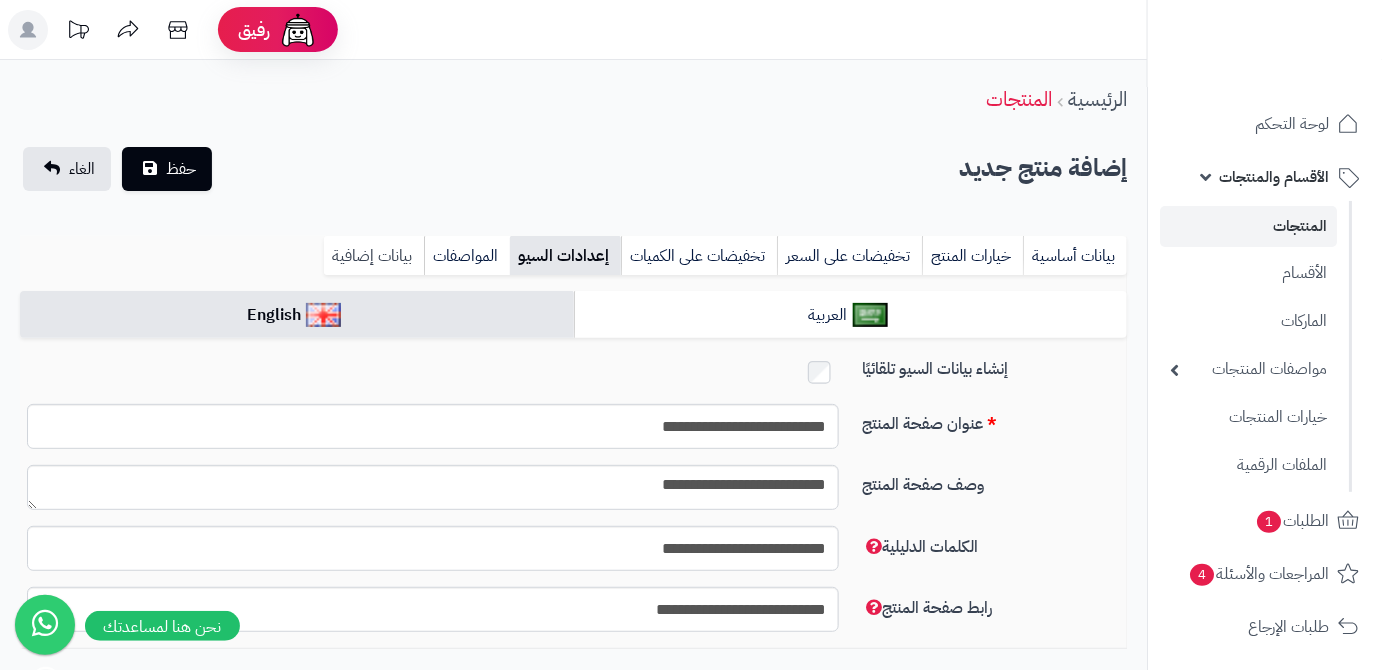 click on "بيانات إضافية" at bounding box center (374, 256) 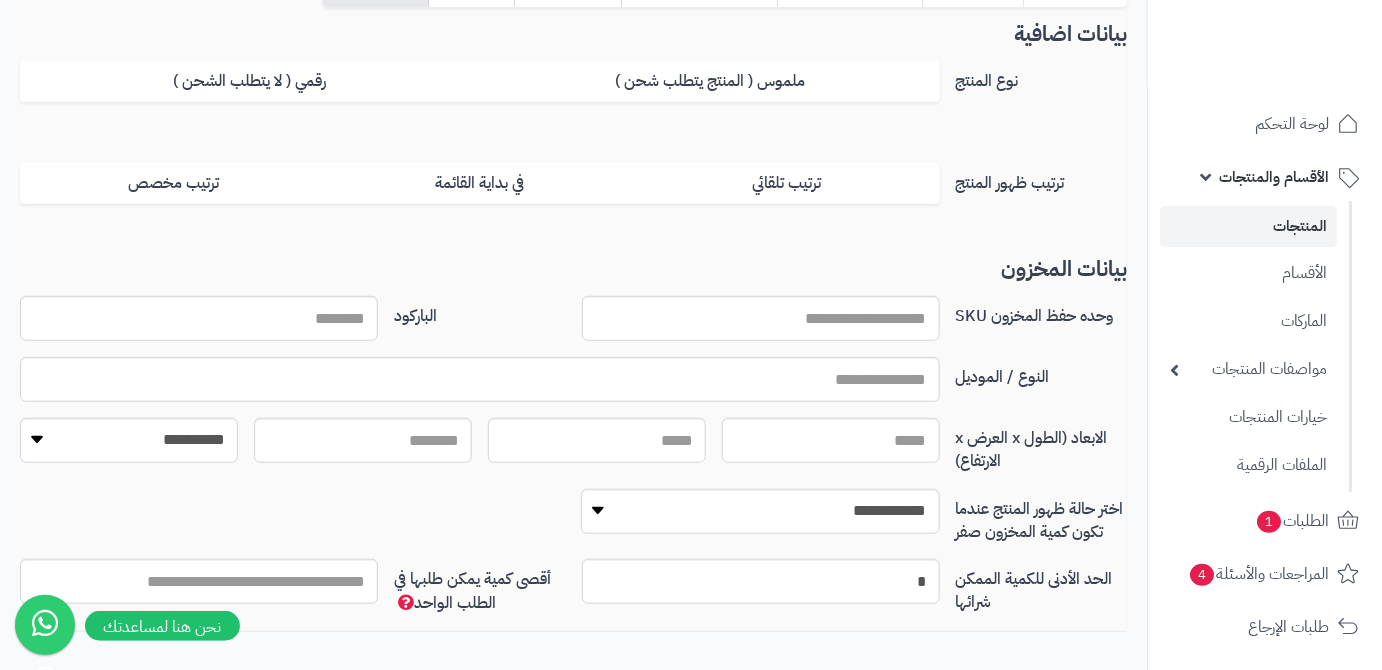 scroll, scrollTop: 272, scrollLeft: 0, axis: vertical 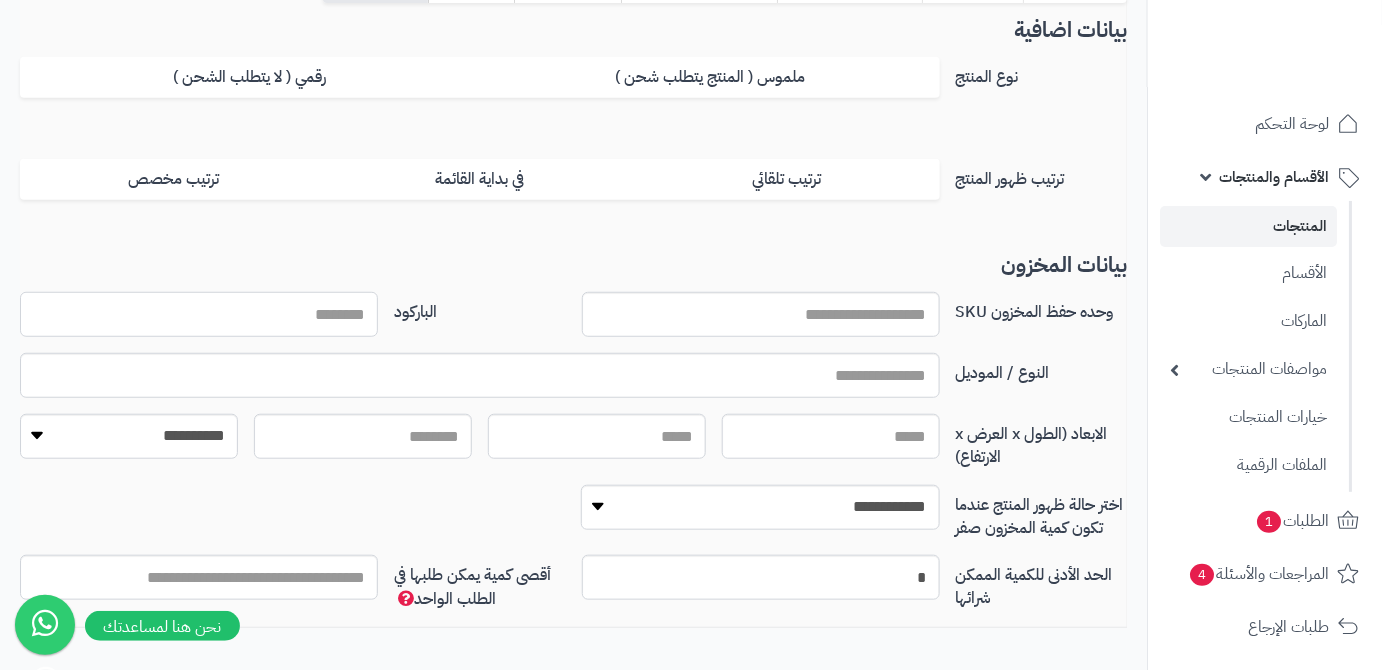 paste on "**********" 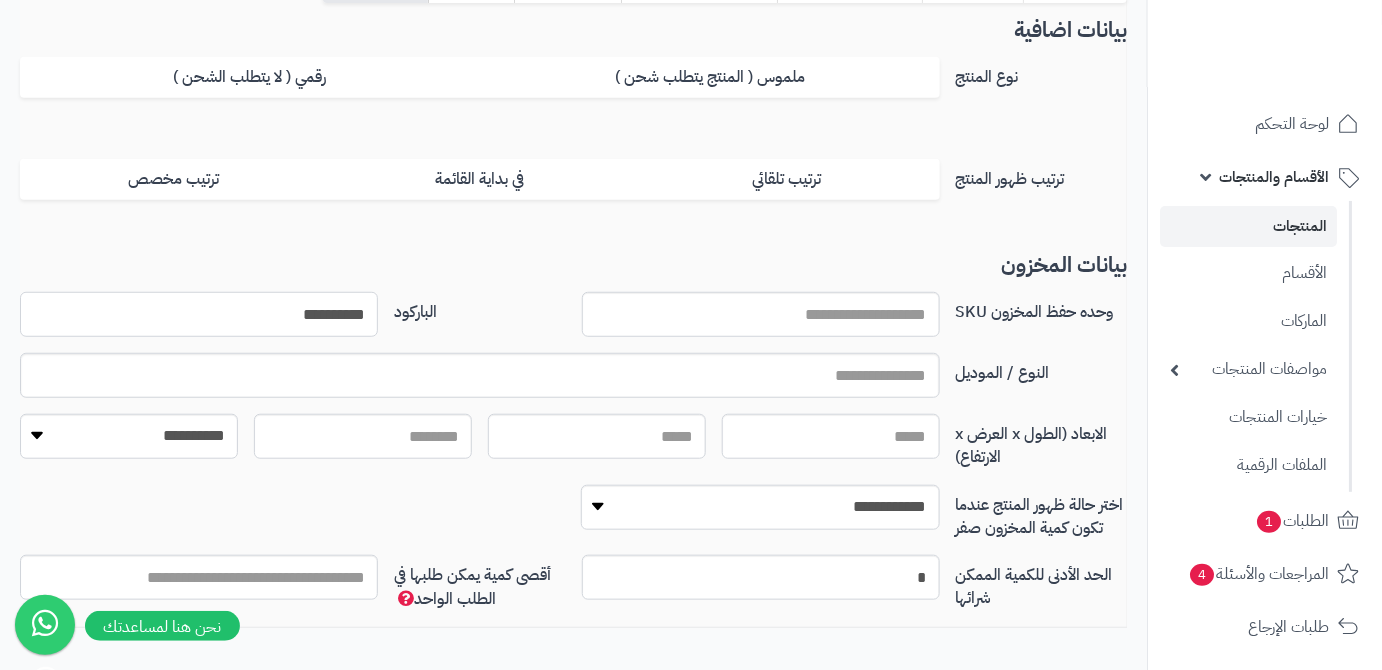 type on "**********" 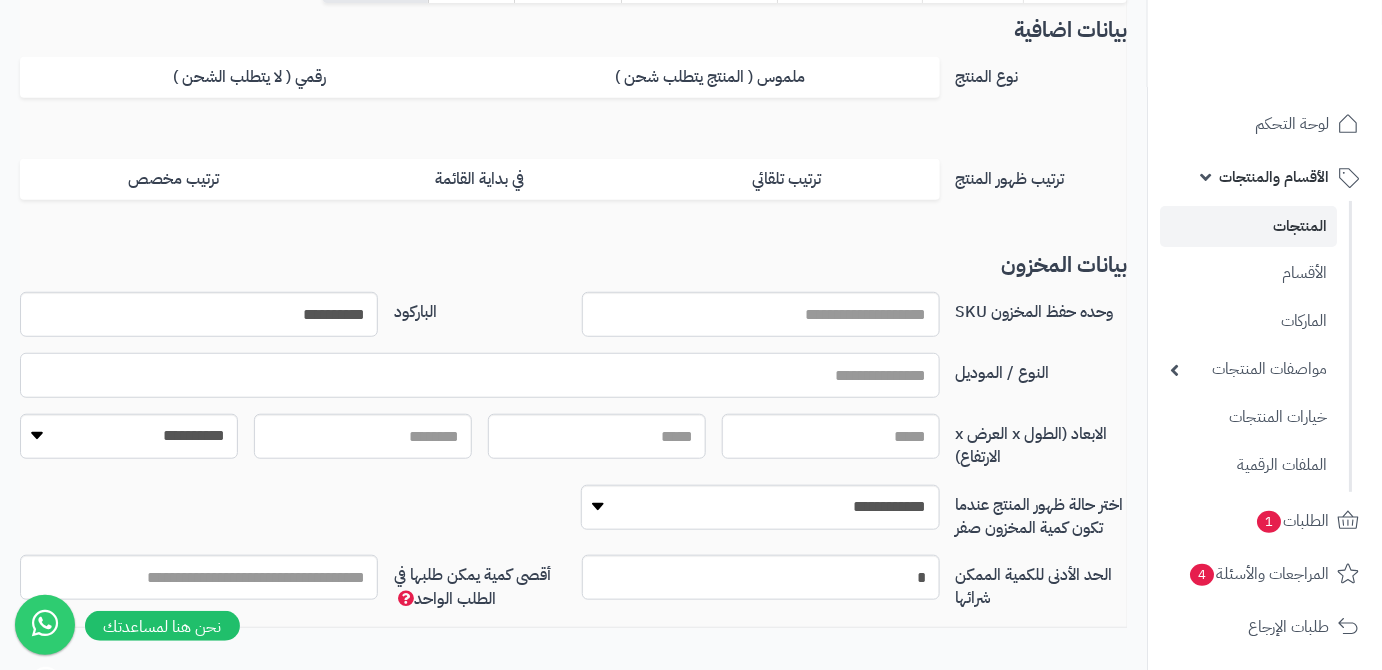 paste on "**********" 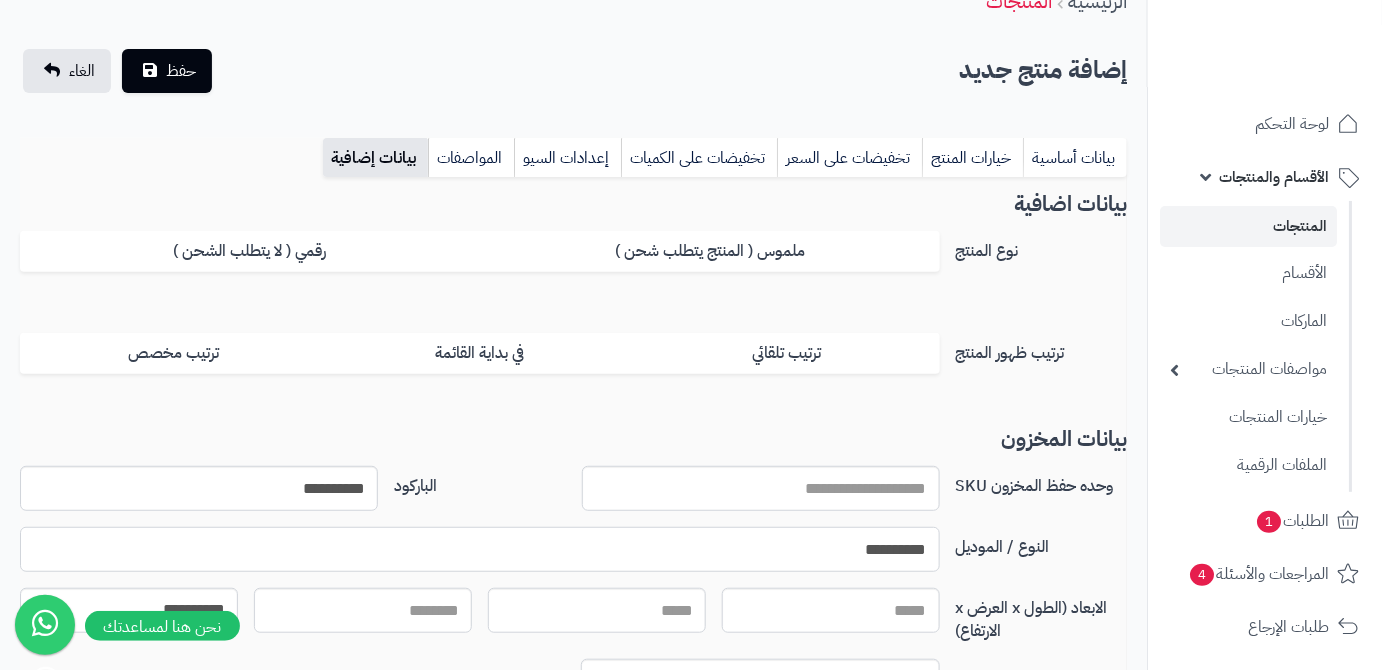 scroll, scrollTop: 90, scrollLeft: 0, axis: vertical 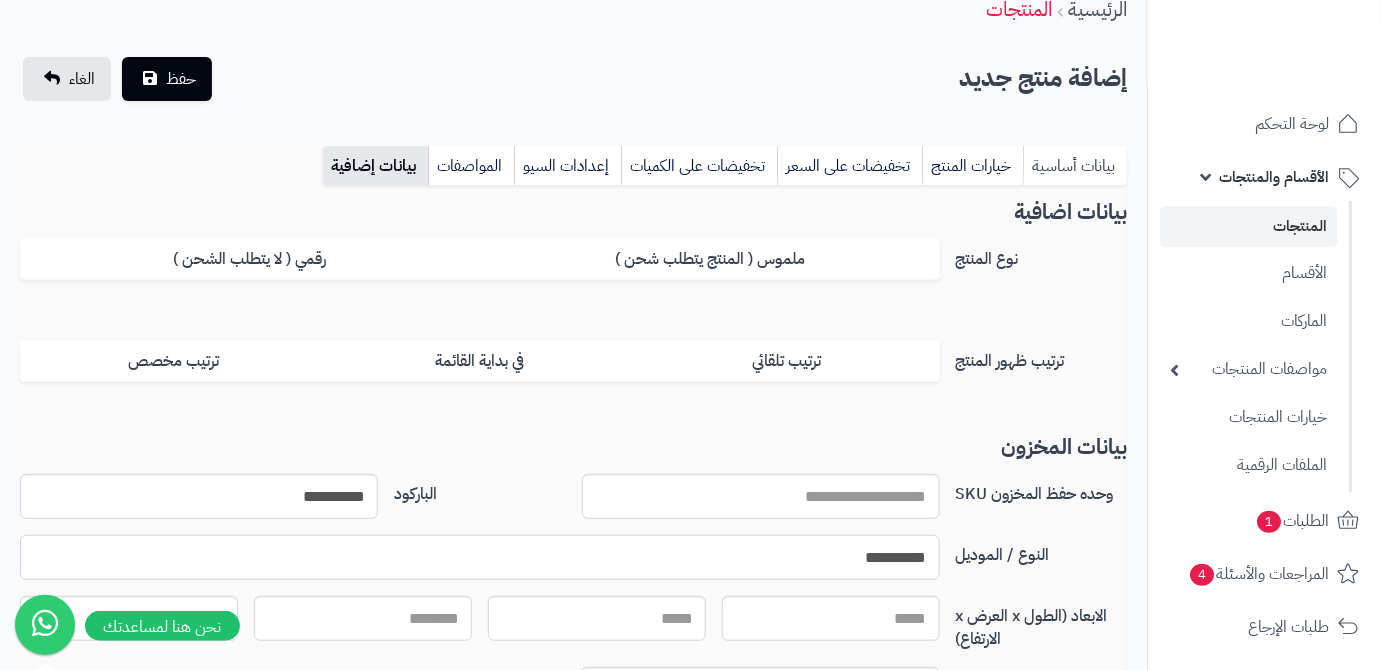 type on "**********" 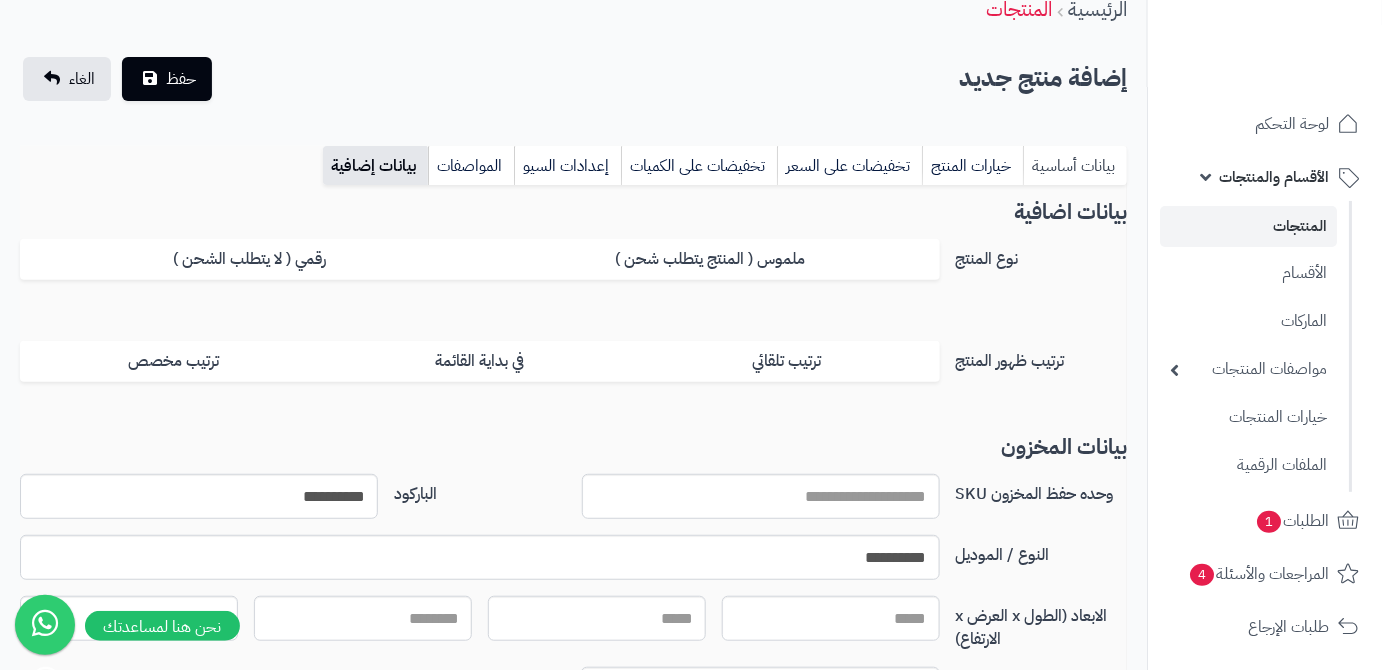 click on "بيانات أساسية" at bounding box center (1075, 166) 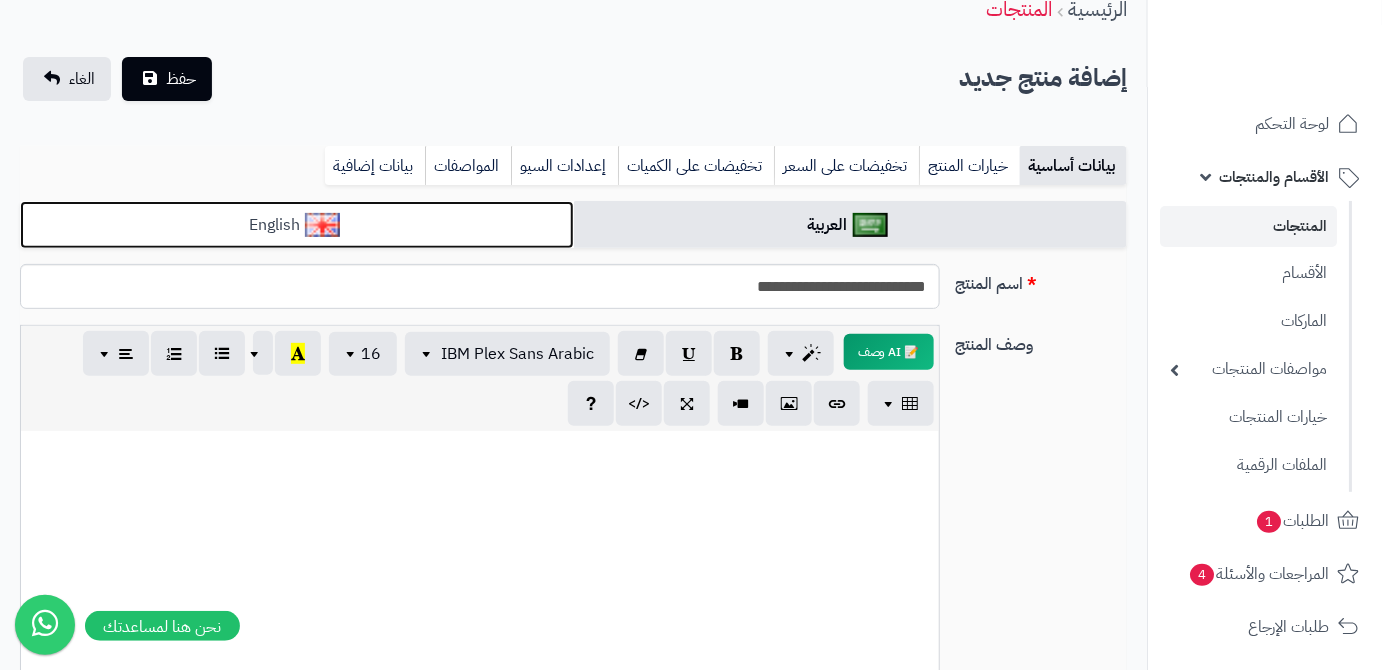 click on "English" at bounding box center (297, 225) 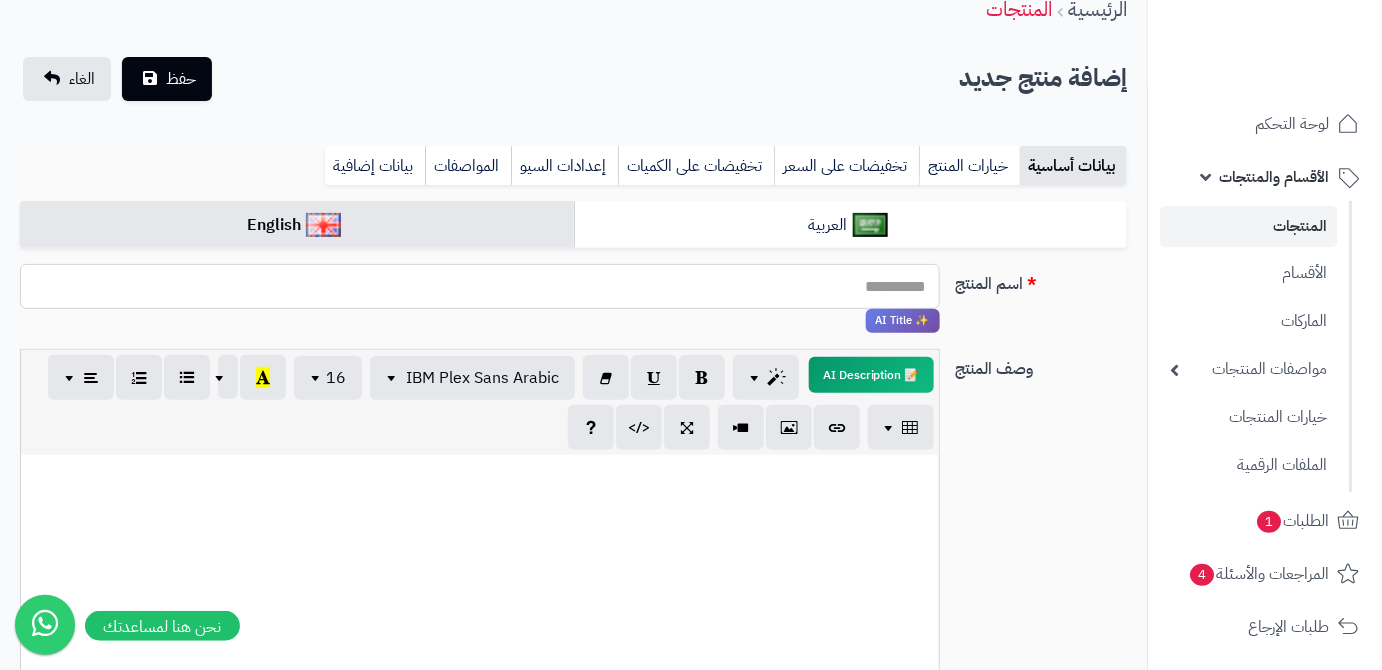 paste on "**********" 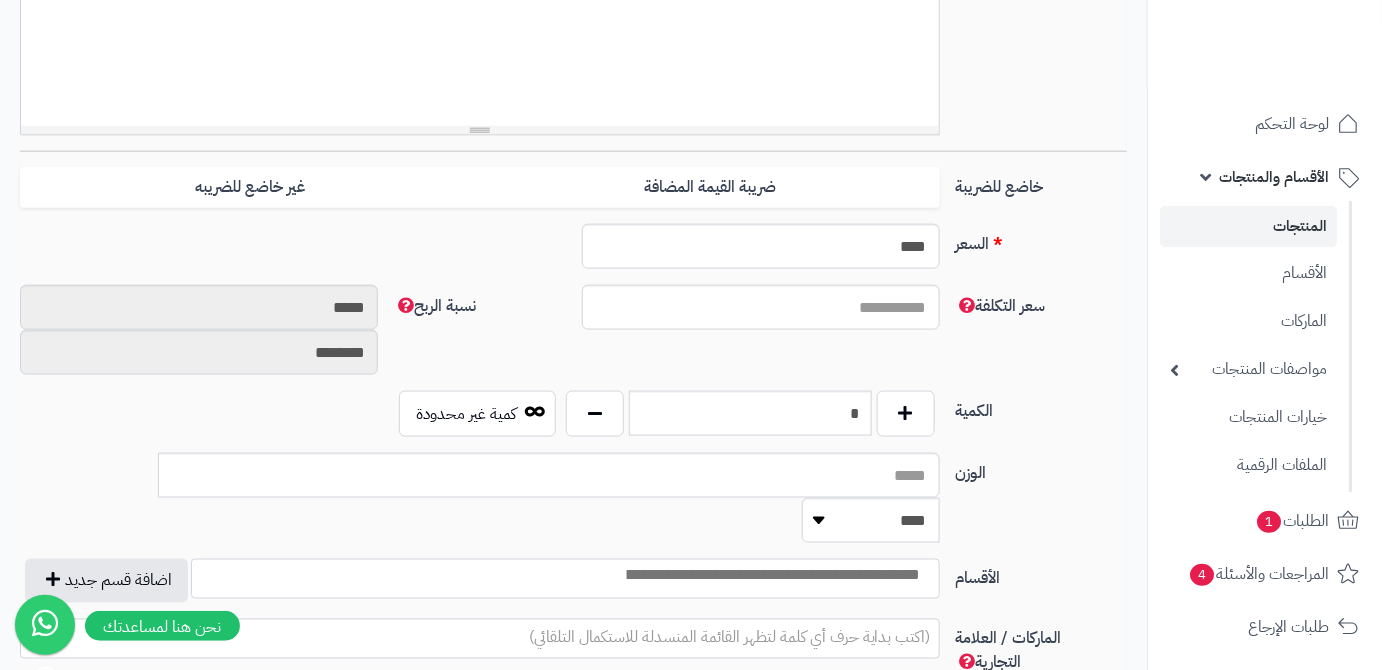 scroll, scrollTop: 727, scrollLeft: 0, axis: vertical 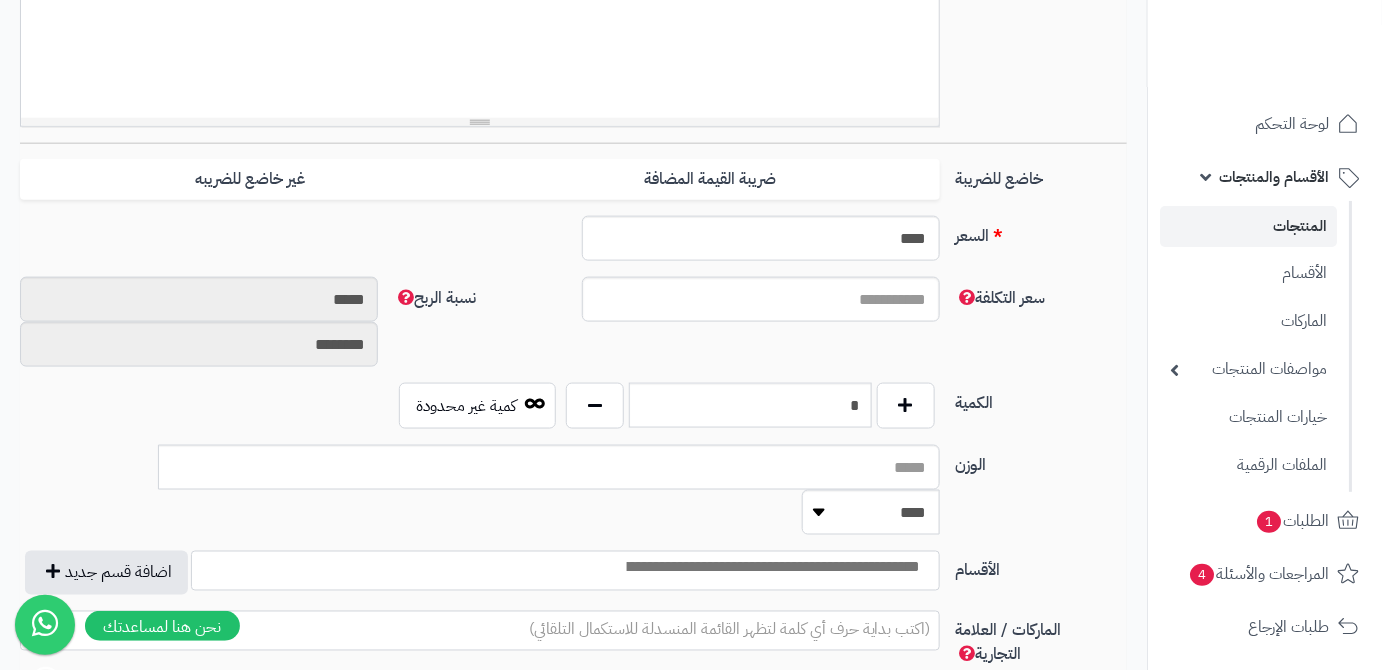 type on "**********" 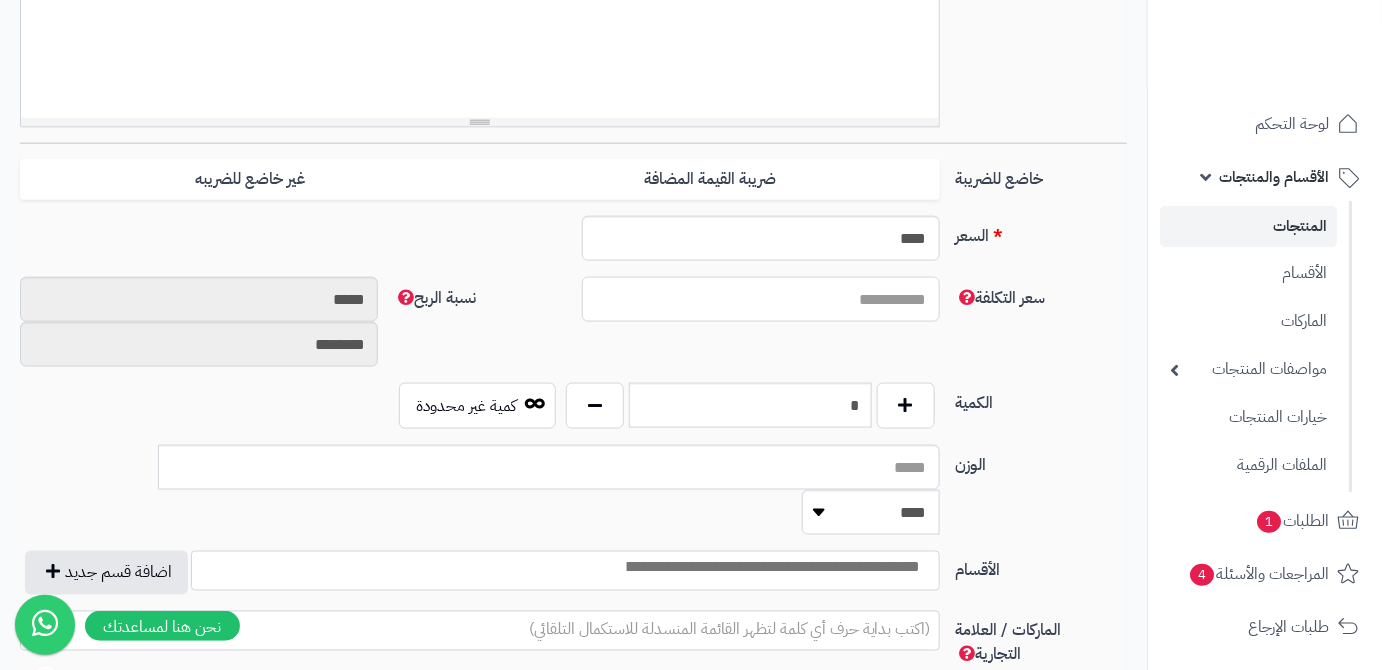 click on "سعر التكلفة" at bounding box center (761, 299) 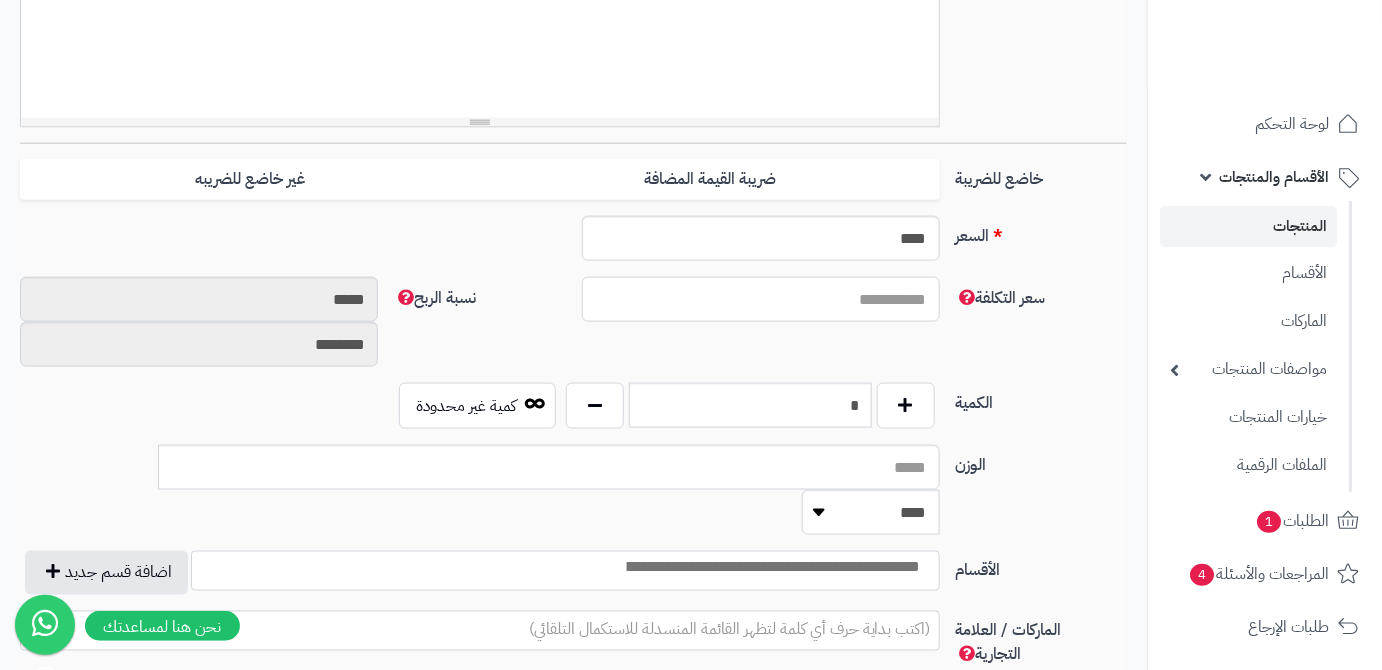 type on "*" 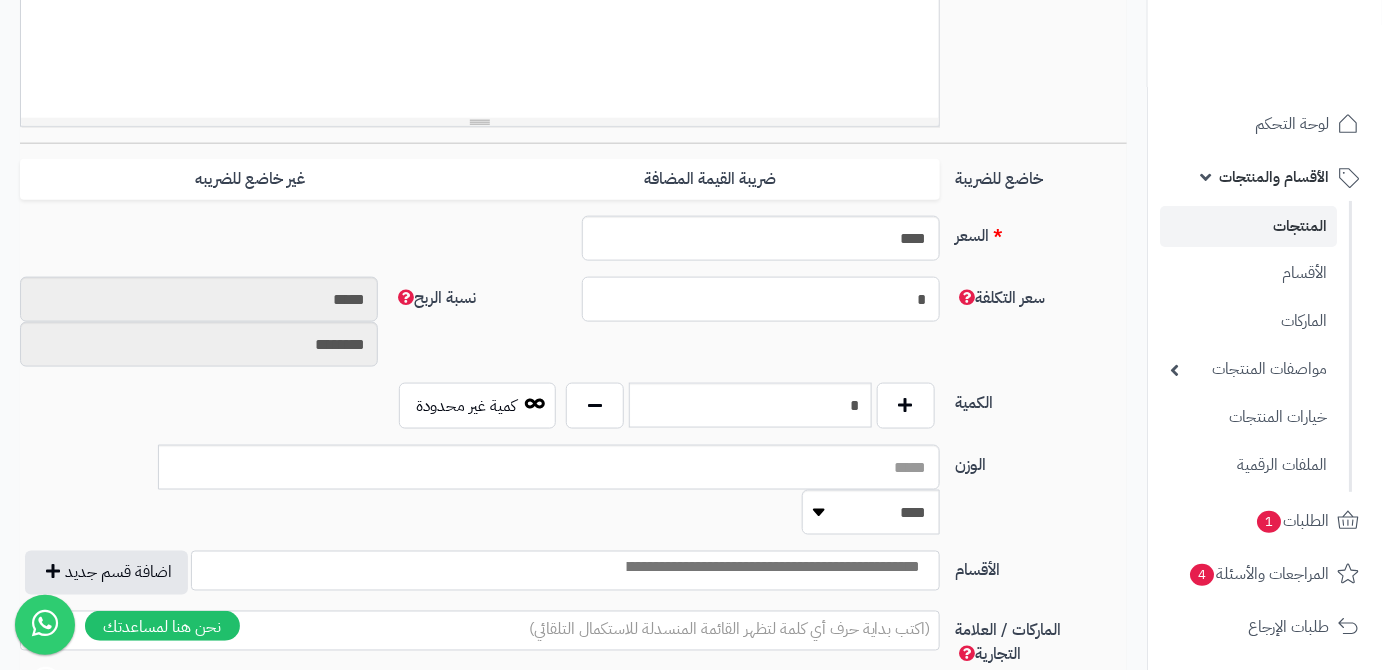 type on "********" 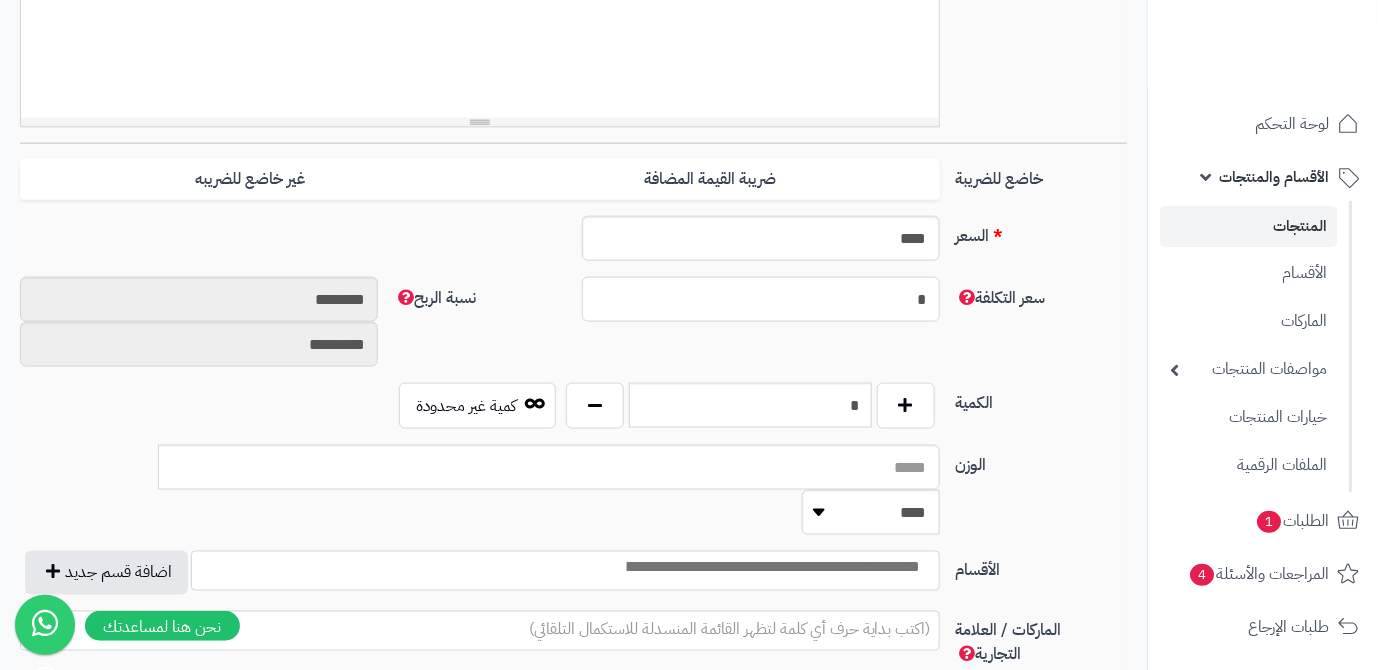 type on "*" 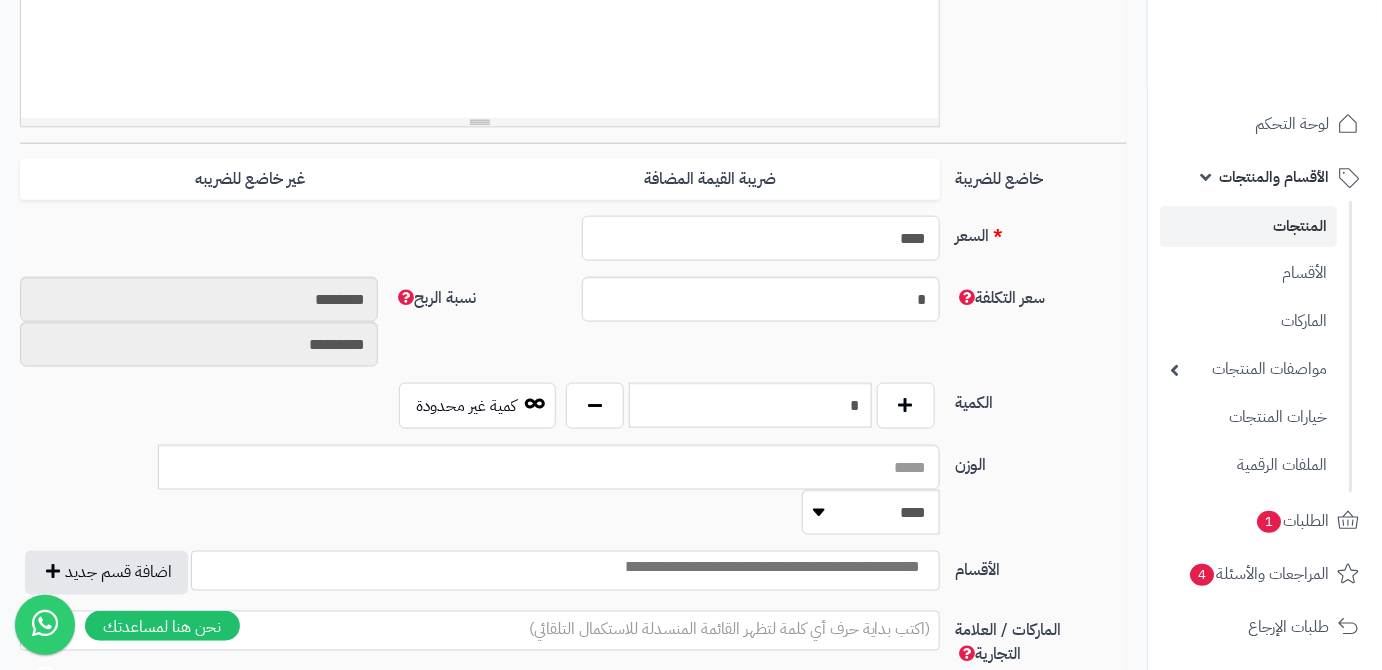 click on "****" at bounding box center (761, 238) 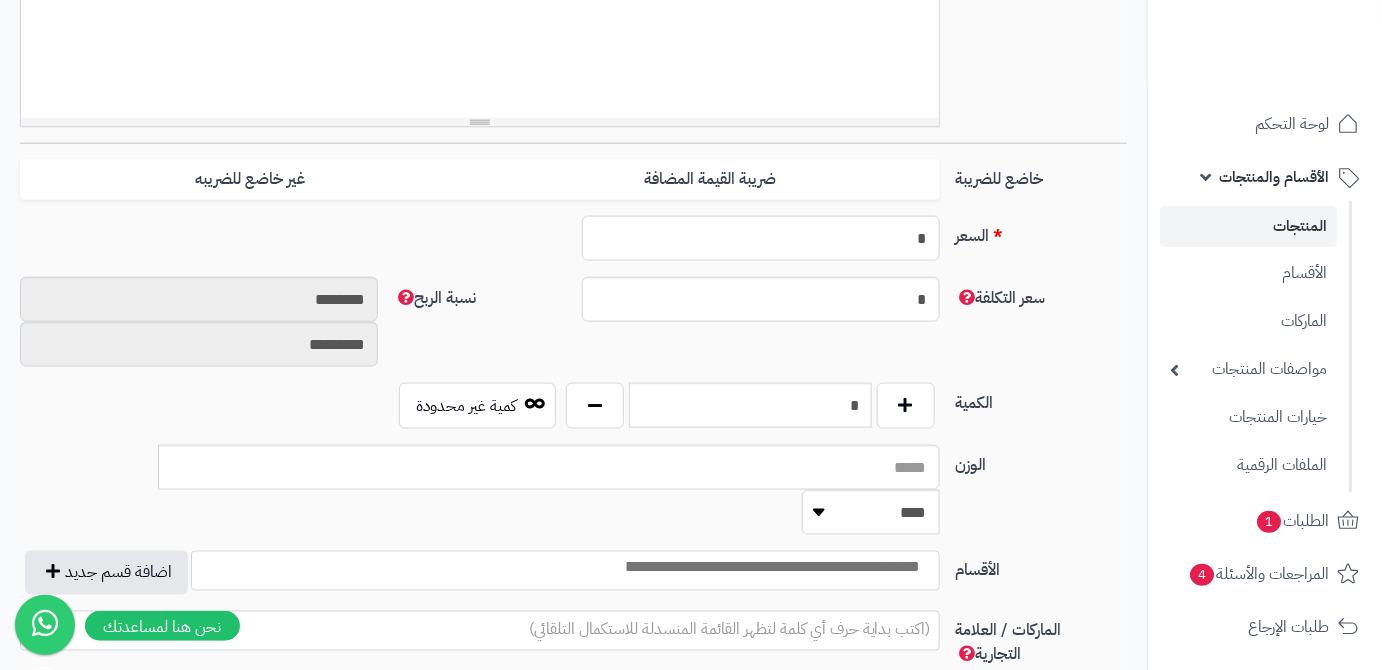 type on "*******" 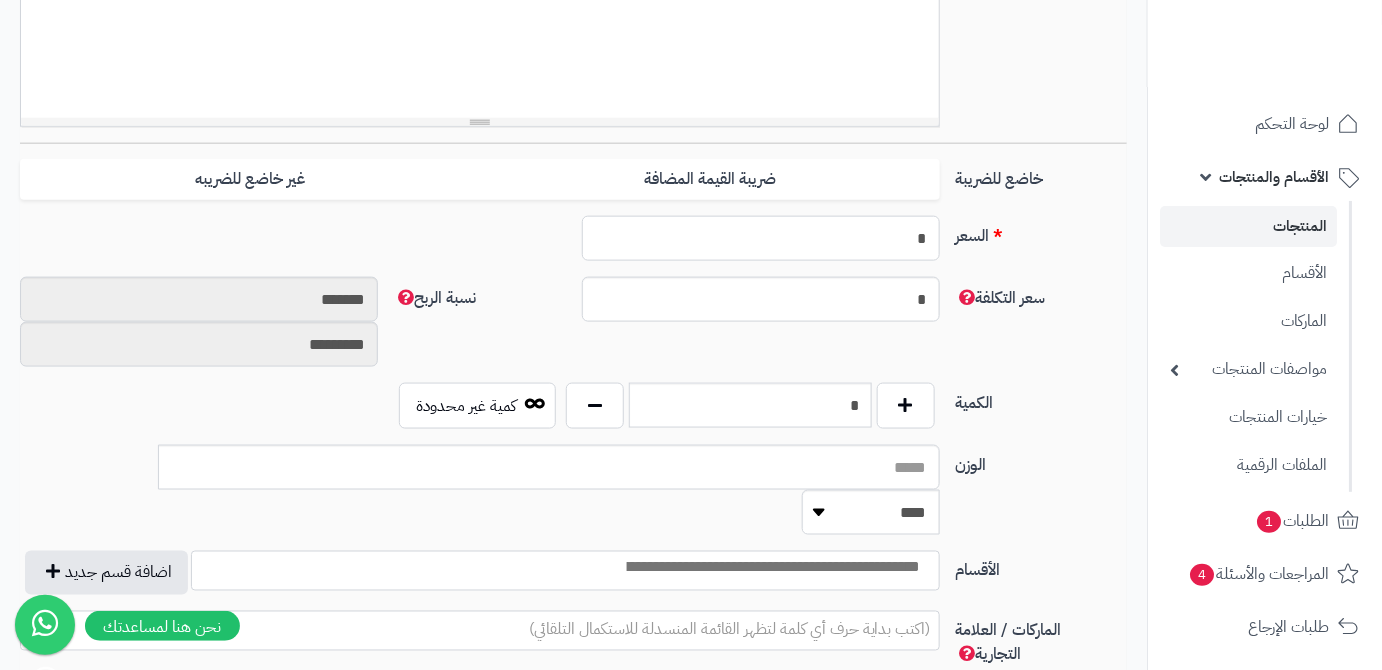 type on "**" 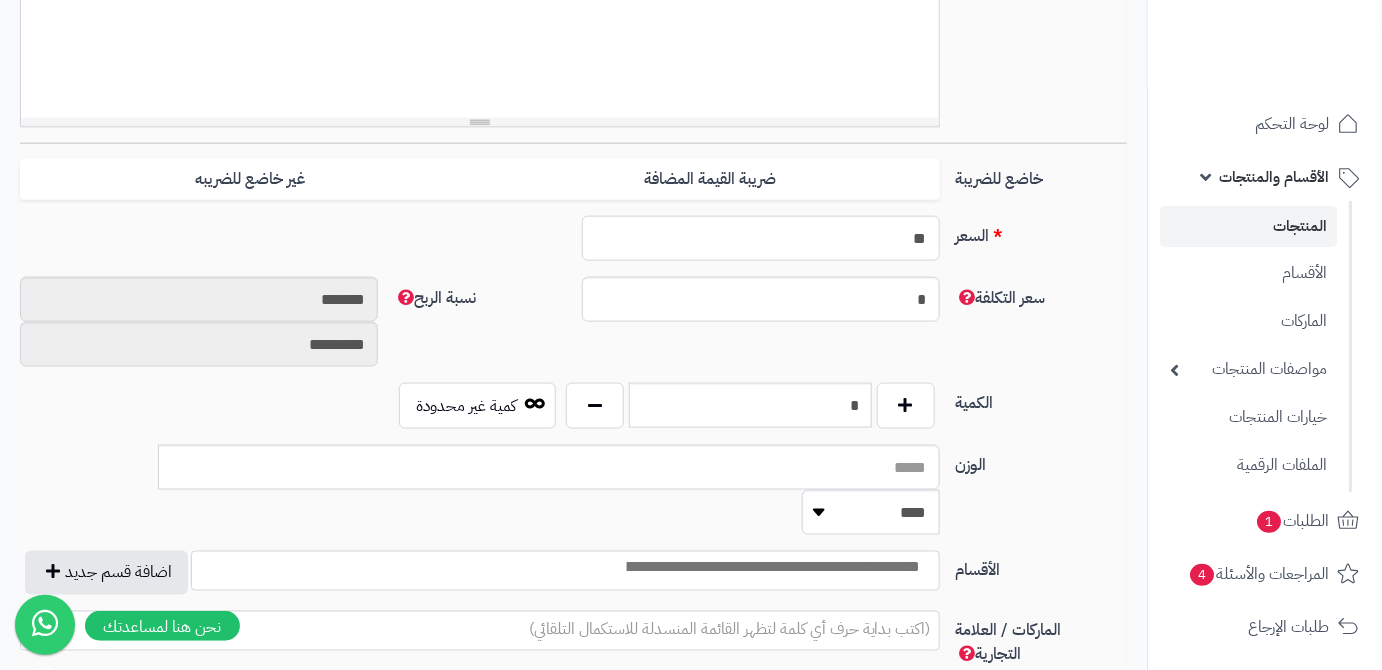 type on "*******" 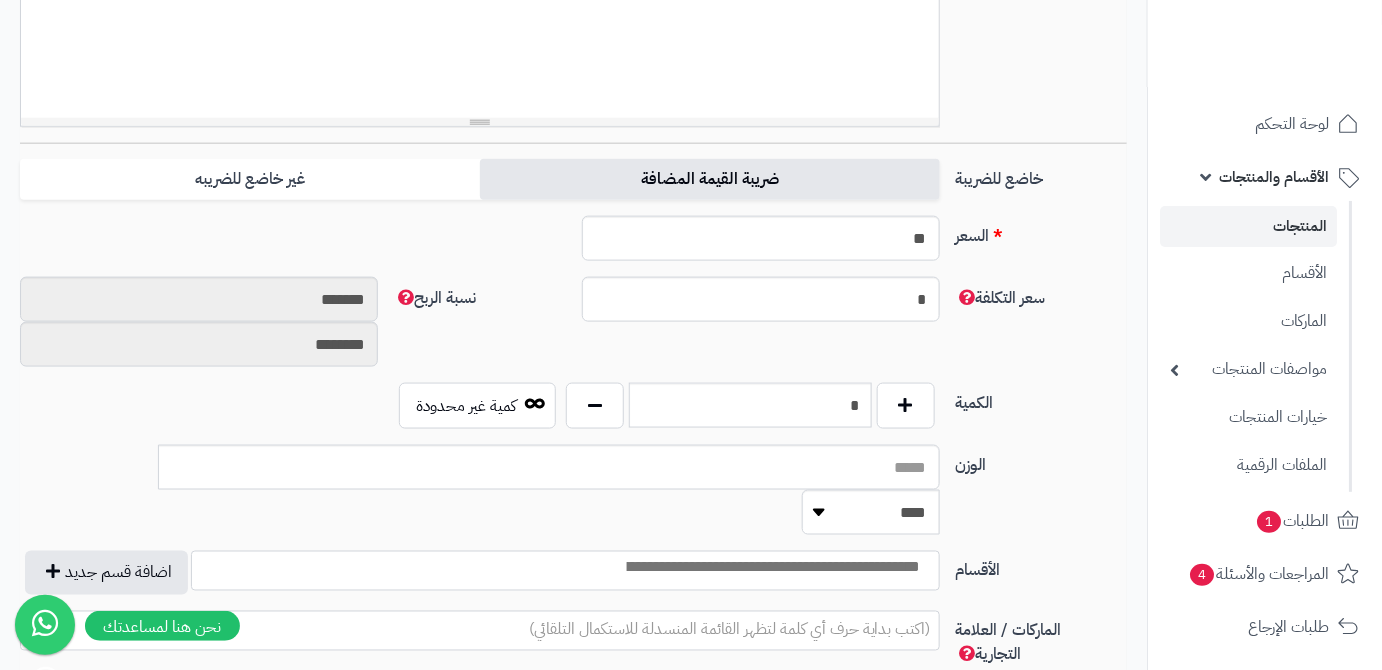 click on "ضريبة القيمة المضافة" at bounding box center [710, 179] 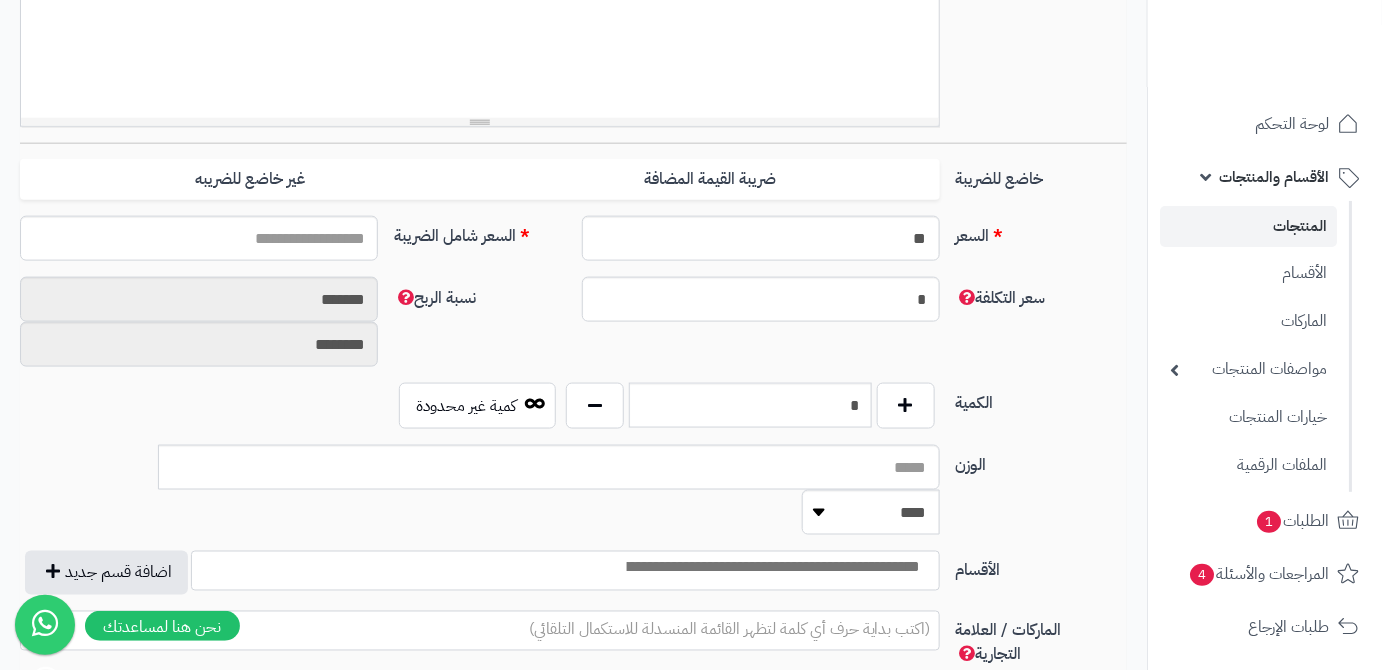 click on "نسبة الربح" at bounding box center (479, 293) 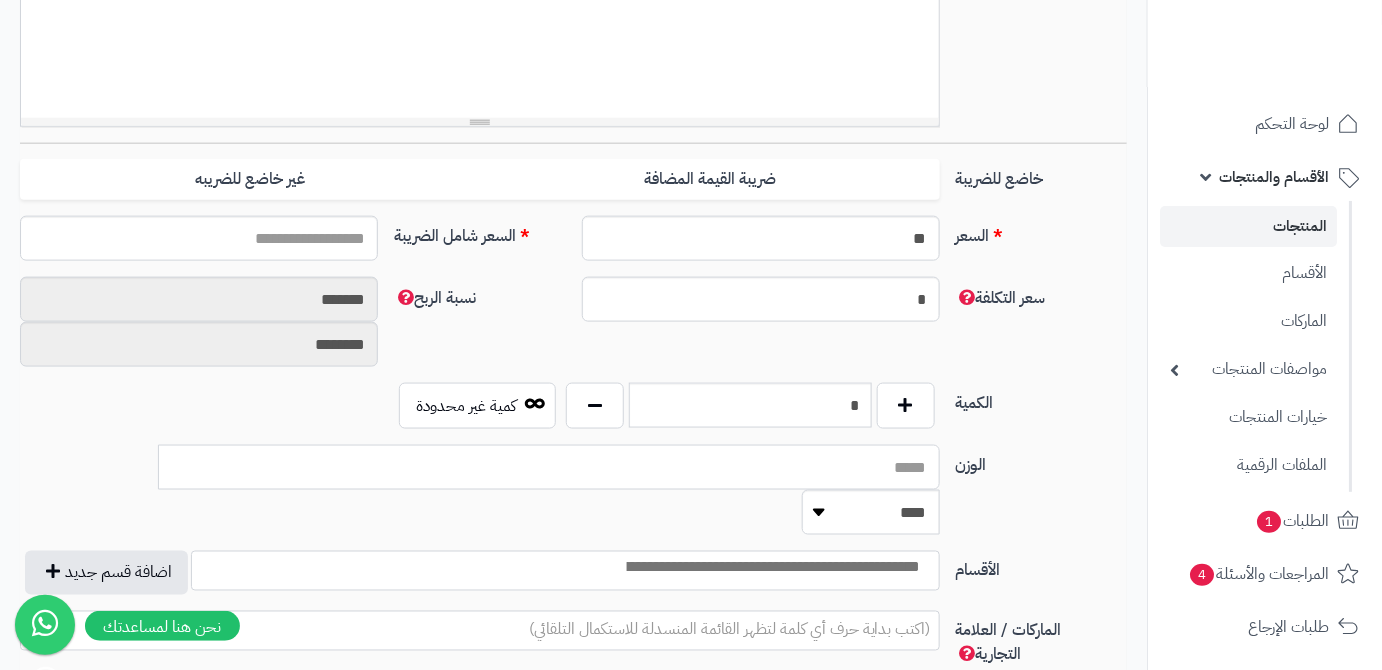 click on "الوزن" at bounding box center (549, 467) 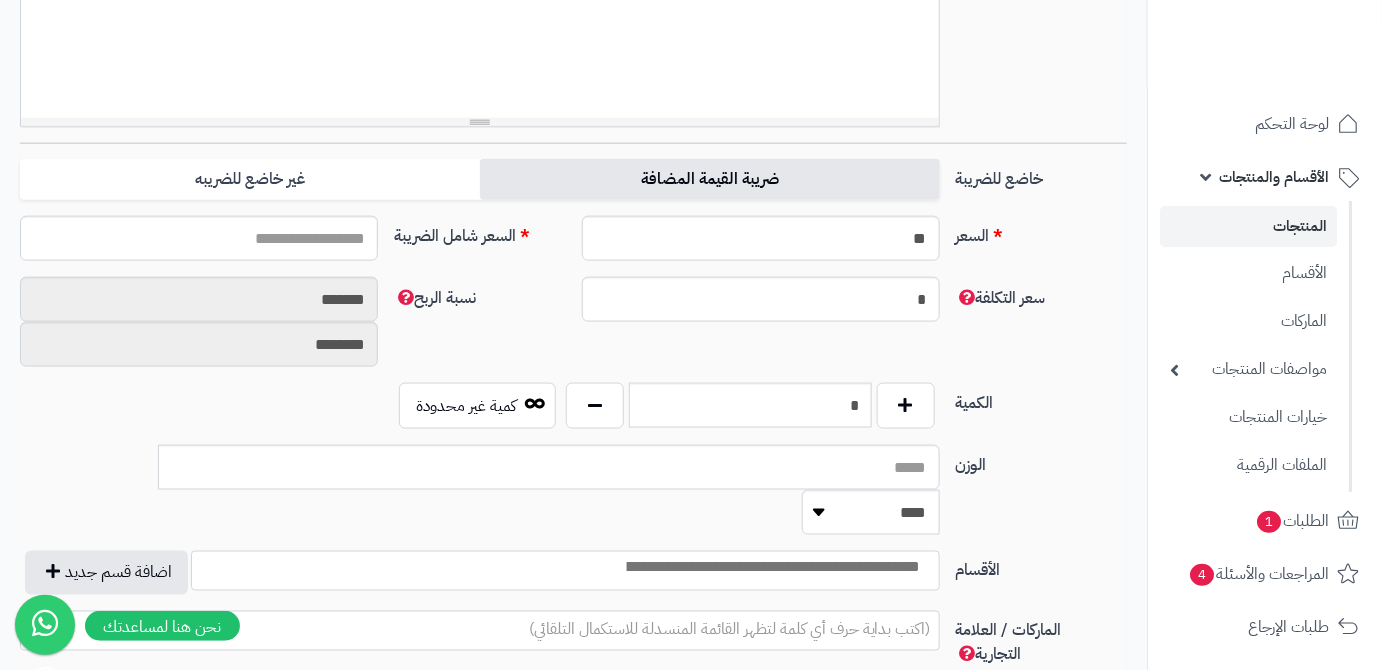 drag, startPoint x: 732, startPoint y: 177, endPoint x: 580, endPoint y: 173, distance: 152.05263 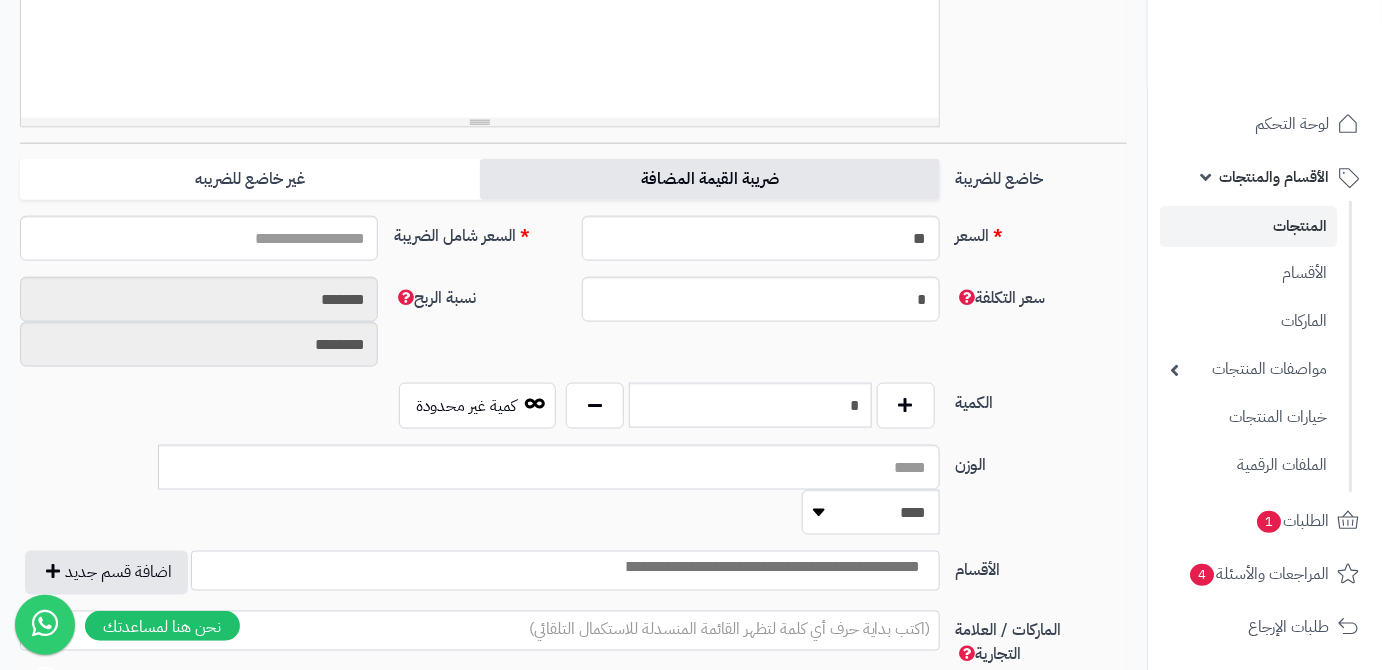 click on "ضريبة القيمة المضافة" at bounding box center (710, 179) 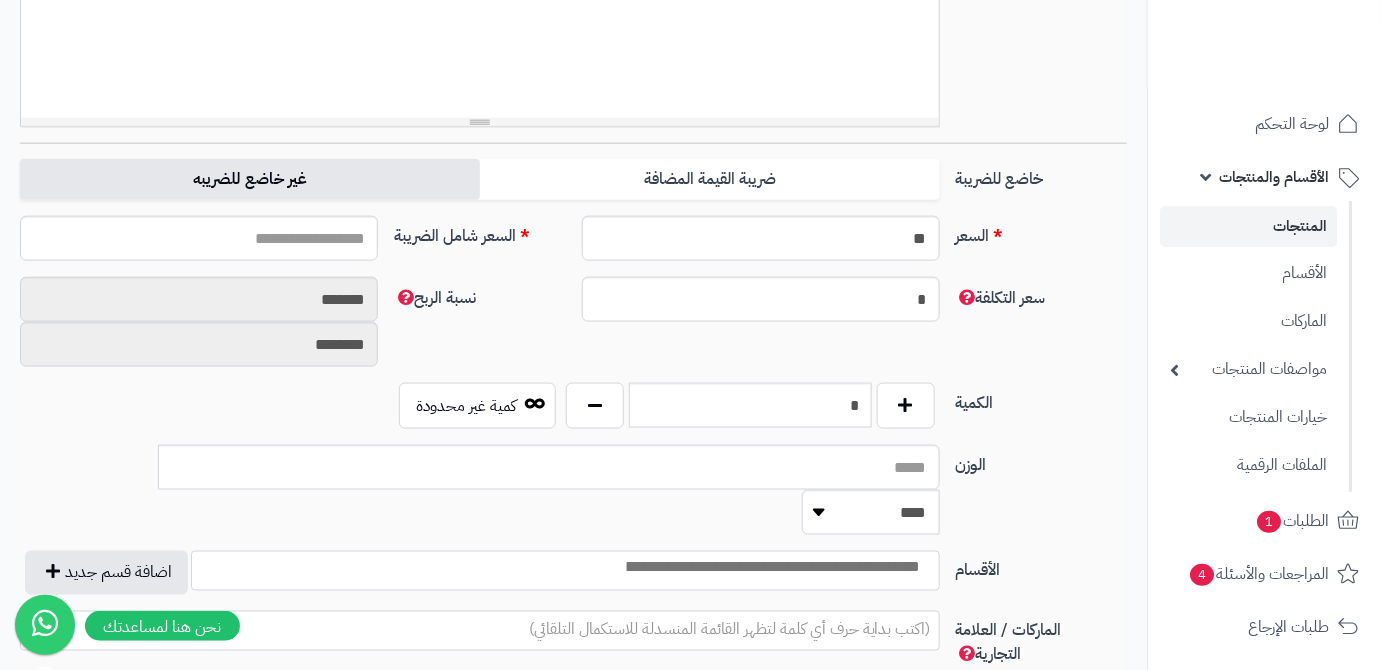 click on "غير خاضع للضريبه" at bounding box center [250, 179] 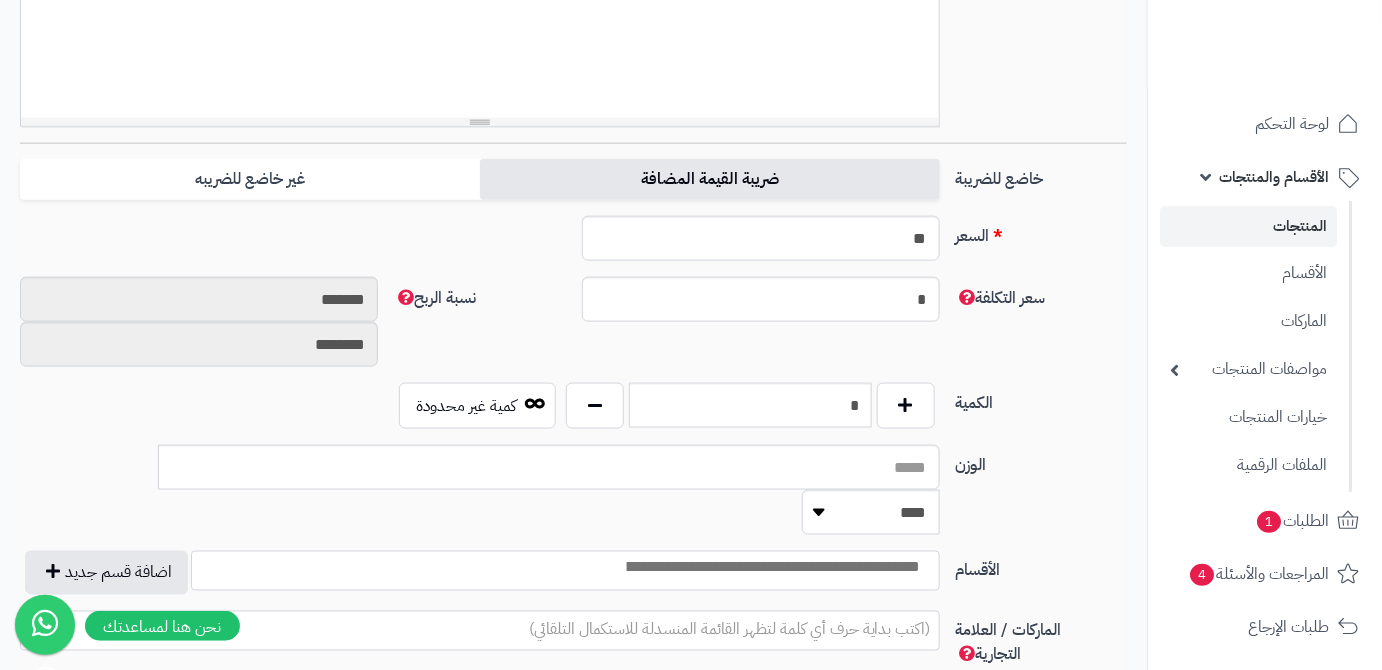 click on "ضريبة القيمة المضافة" at bounding box center [710, 179] 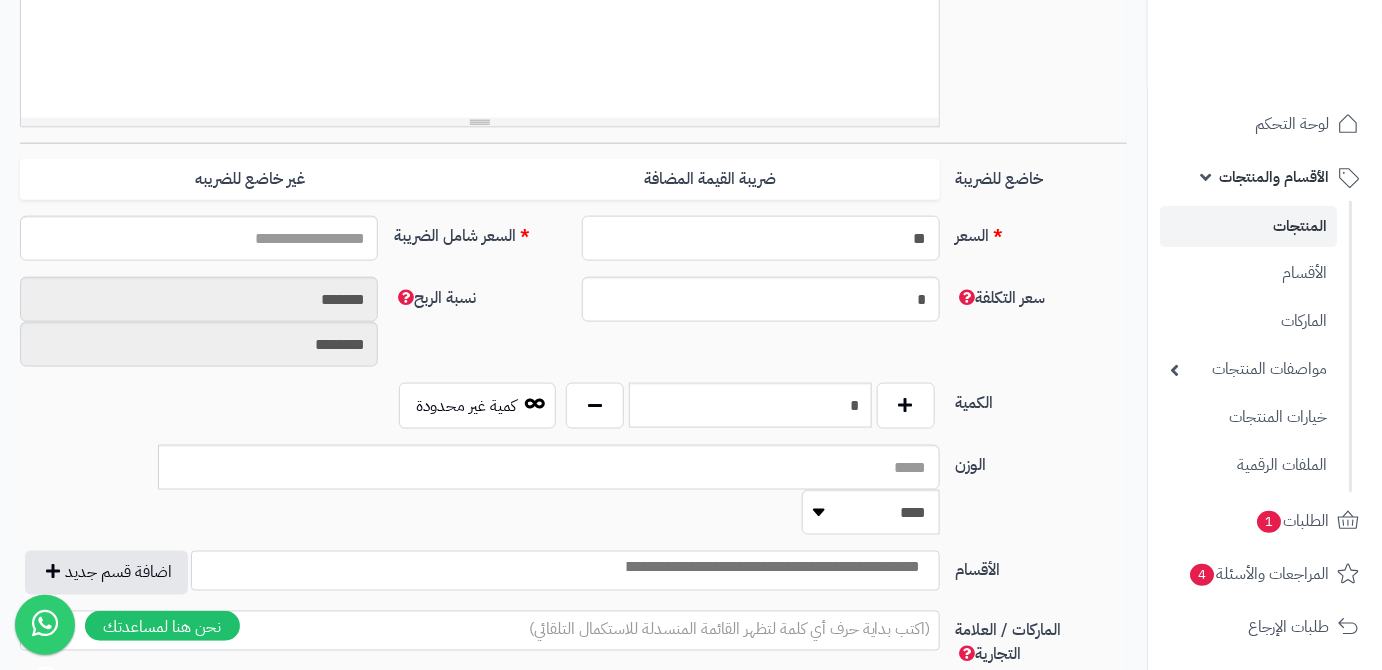 click on "**" at bounding box center [761, 238] 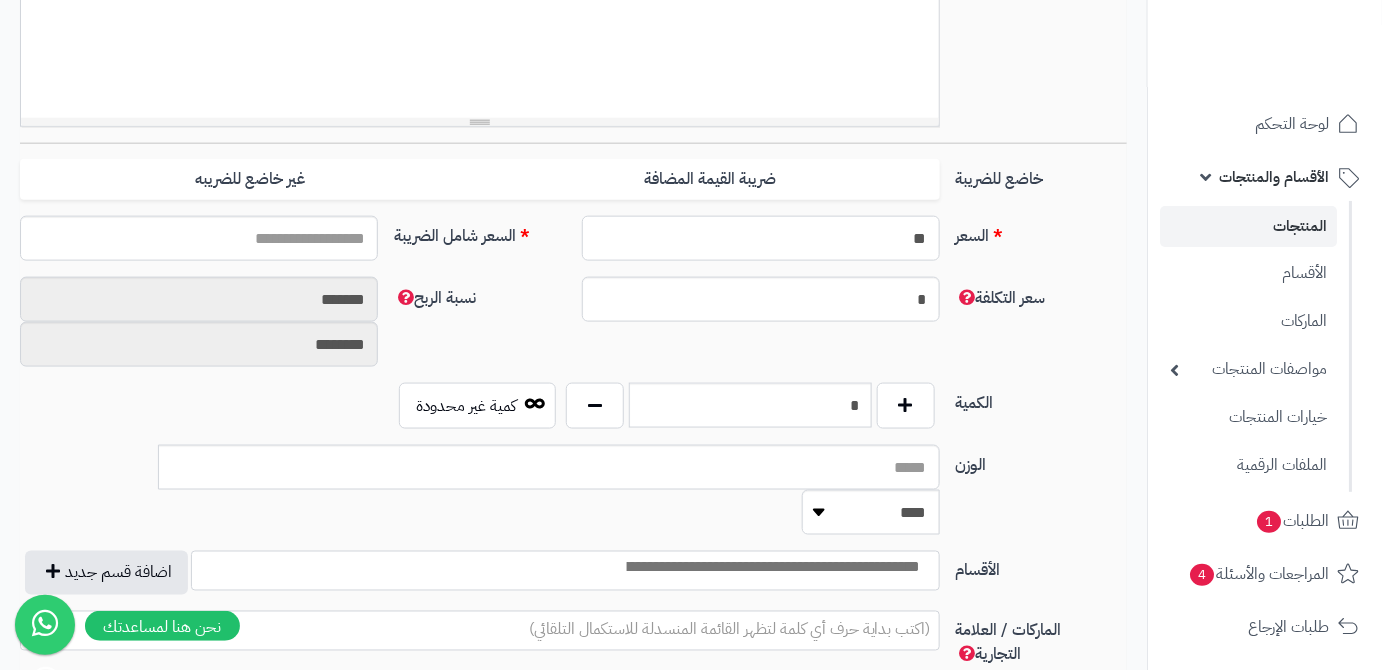 click on "**" at bounding box center [761, 238] 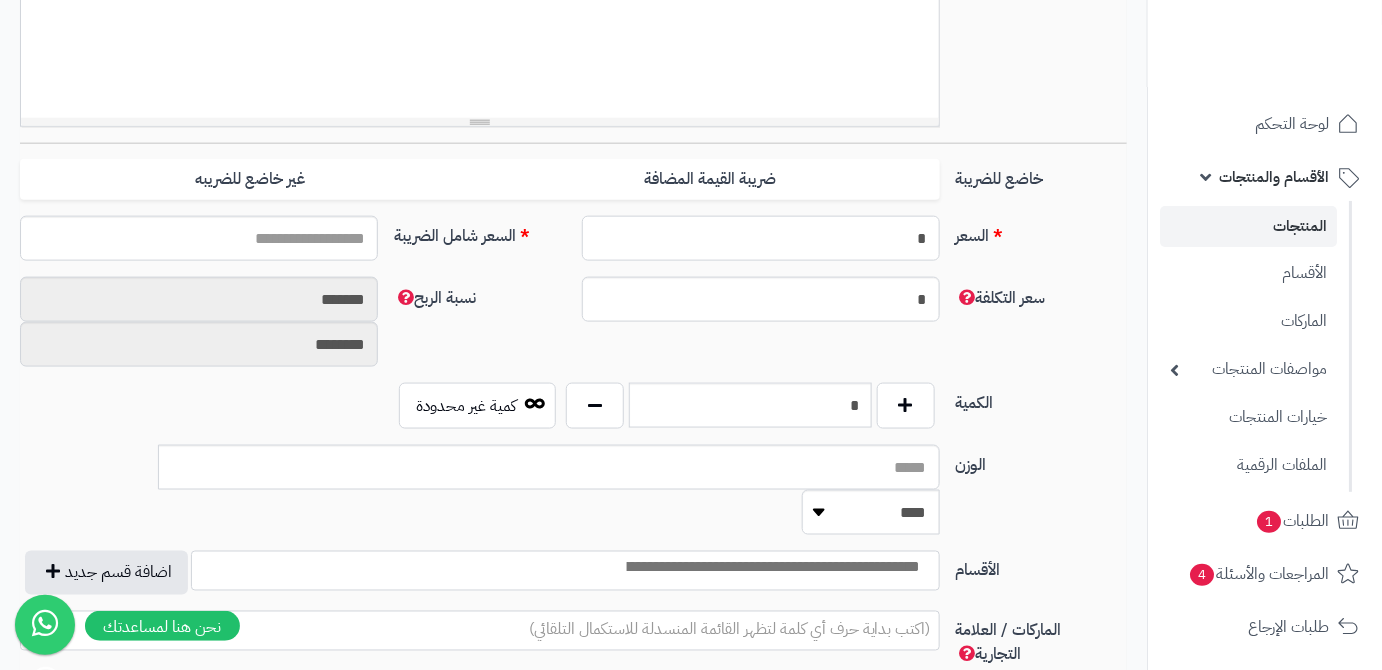 type on "*******" 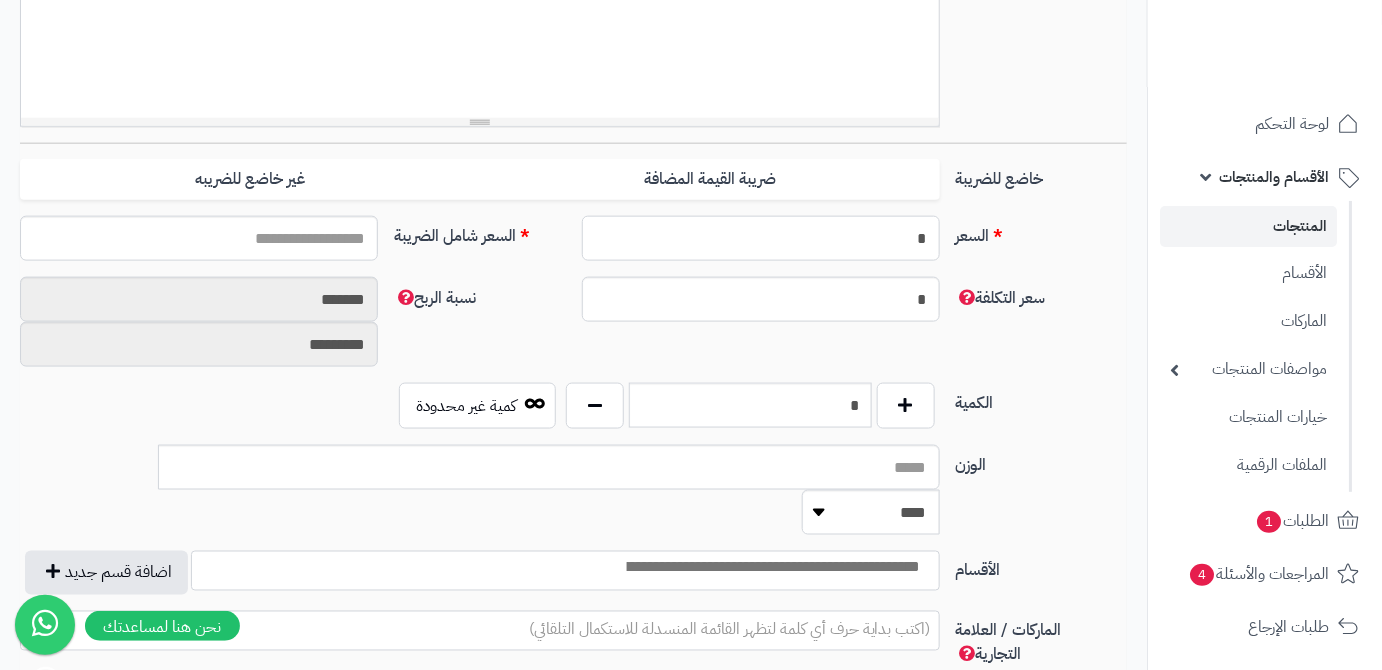 type on "**" 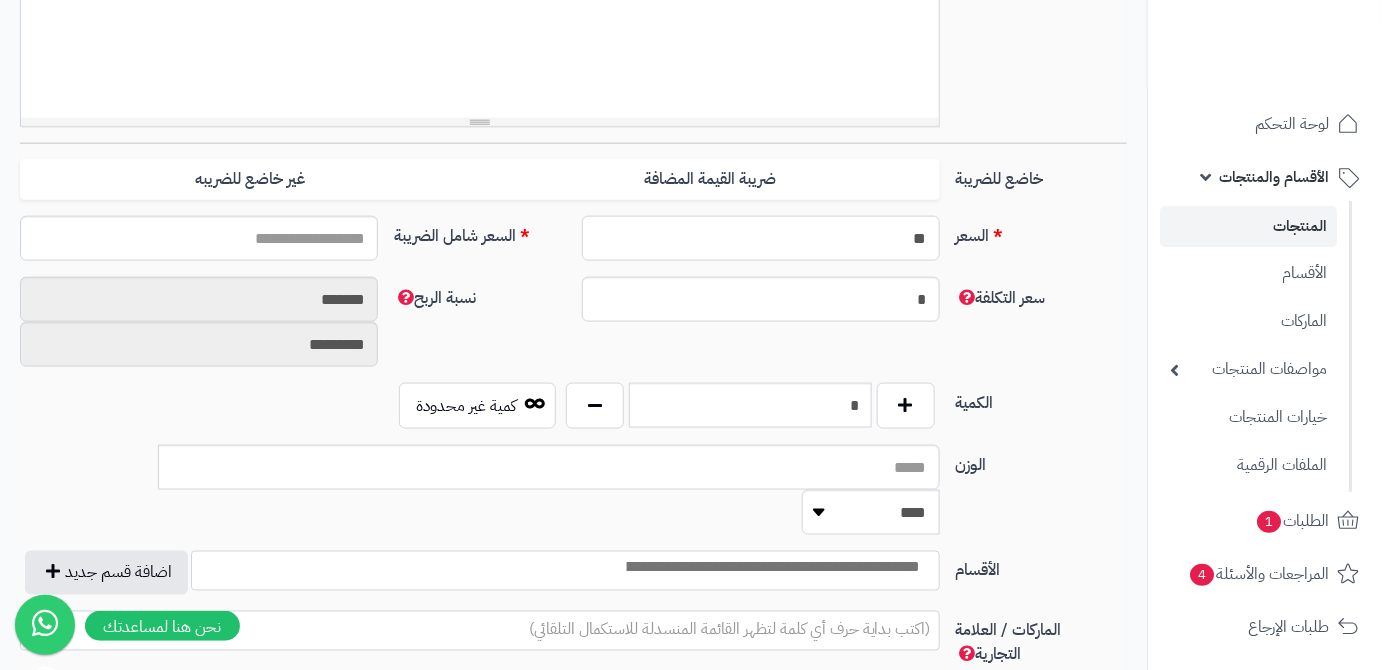 type on "*******" 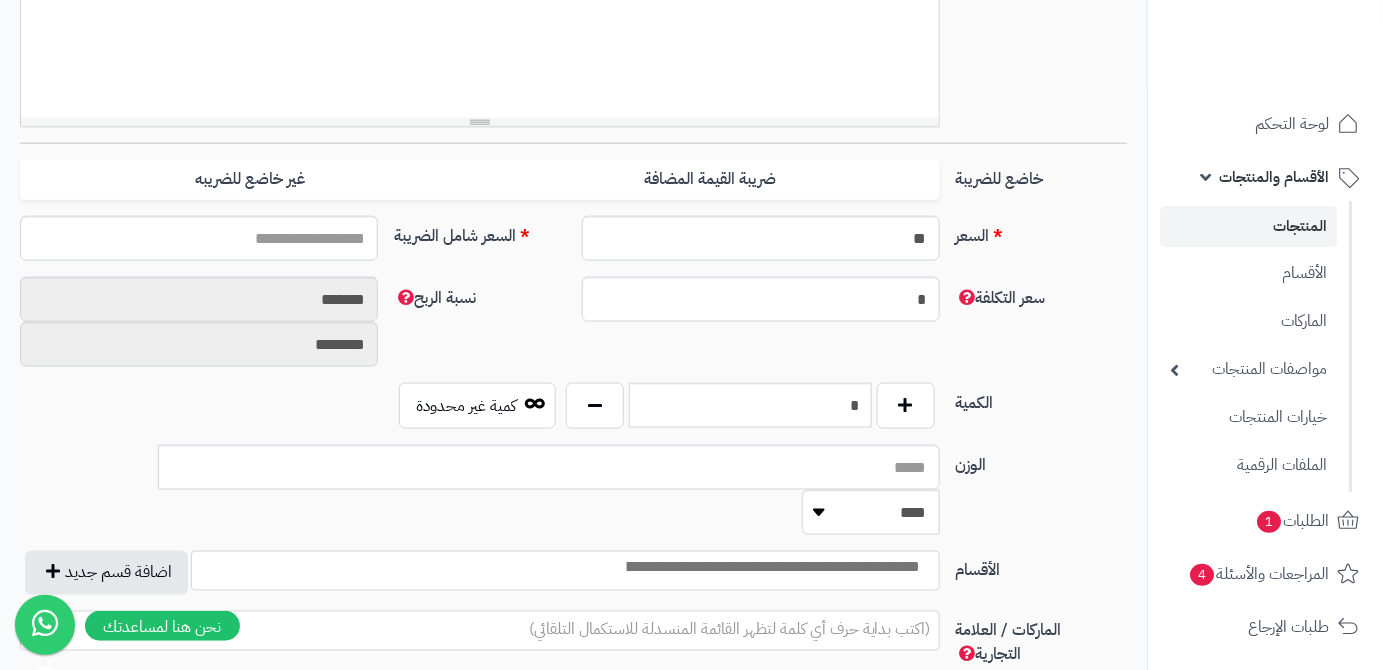 click on "سعر التكلفة
* نسبة الربح
*******
********" at bounding box center [573, 330] 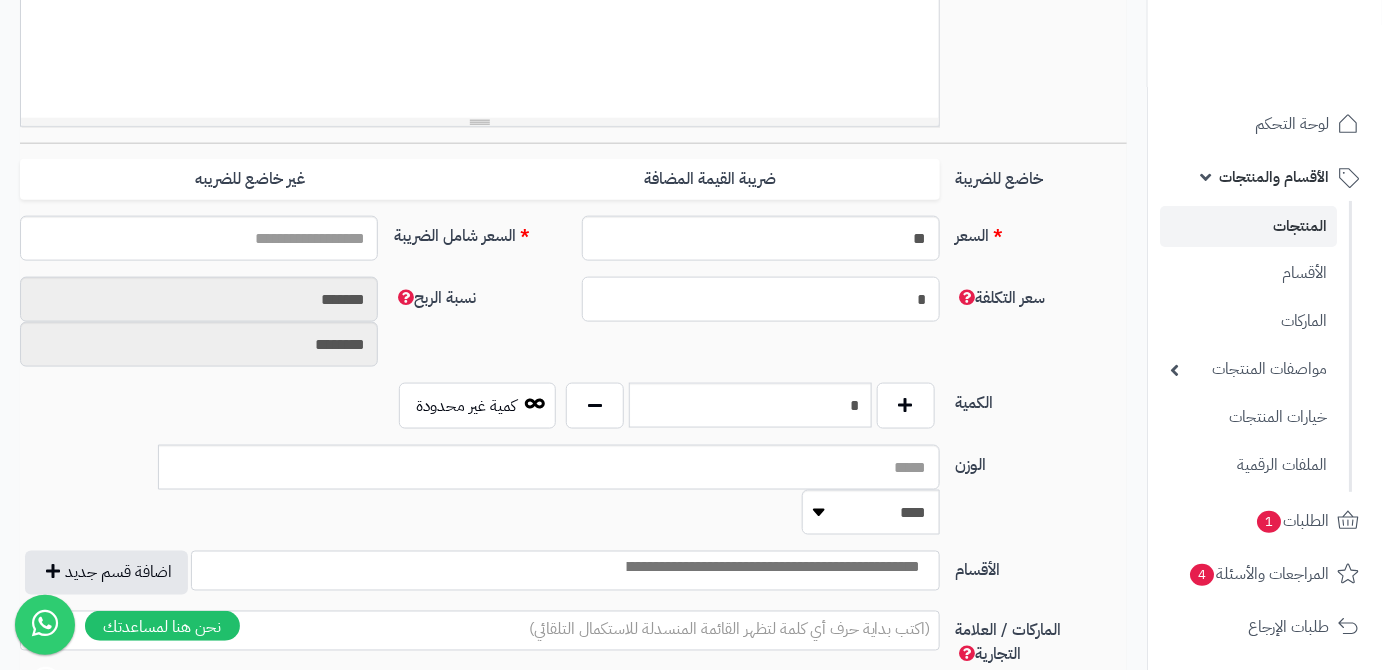 click on "*" at bounding box center [761, 299] 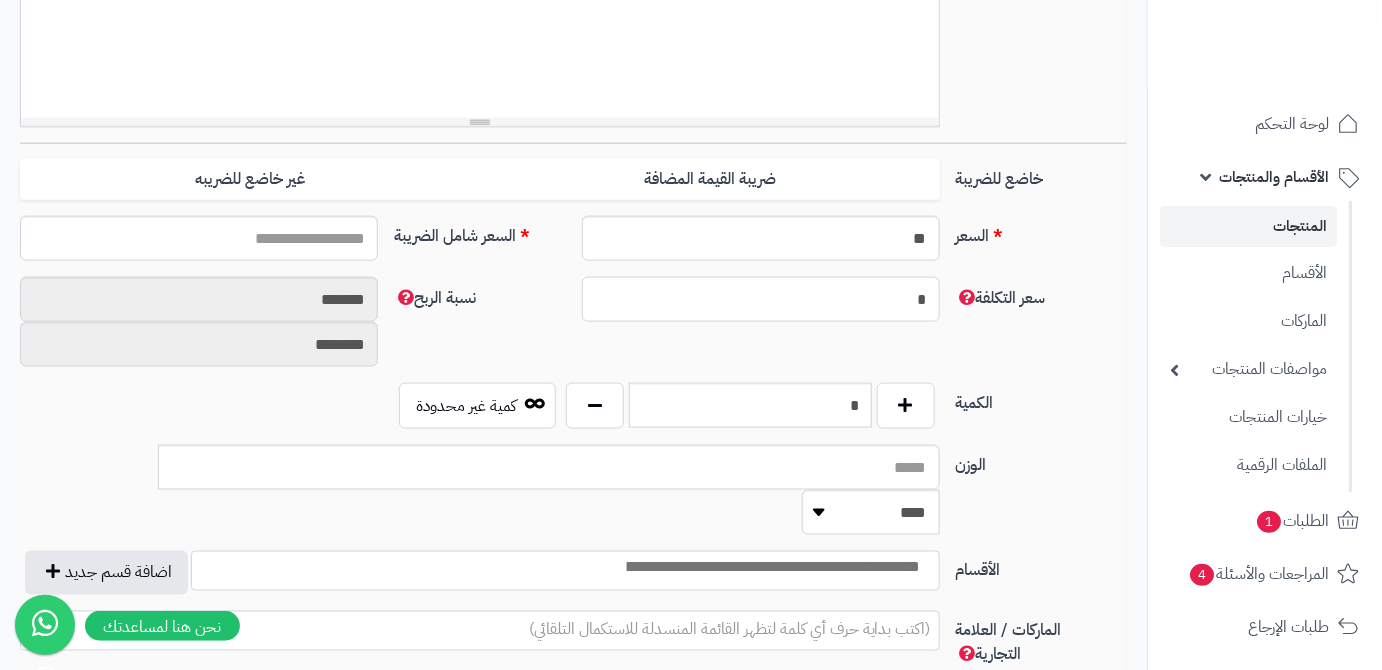 click on "*" at bounding box center (761, 299) 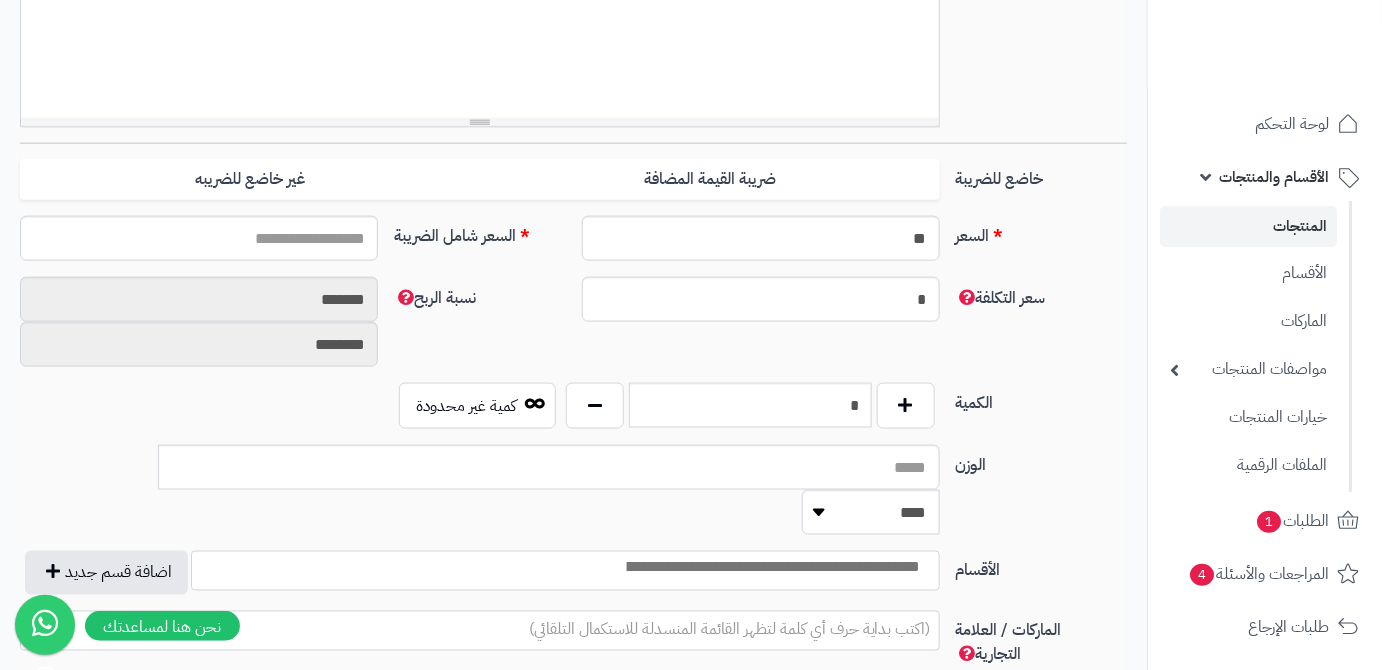 click on "سعر التكلفة
* نسبة الربح
*******
********" at bounding box center [573, 330] 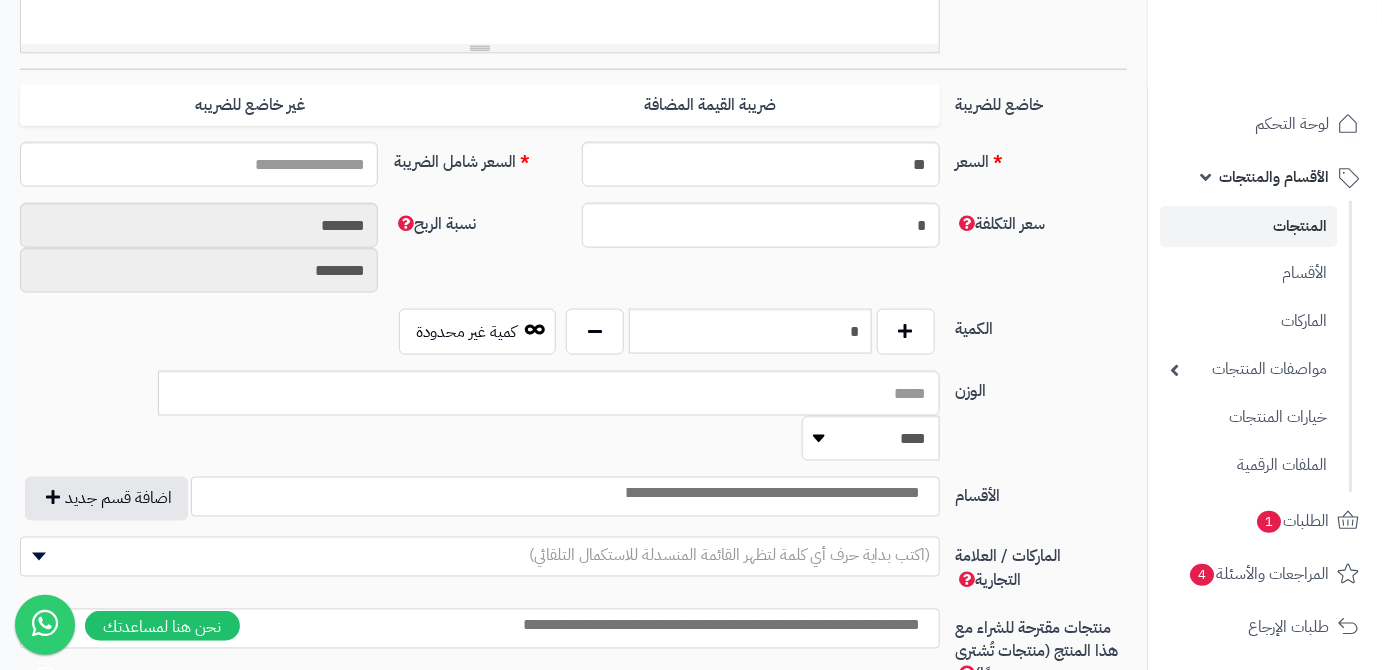 scroll, scrollTop: 909, scrollLeft: 0, axis: vertical 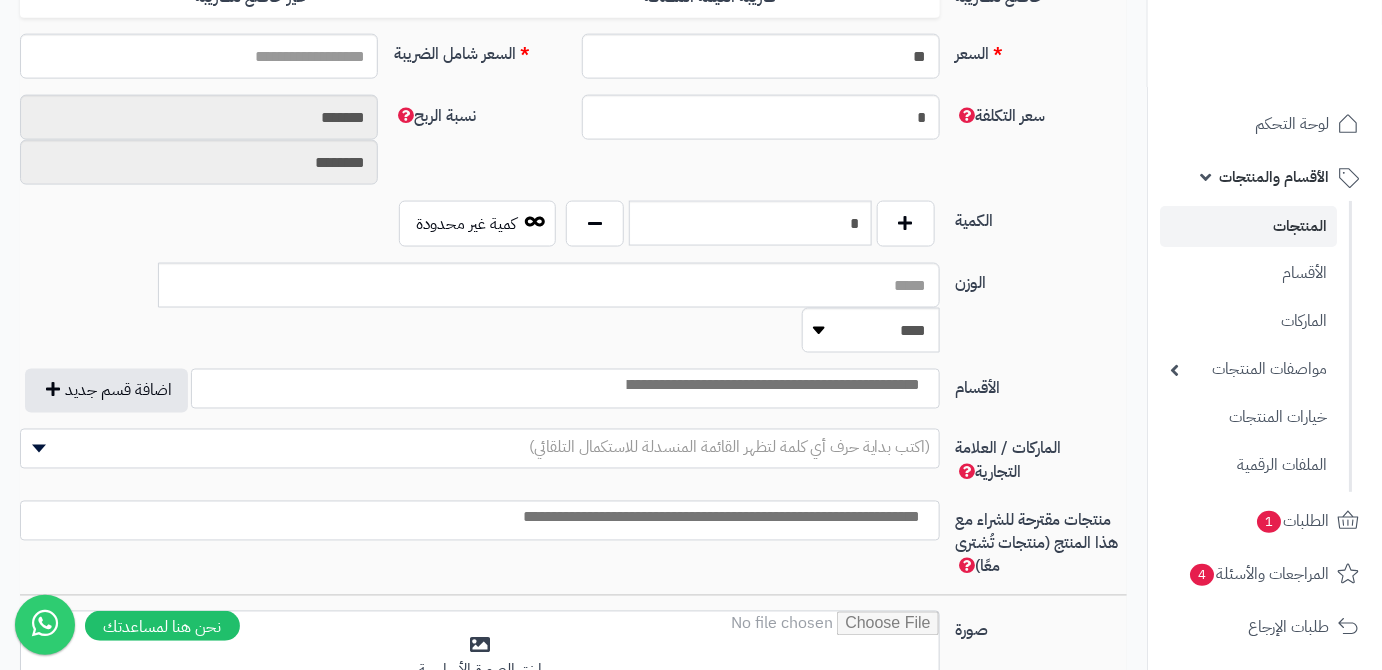 click at bounding box center (772, 386) 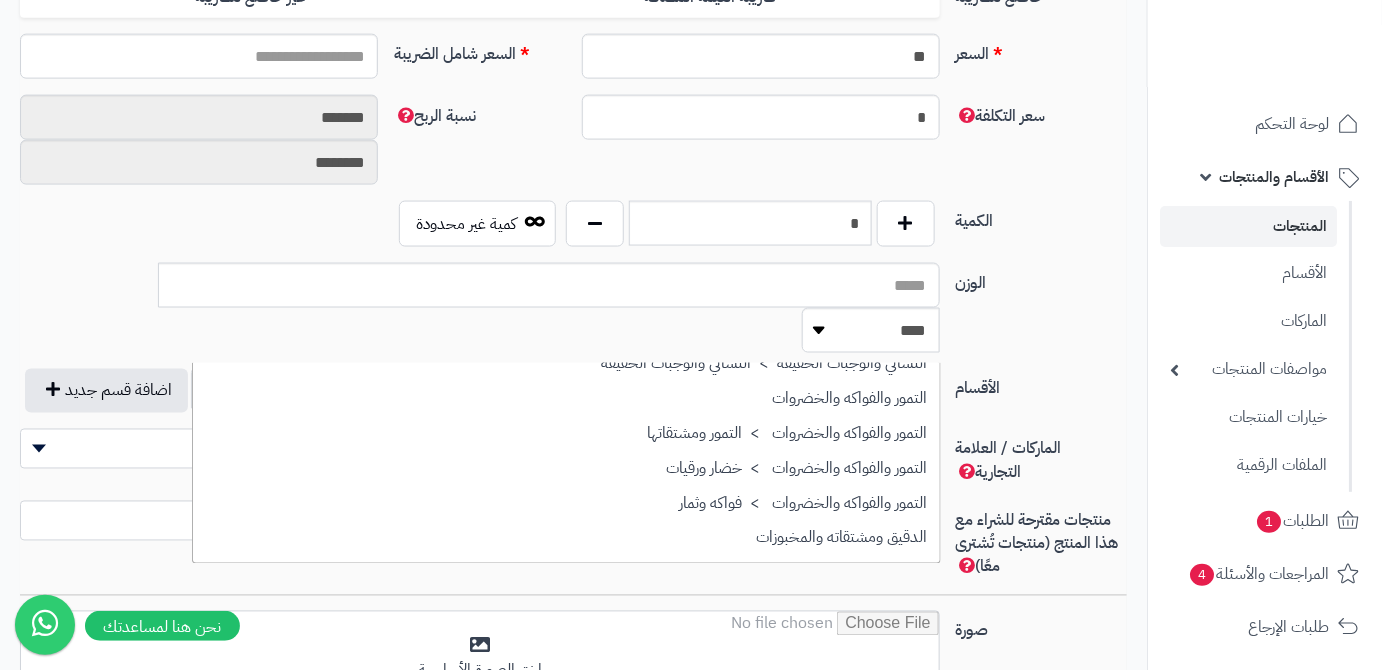 scroll, scrollTop: 1181, scrollLeft: 0, axis: vertical 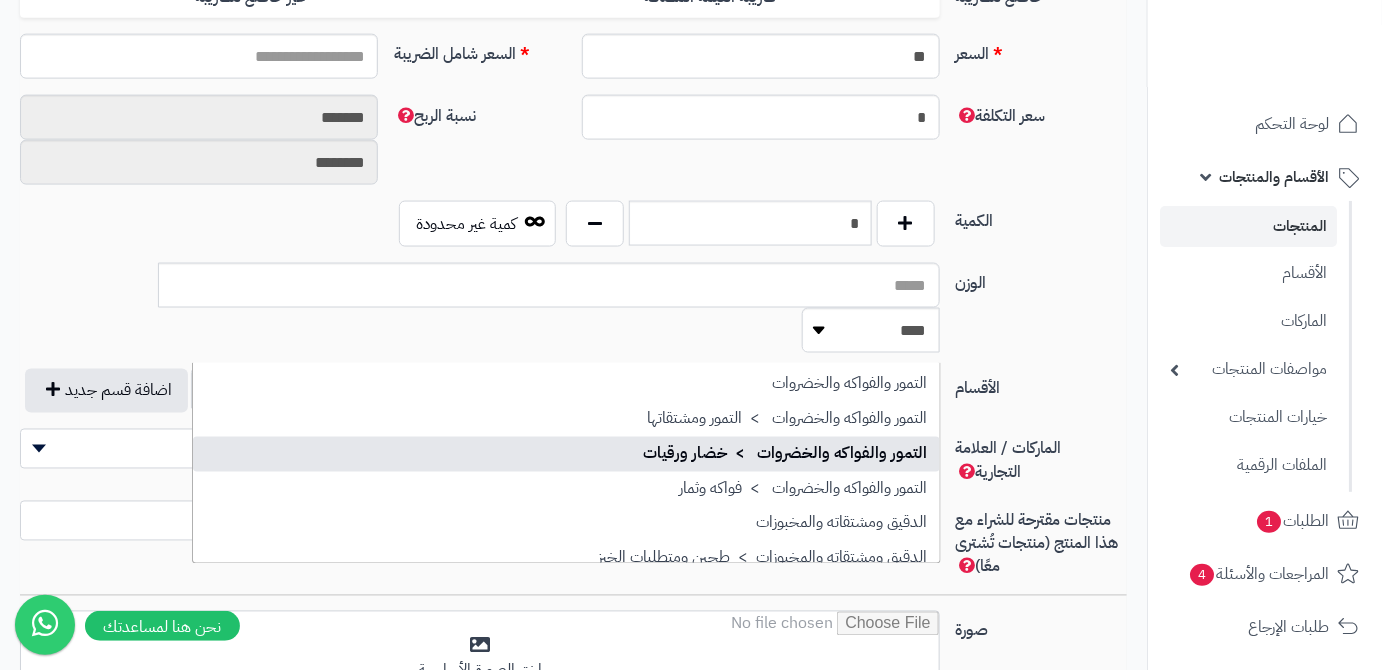 select on "**" 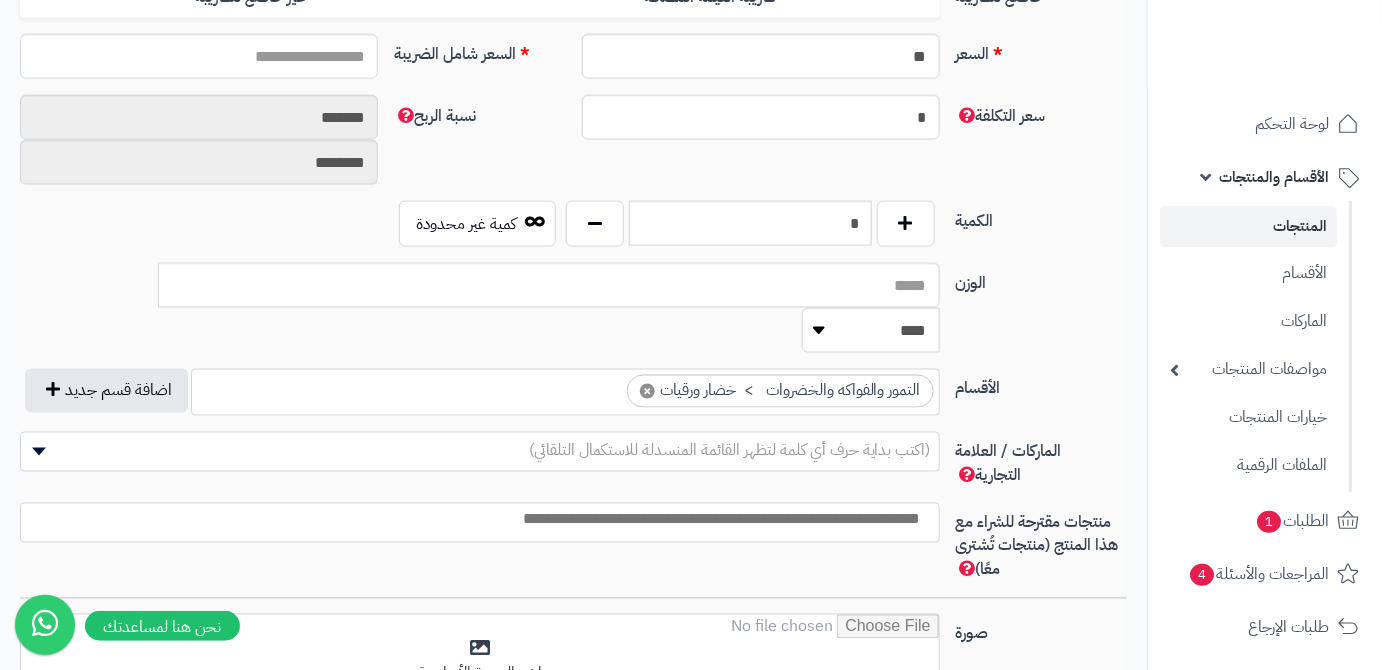 click at bounding box center [474, 520] 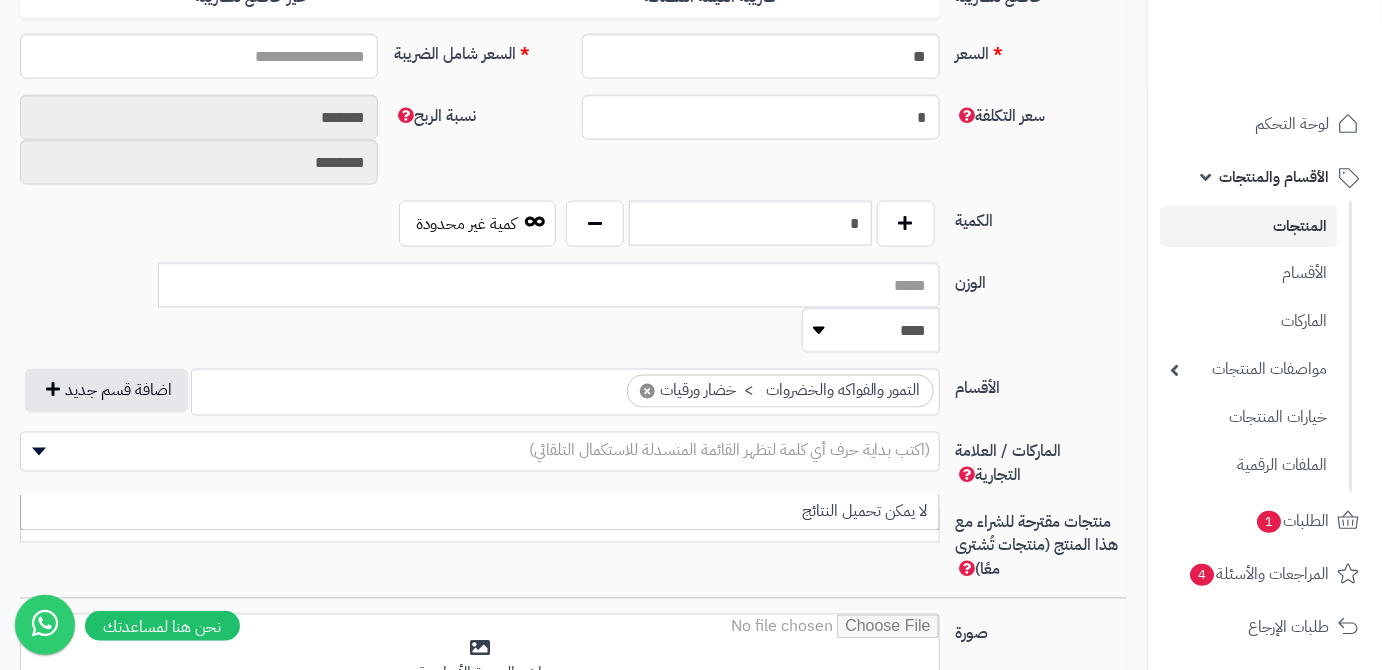 type on "***" 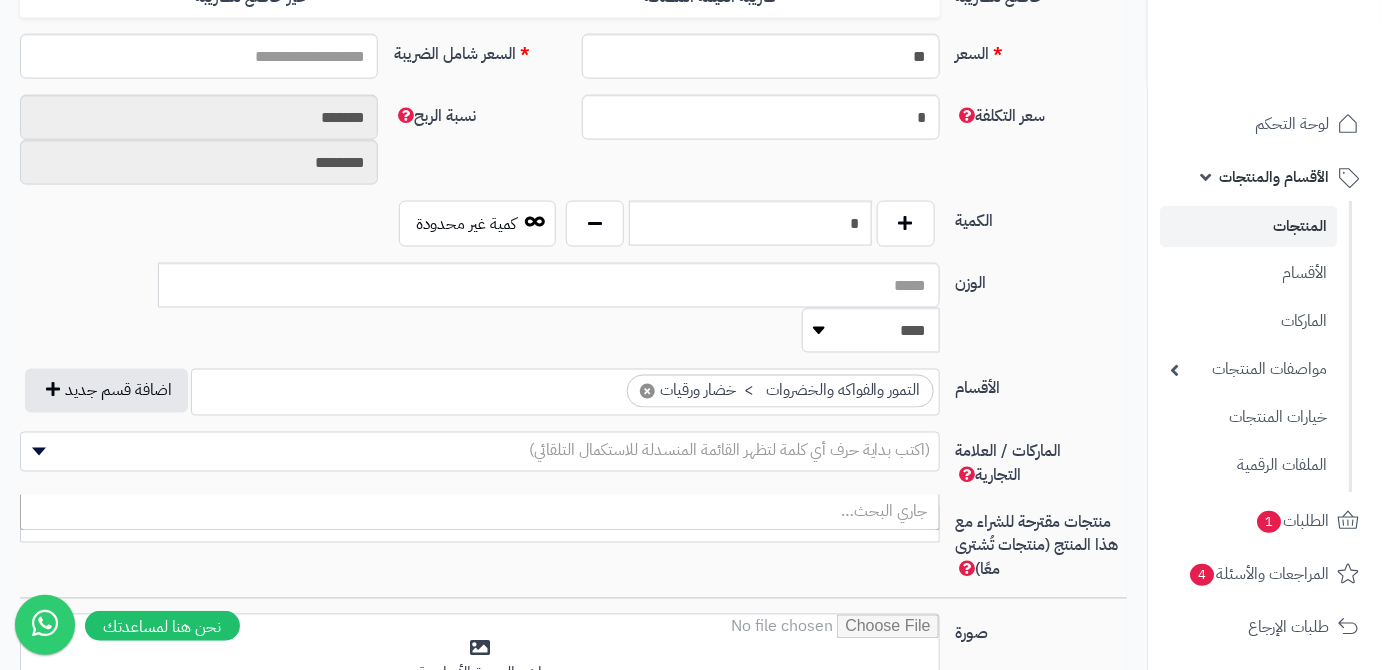 type on "*****" 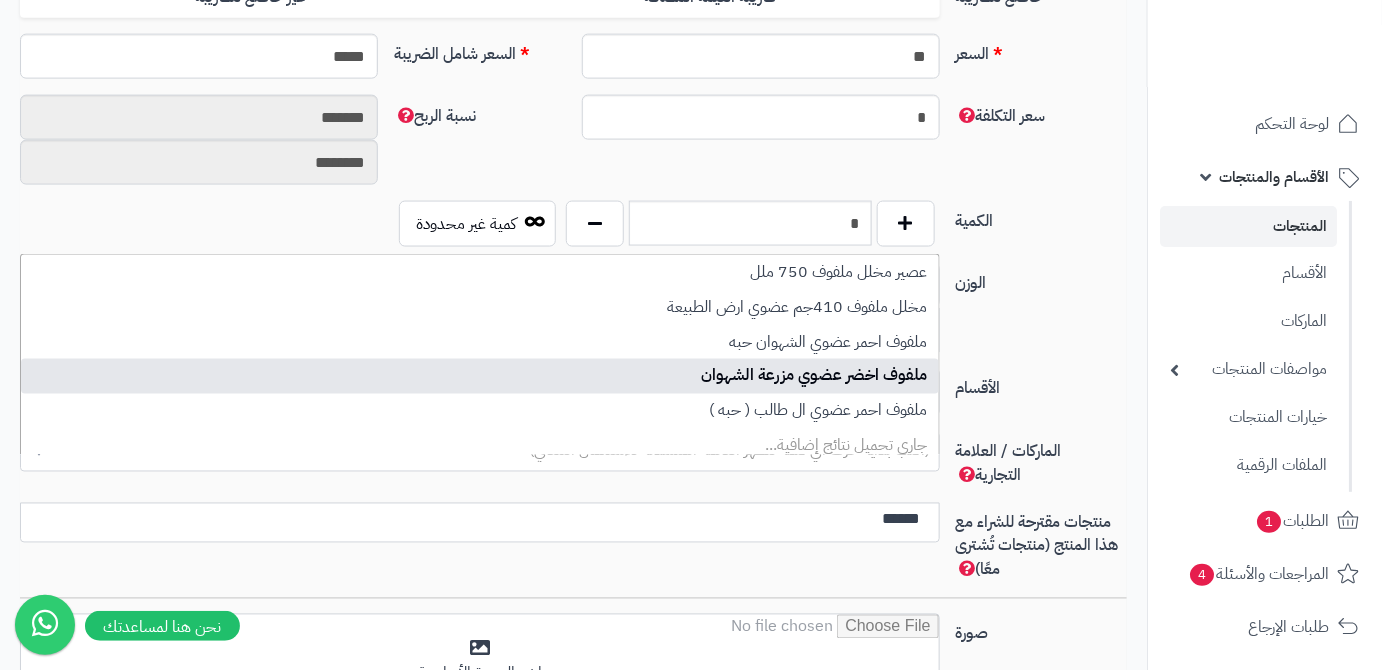 type on "*****" 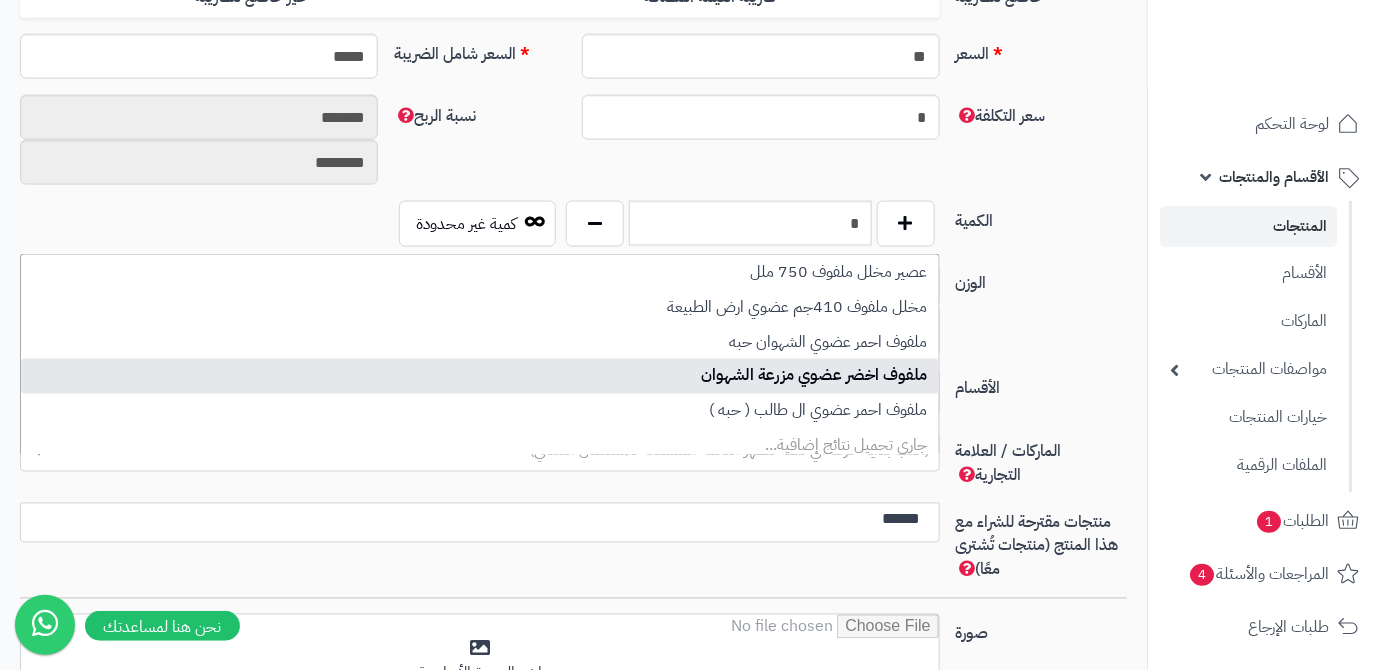 type 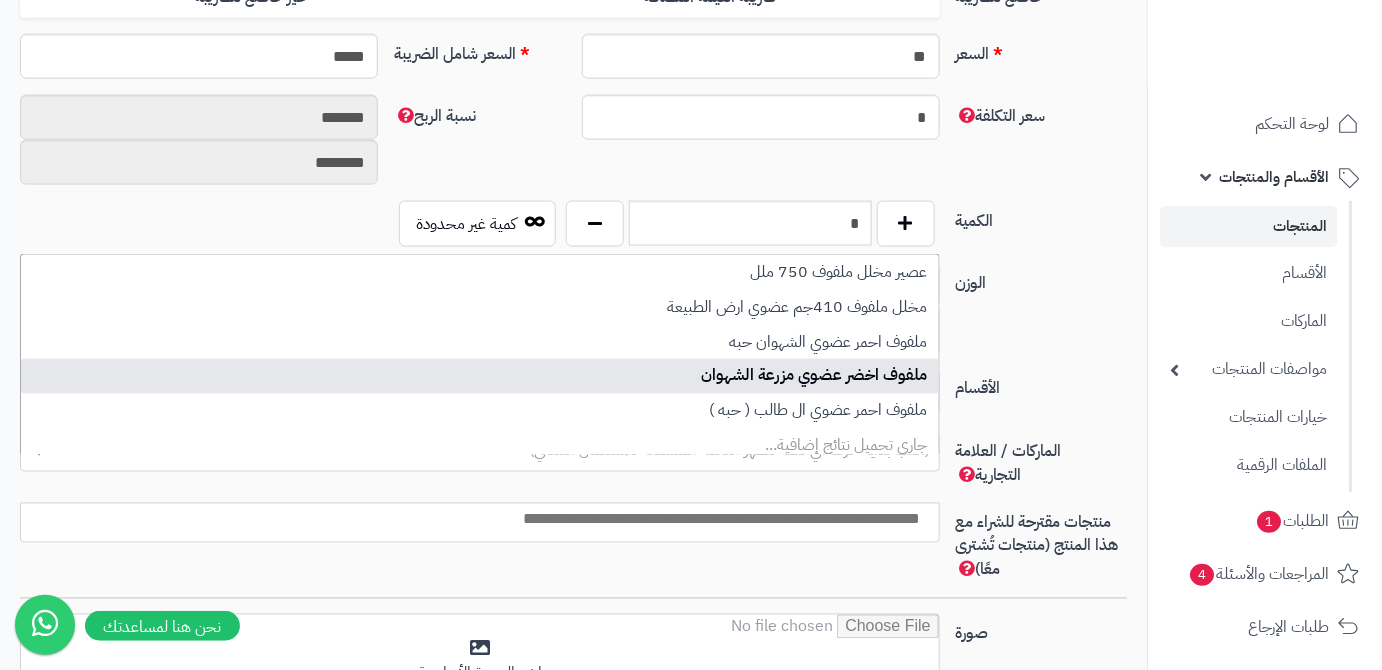 select on "****" 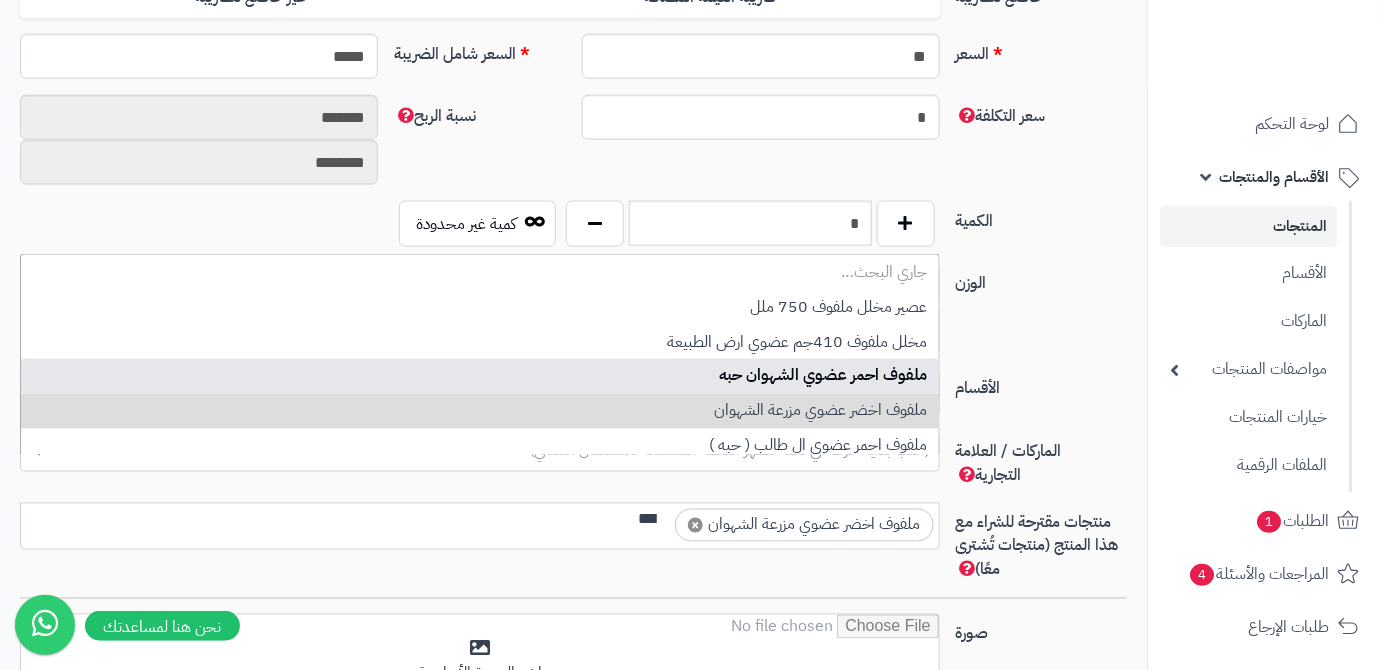 scroll, scrollTop: 0, scrollLeft: 0, axis: both 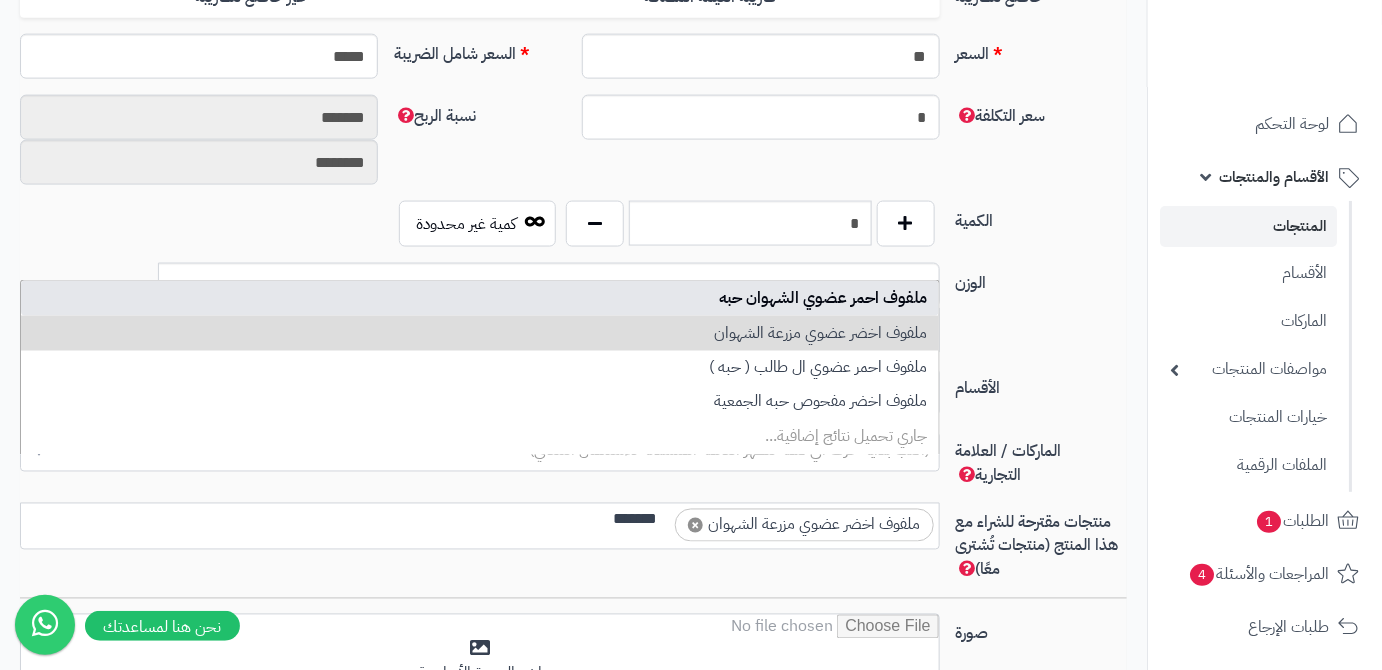 type on "*******" 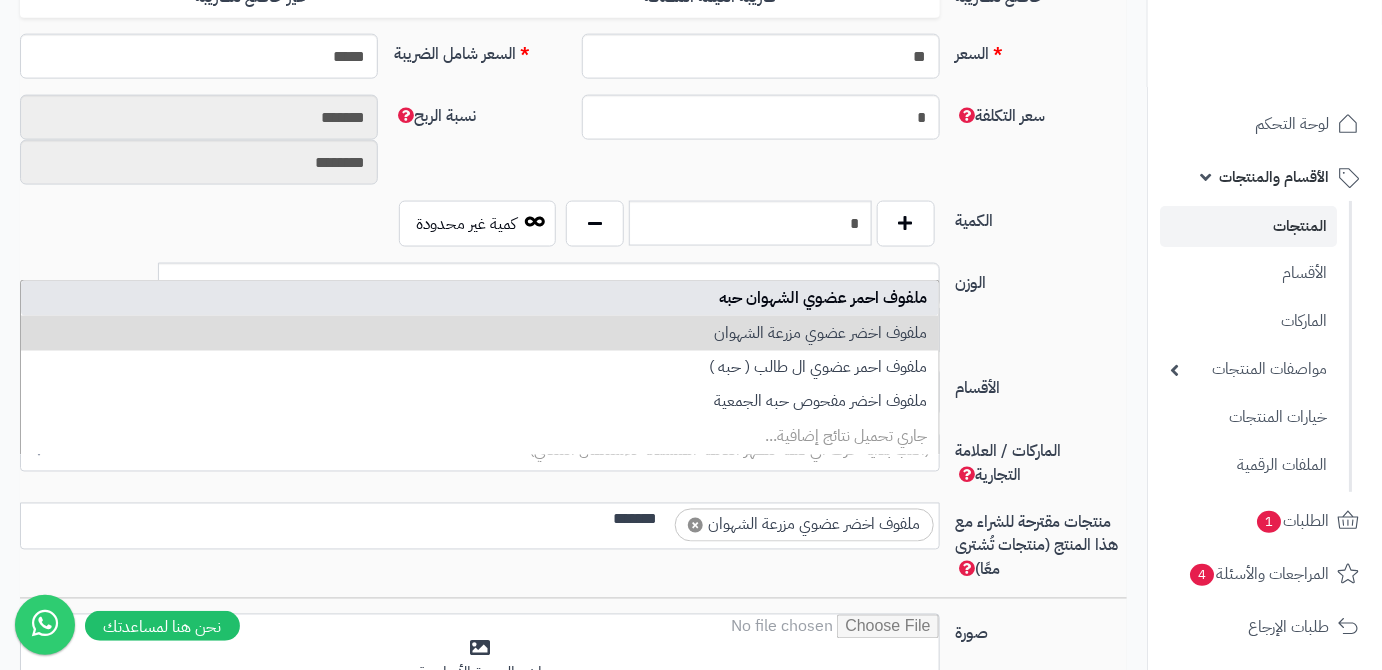 type 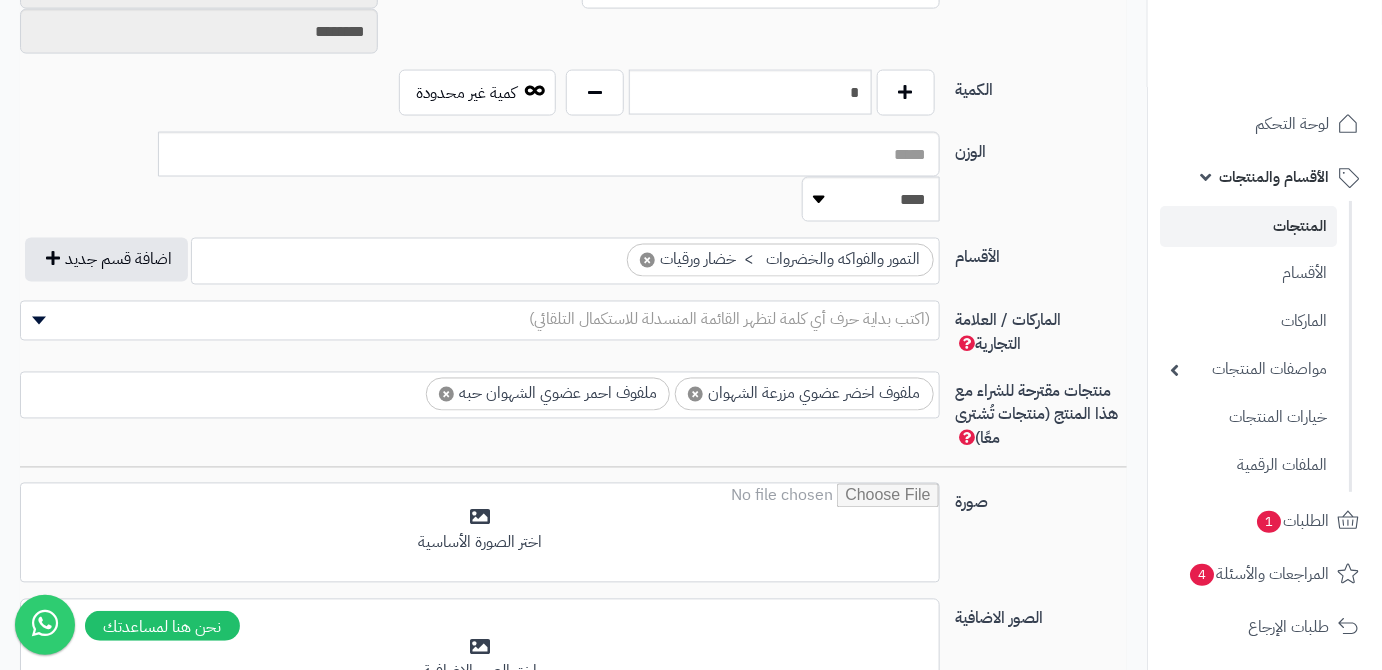 scroll, scrollTop: 1090, scrollLeft: 0, axis: vertical 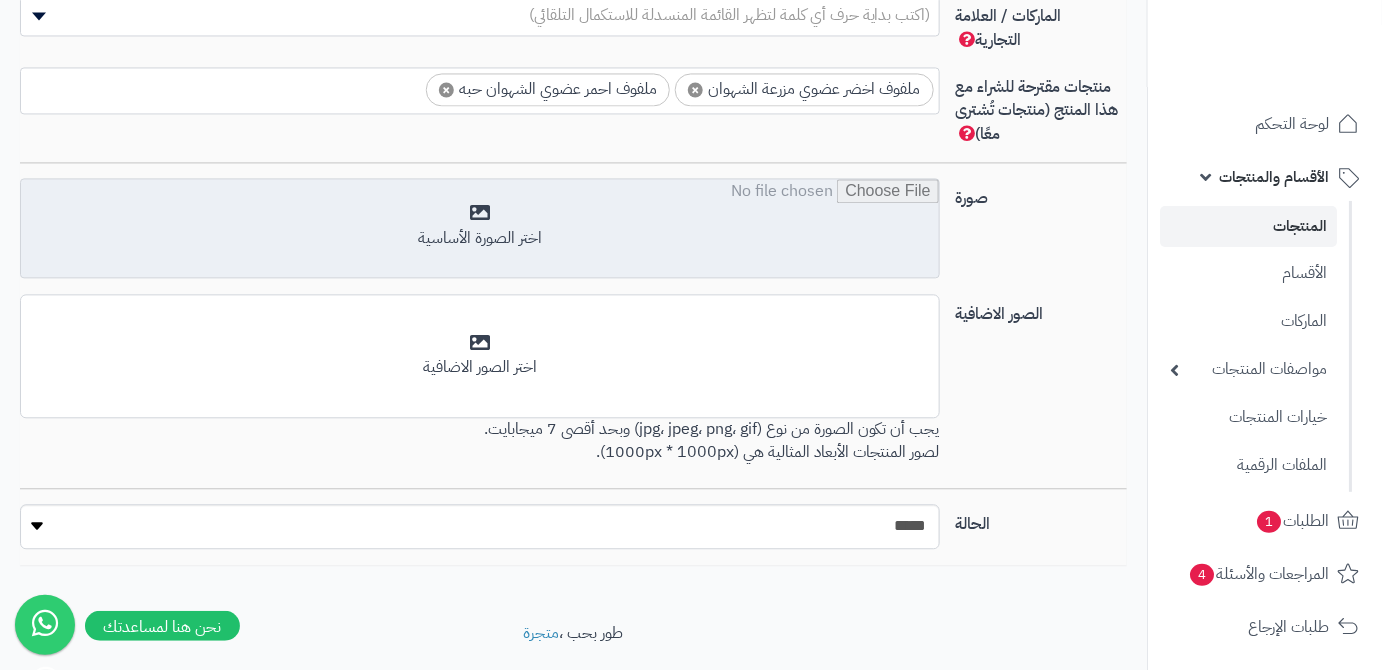 click at bounding box center (480, 229) 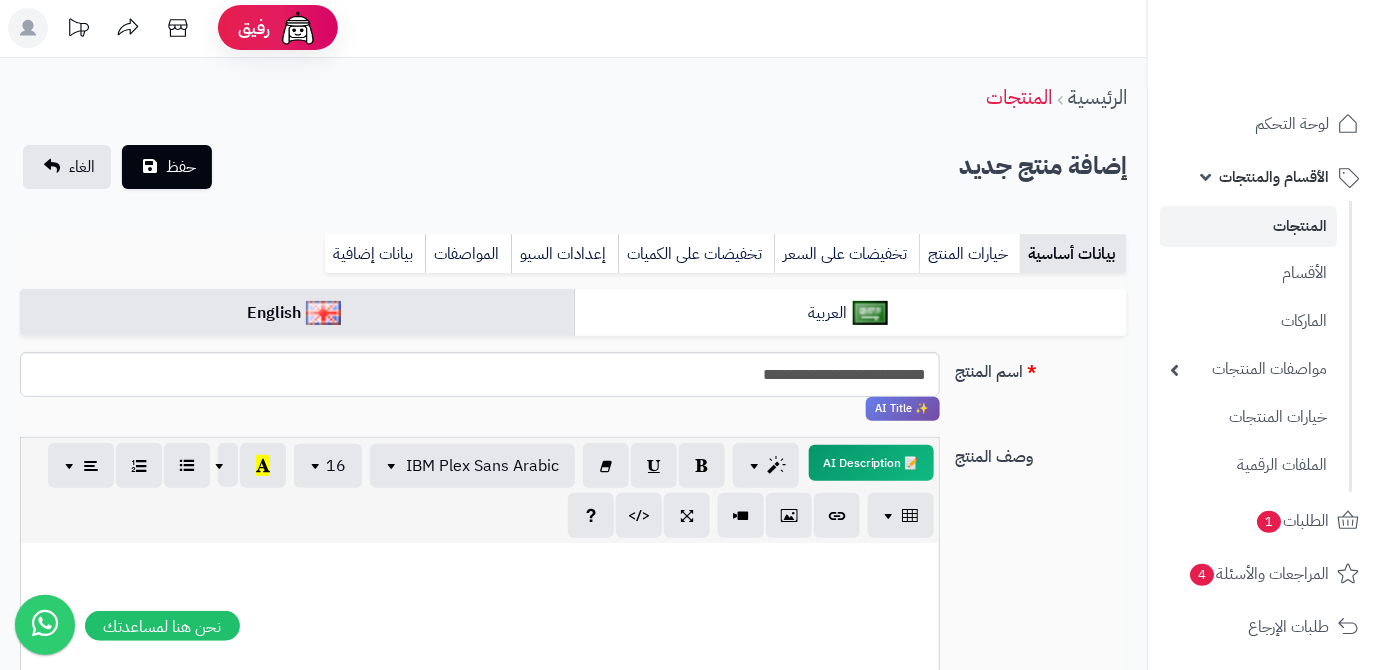 scroll, scrollTop: 0, scrollLeft: 0, axis: both 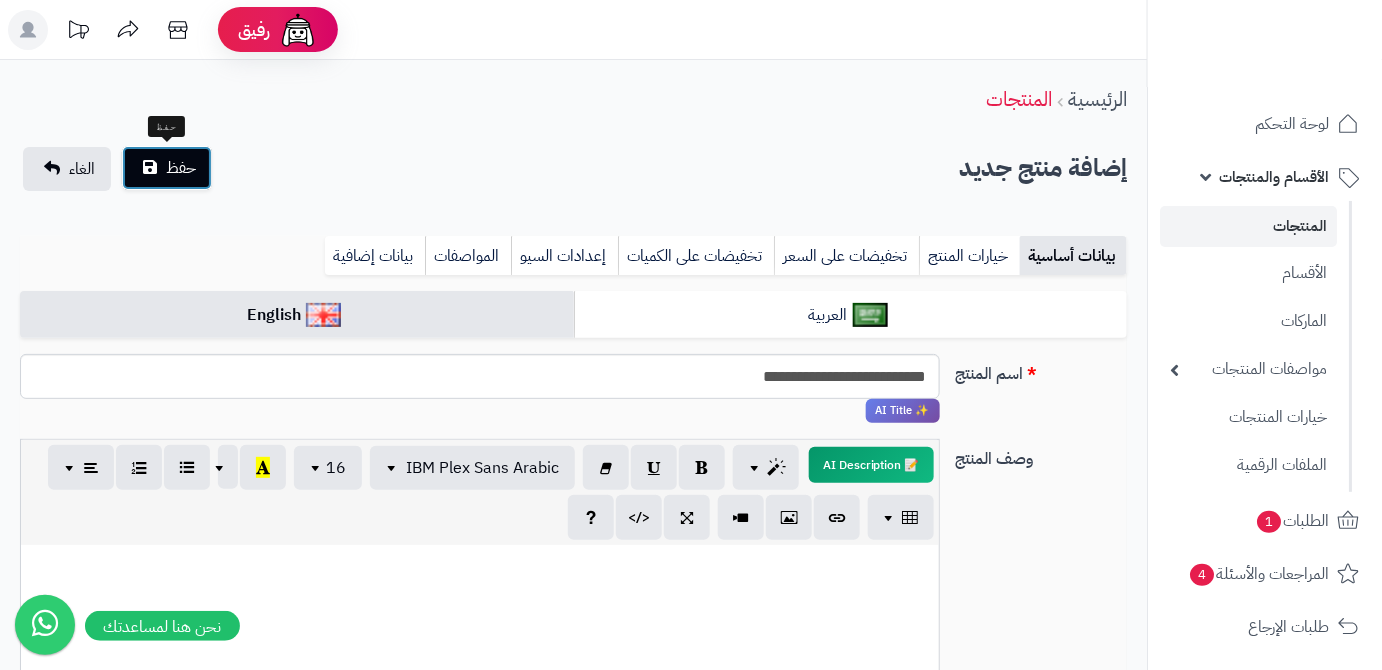 click on "حفظ" at bounding box center (167, 168) 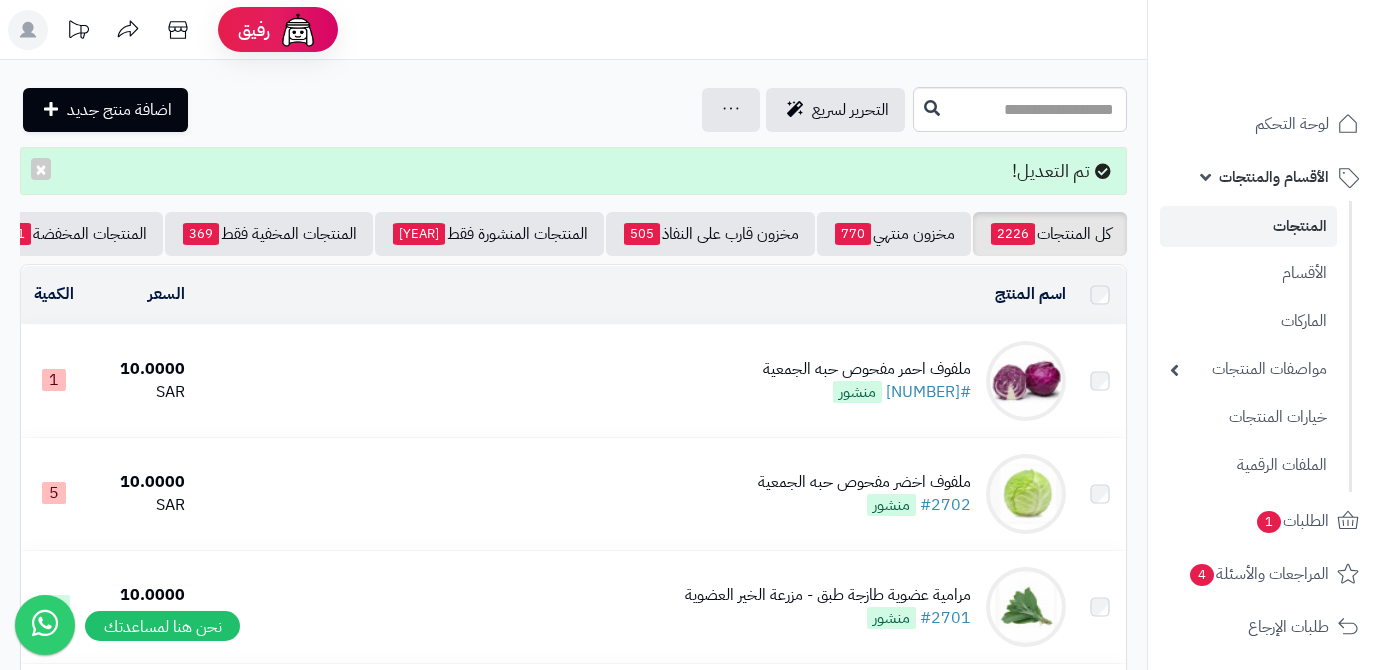 scroll, scrollTop: 0, scrollLeft: 0, axis: both 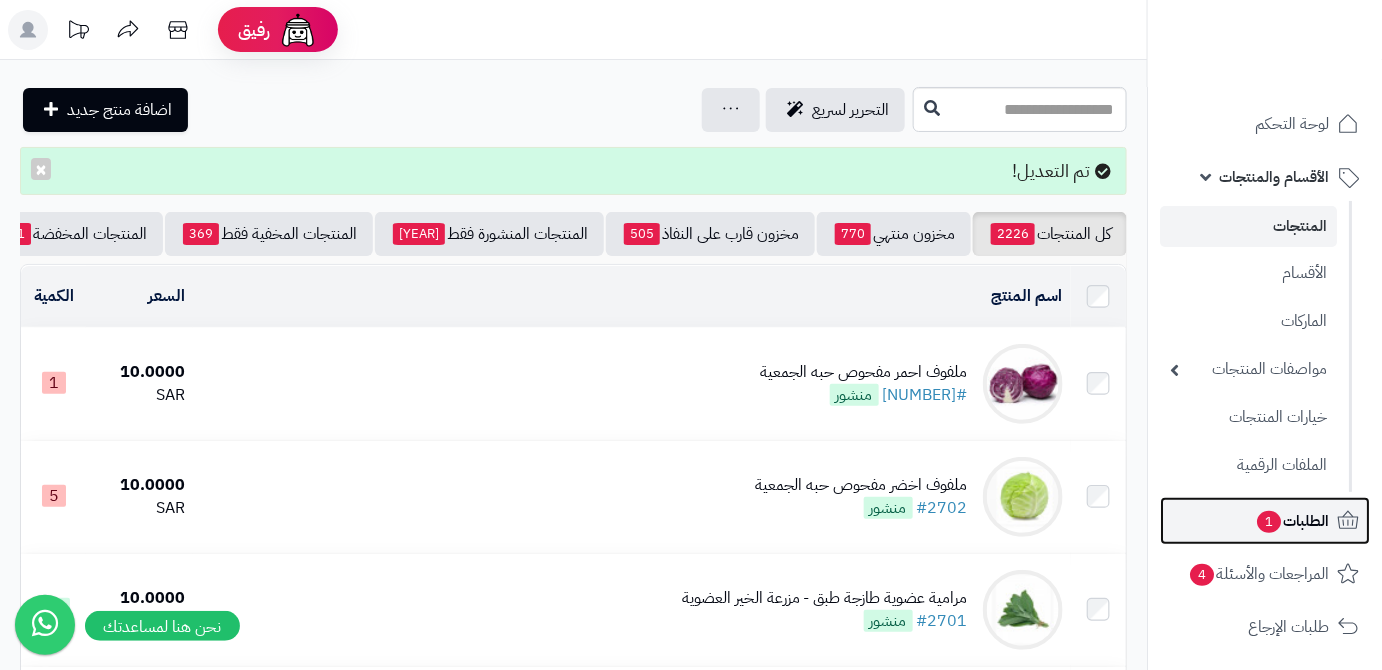 click on "الطلبات  1" at bounding box center [1292, 521] 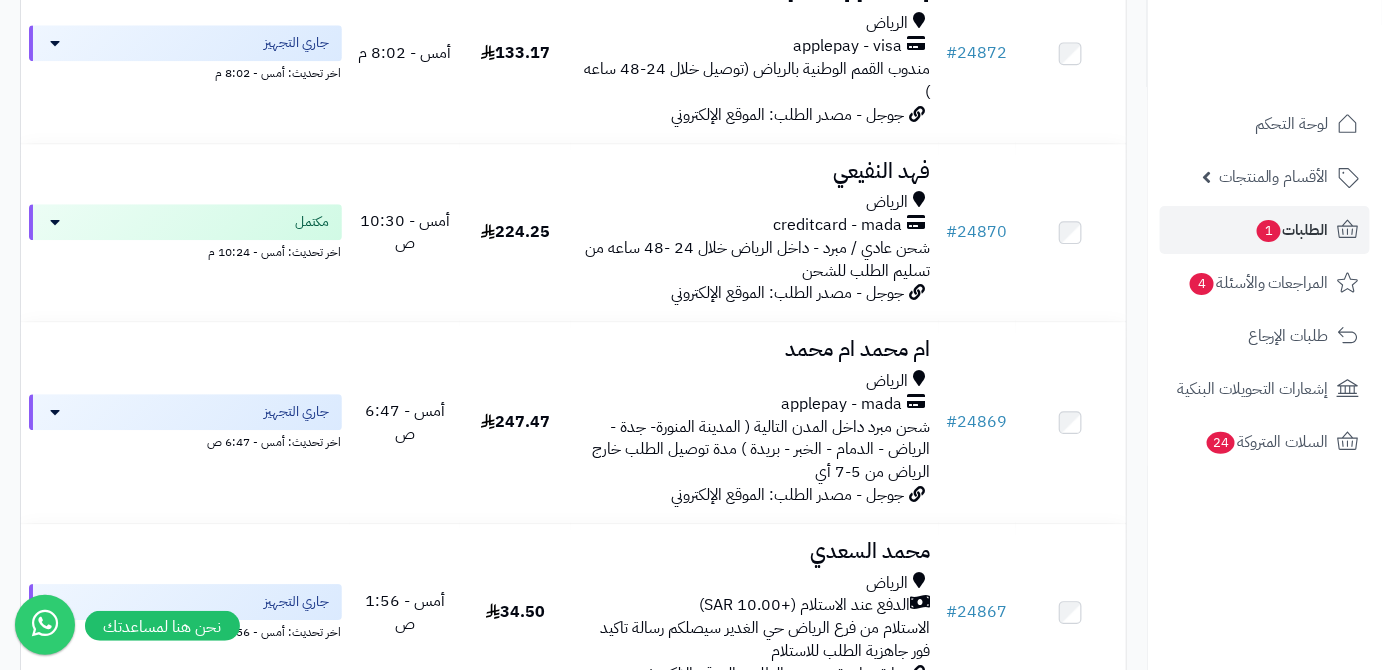 scroll, scrollTop: 1909, scrollLeft: 0, axis: vertical 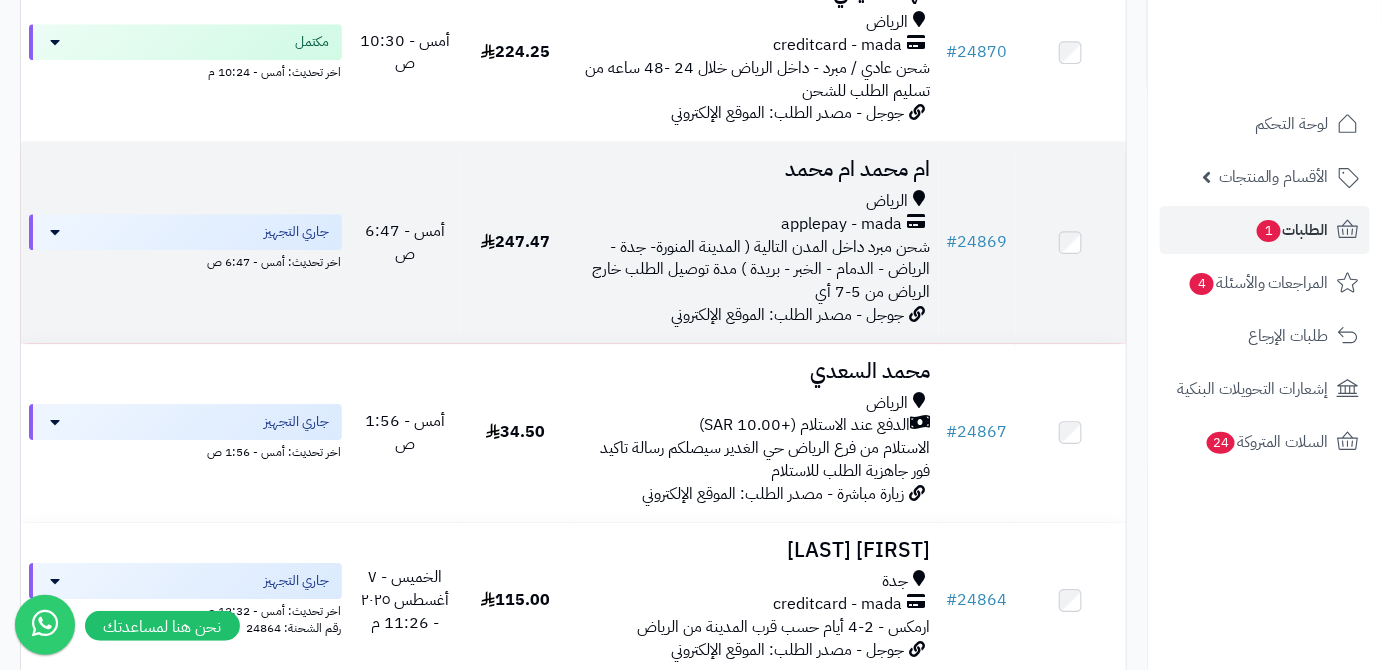 click on "ام محمد ام محمد" at bounding box center (755, 169) 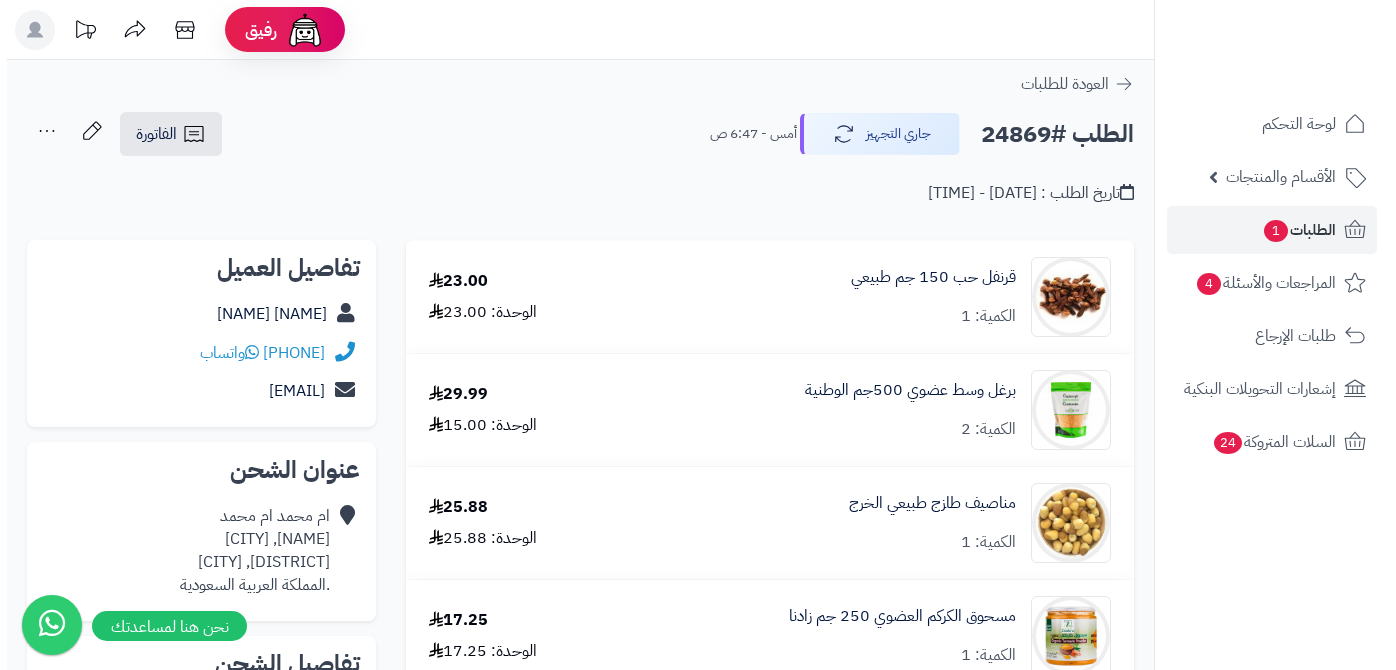 scroll, scrollTop: 0, scrollLeft: 0, axis: both 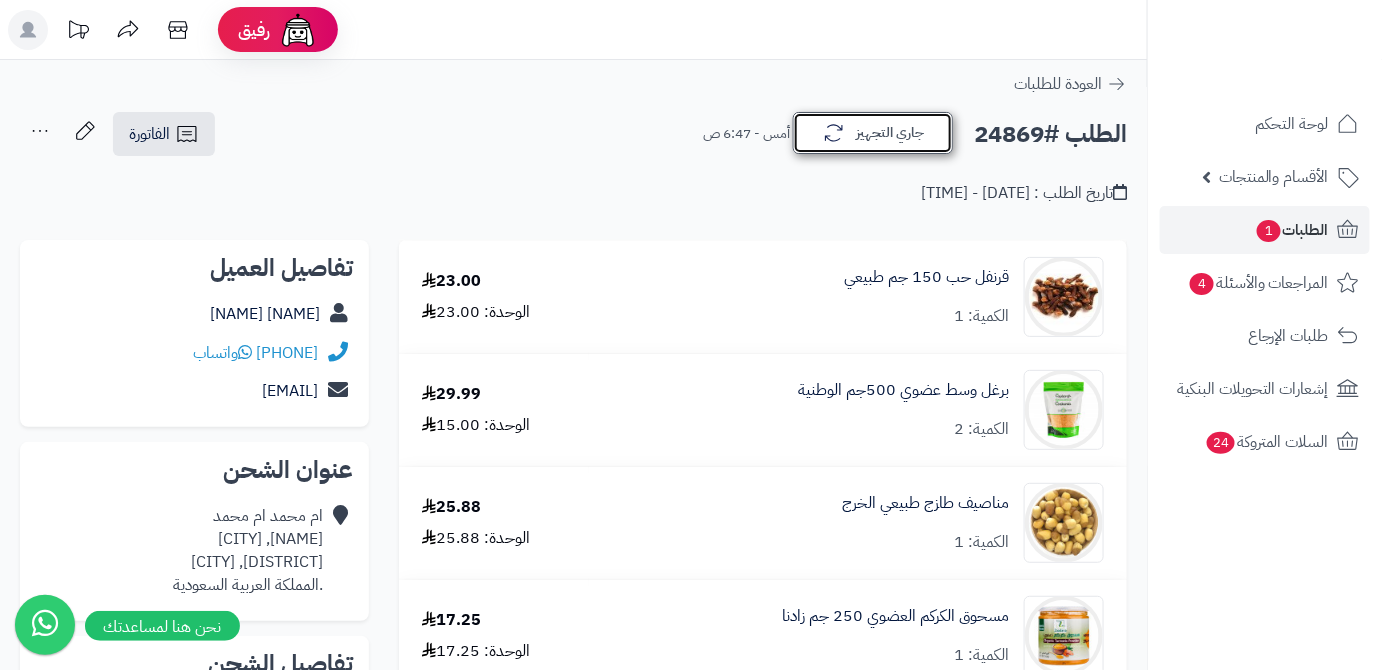 click on "جاري التجهيز" at bounding box center [873, 133] 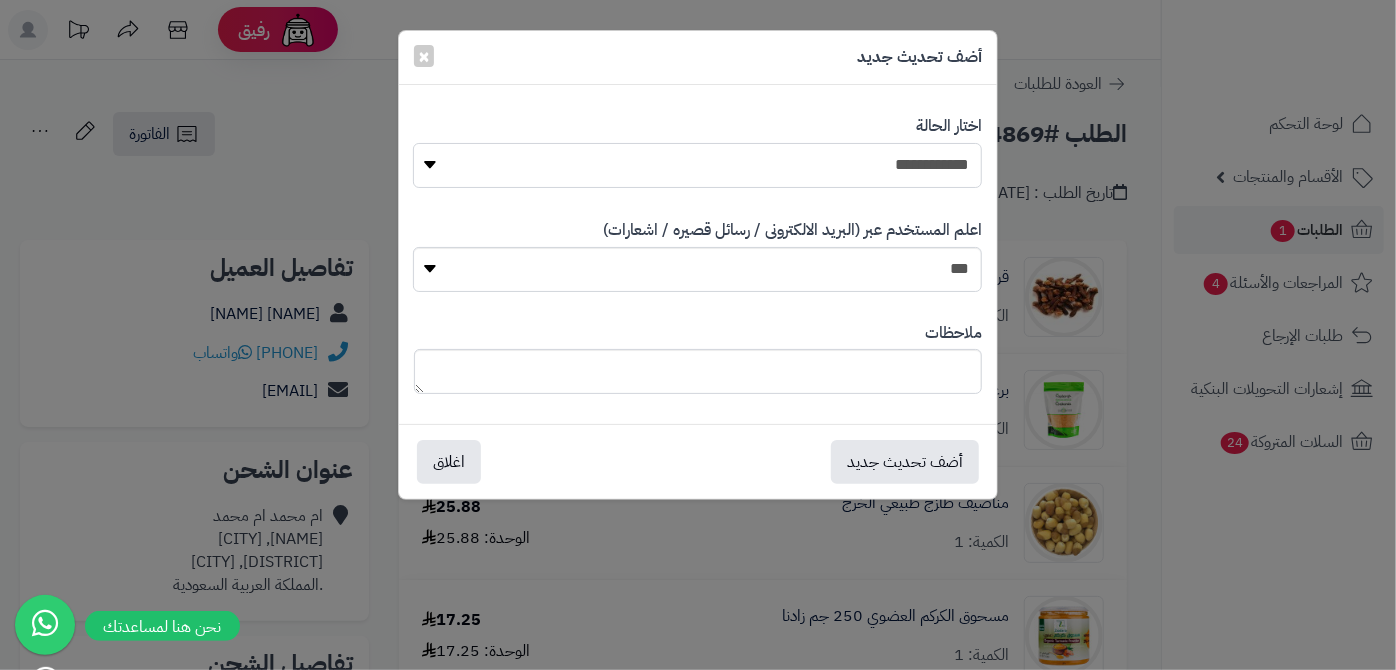 drag, startPoint x: 882, startPoint y: 155, endPoint x: 882, endPoint y: 168, distance: 13 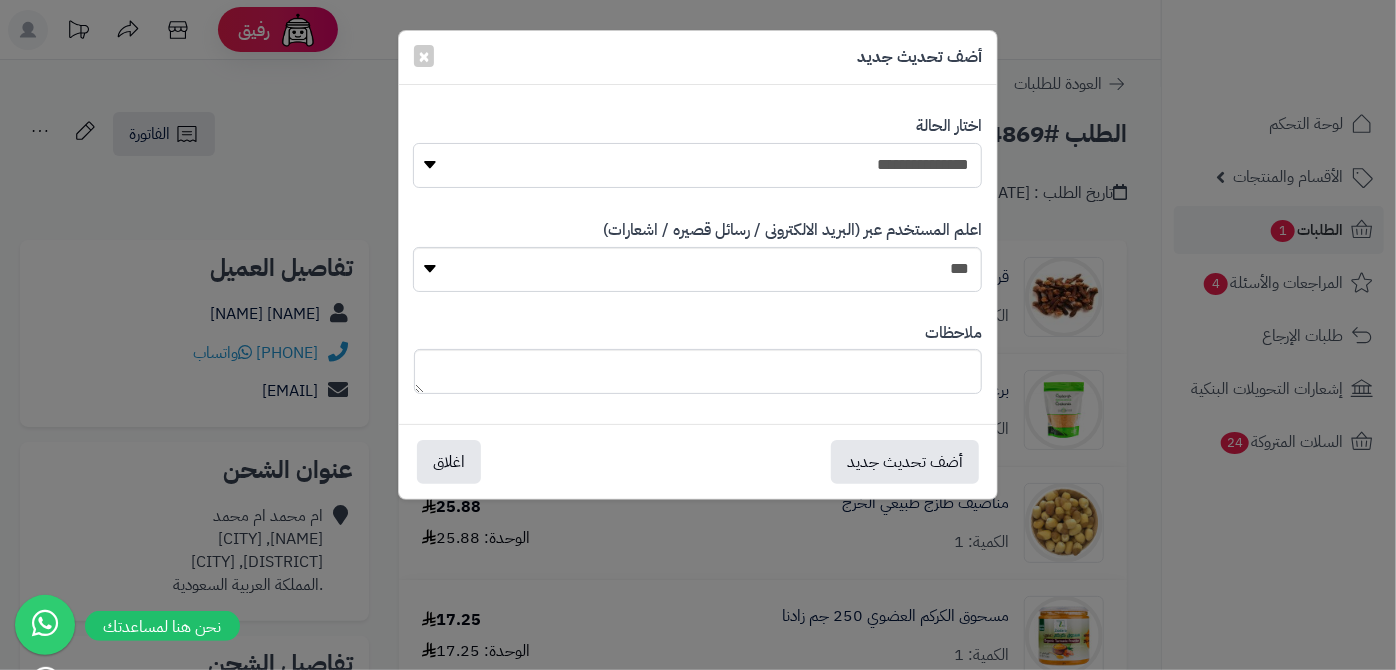 click on "**********" at bounding box center (697, 165) 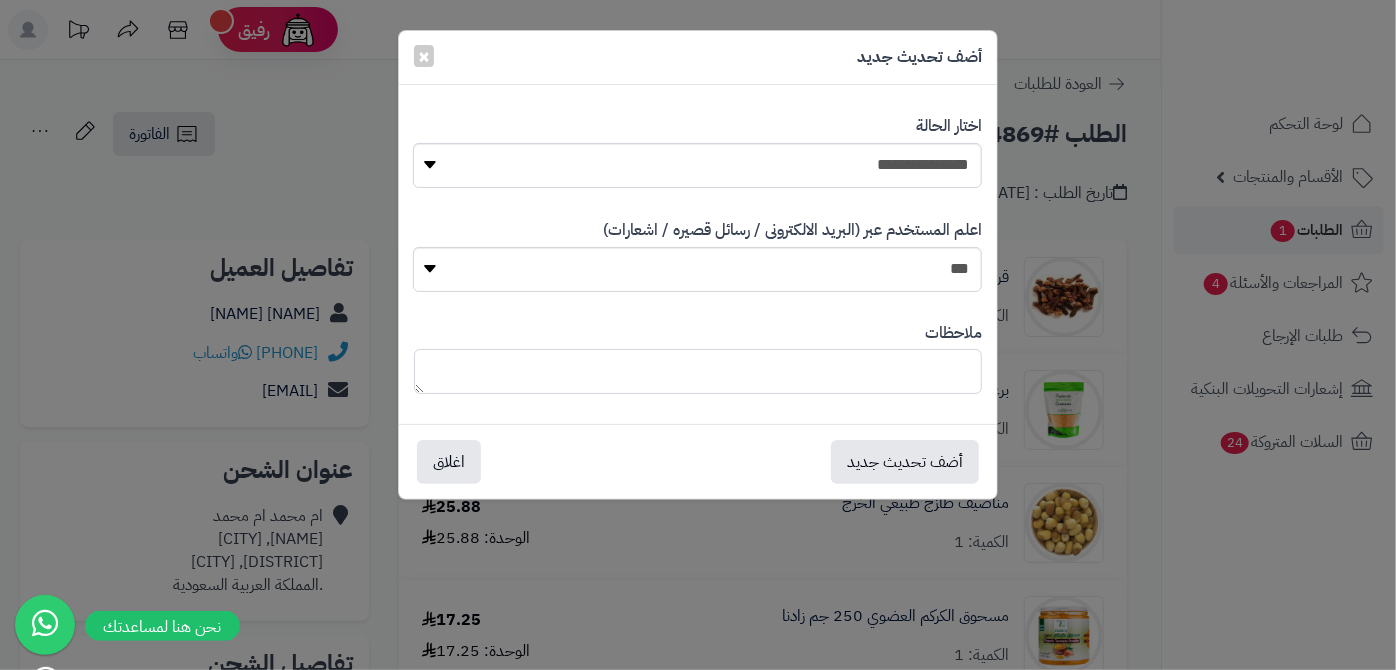 paste on "**********" 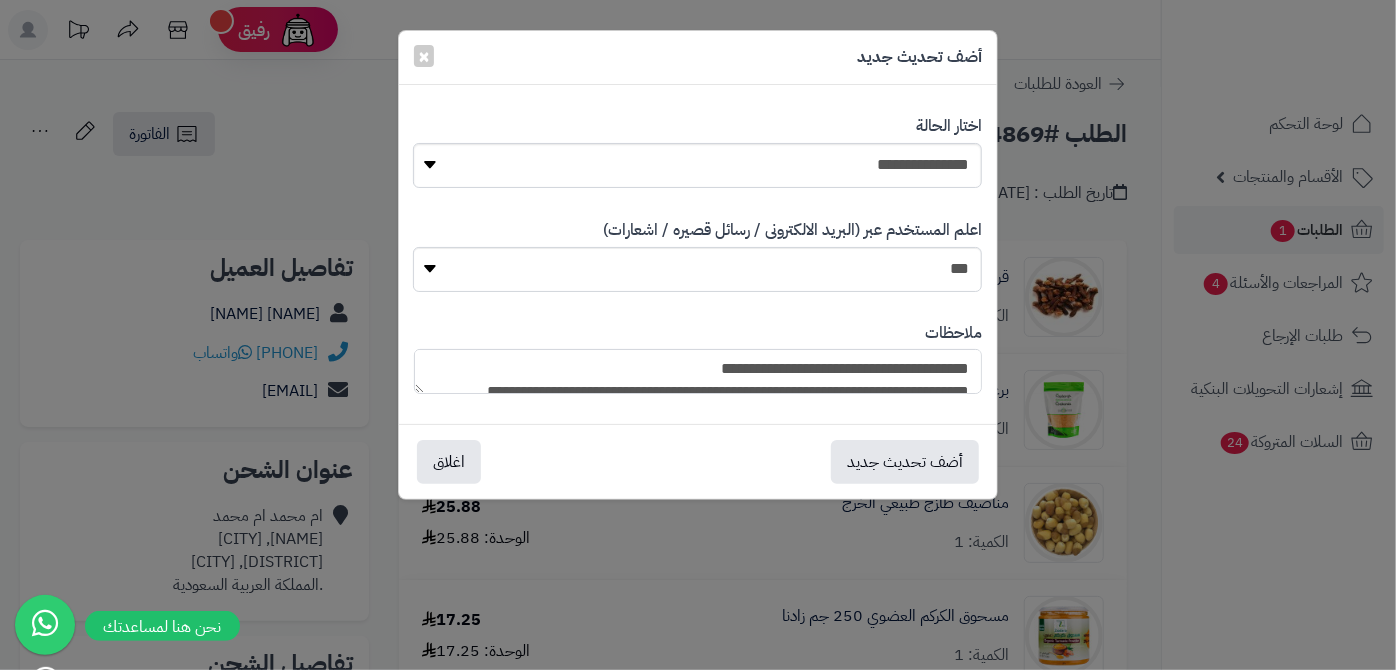 scroll, scrollTop: 193, scrollLeft: 0, axis: vertical 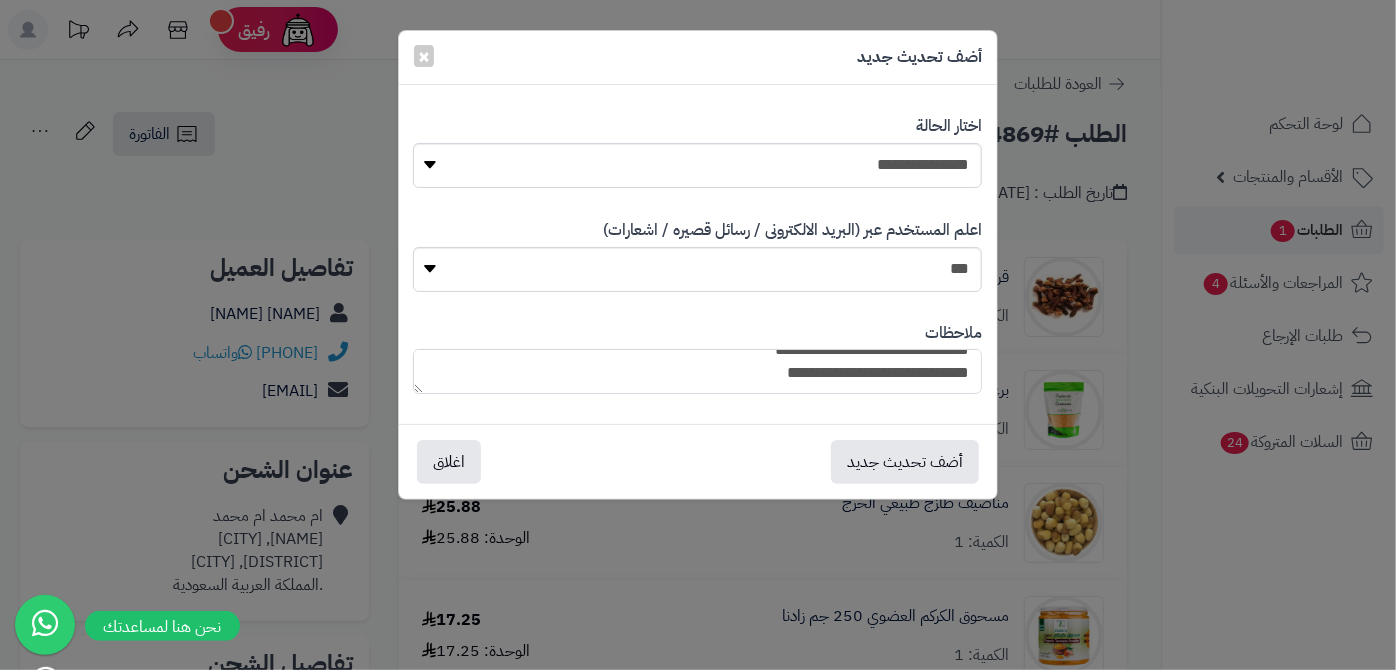 click on "**********" at bounding box center (697, 371) 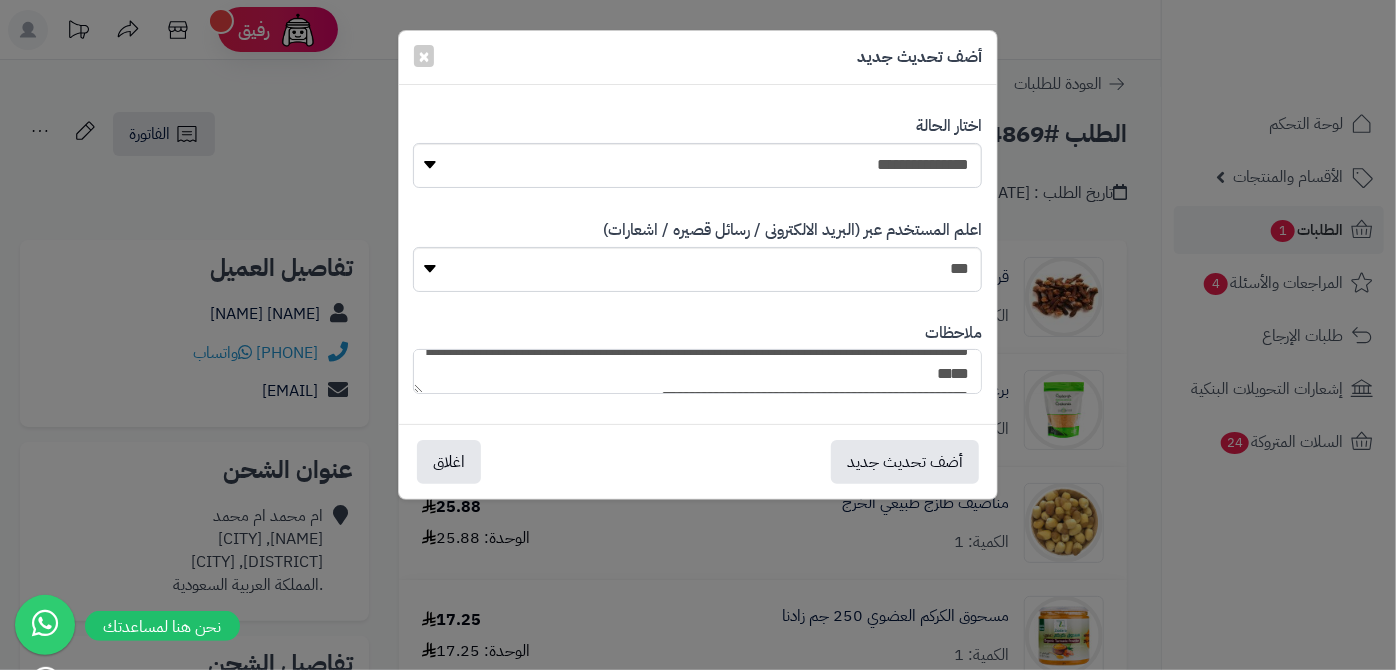 scroll, scrollTop: 48, scrollLeft: 0, axis: vertical 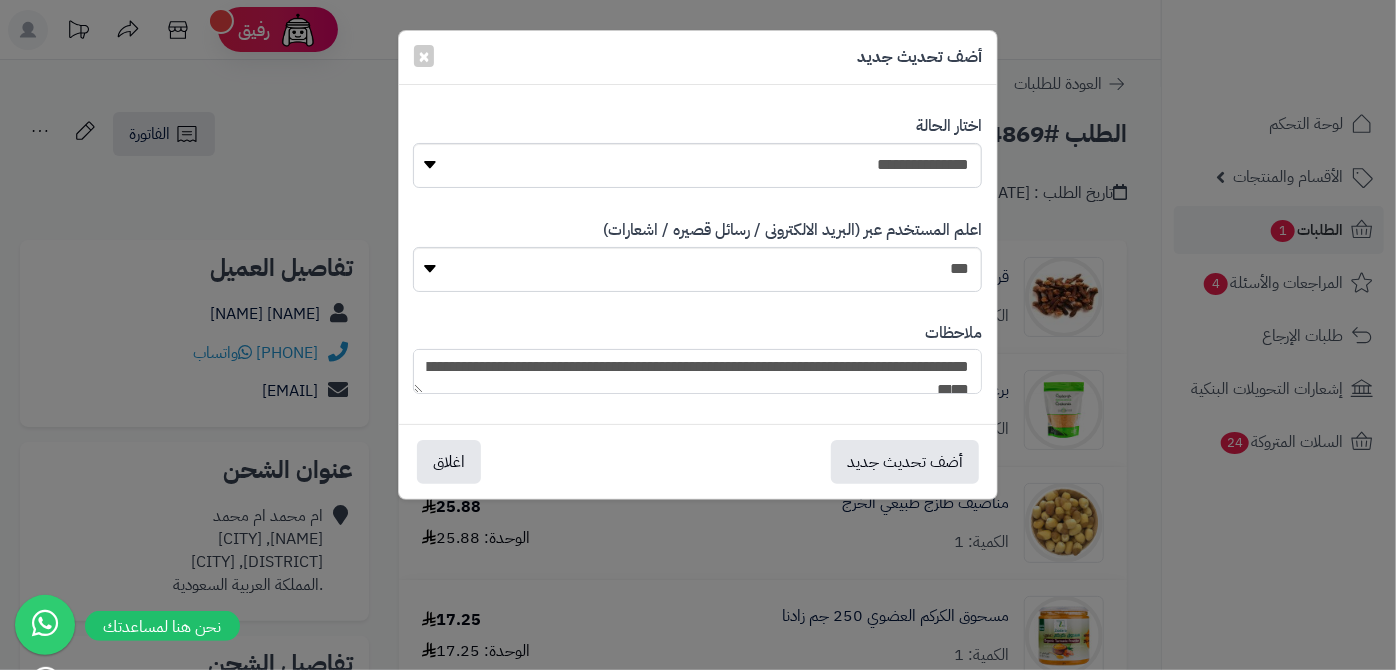 click on "**********" at bounding box center [697, 371] 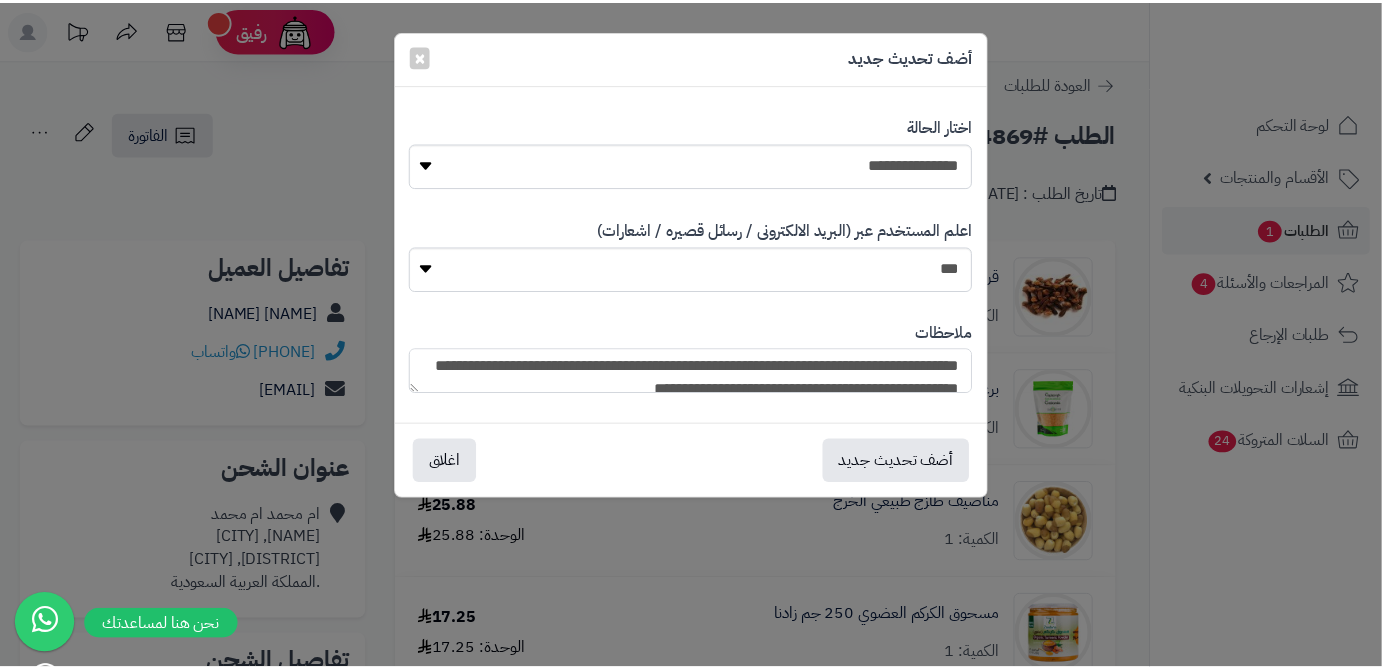 scroll, scrollTop: 56, scrollLeft: 0, axis: vertical 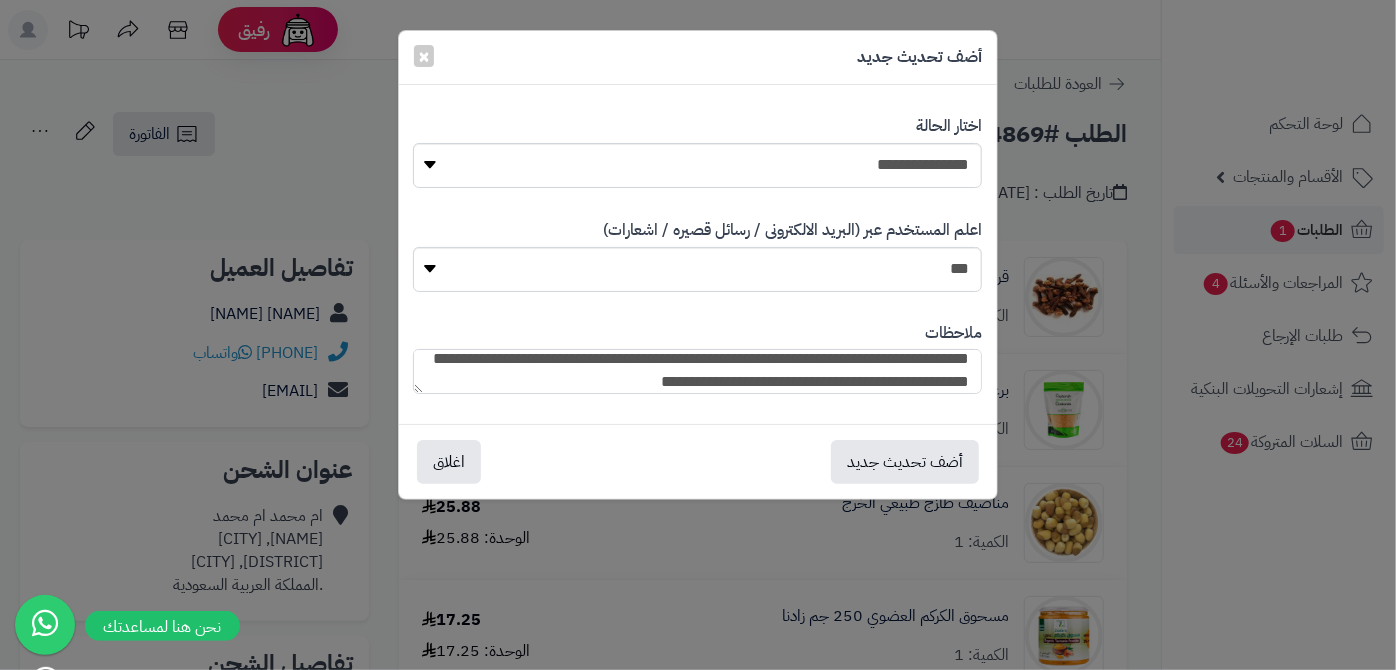 click on "**********" at bounding box center [697, 371] 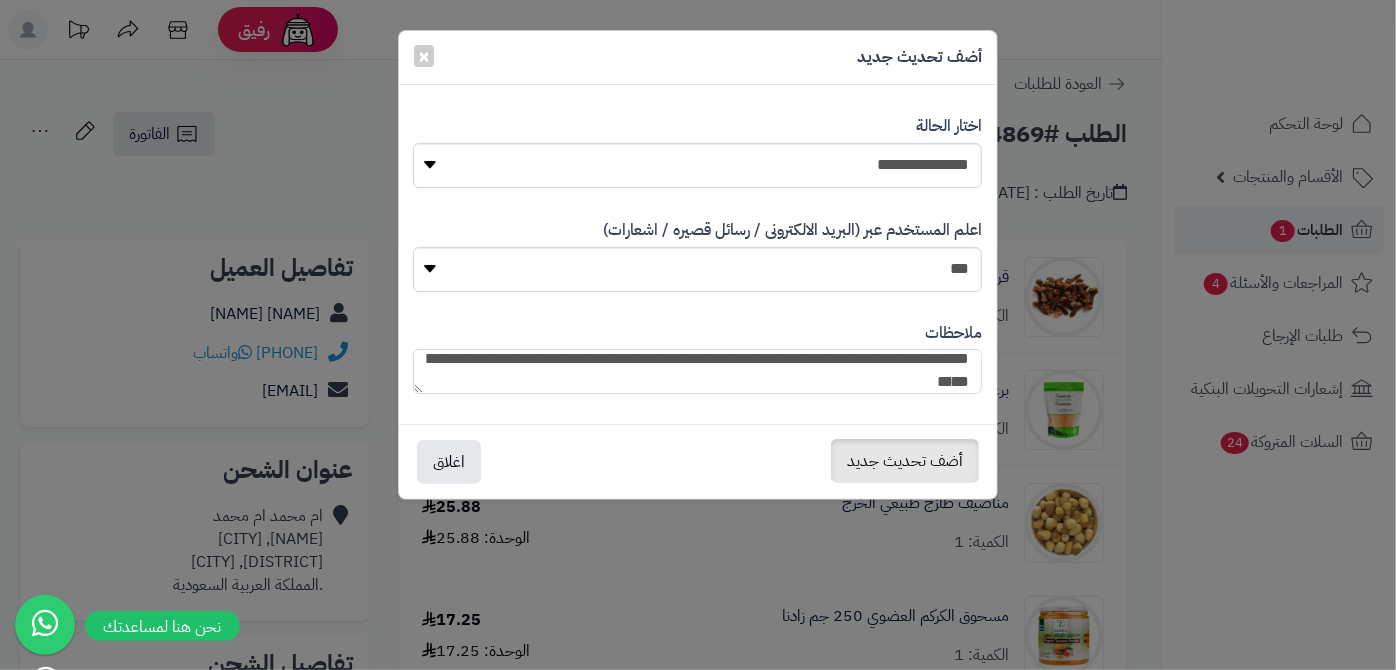 type on "**********" 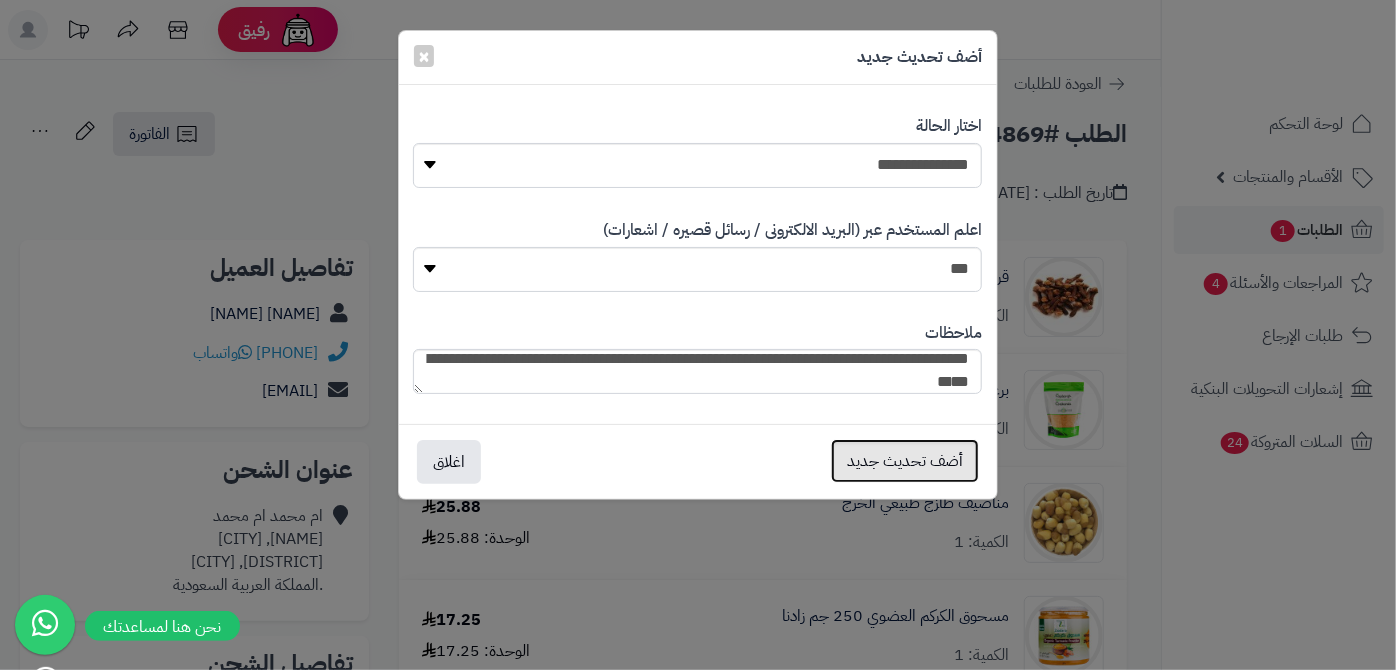 click on "أضف تحديث جديد" at bounding box center [905, 461] 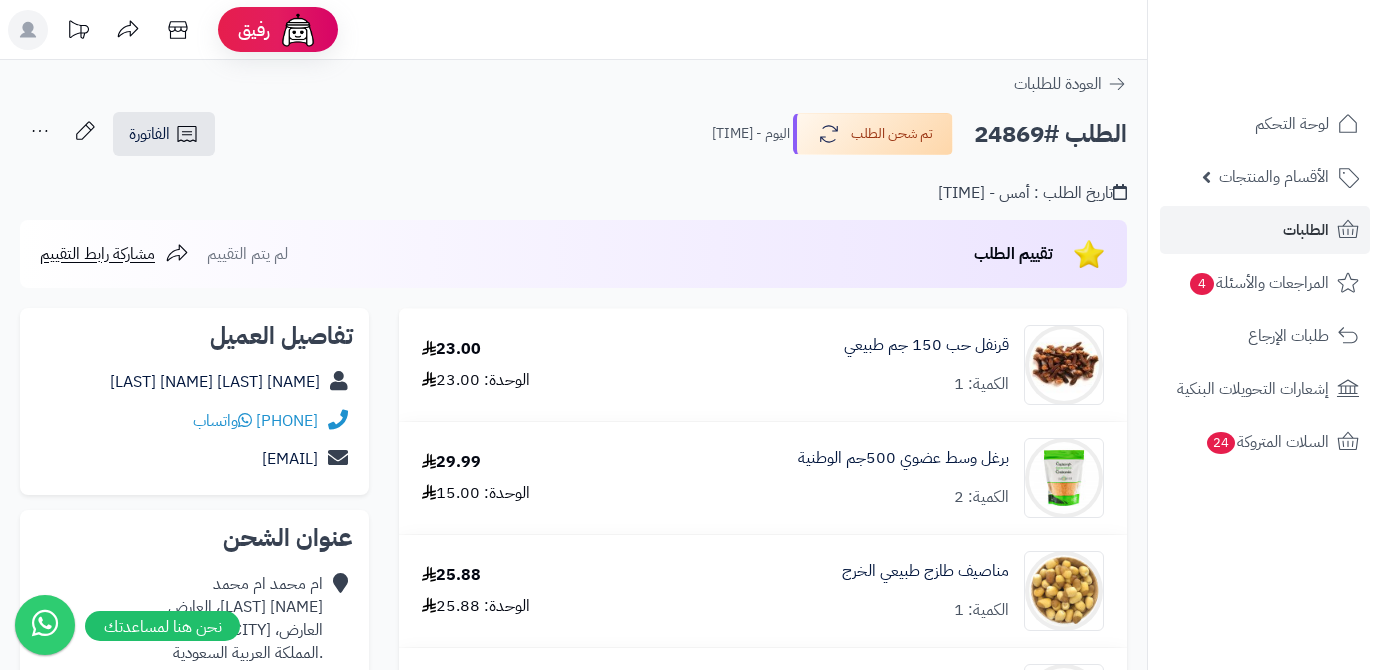scroll, scrollTop: 0, scrollLeft: 0, axis: both 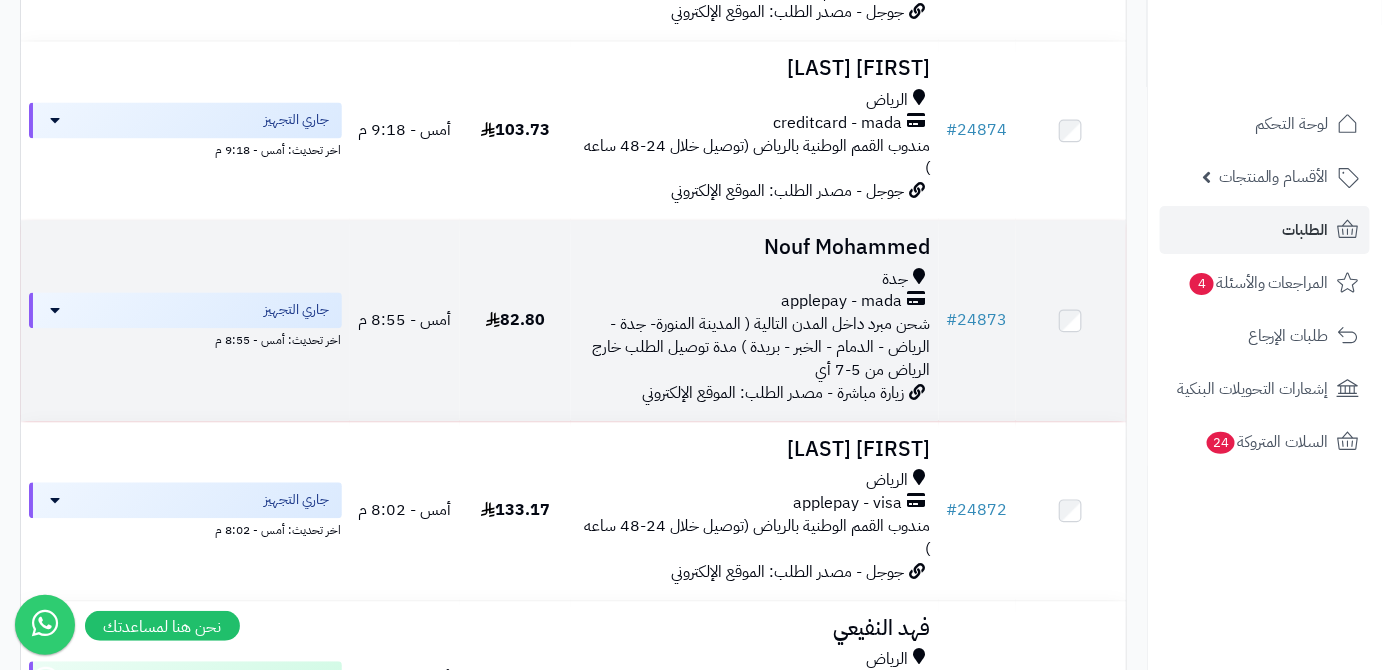 click on "Nouf Mohammed" at bounding box center (755, 247) 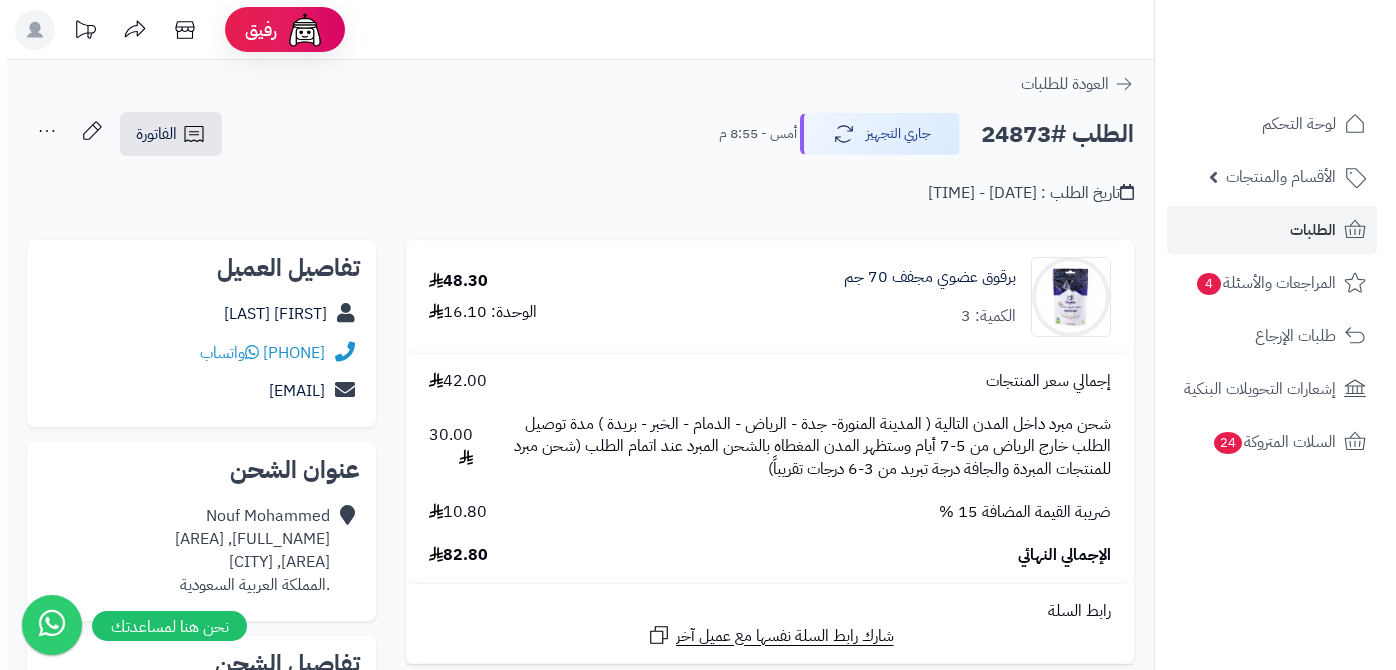 scroll, scrollTop: 0, scrollLeft: 0, axis: both 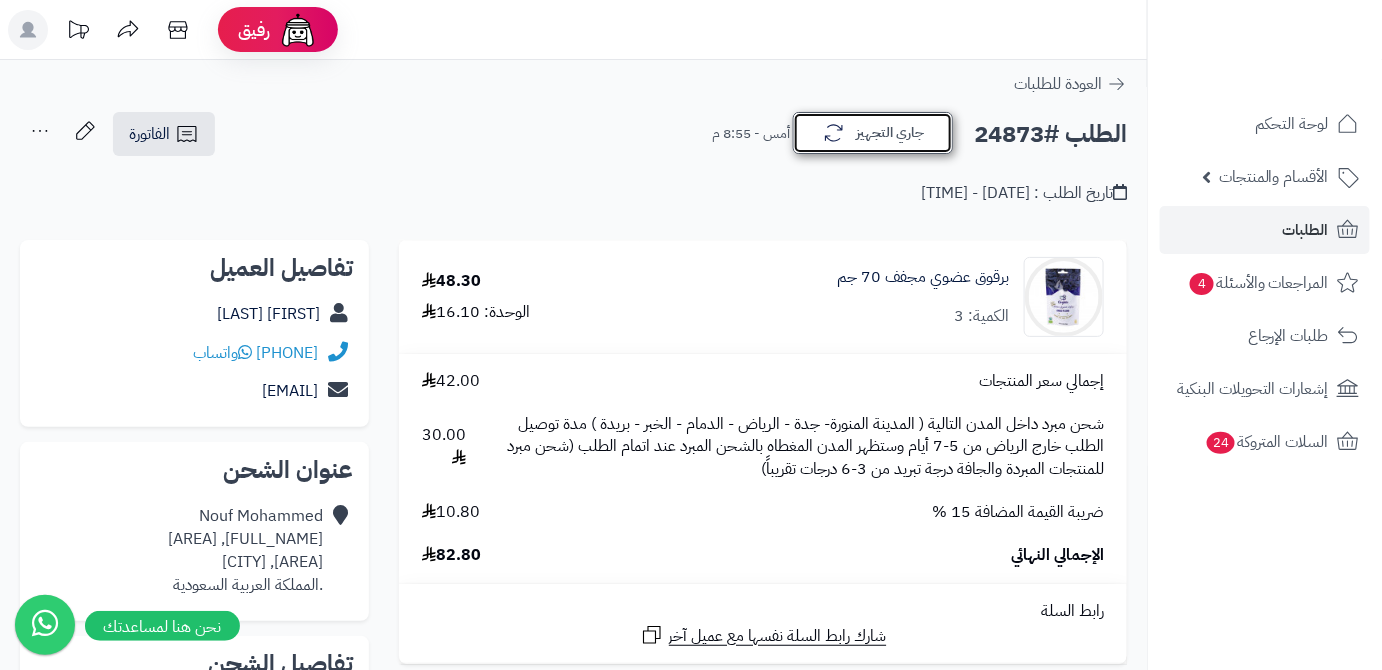 click on "جاري التجهيز" at bounding box center [873, 133] 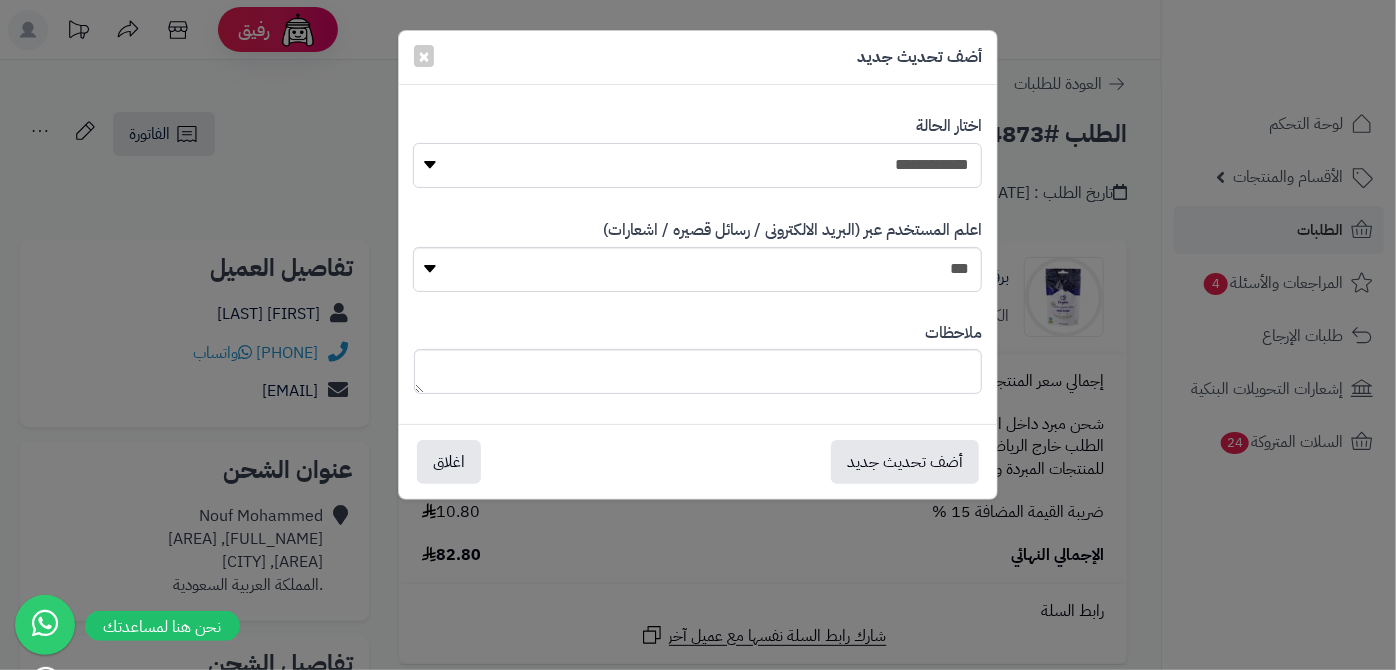 click on "**********" at bounding box center [697, 165] 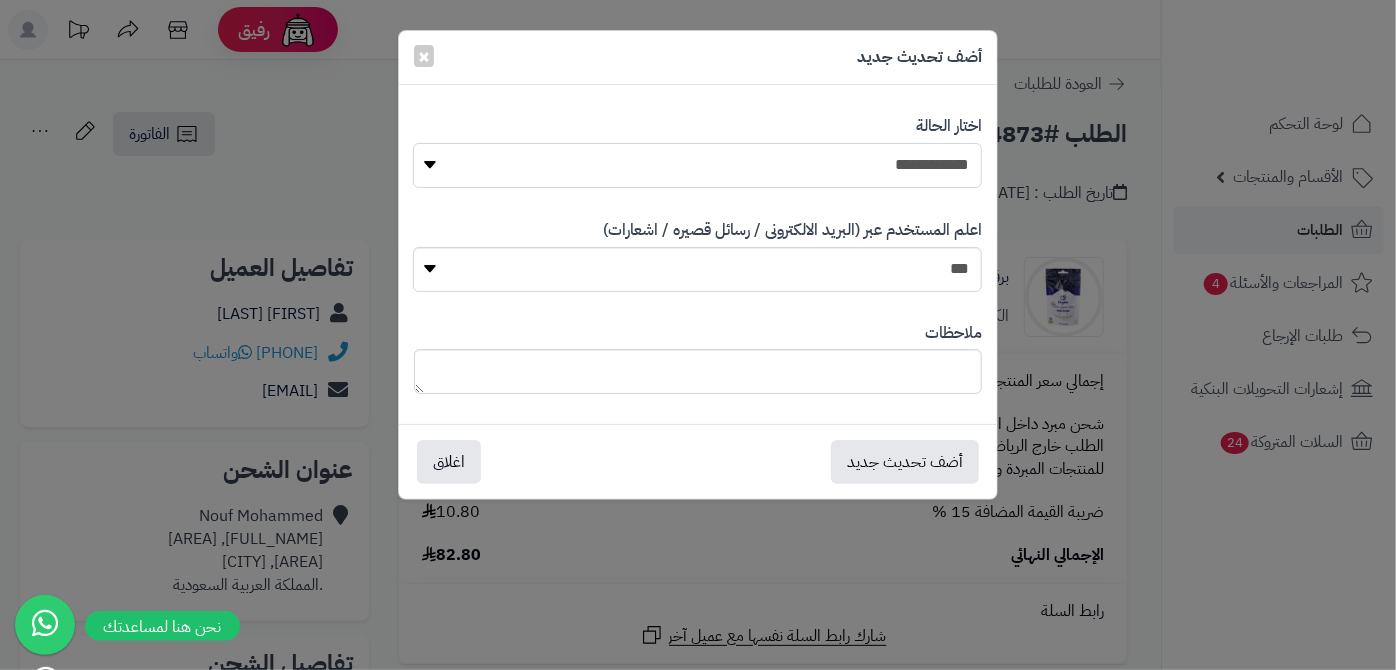 select on "*" 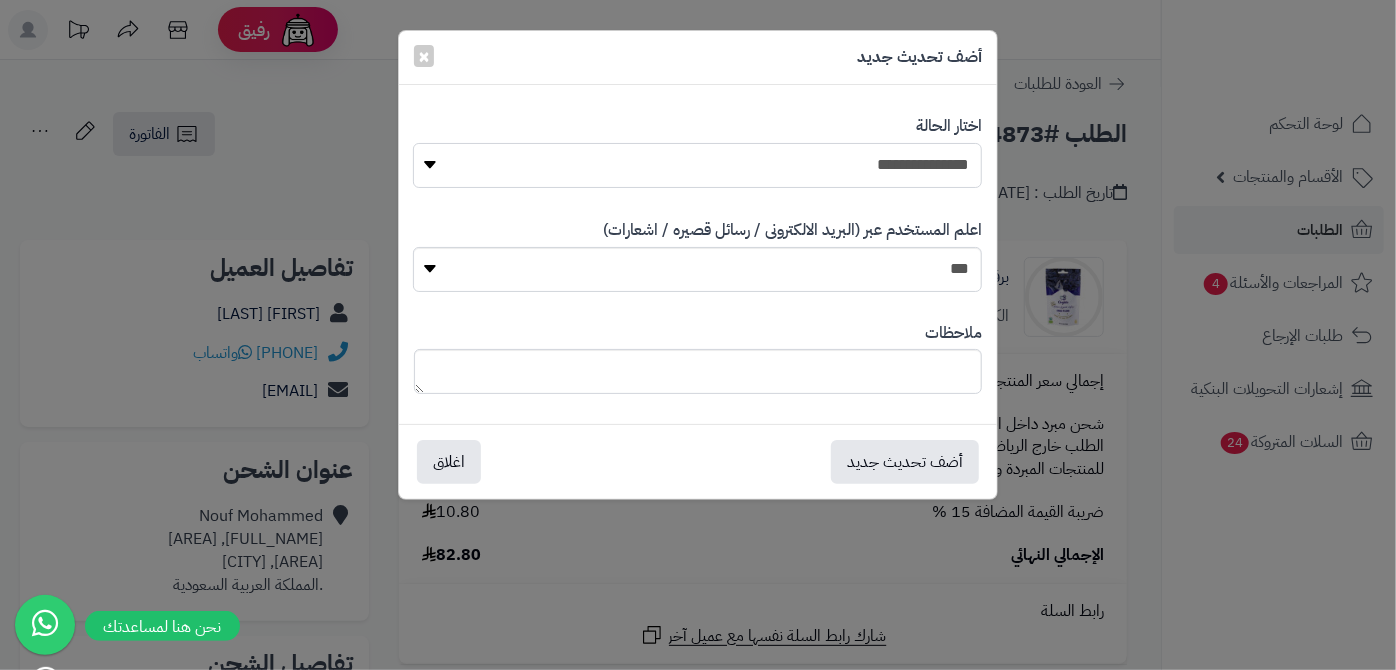 click on "**********" at bounding box center [697, 165] 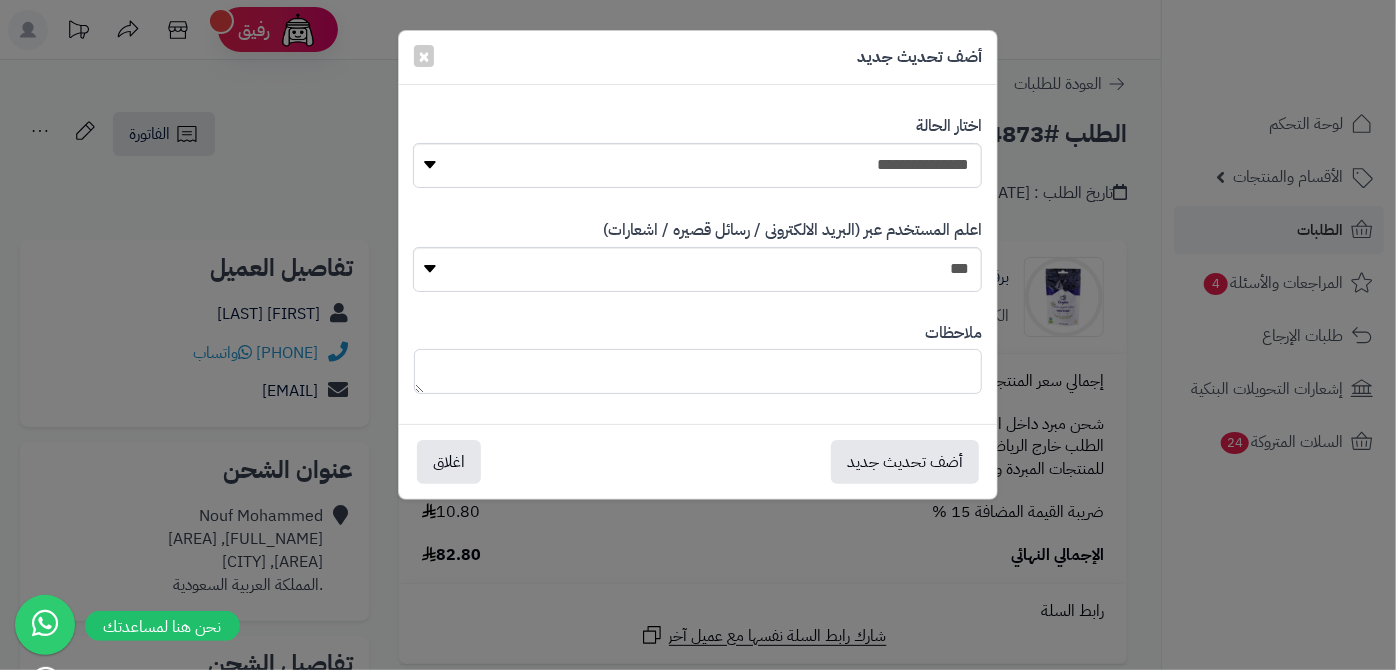 paste on "**********" 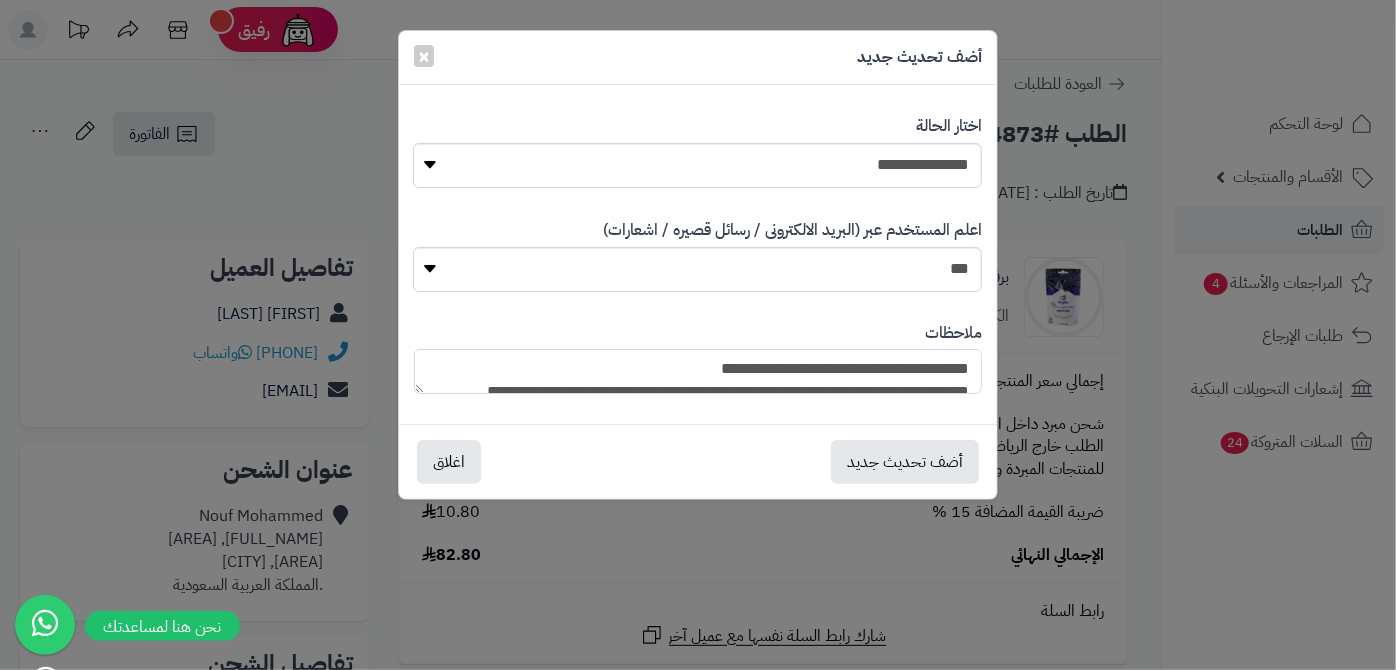 scroll, scrollTop: 193, scrollLeft: 0, axis: vertical 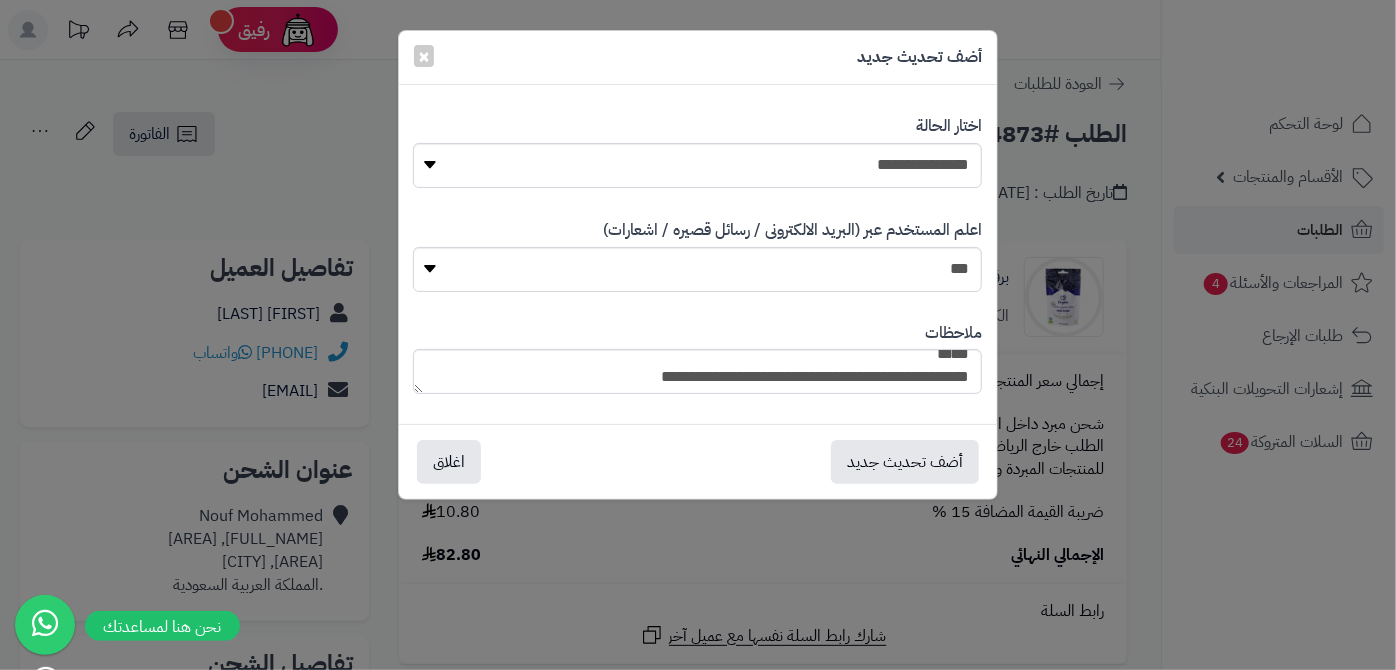 click on "**********" at bounding box center [698, 358] 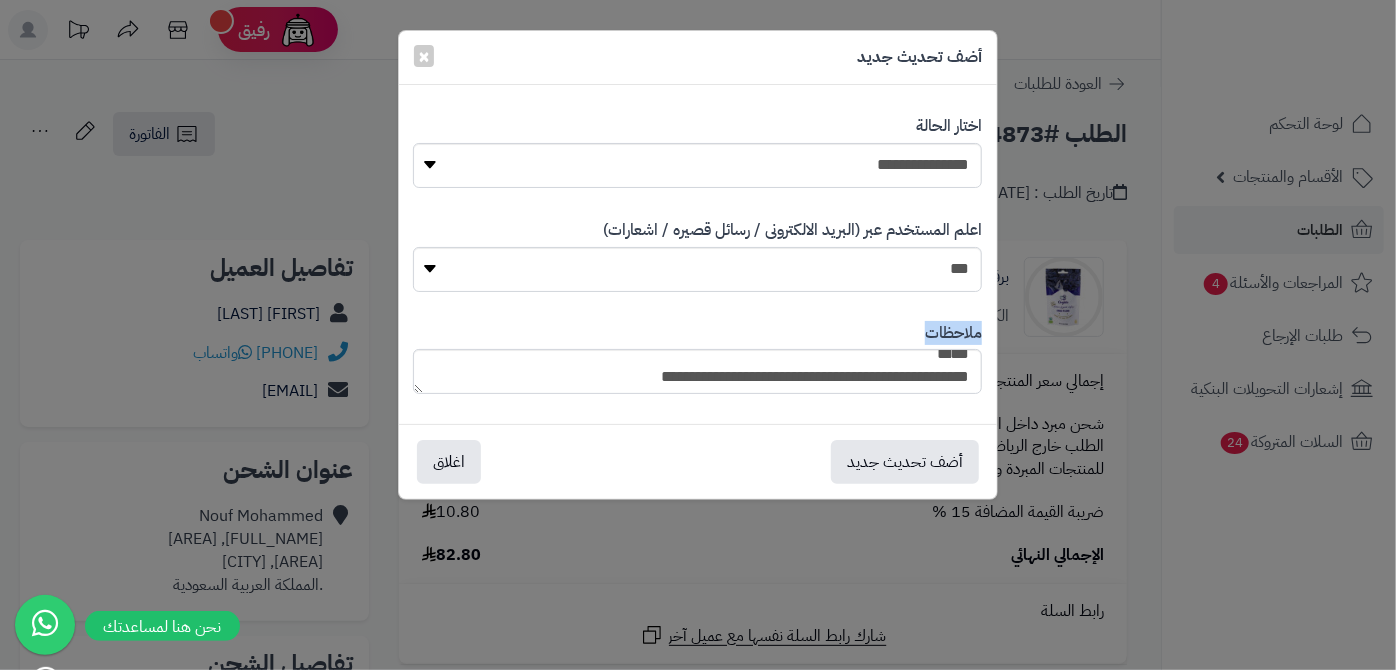 click on "**********" at bounding box center [698, 358] 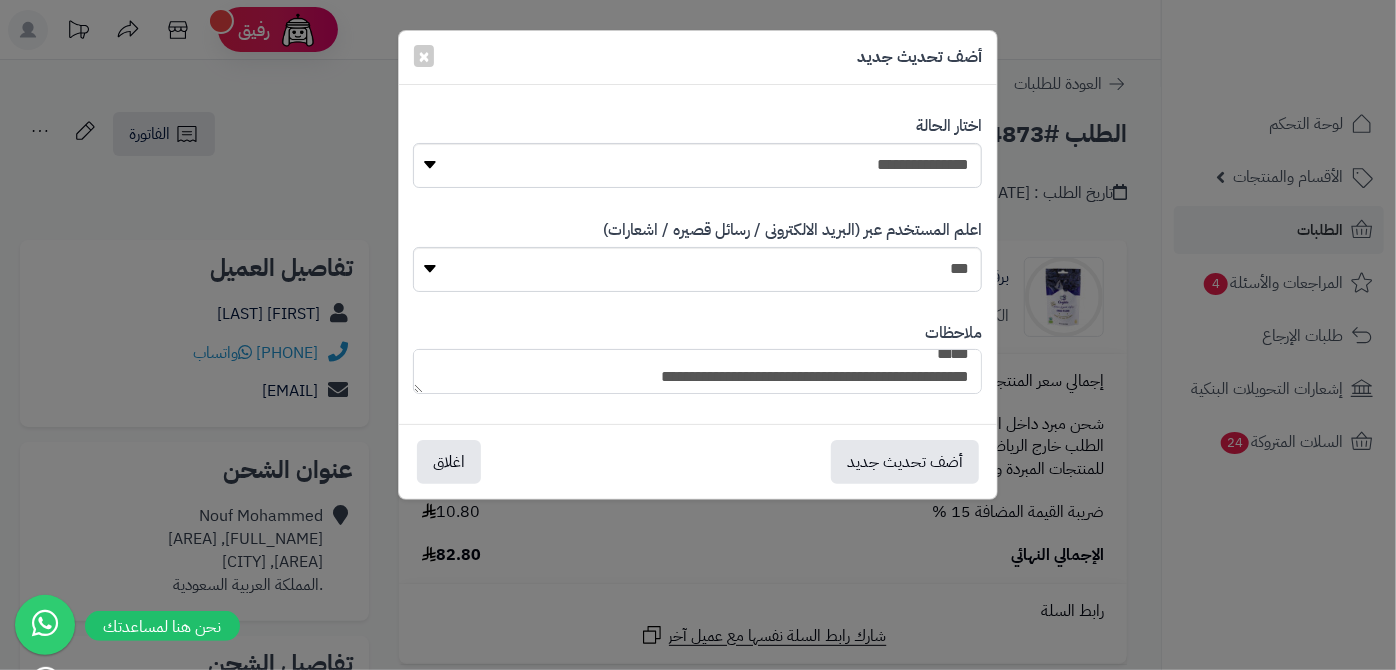 click on "**********" at bounding box center (697, 371) 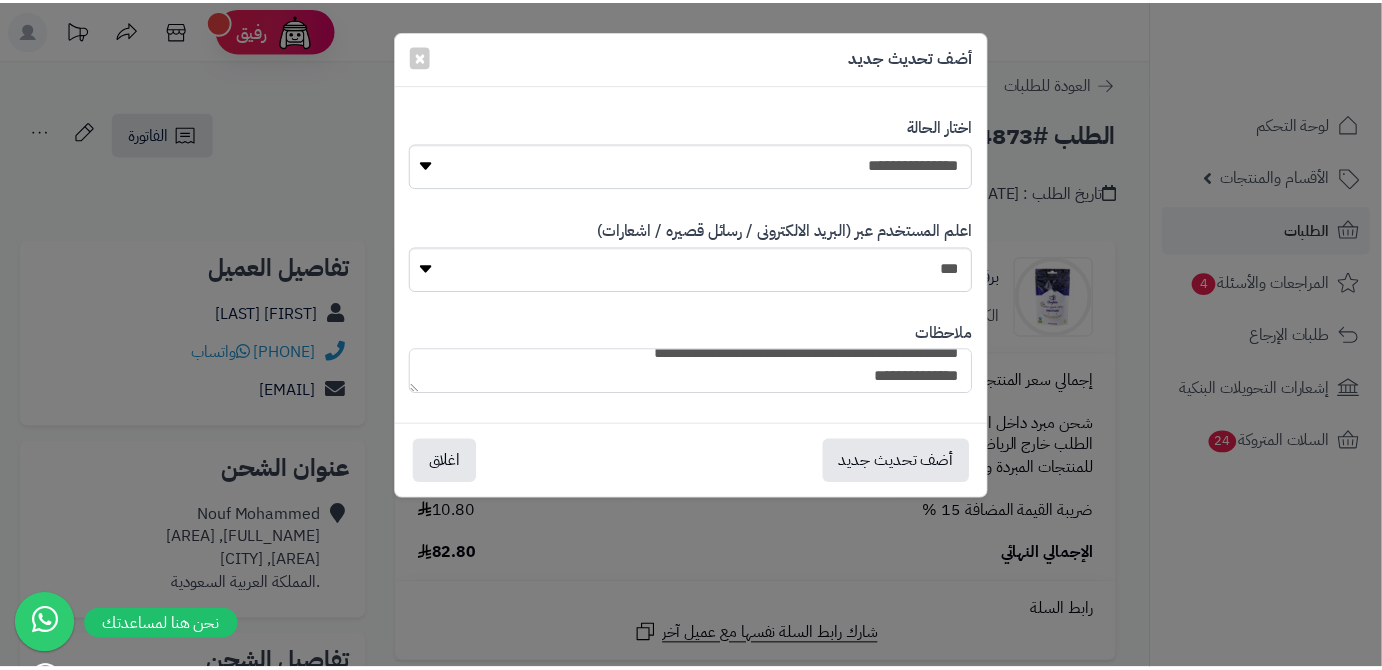 scroll, scrollTop: 74, scrollLeft: 0, axis: vertical 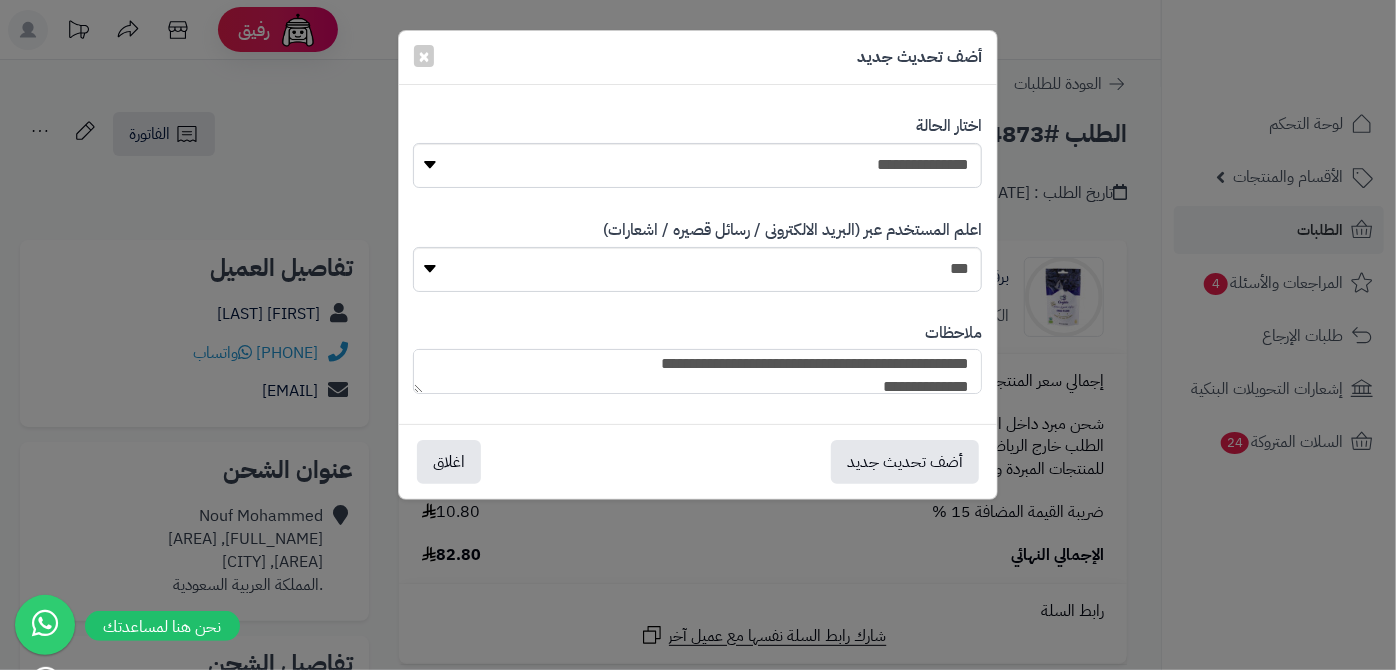 click on "**********" at bounding box center [697, 371] 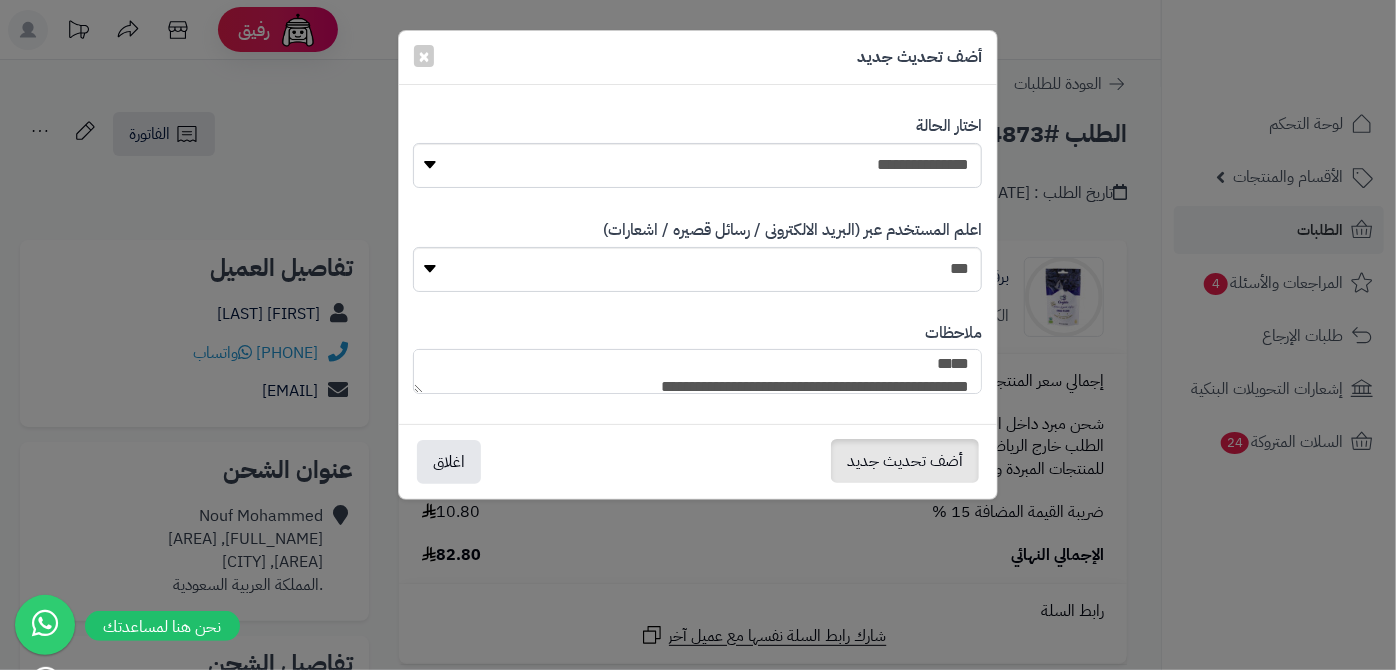 type on "**********" 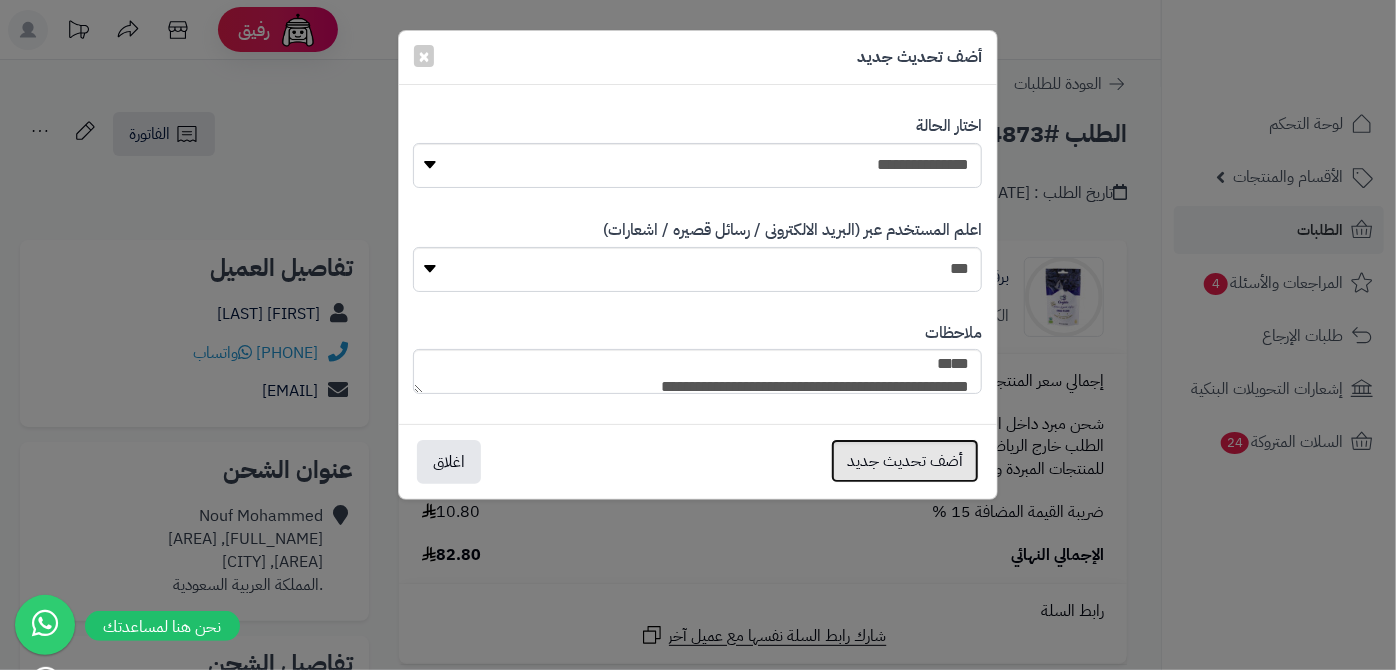 click on "أضف تحديث جديد" at bounding box center (905, 461) 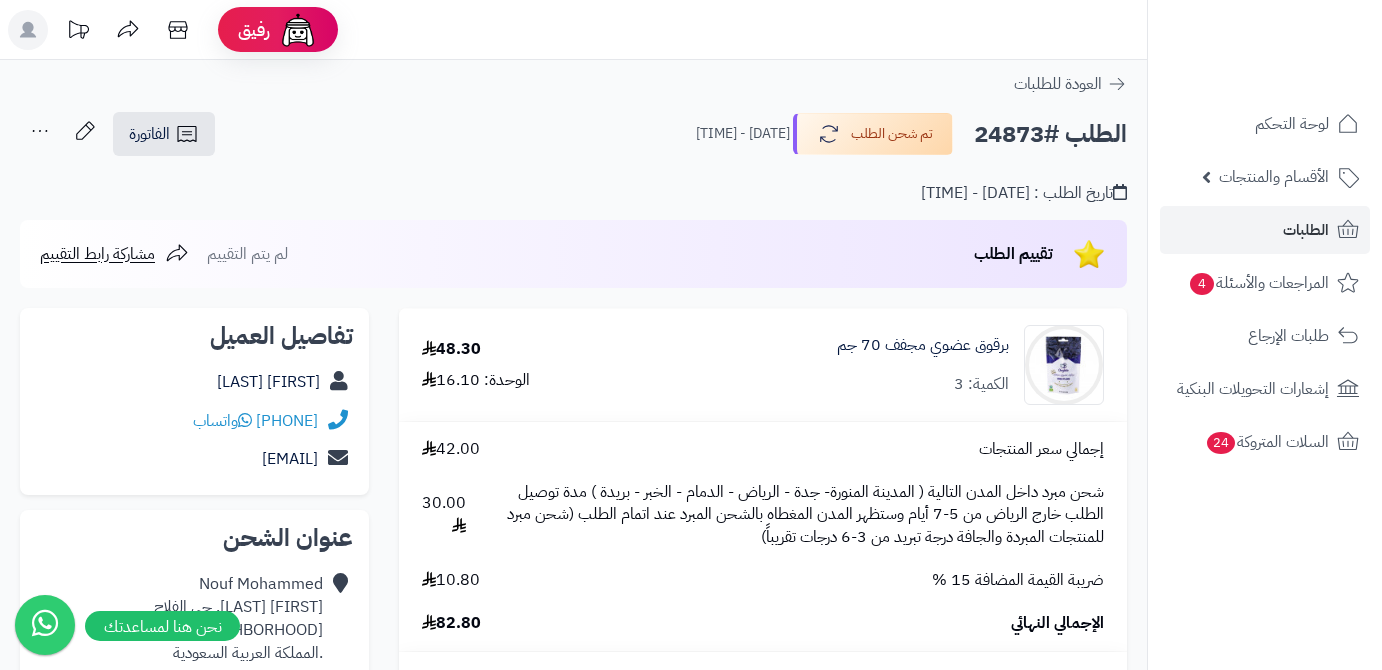 scroll, scrollTop: 0, scrollLeft: 0, axis: both 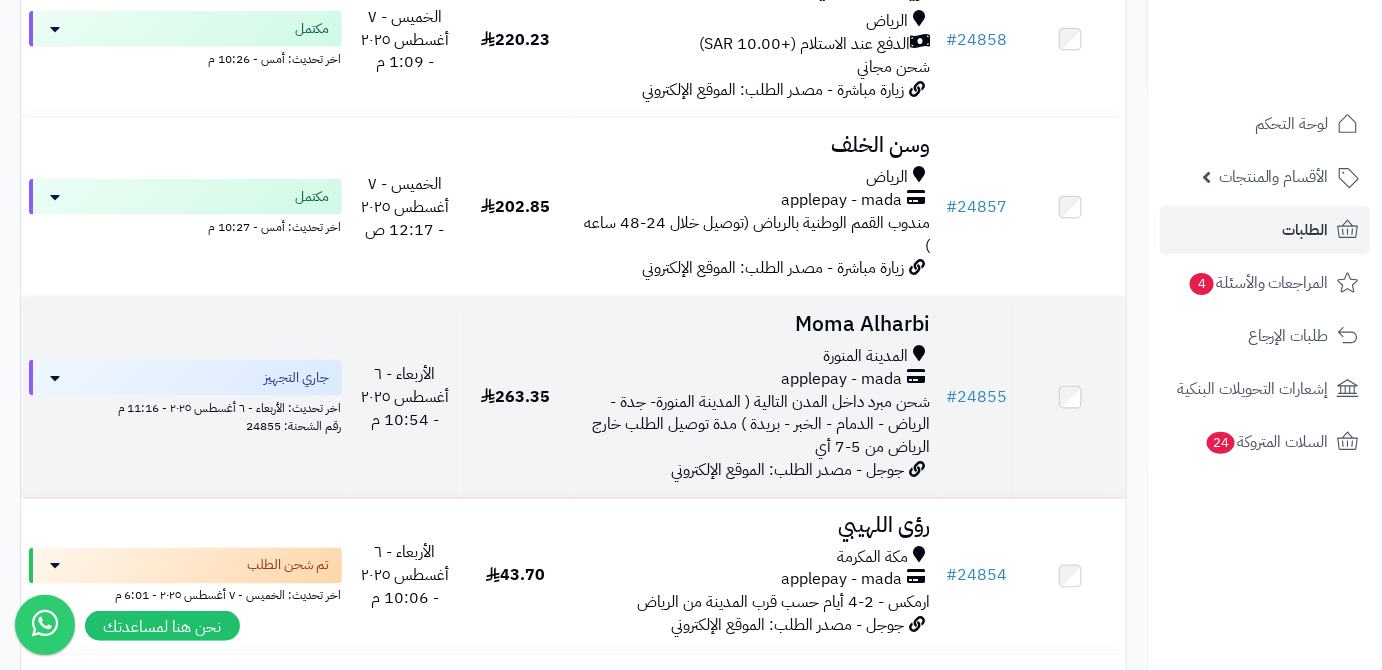 click on "Moma Alharbi" at bounding box center [755, 324] 